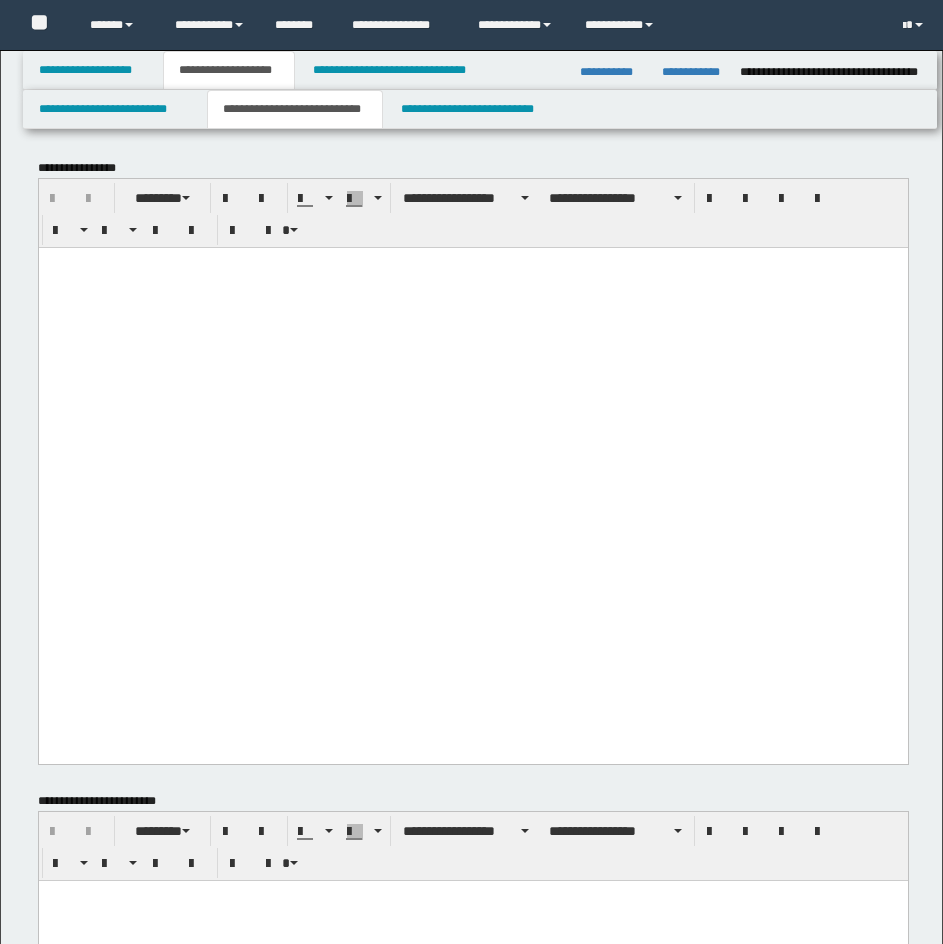scroll, scrollTop: 1164, scrollLeft: 0, axis: vertical 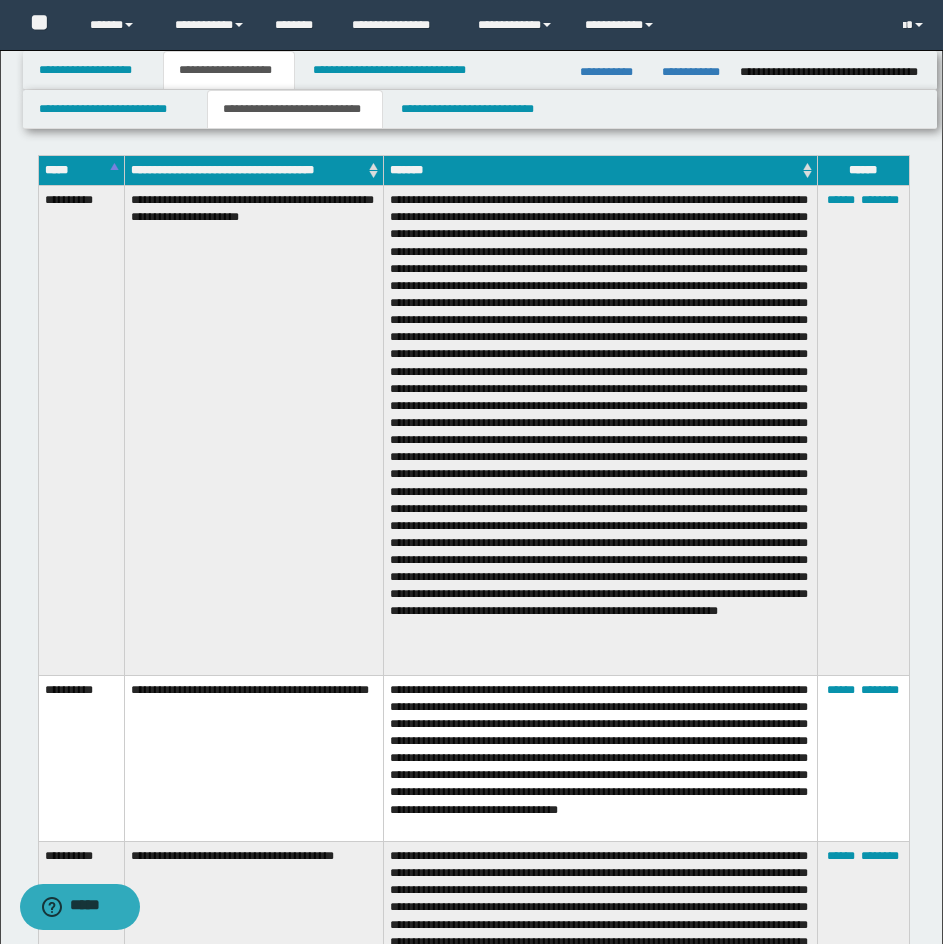 click at bounding box center (600, 430) 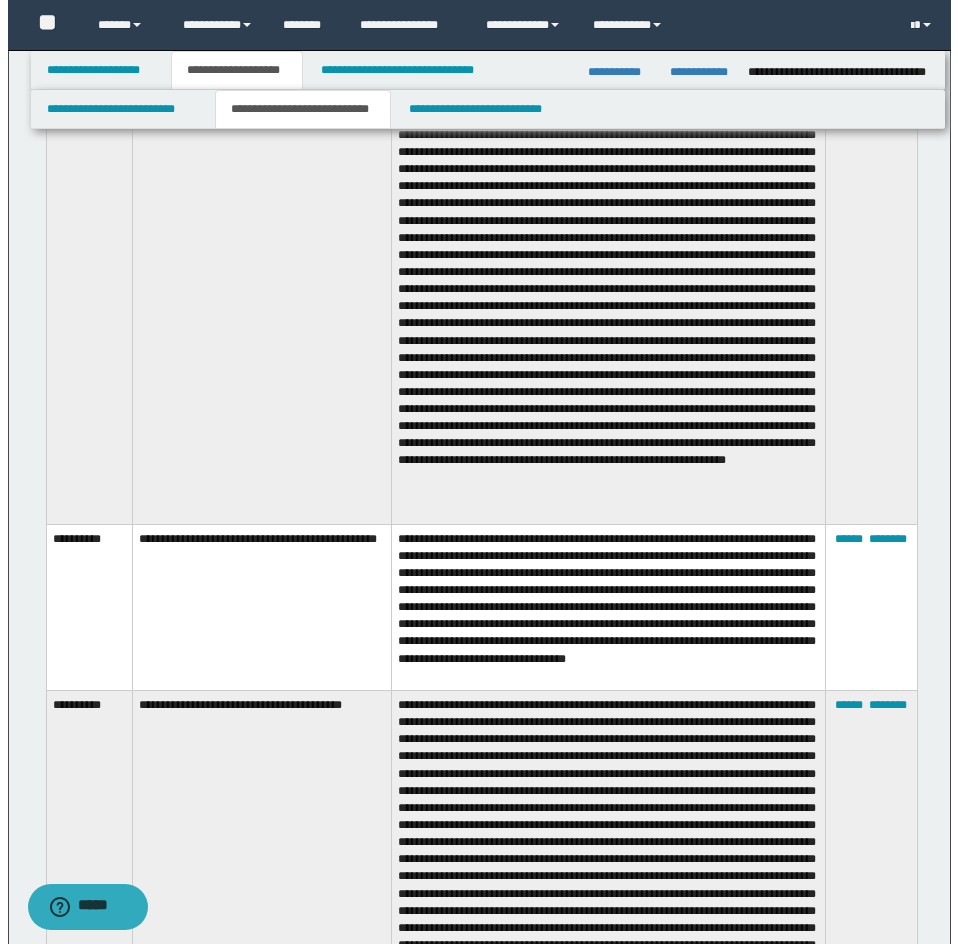 scroll, scrollTop: 1301, scrollLeft: 0, axis: vertical 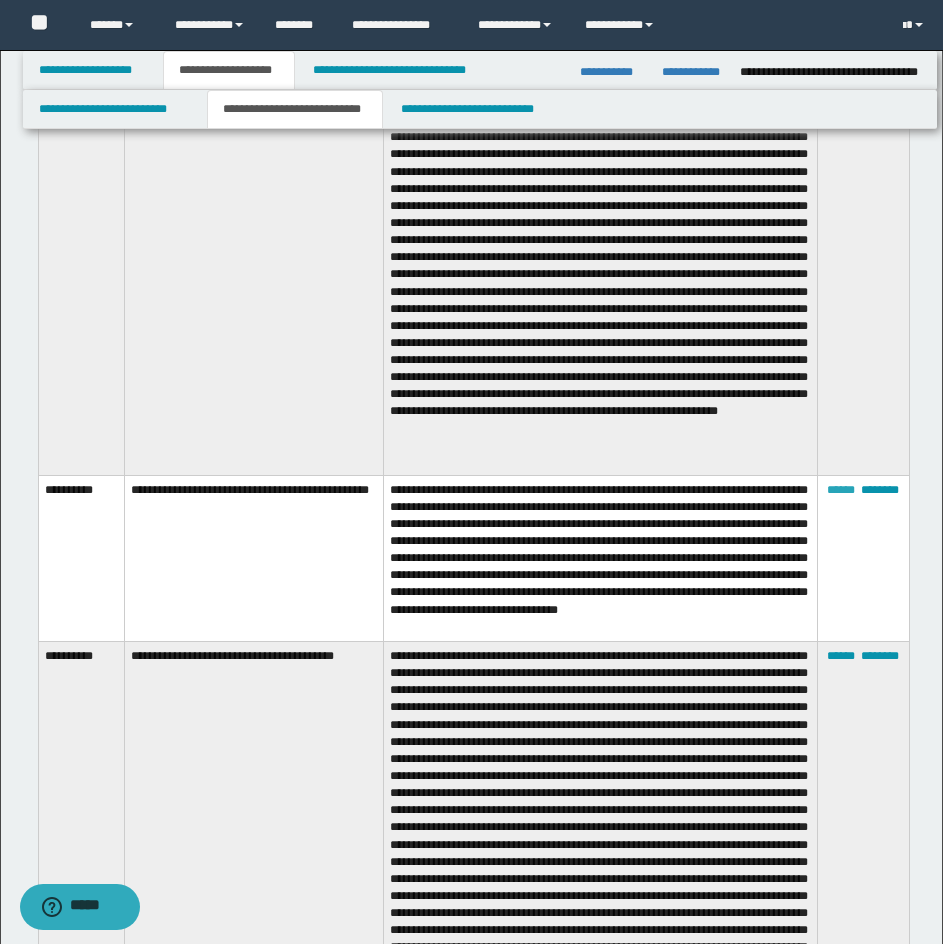 click on "******" at bounding box center (841, 490) 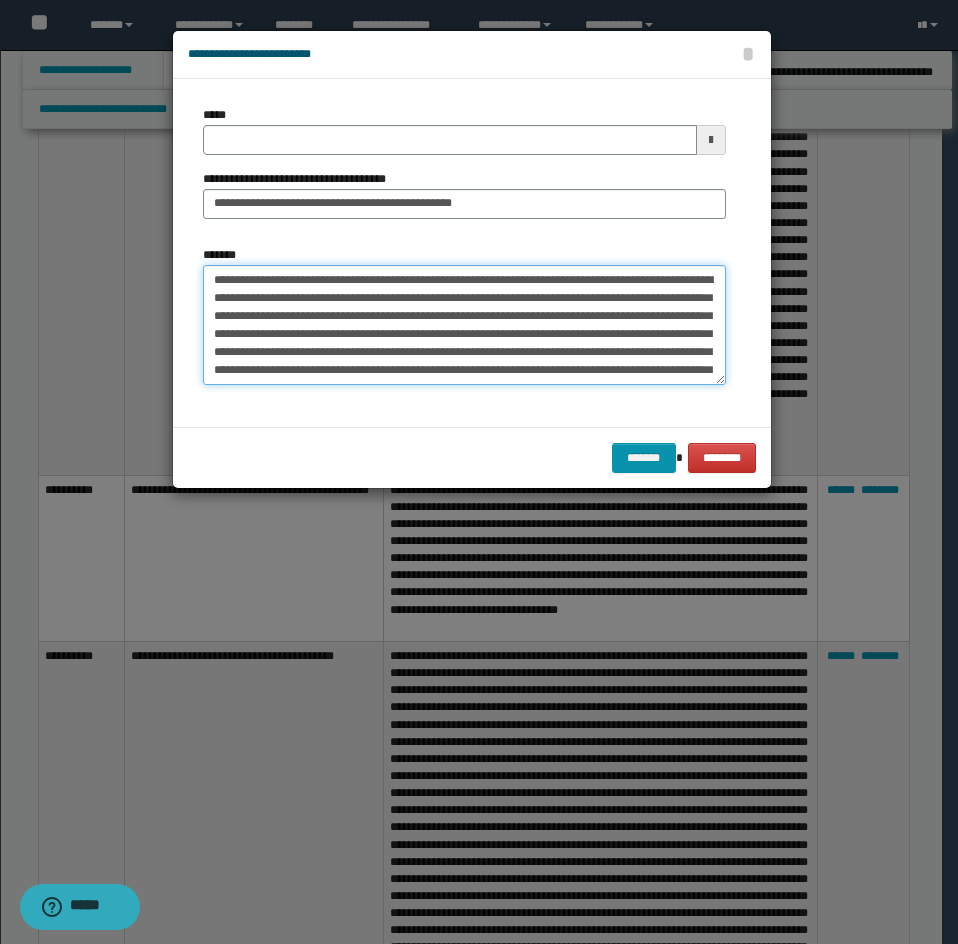 click on "**********" at bounding box center [464, 325] 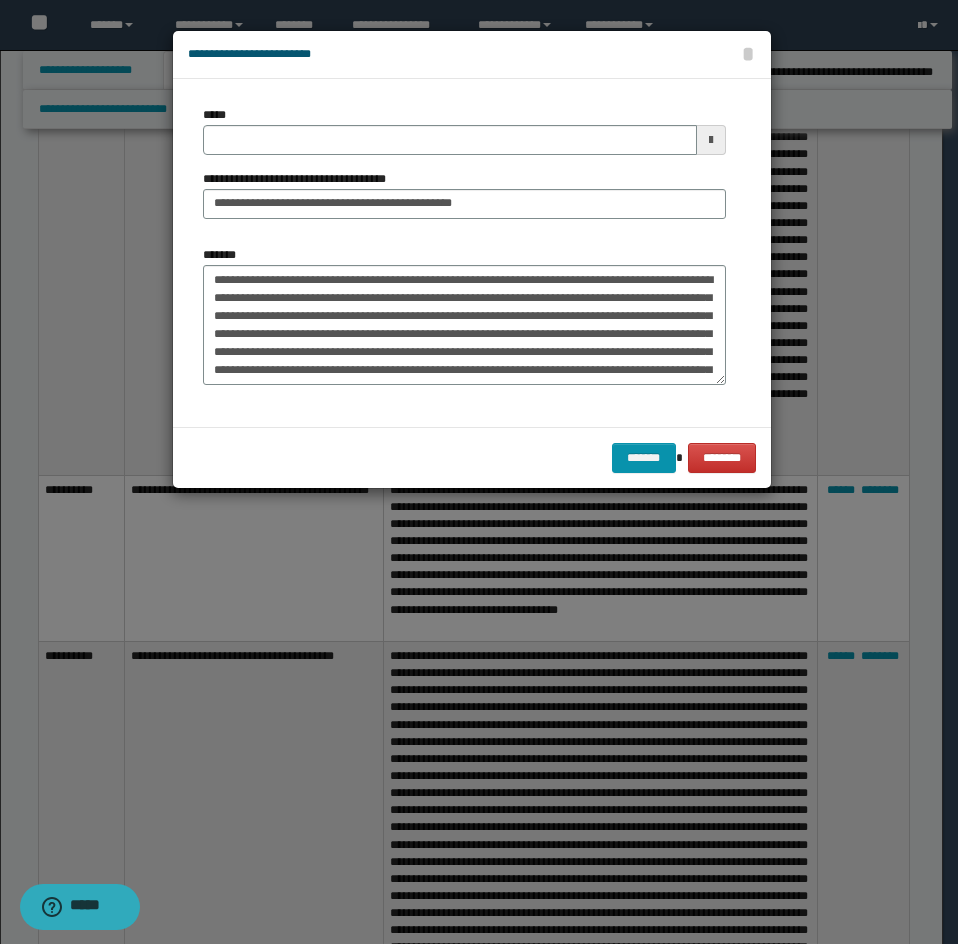 click on "**********" at bounding box center (464, 323) 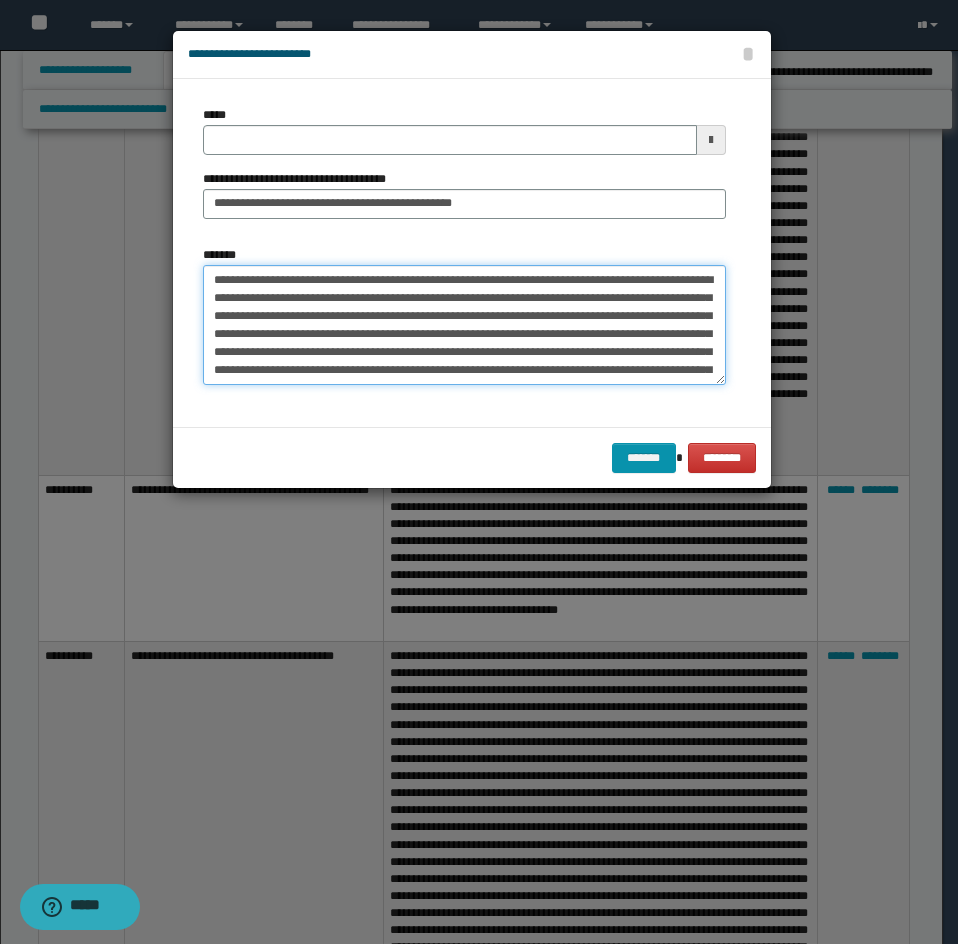 click on "**********" at bounding box center [464, 325] 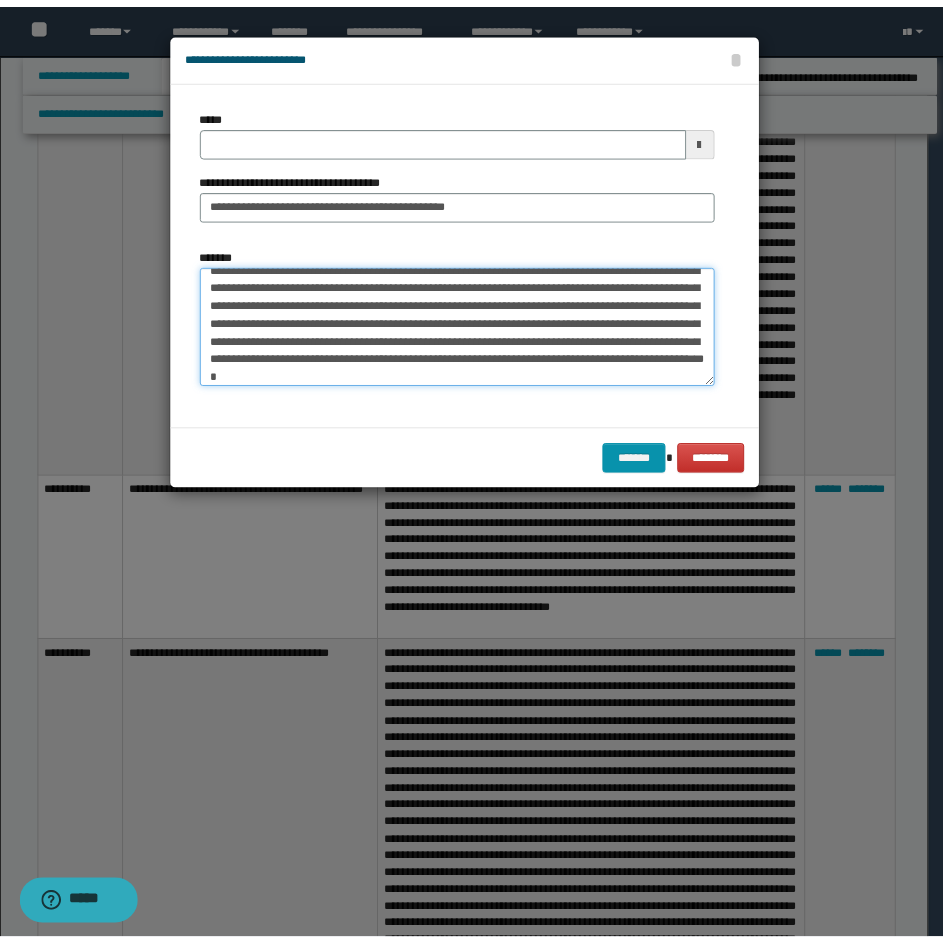 scroll, scrollTop: 66, scrollLeft: 0, axis: vertical 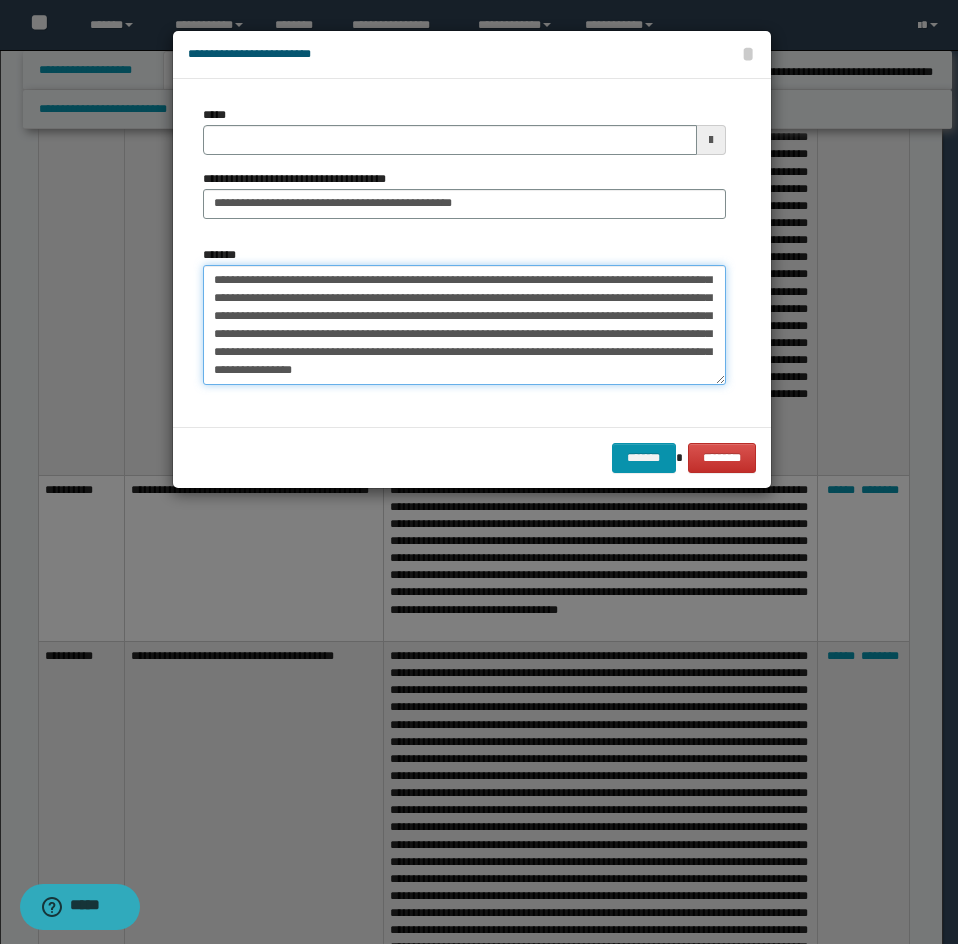 click on "**********" at bounding box center [464, 325] 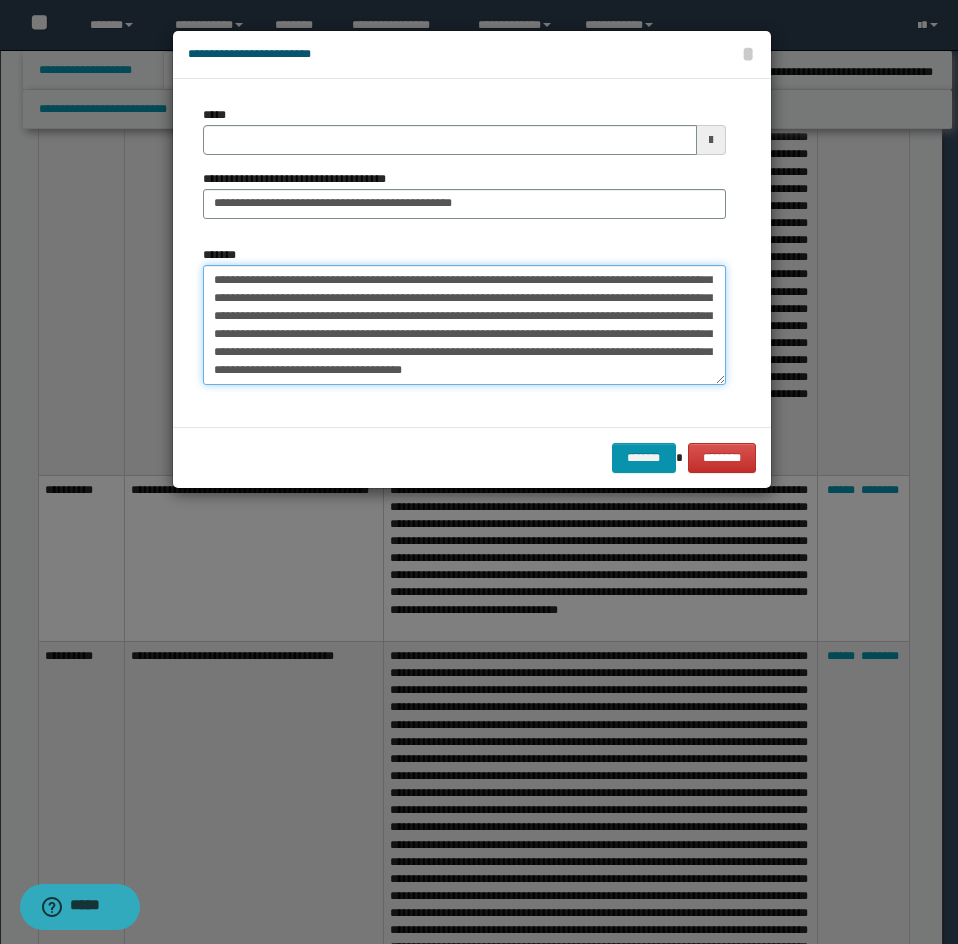 click on "**********" at bounding box center [464, 325] 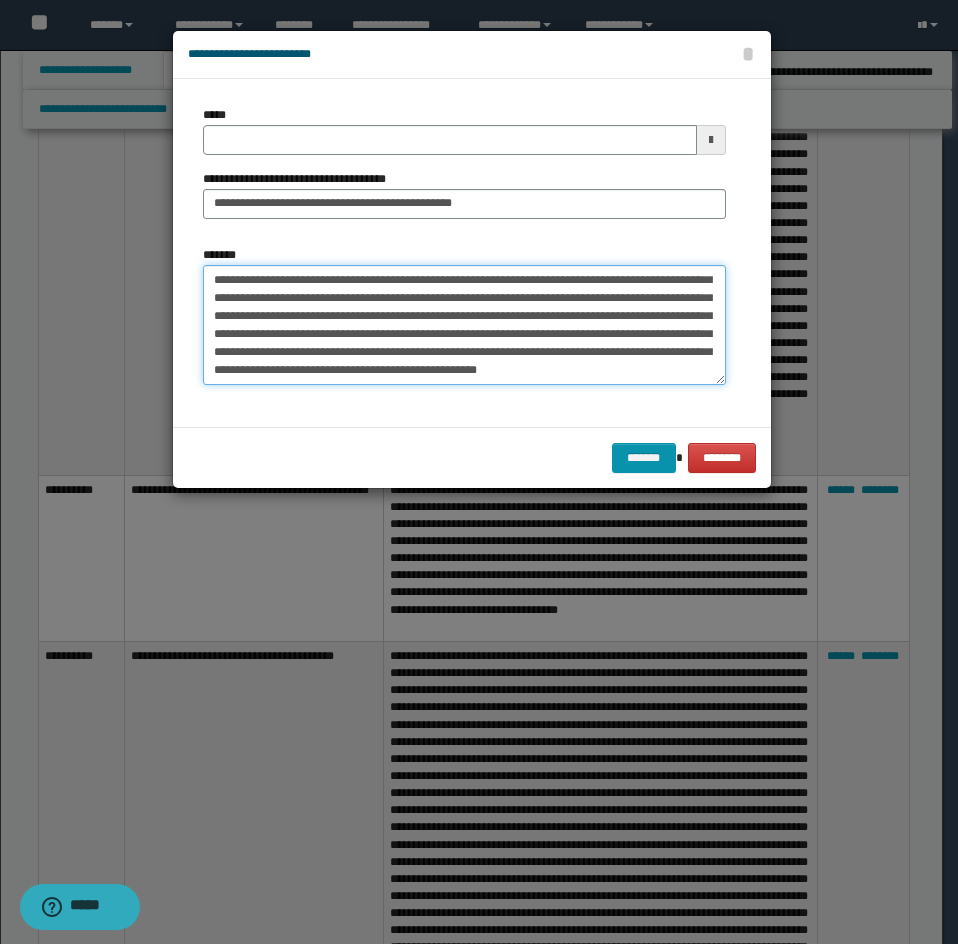 click on "**********" at bounding box center (464, 325) 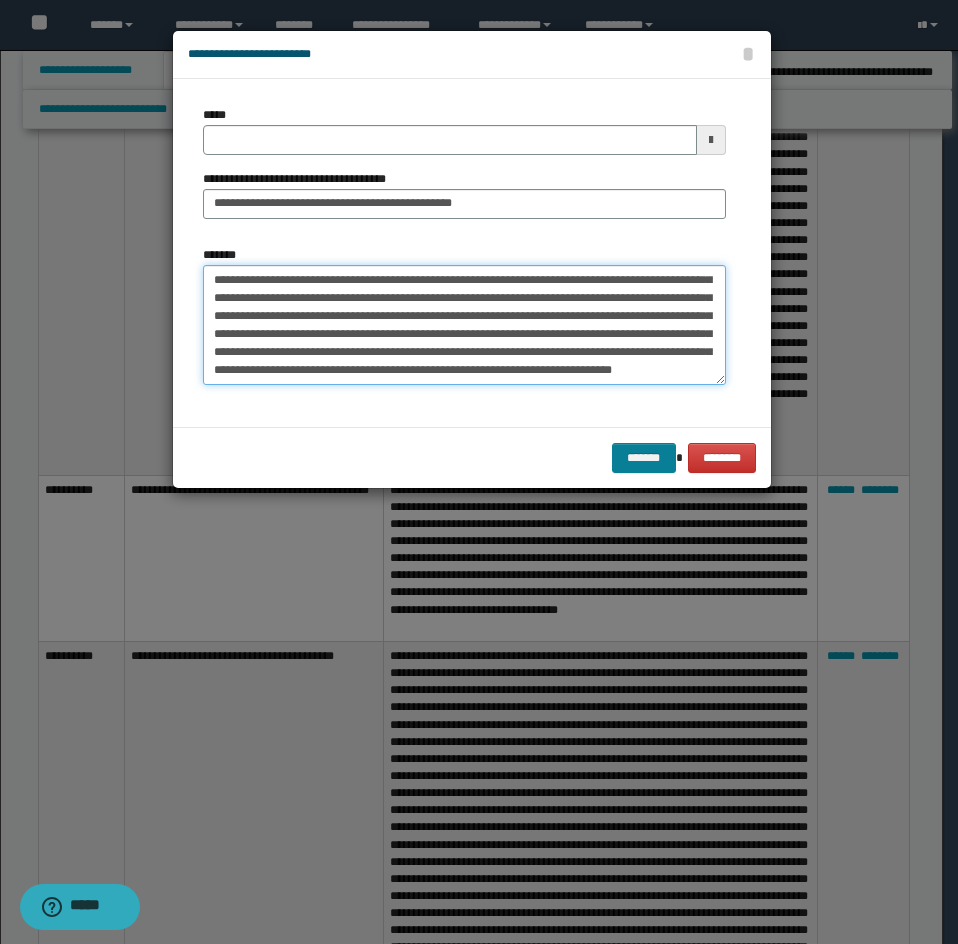 type on "**********" 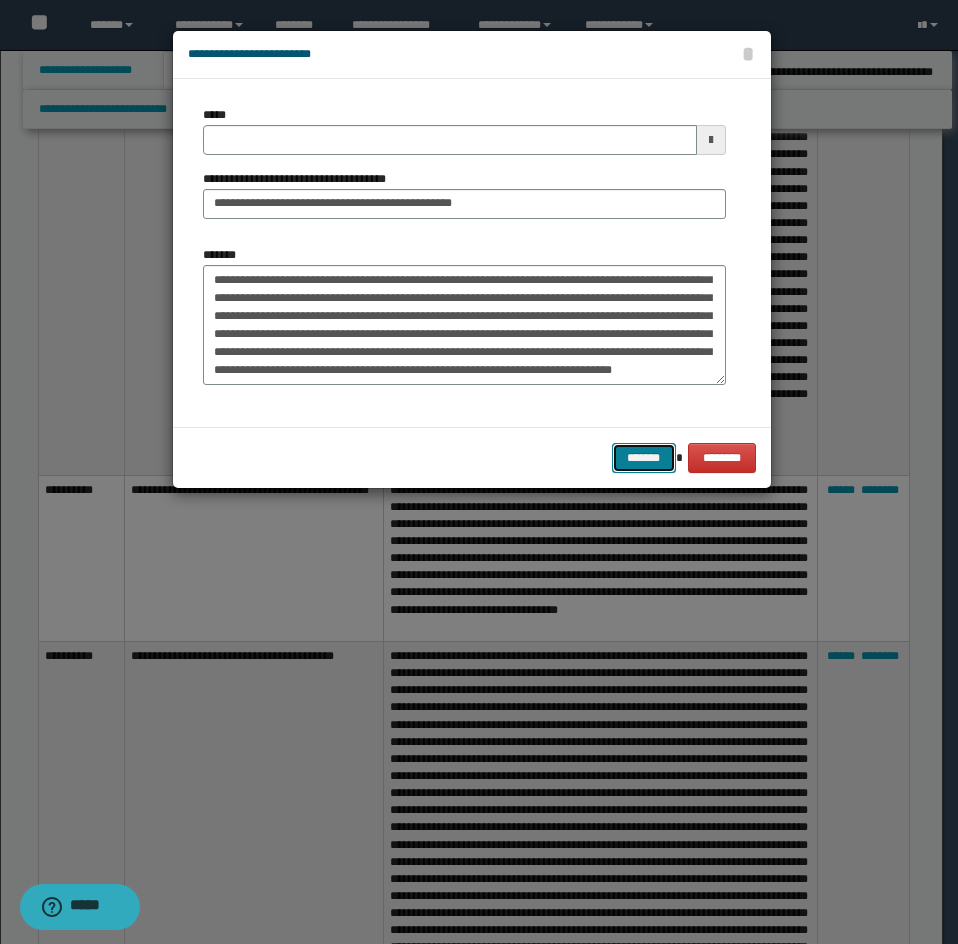 click on "*******" at bounding box center (644, 458) 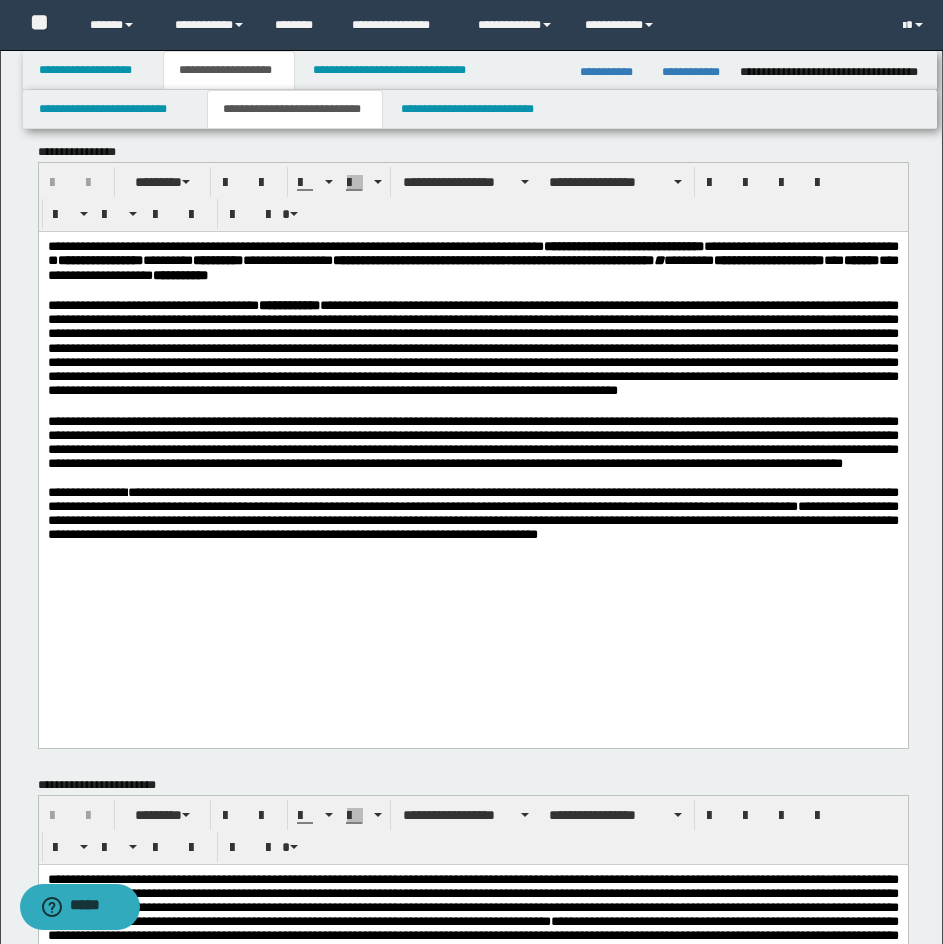 scroll, scrollTop: 0, scrollLeft: 0, axis: both 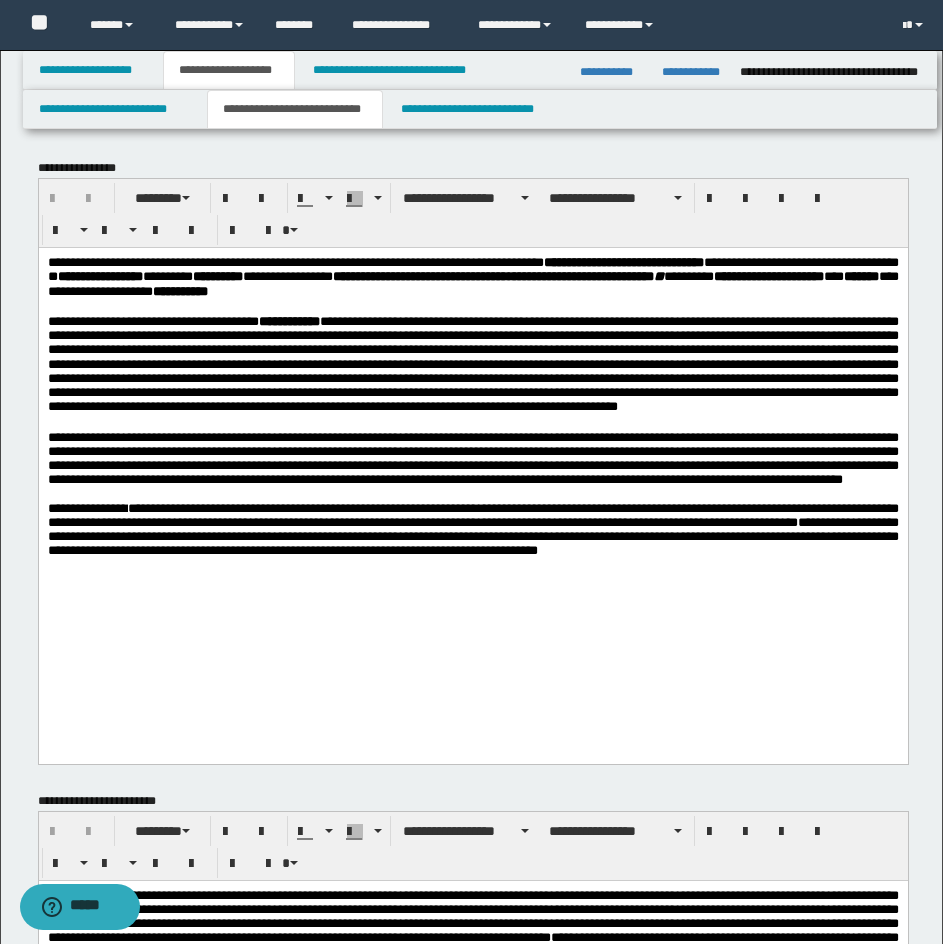 click on "**********" at bounding box center [471, 3731] 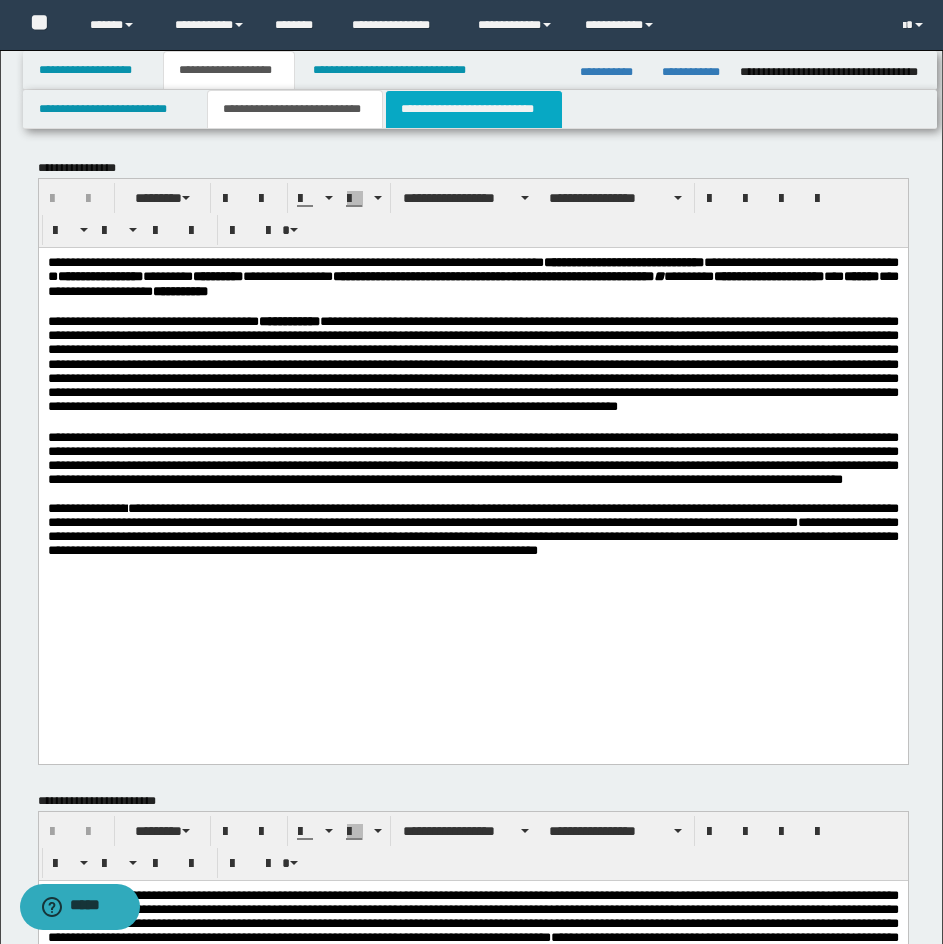 click on "**********" at bounding box center (474, 109) 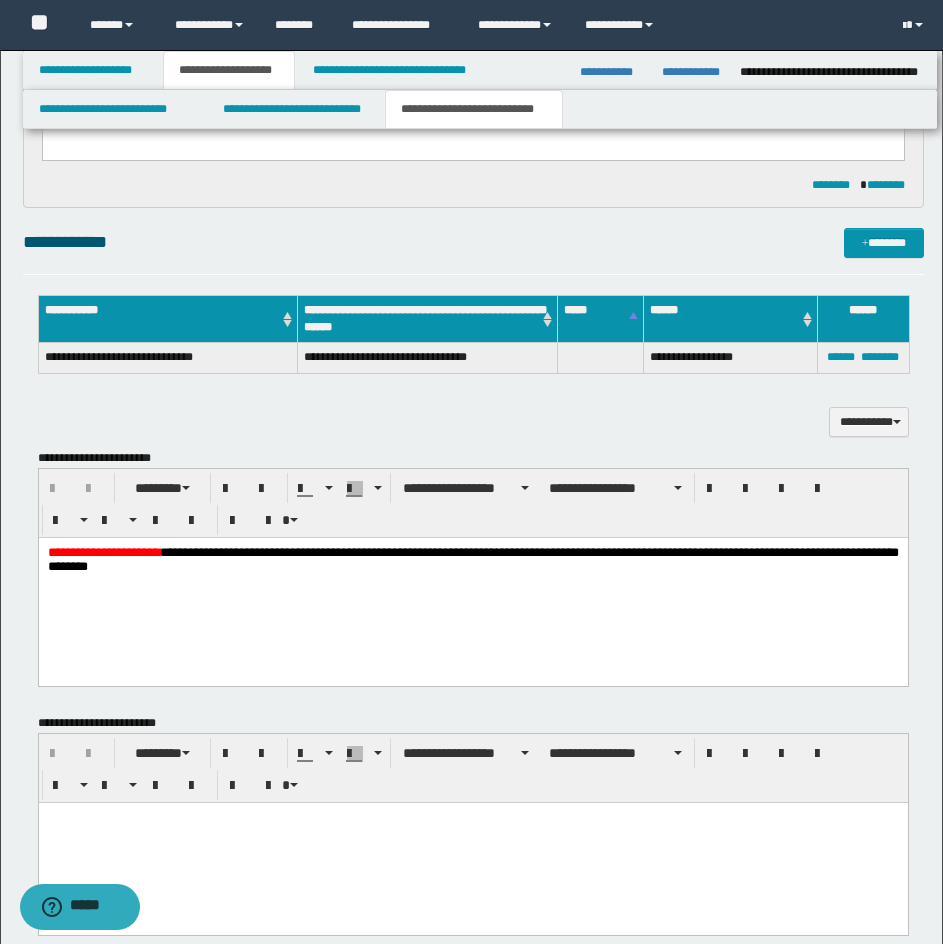 scroll, scrollTop: 383, scrollLeft: 0, axis: vertical 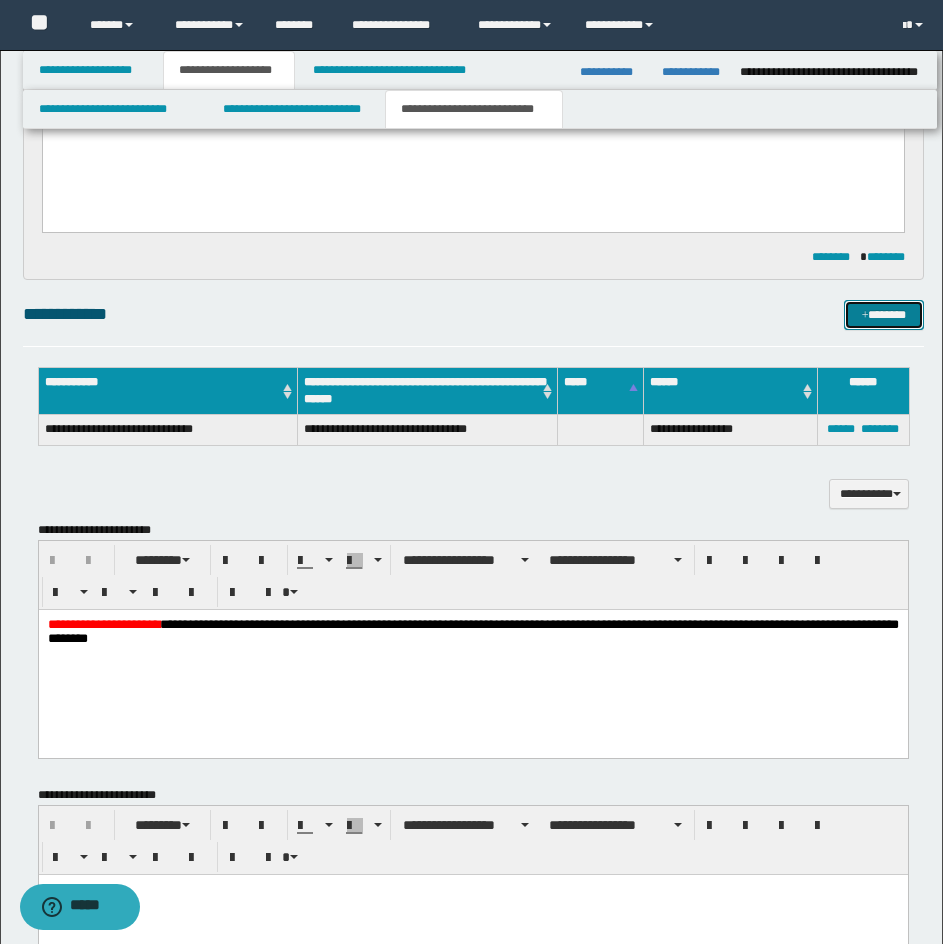 click on "*******" at bounding box center (884, 315) 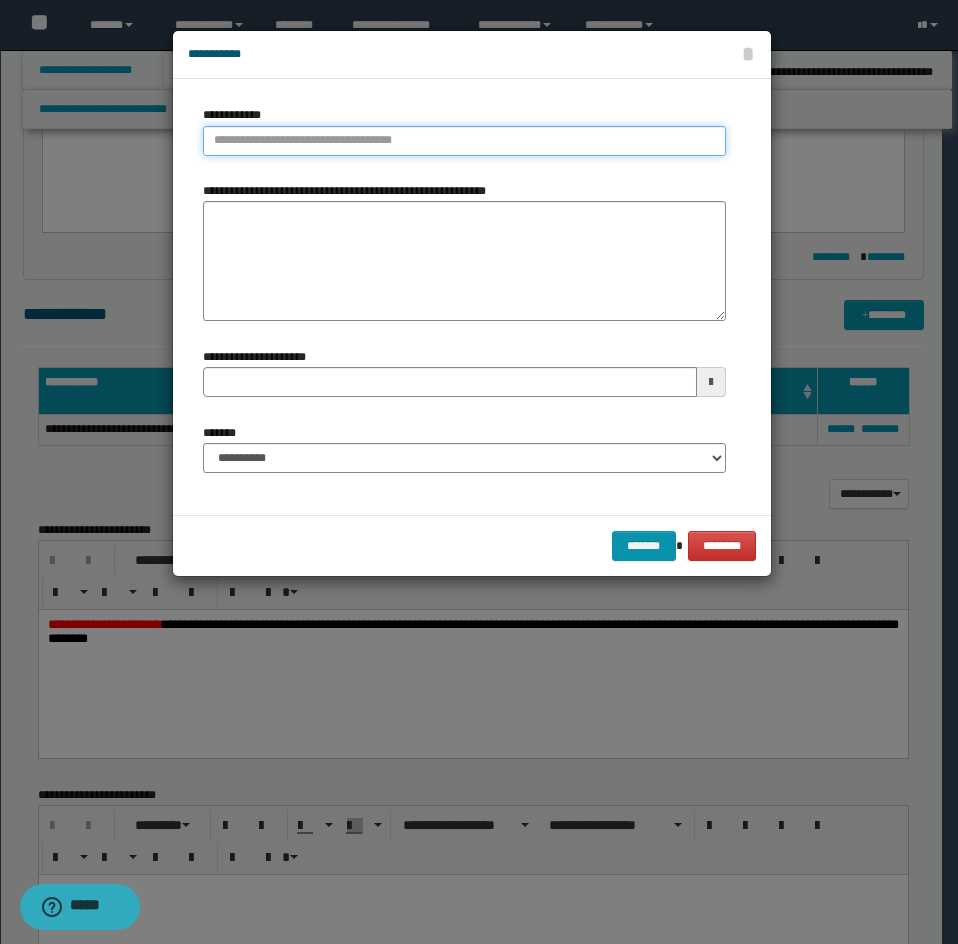 click on "**********" at bounding box center (464, 141) 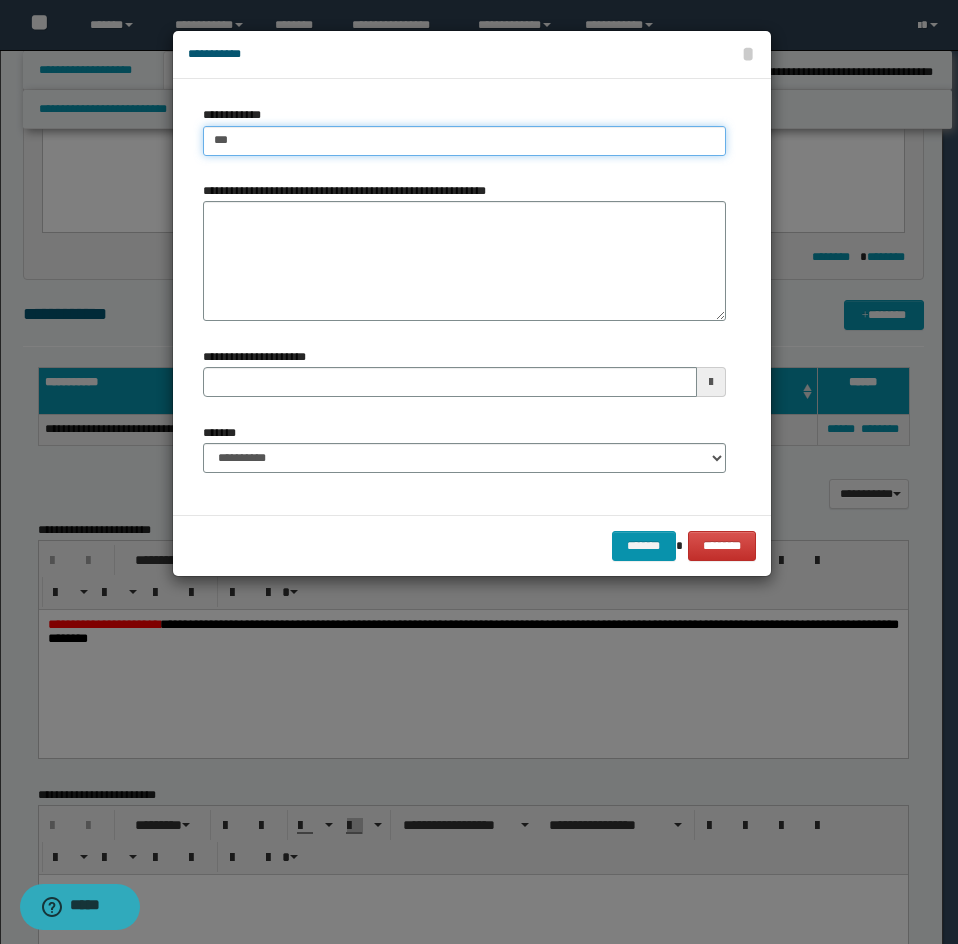 type on "****" 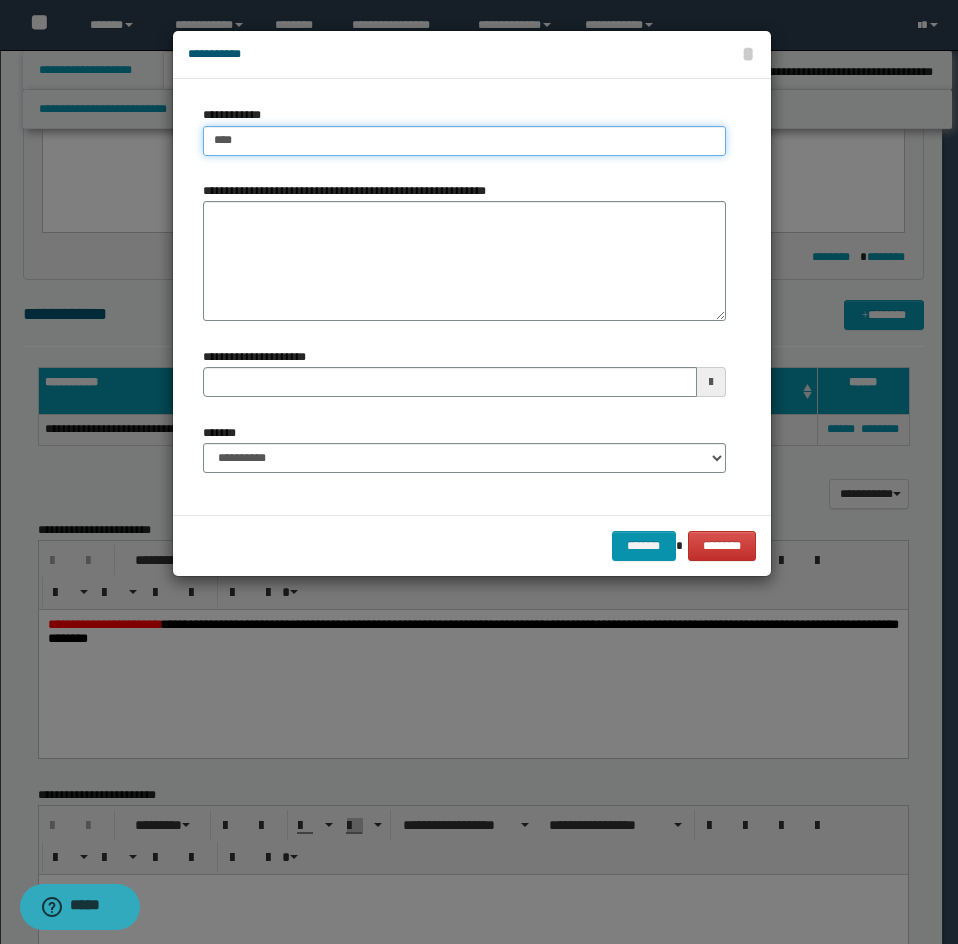 type on "****" 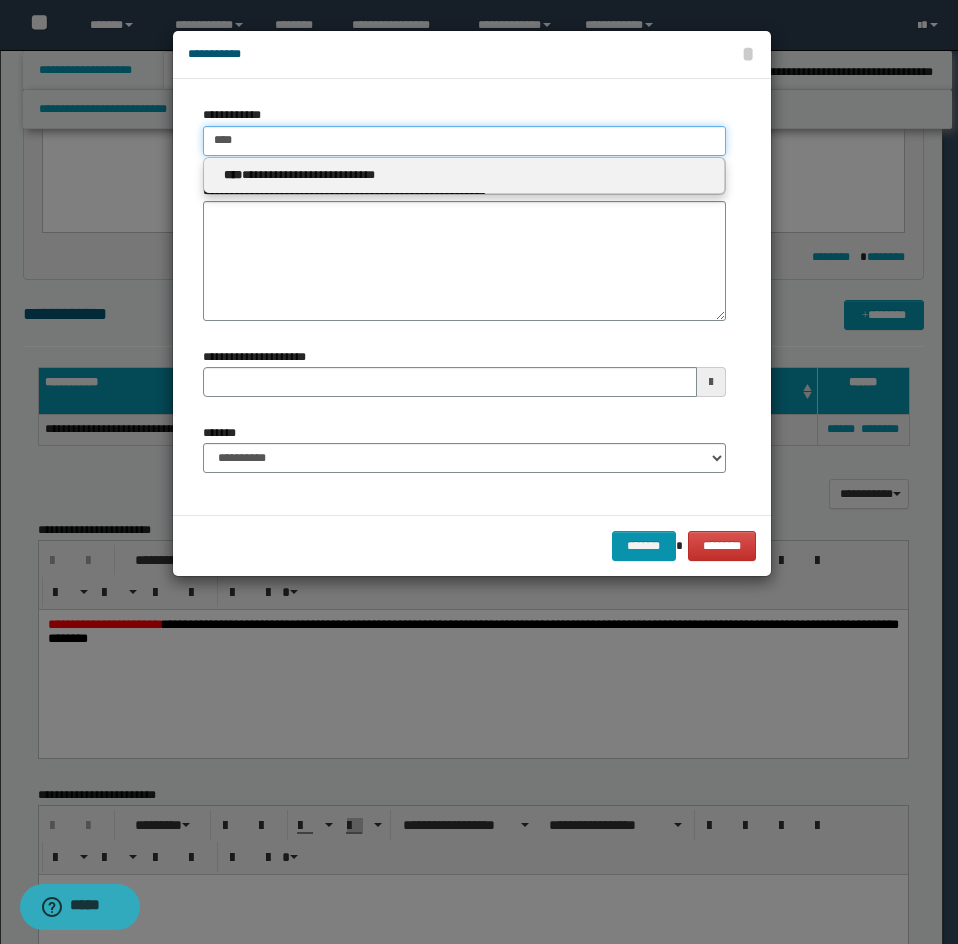 type on "****" 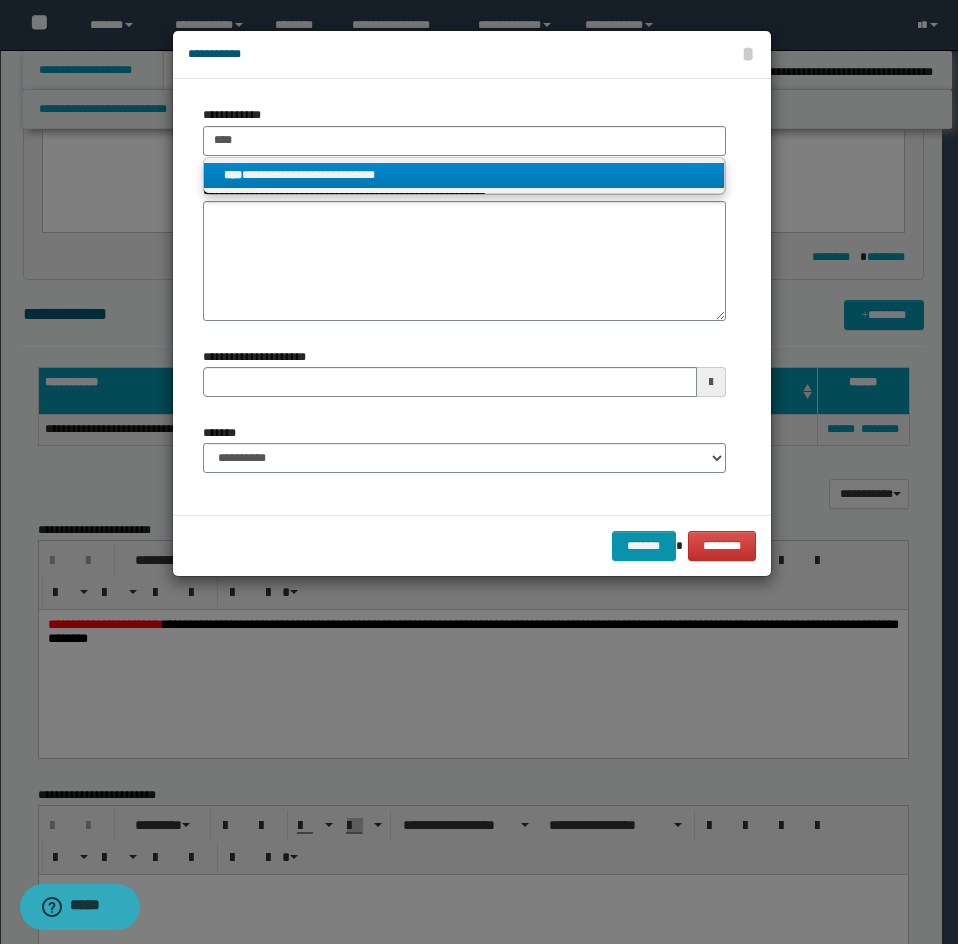 click on "**********" at bounding box center (464, 175) 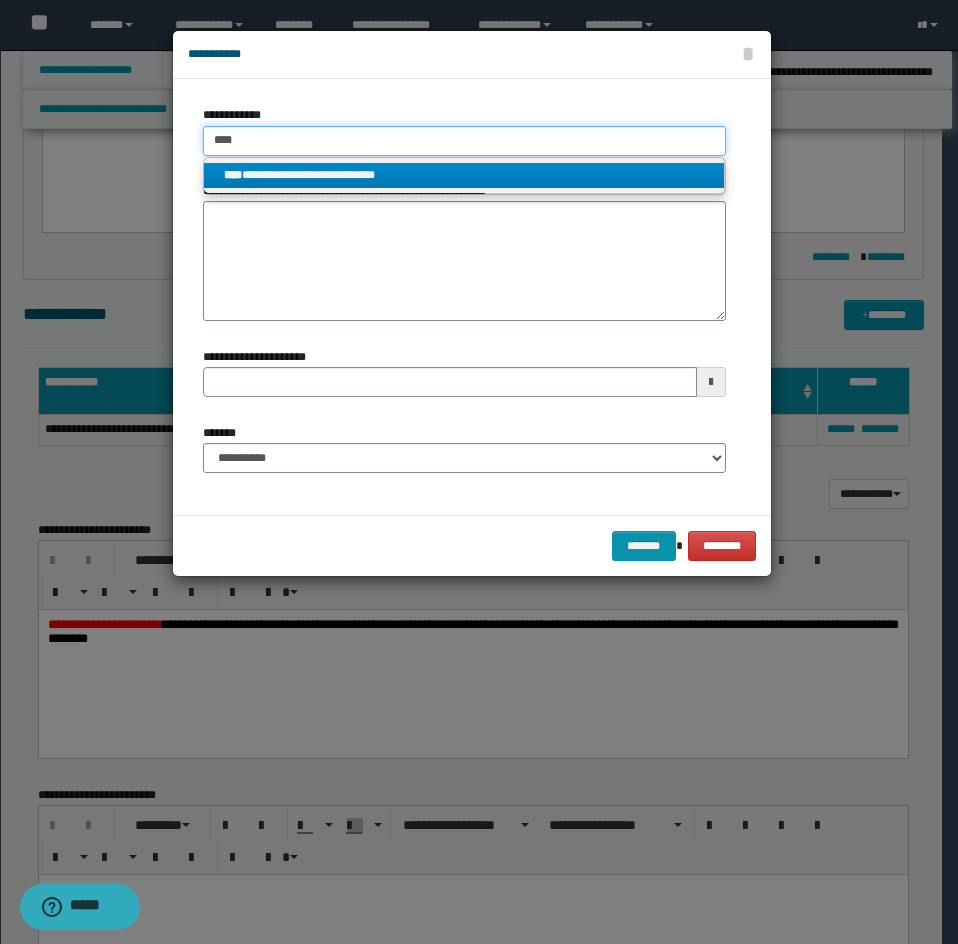 type 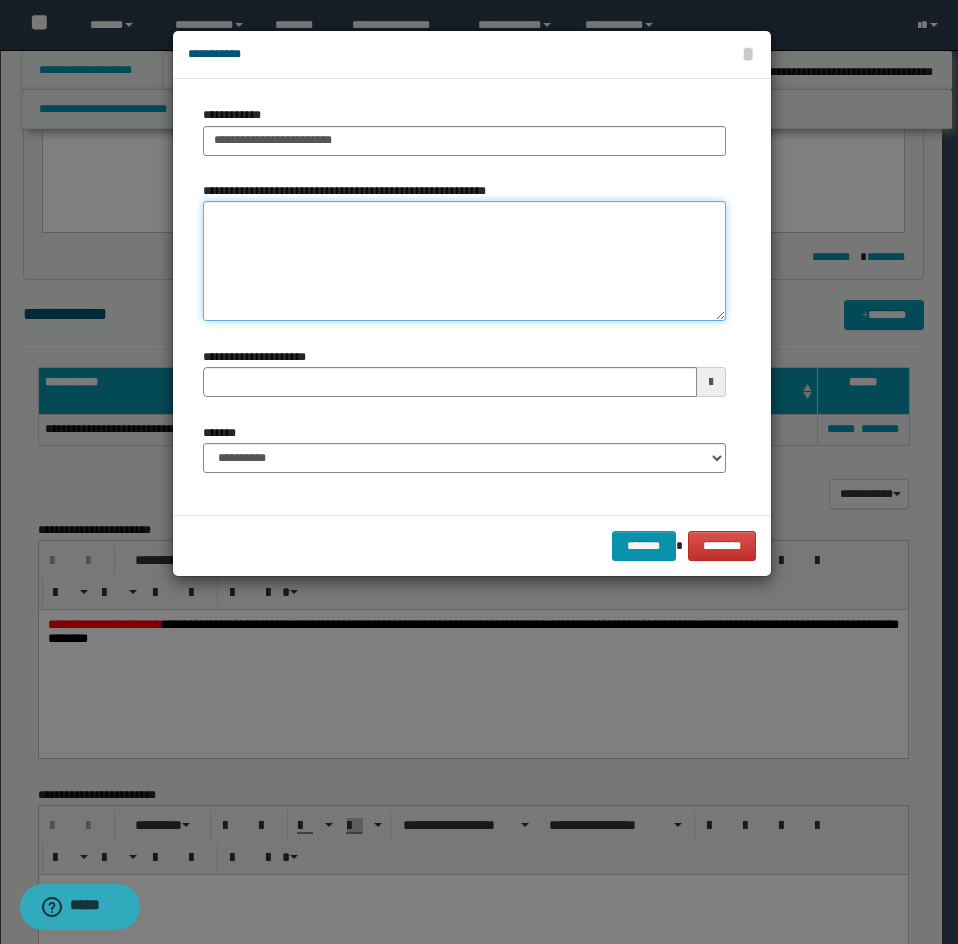 click on "**********" at bounding box center [464, 261] 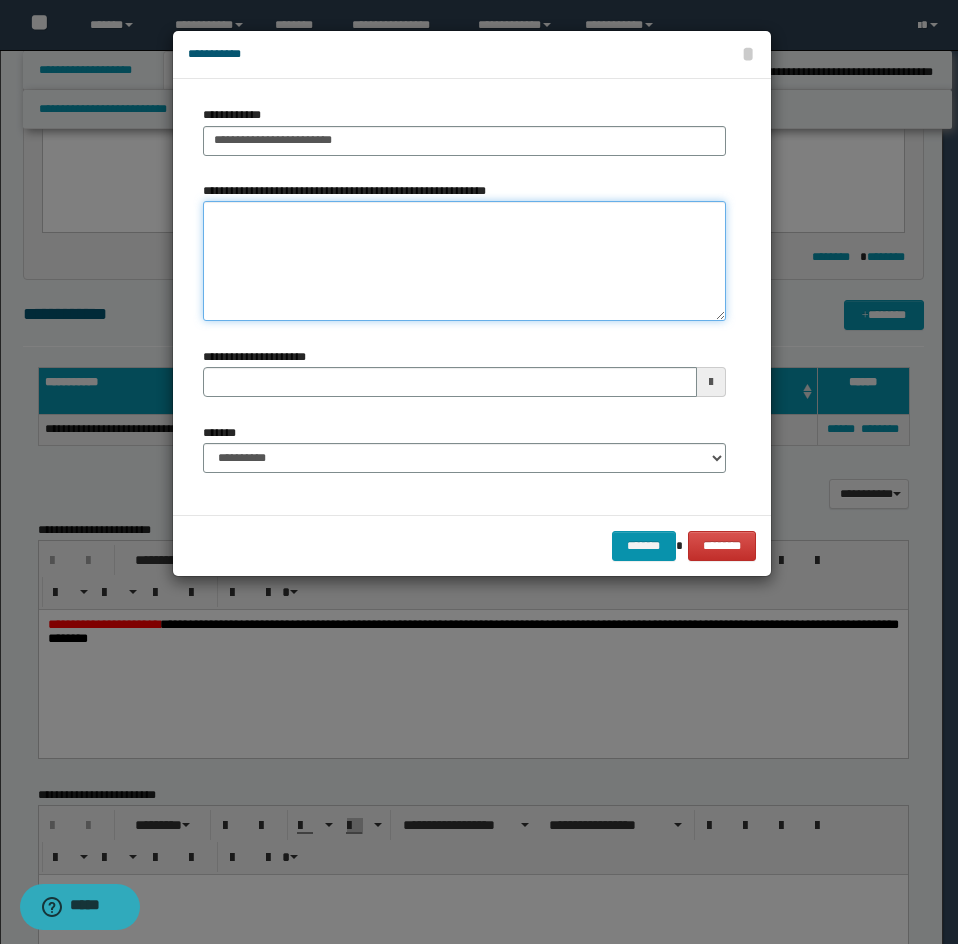 type on "*" 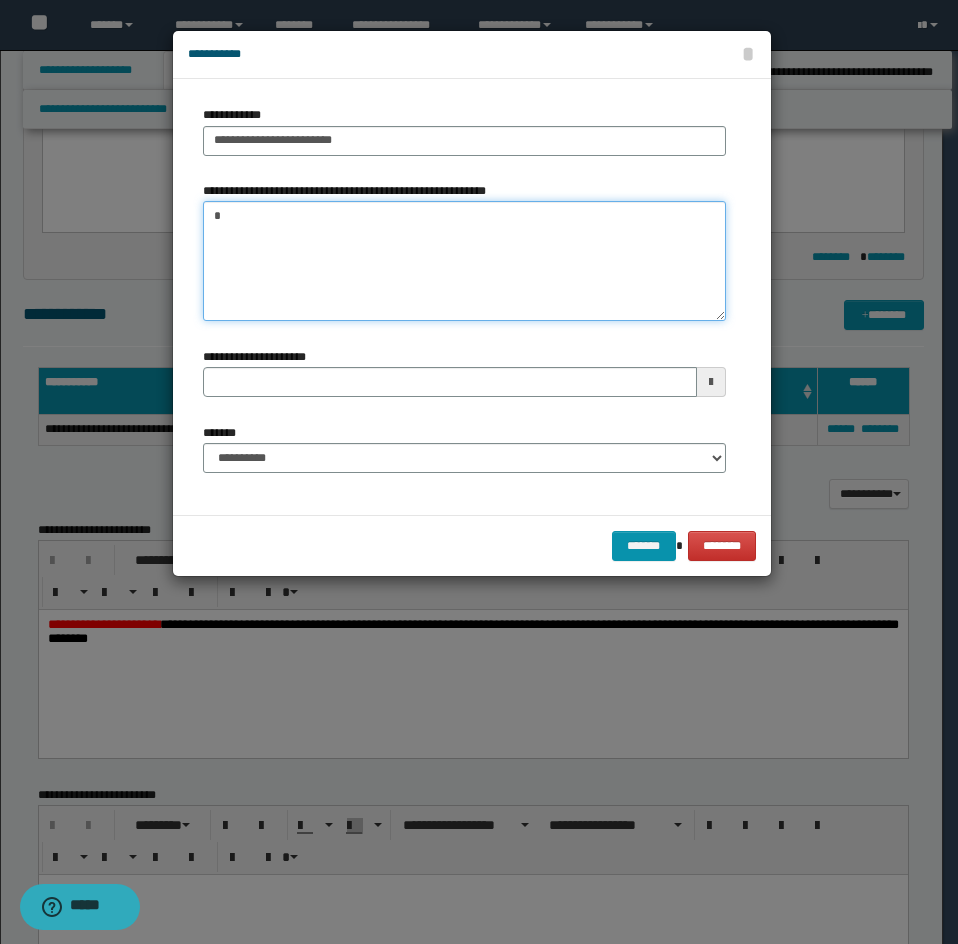 type 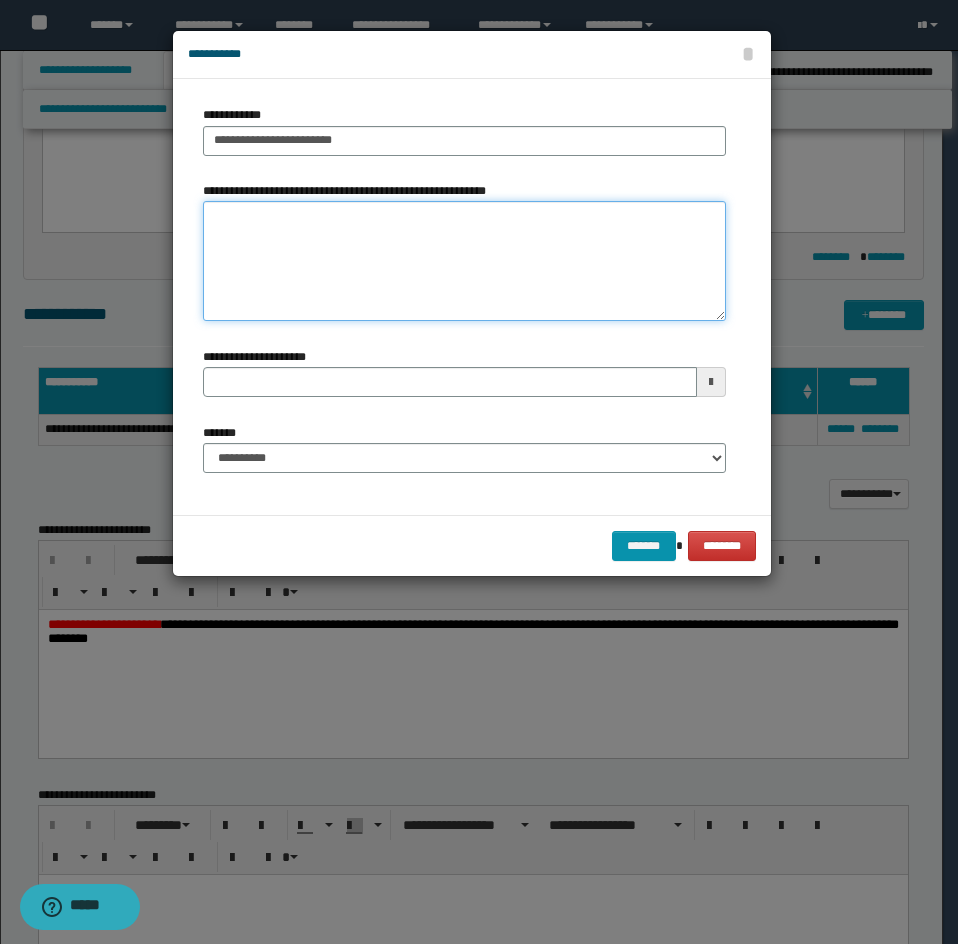 type 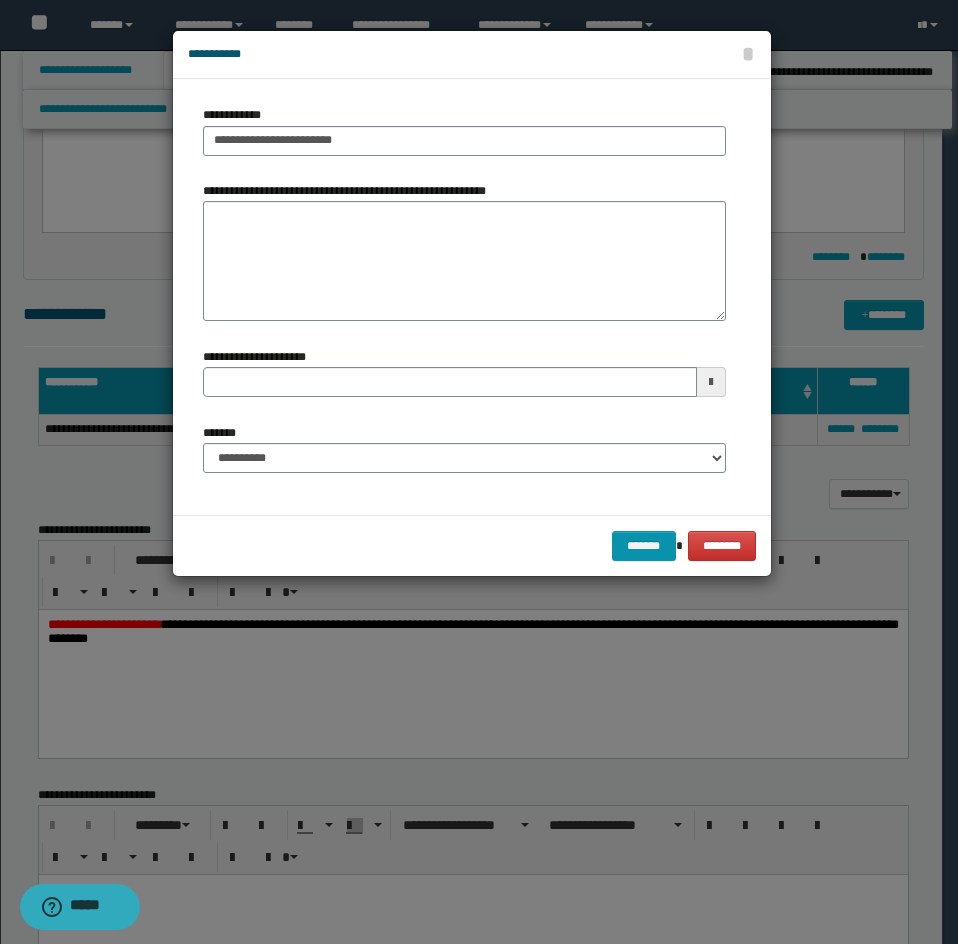 click on "**********" at bounding box center (464, 456) 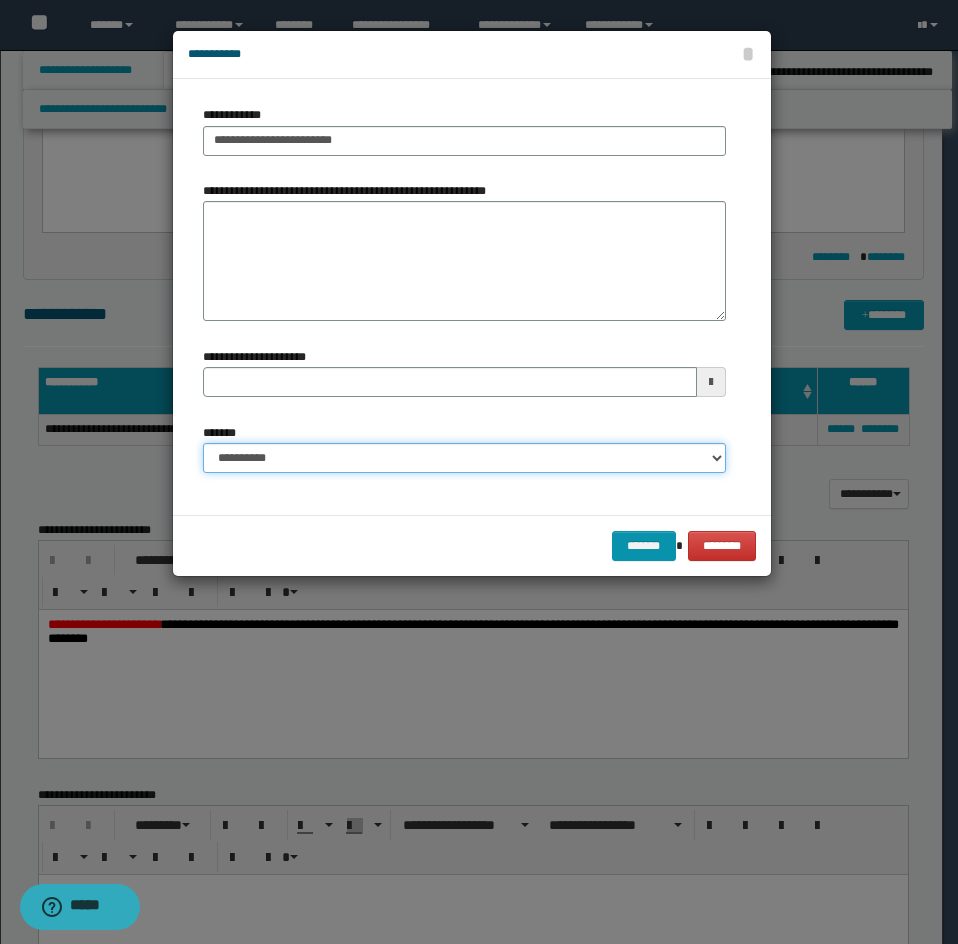 click on "**********" at bounding box center (464, 458) 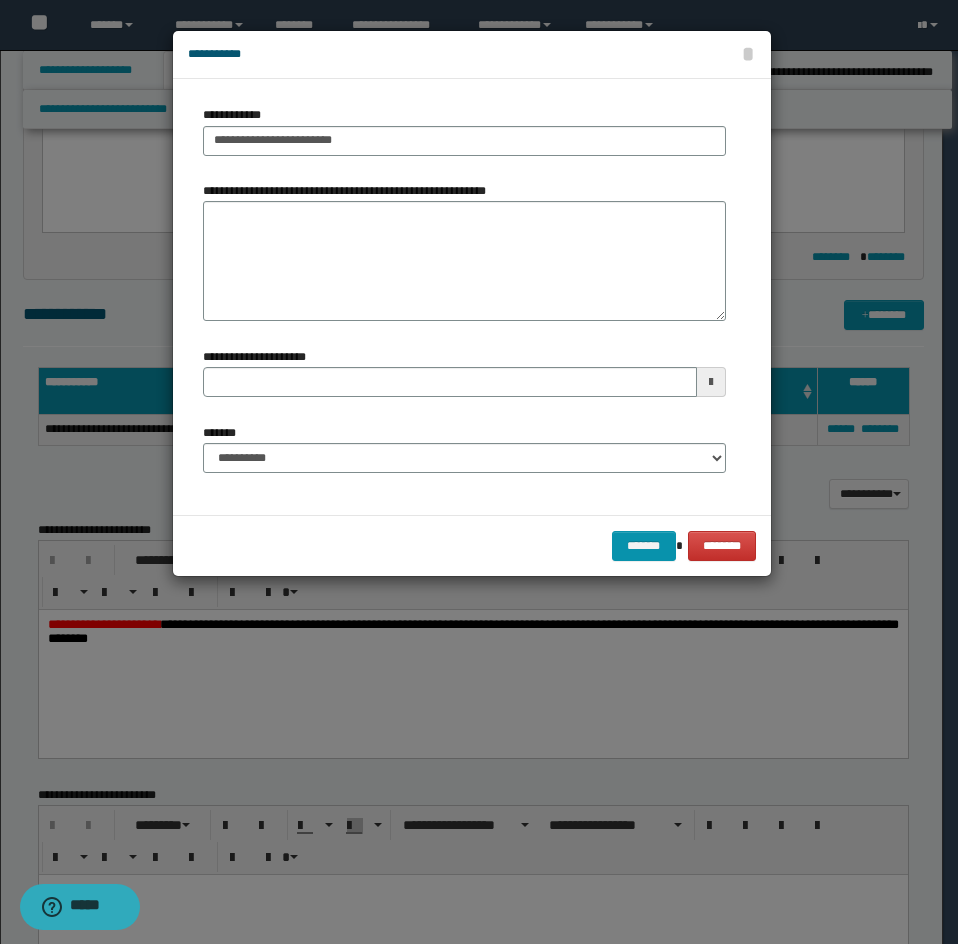 click on "**********" at bounding box center [464, 448] 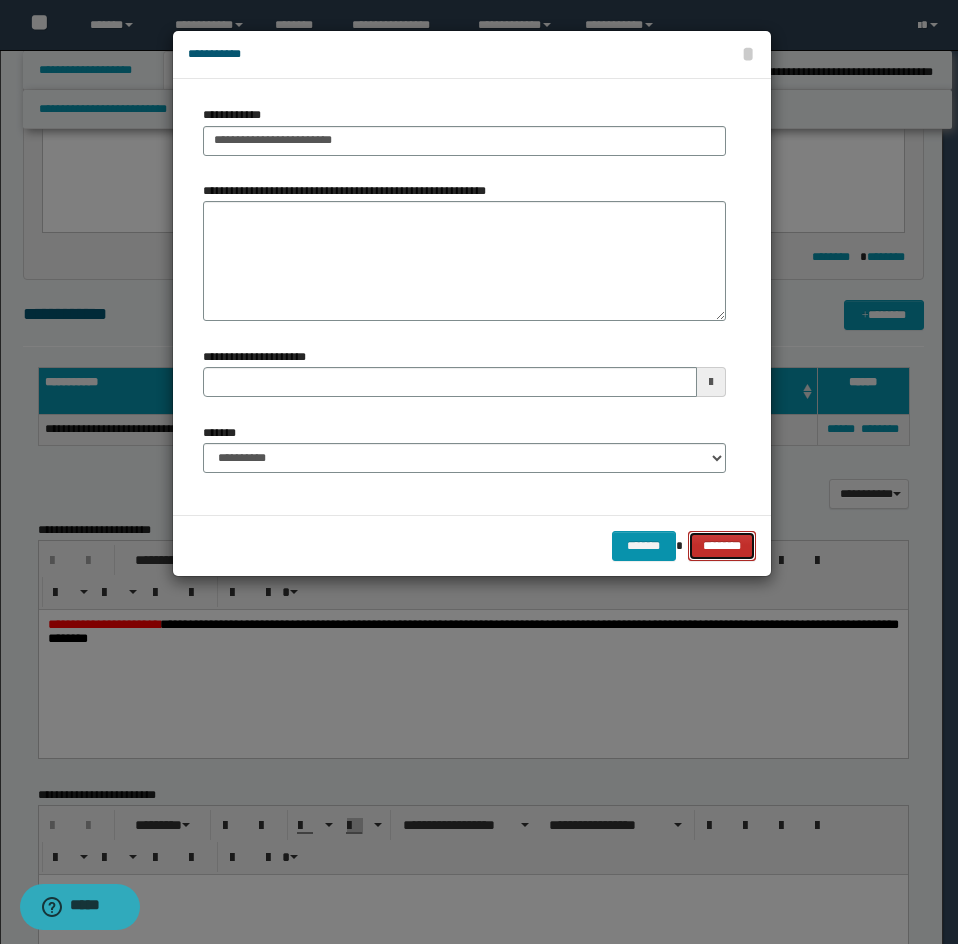 click on "********" at bounding box center (721, 546) 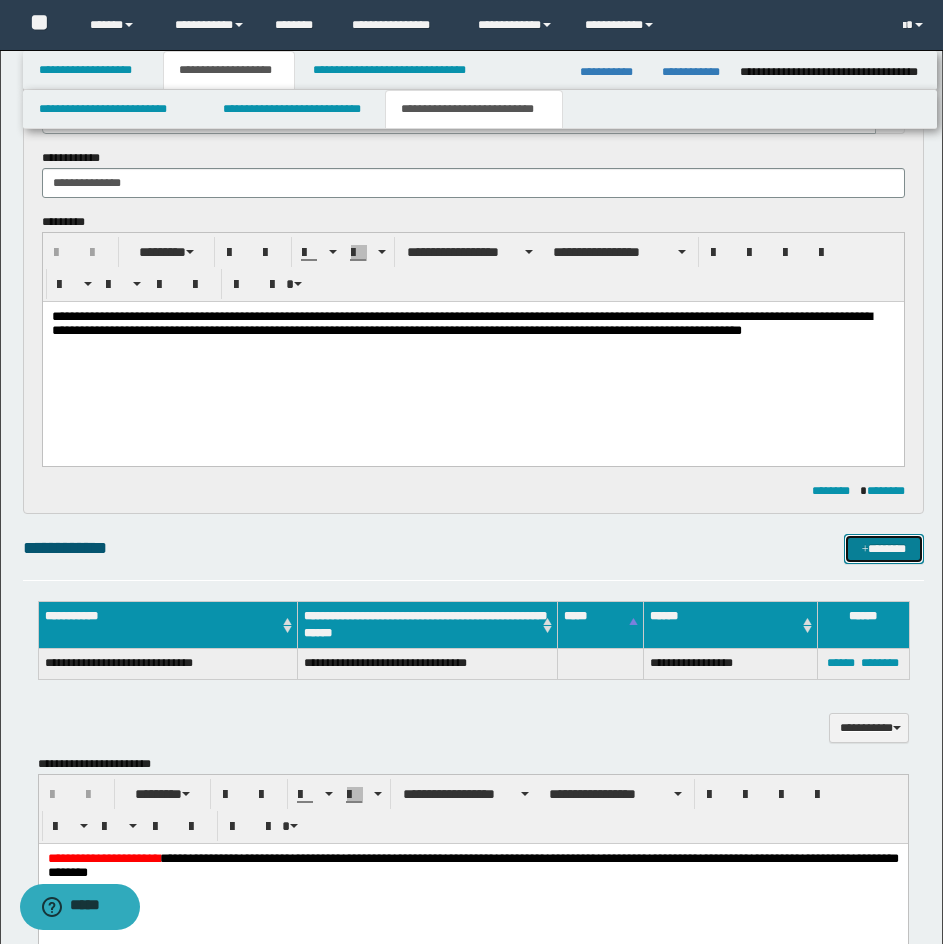 scroll, scrollTop: 83, scrollLeft: 0, axis: vertical 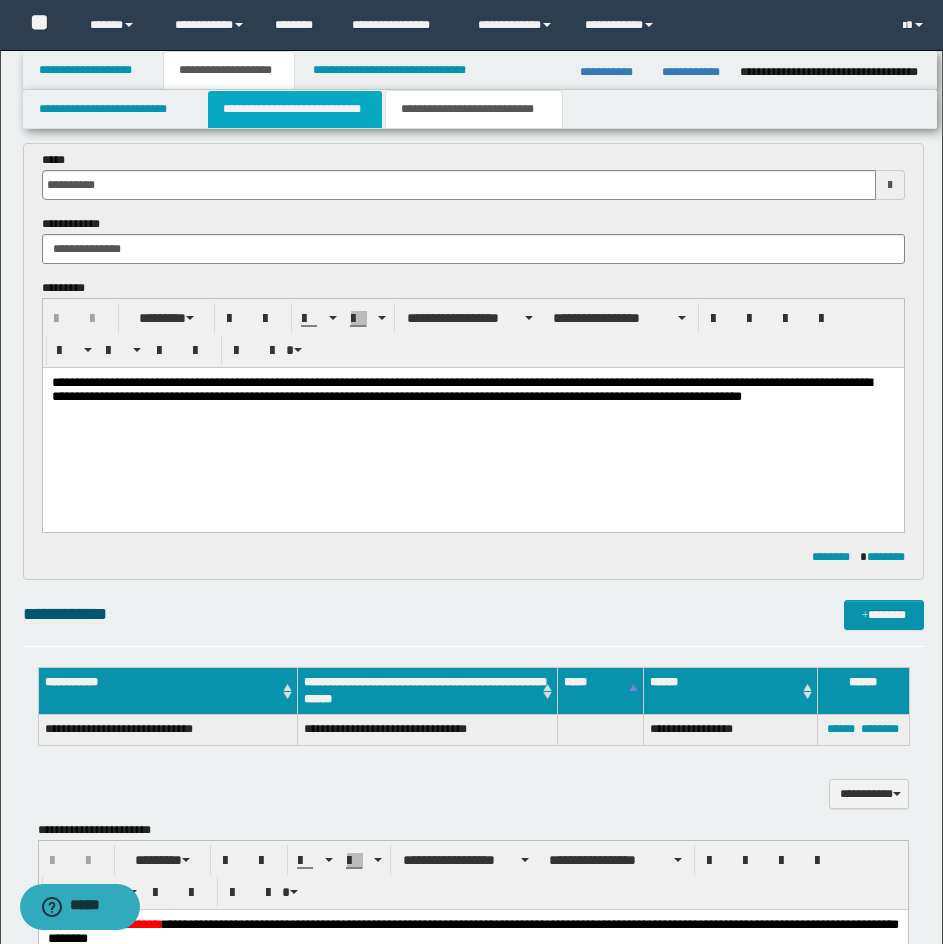 click on "**********" at bounding box center (295, 109) 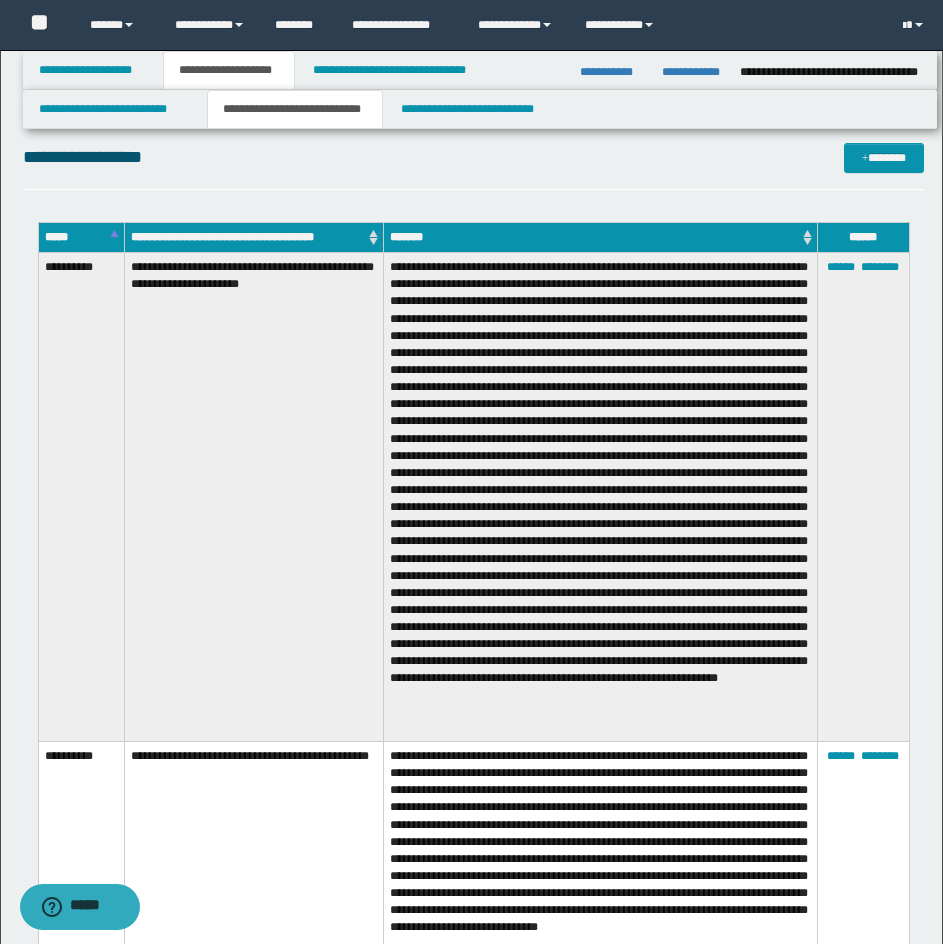 scroll, scrollTop: 1083, scrollLeft: 0, axis: vertical 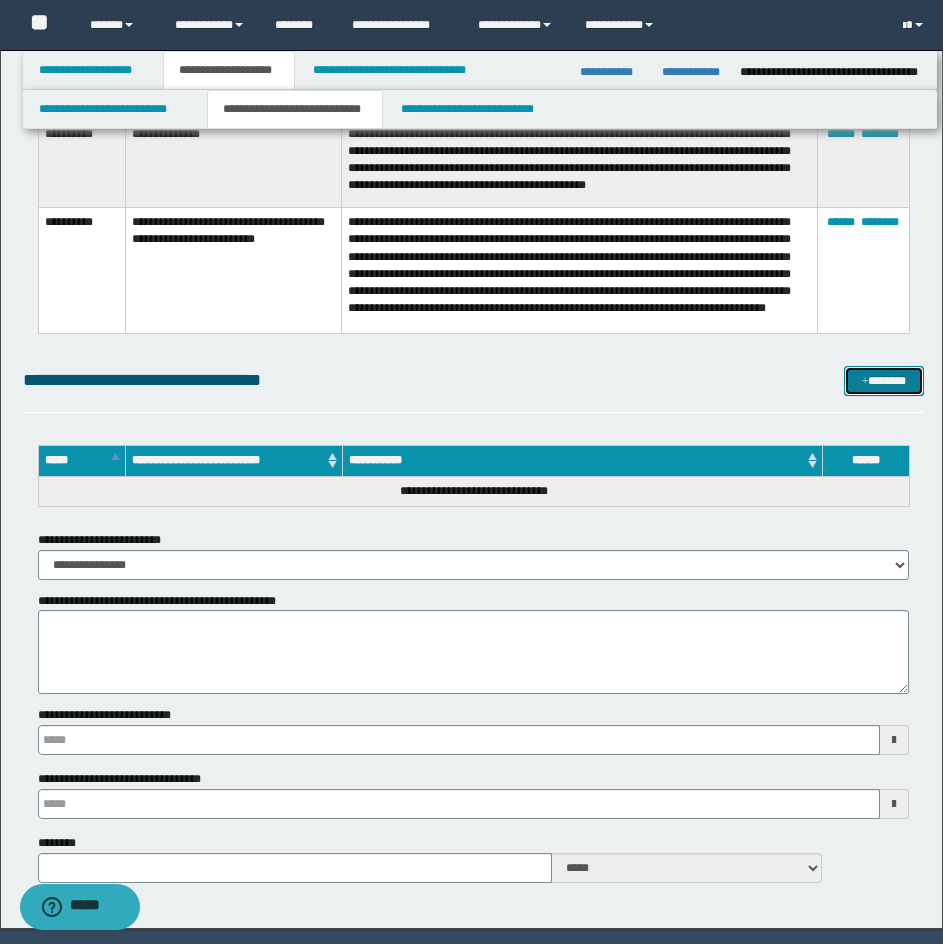 click on "*******" at bounding box center (884, 381) 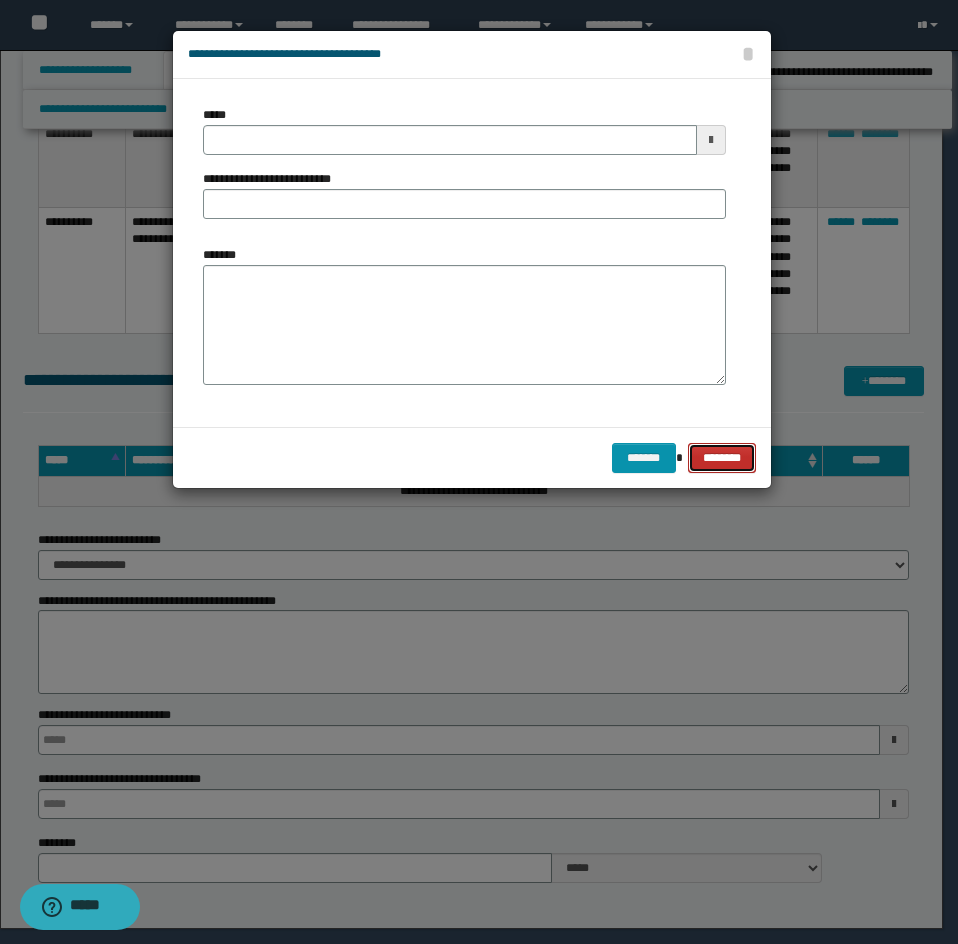 click on "********" at bounding box center (721, 458) 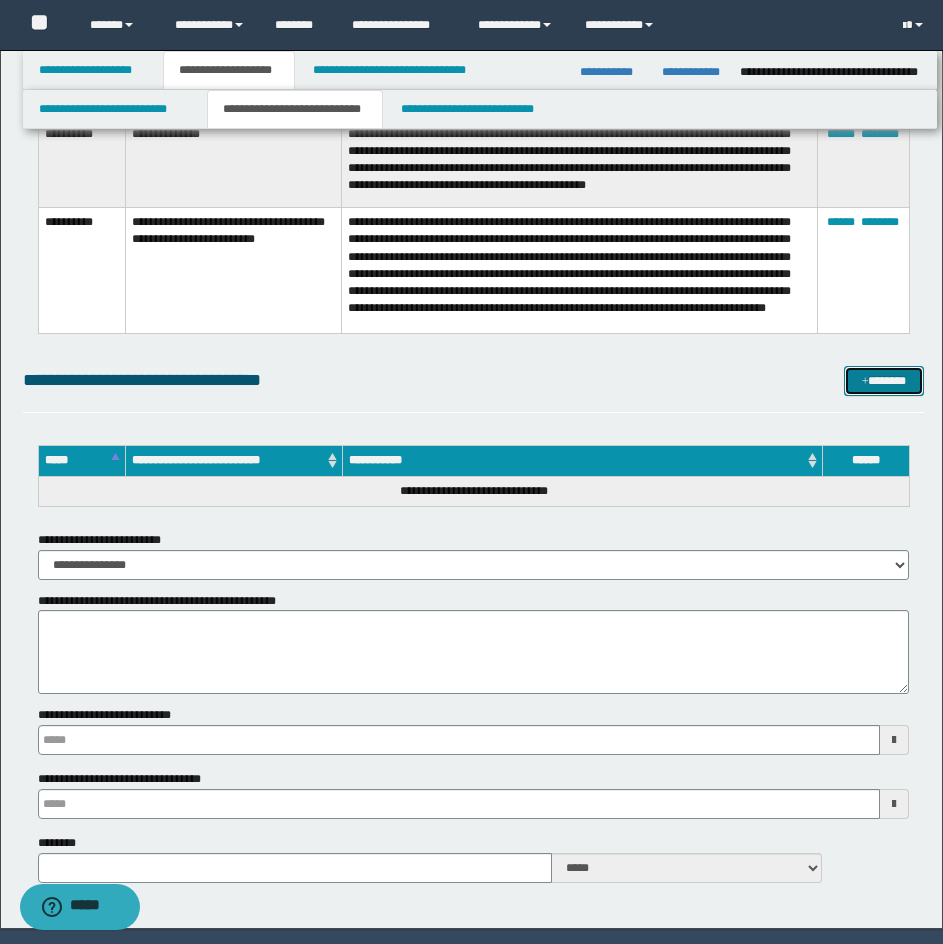 click on "*******" at bounding box center [884, 381] 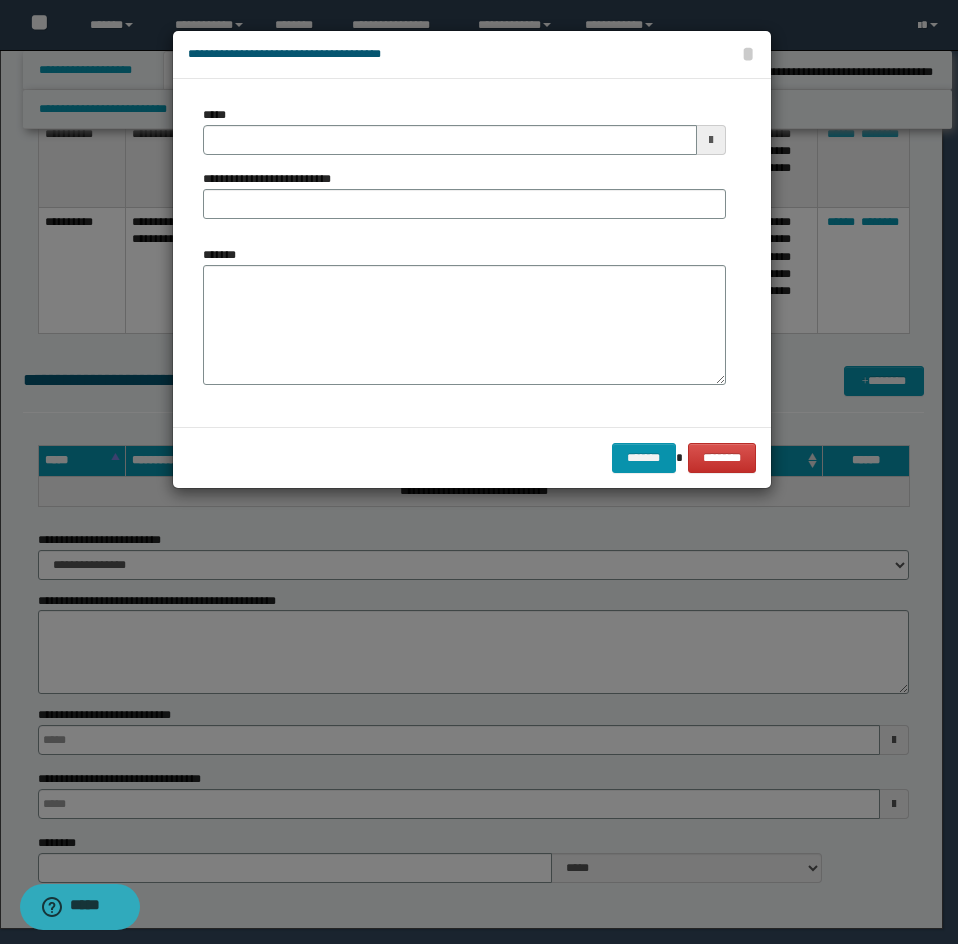 click on "*****" at bounding box center (464, 130) 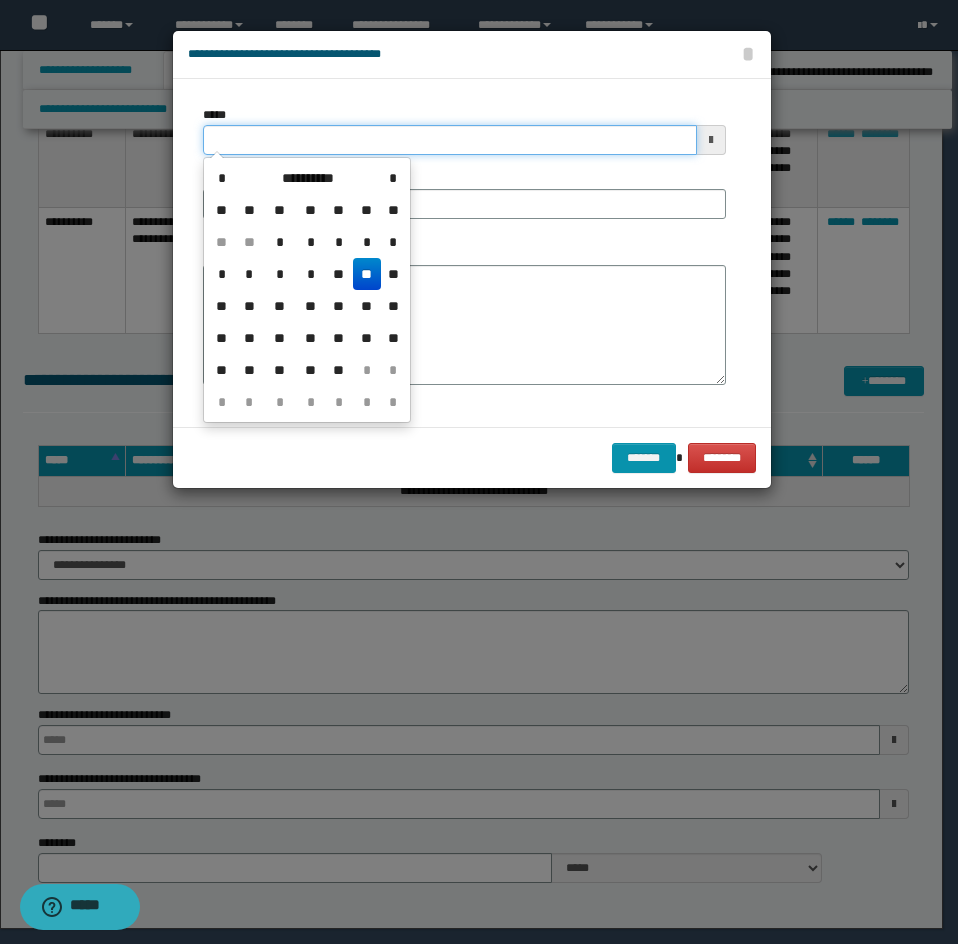 click on "*****" at bounding box center (450, 140) 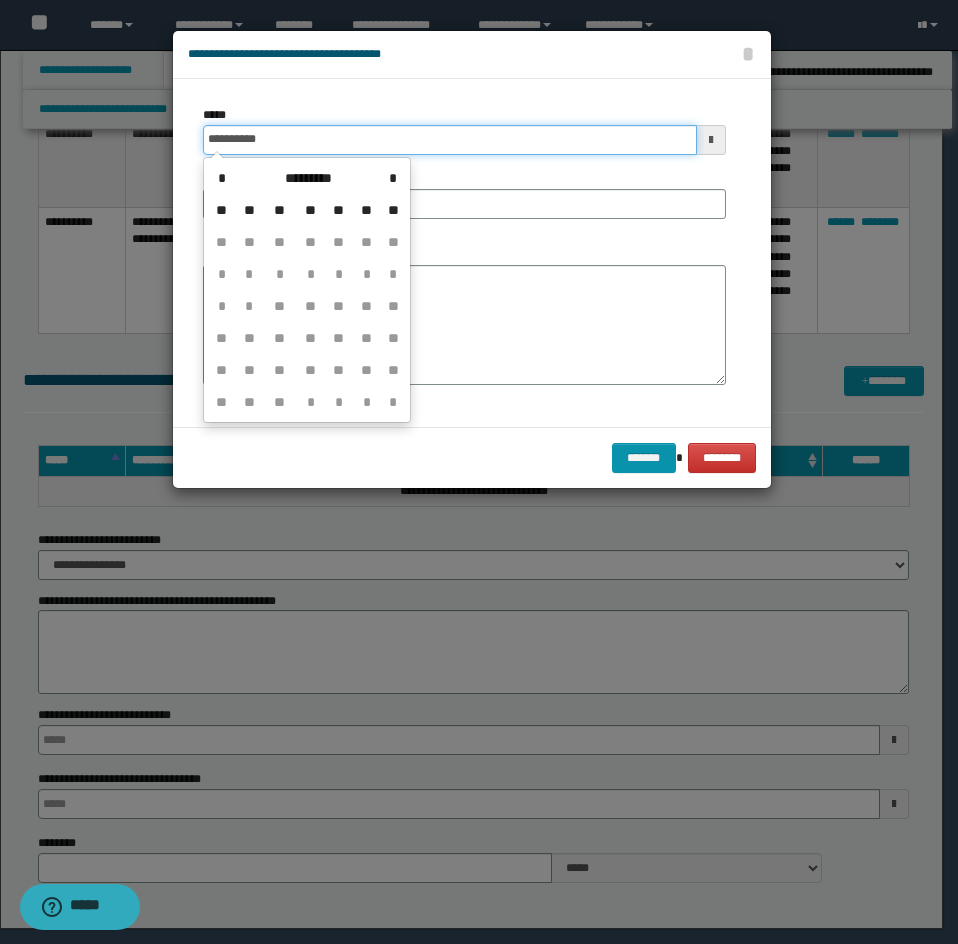 type on "**********" 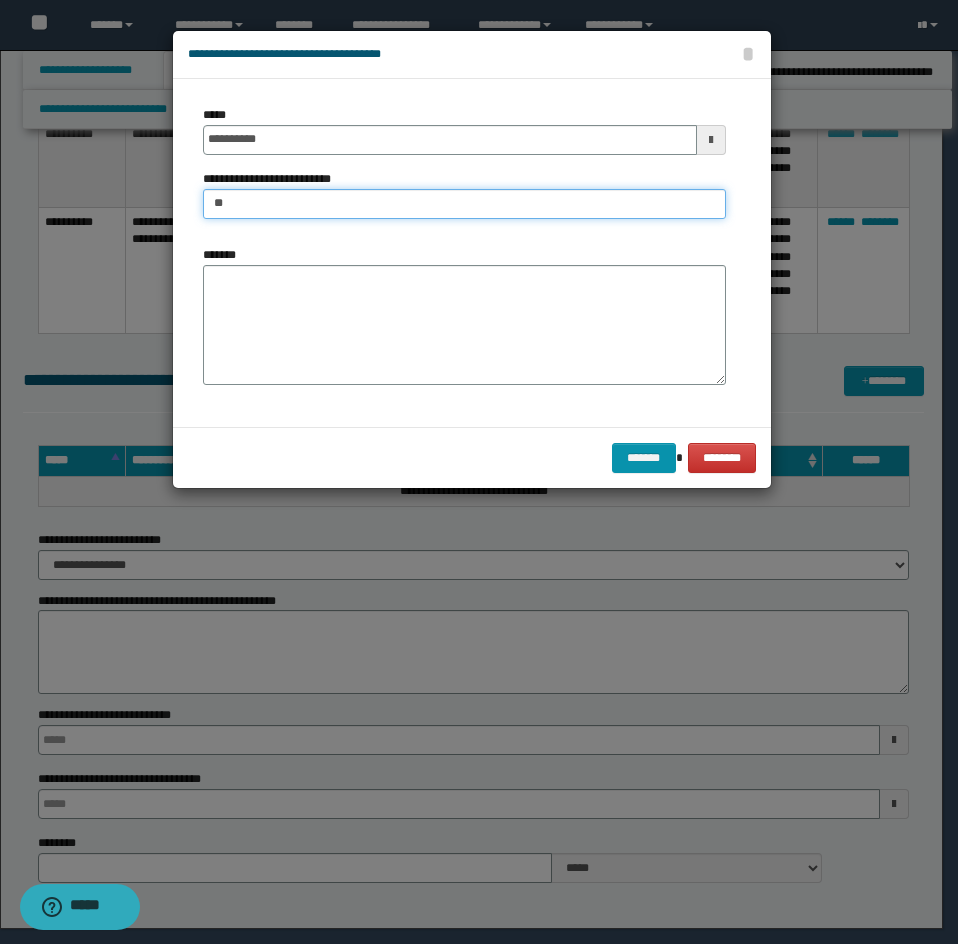 type on "*" 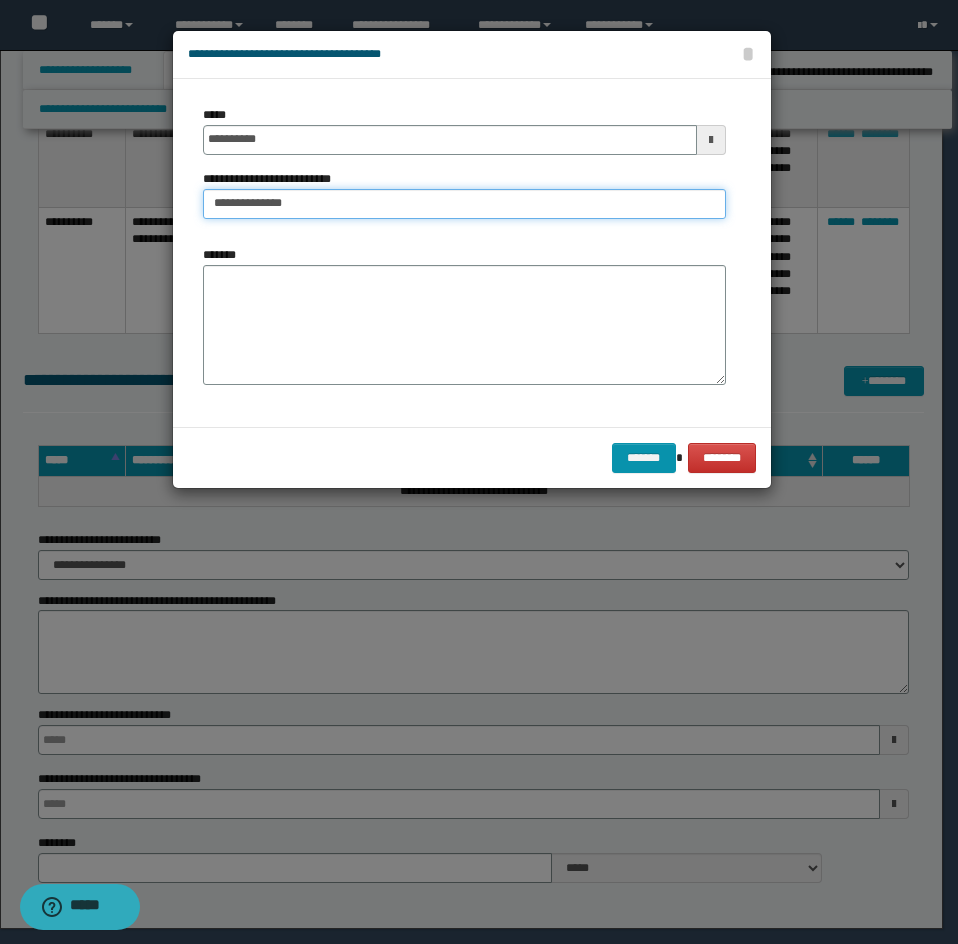 type on "**********" 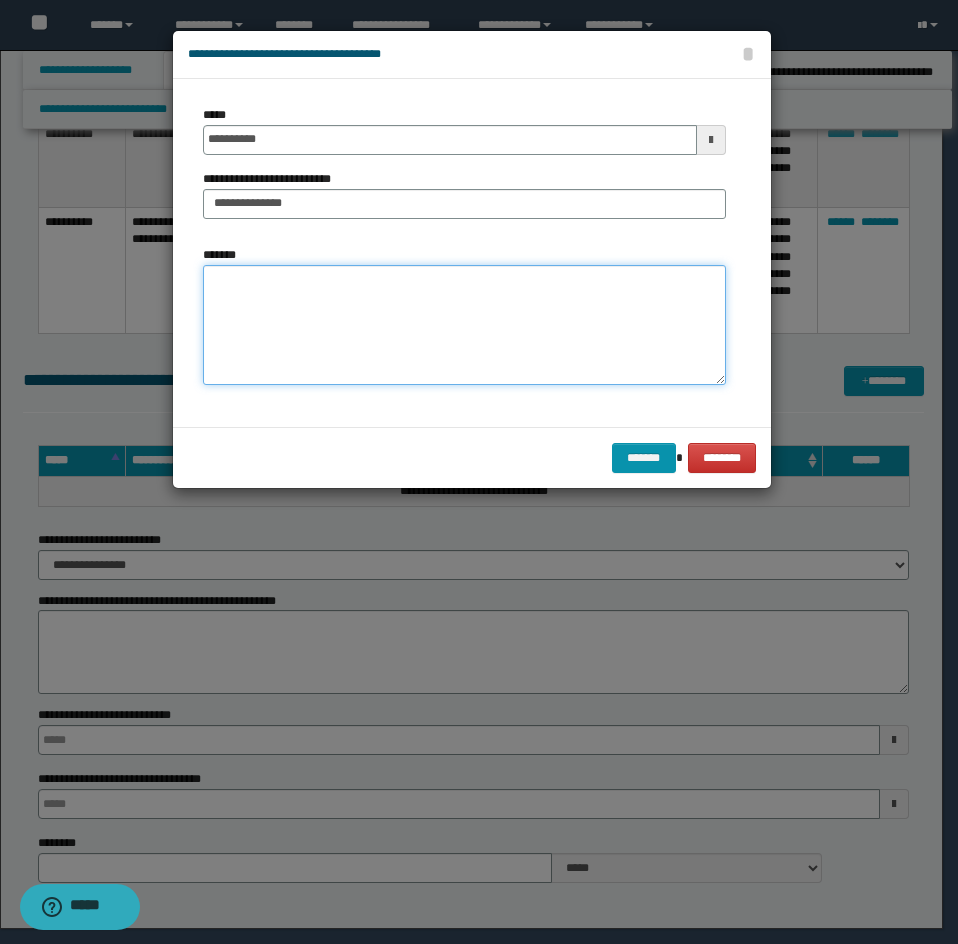 click on "*******" at bounding box center [464, 325] 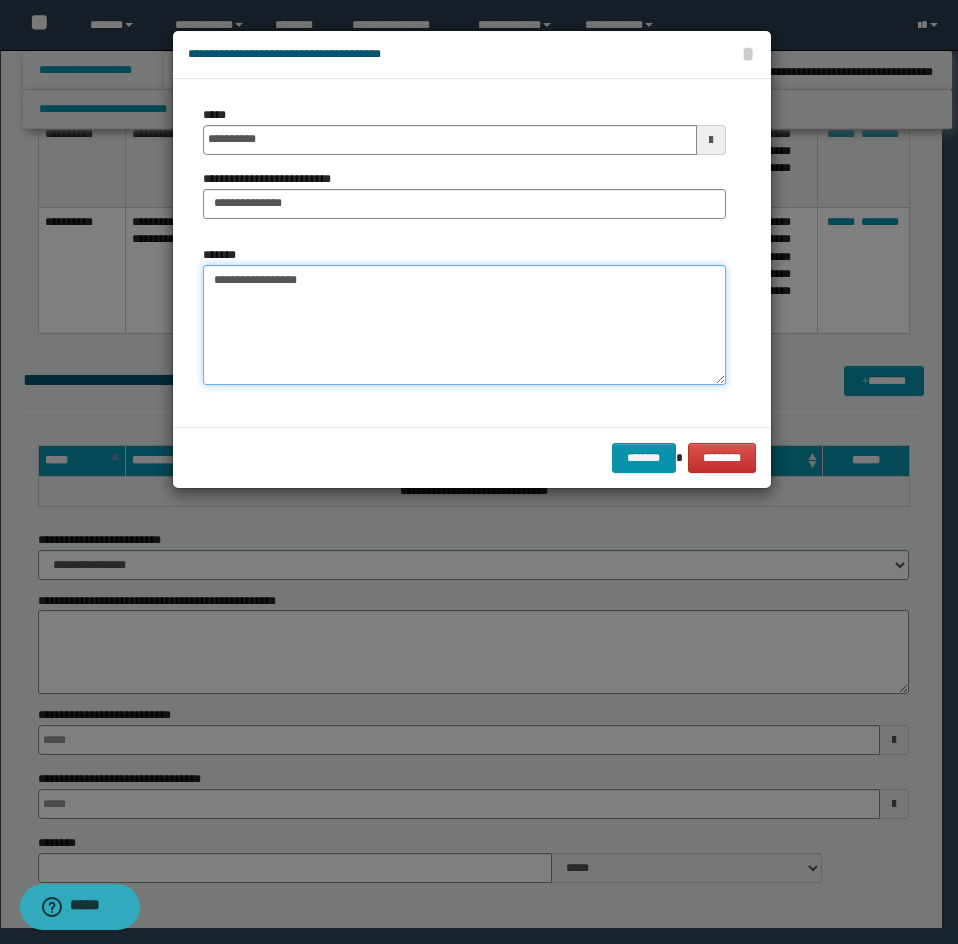 type on "**********" 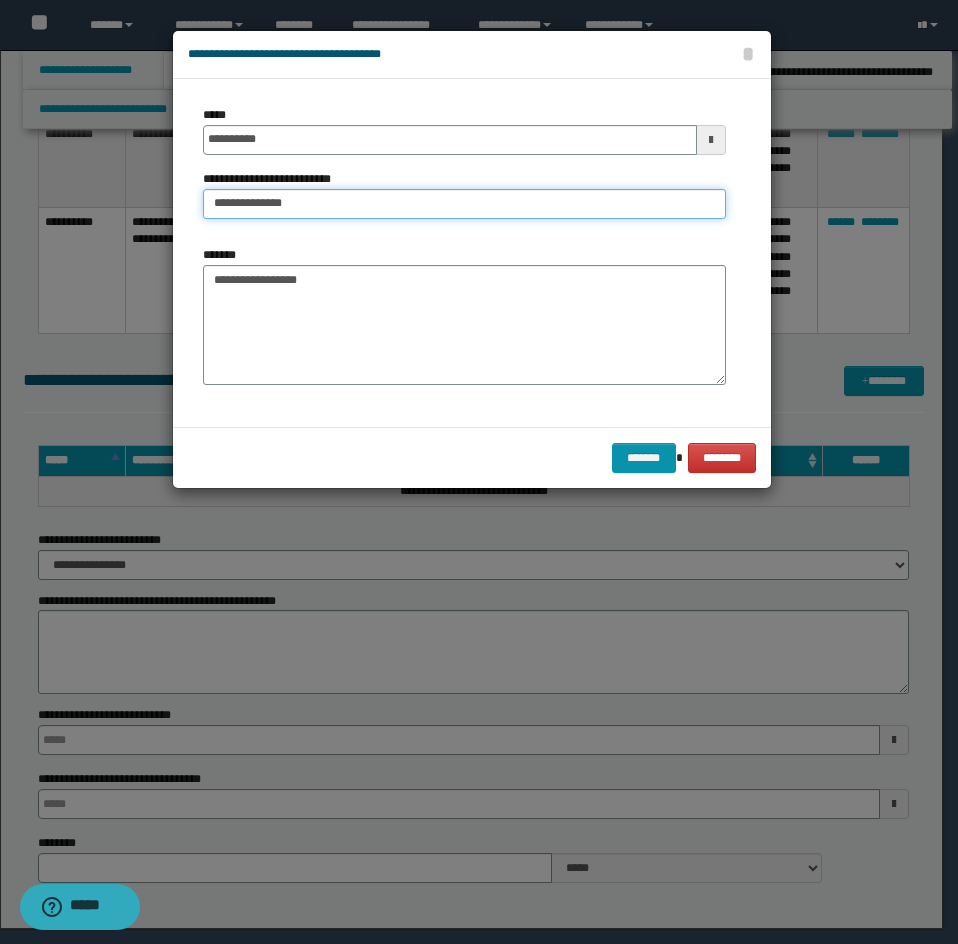 click on "**********" at bounding box center [464, 204] 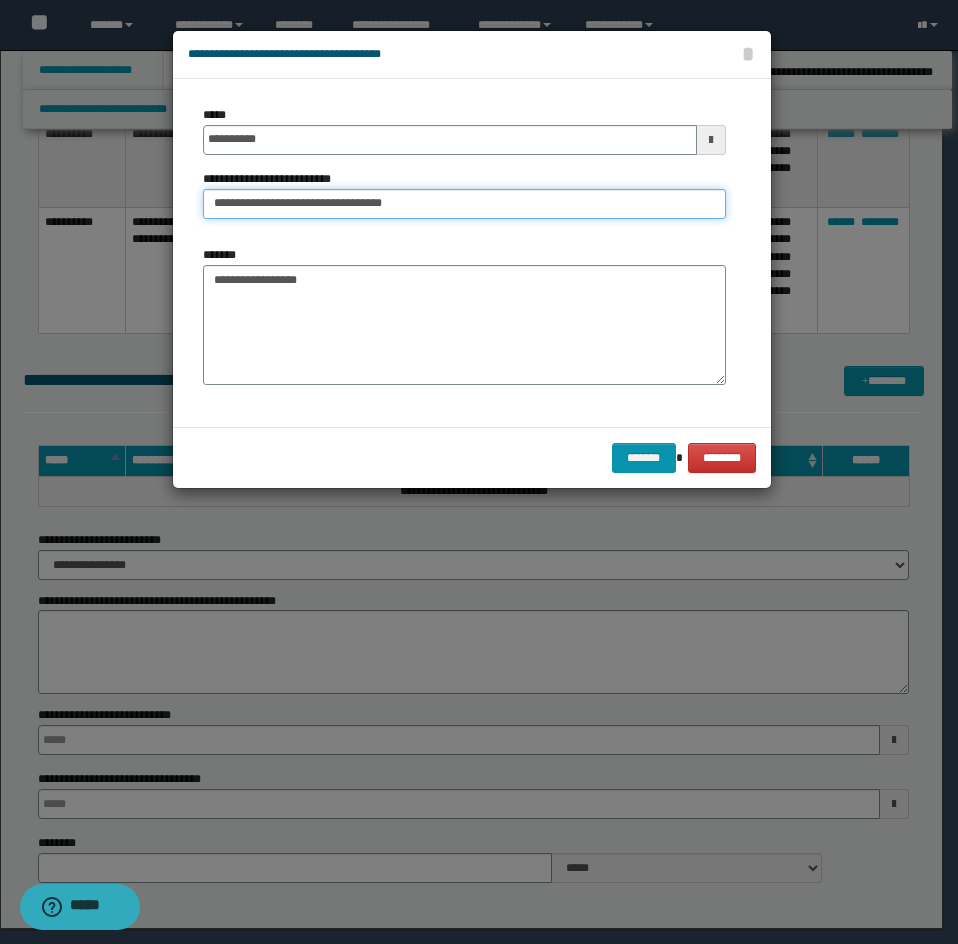 drag, startPoint x: 415, startPoint y: 201, endPoint x: 57, endPoint y: 222, distance: 358.6154 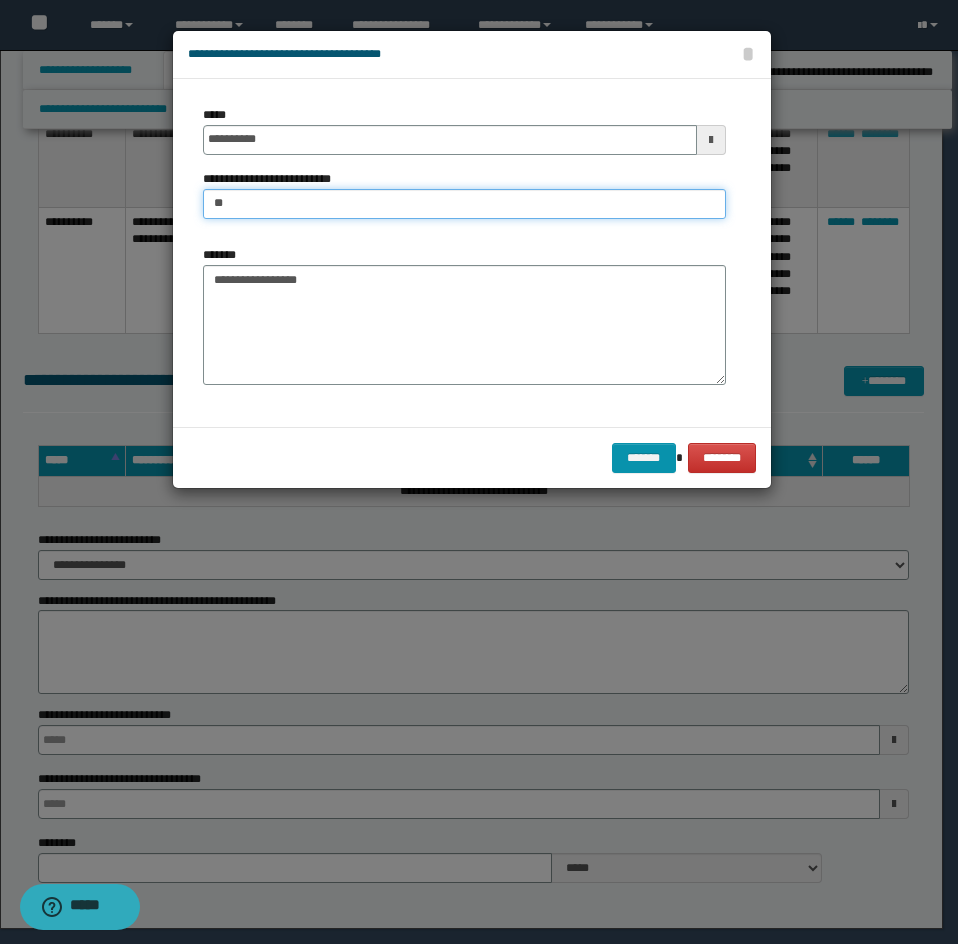 type on "*" 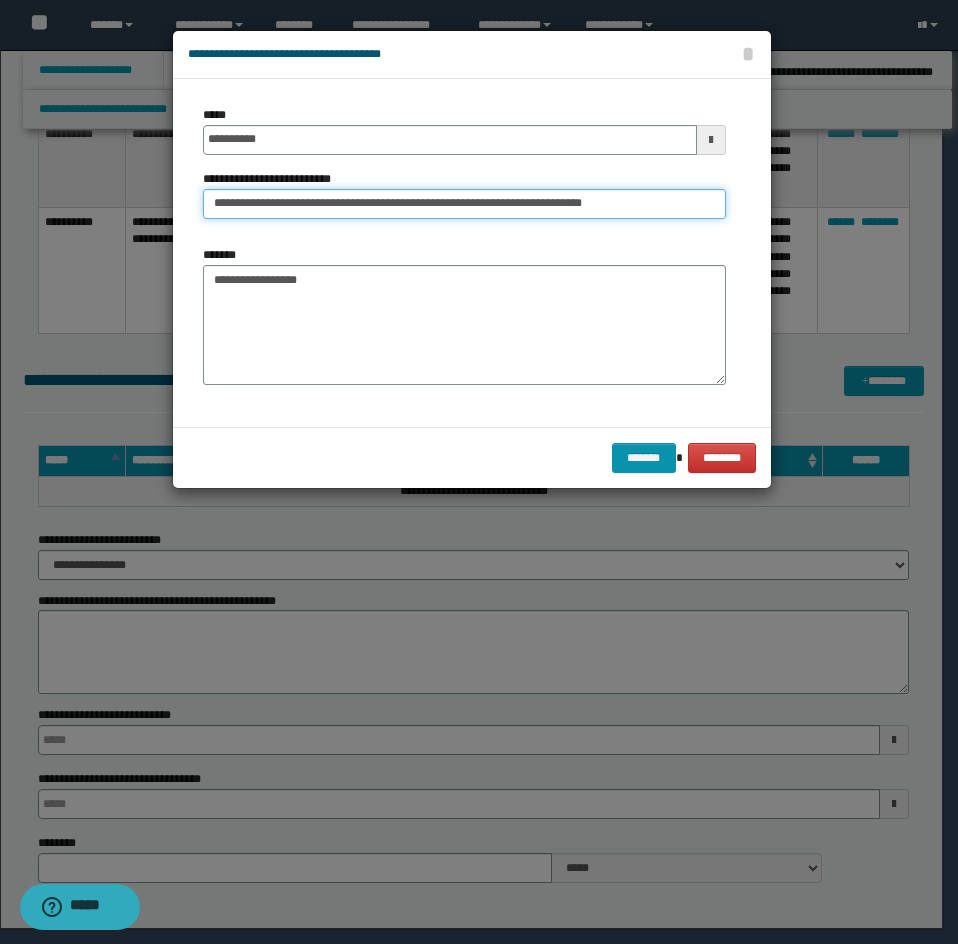 type on "**********" 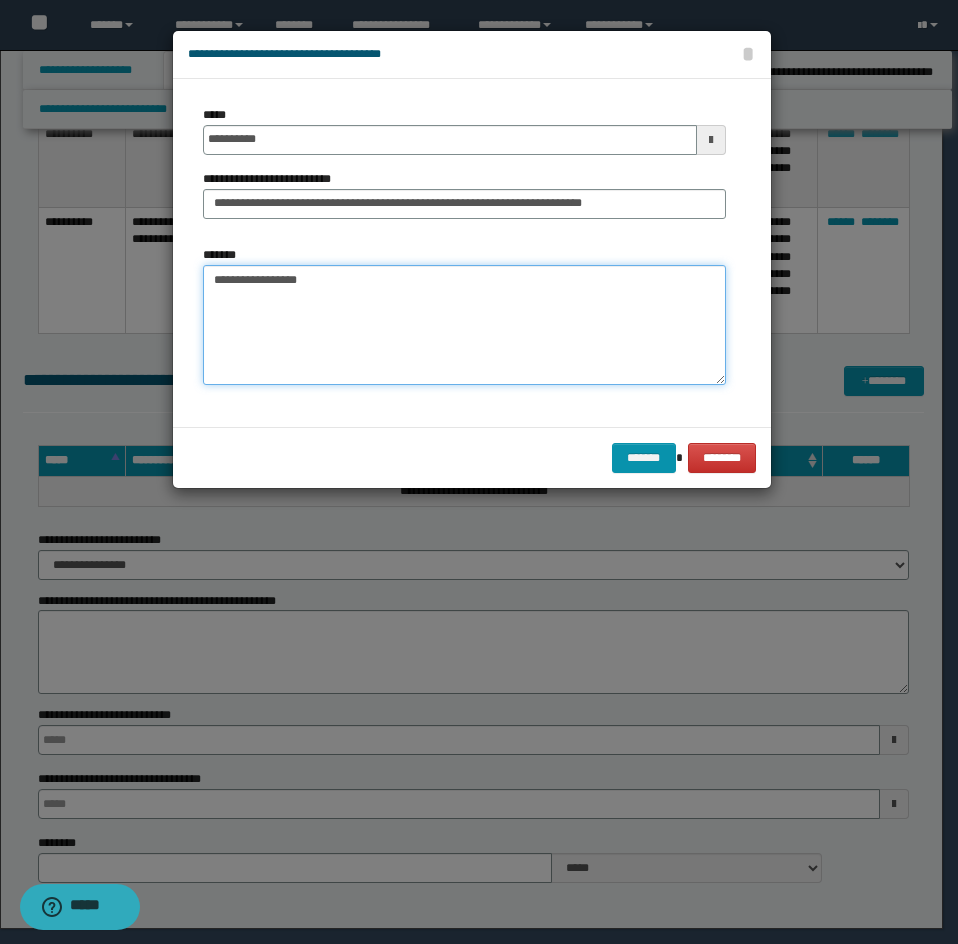 click on "**********" at bounding box center (464, 325) 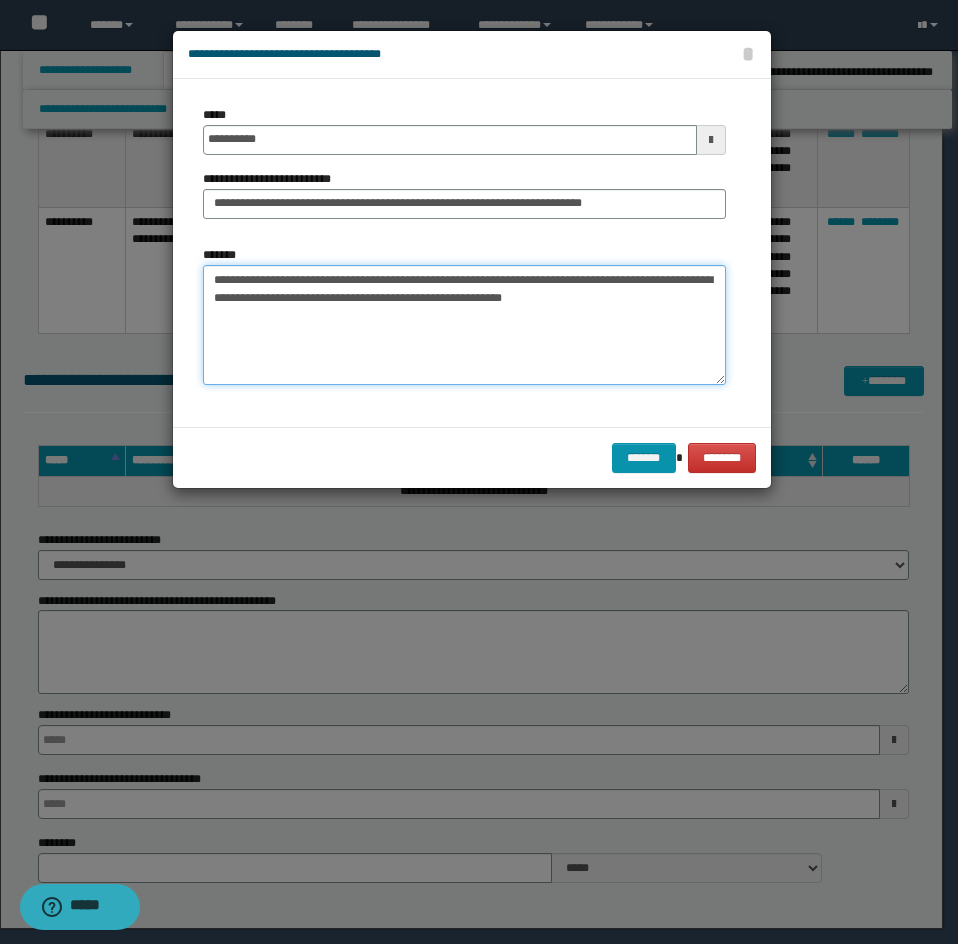 drag, startPoint x: 517, startPoint y: 268, endPoint x: 476, endPoint y: 313, distance: 60.876926 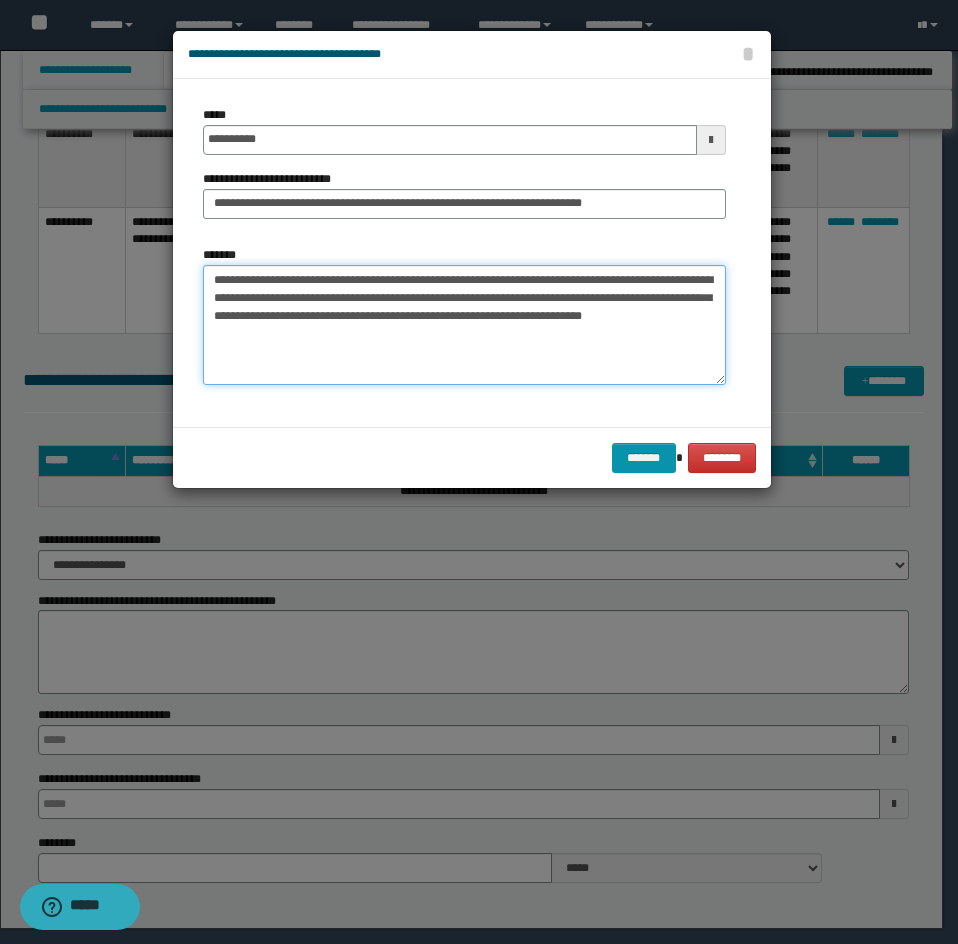 drag, startPoint x: 294, startPoint y: 317, endPoint x: 300, endPoint y: 308, distance: 10.816654 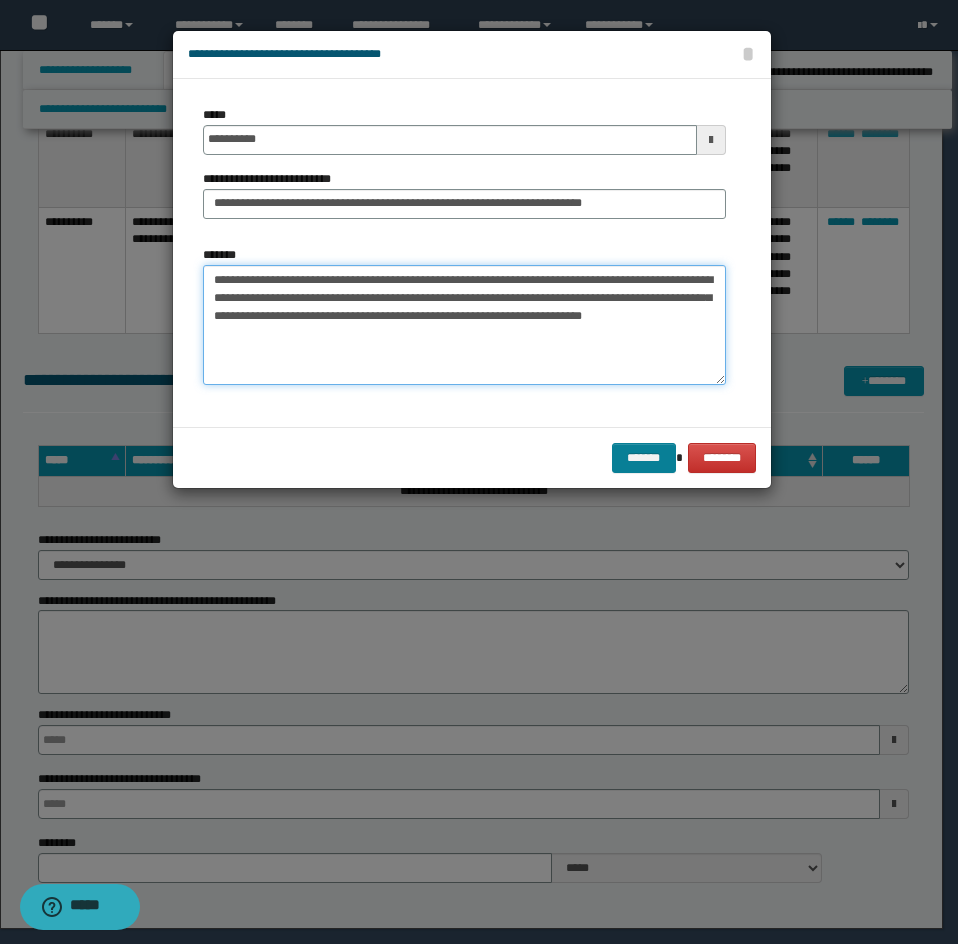type on "**********" 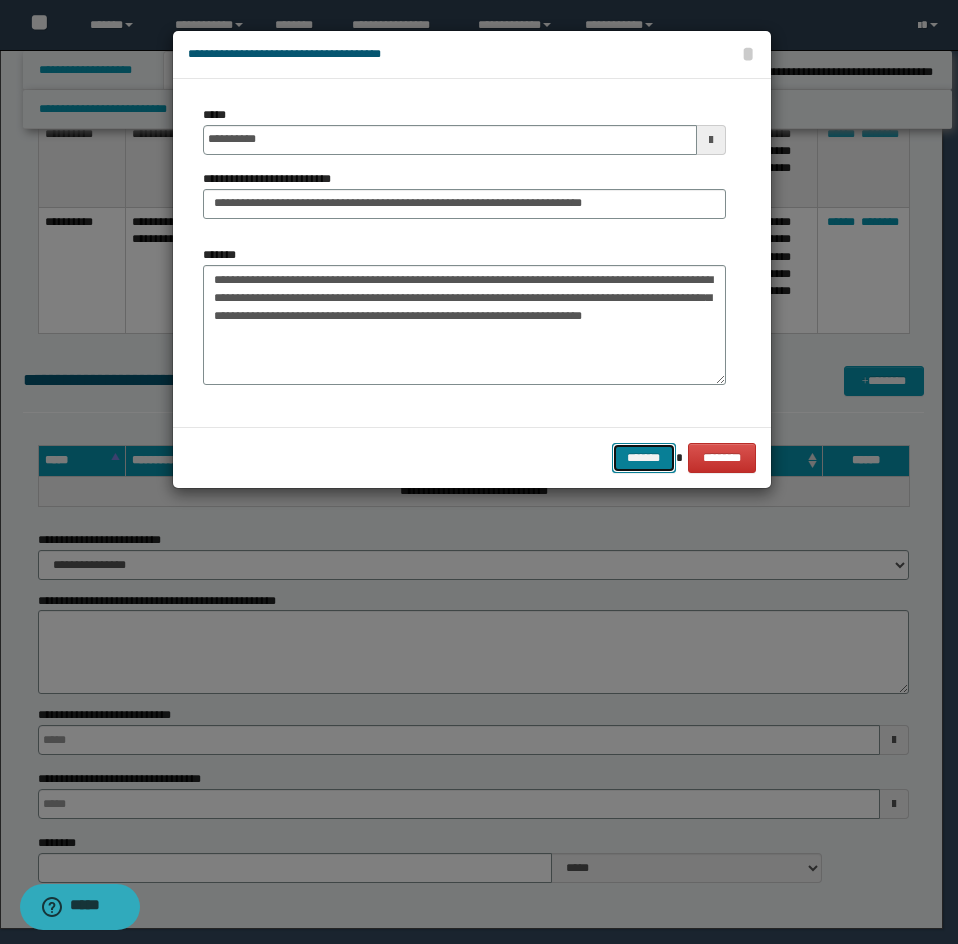 click on "*******" at bounding box center (644, 458) 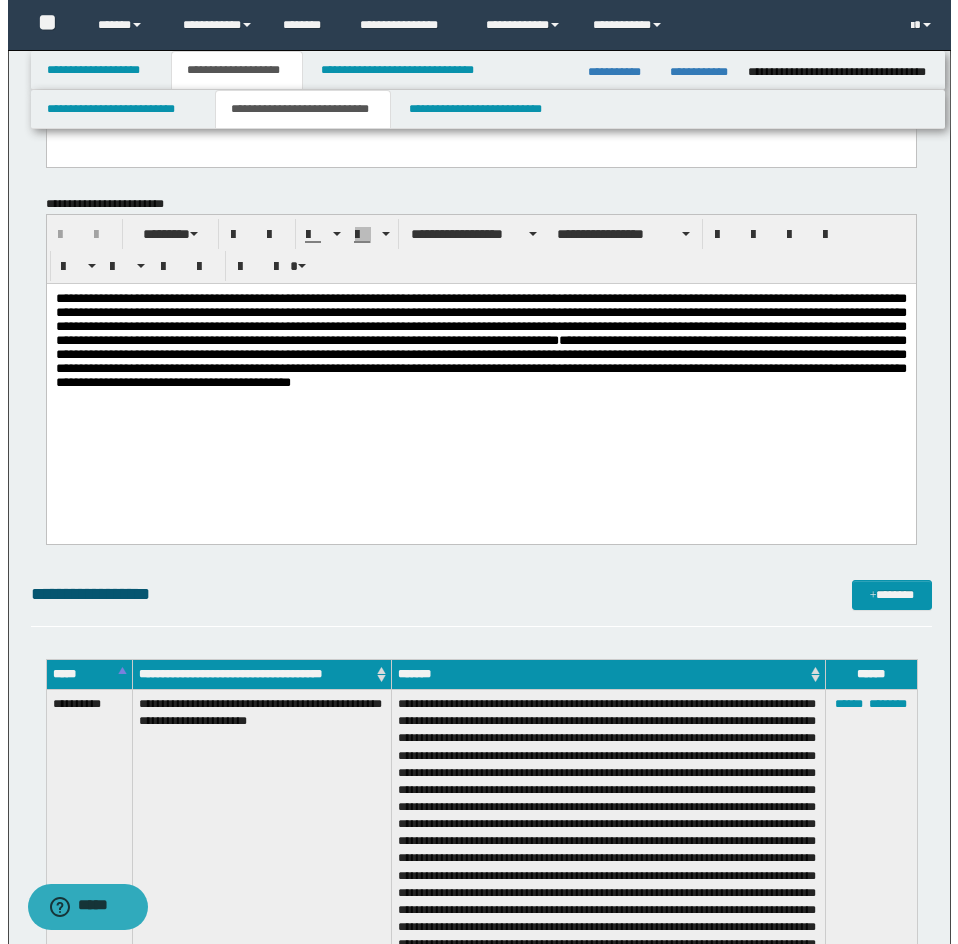 scroll, scrollTop: 683, scrollLeft: 0, axis: vertical 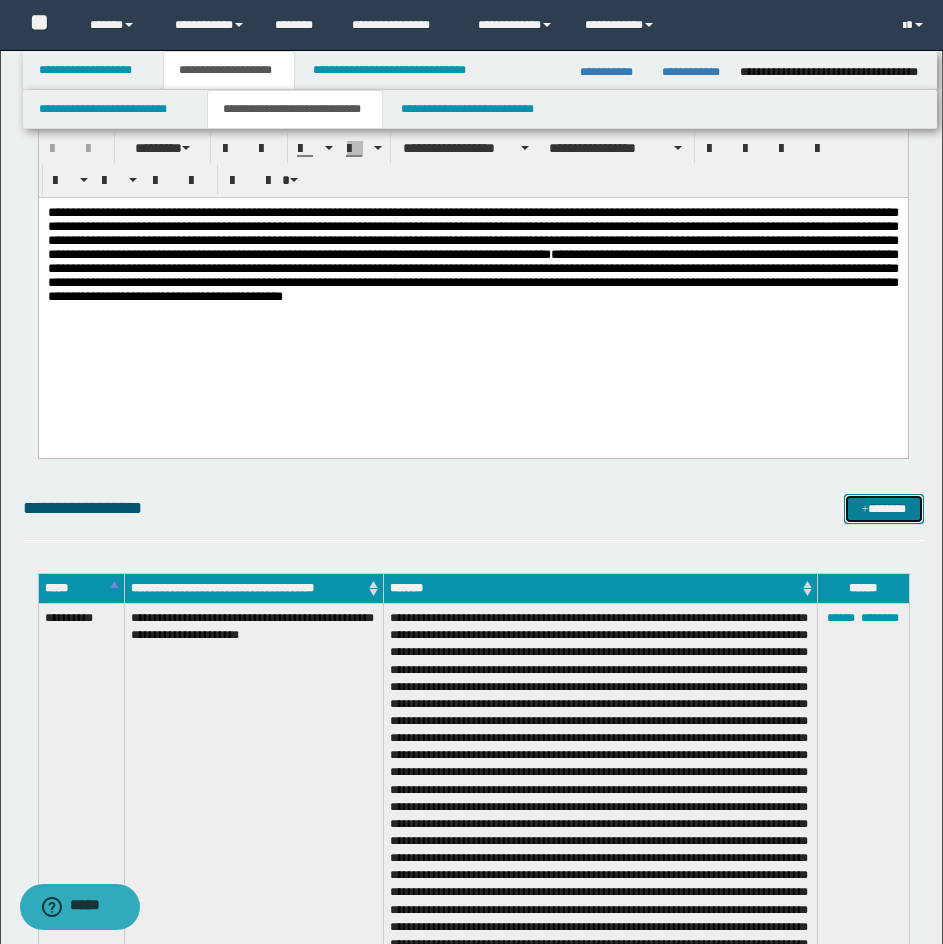 click on "*******" at bounding box center [884, 509] 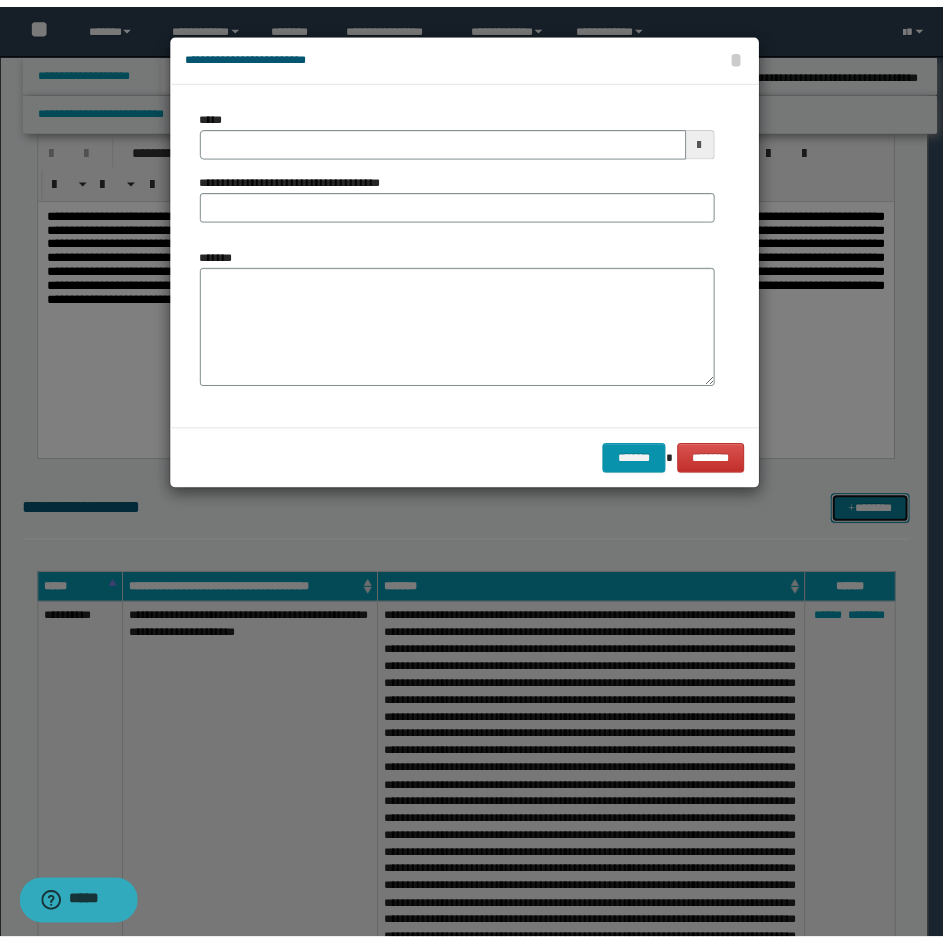 scroll, scrollTop: 0, scrollLeft: 0, axis: both 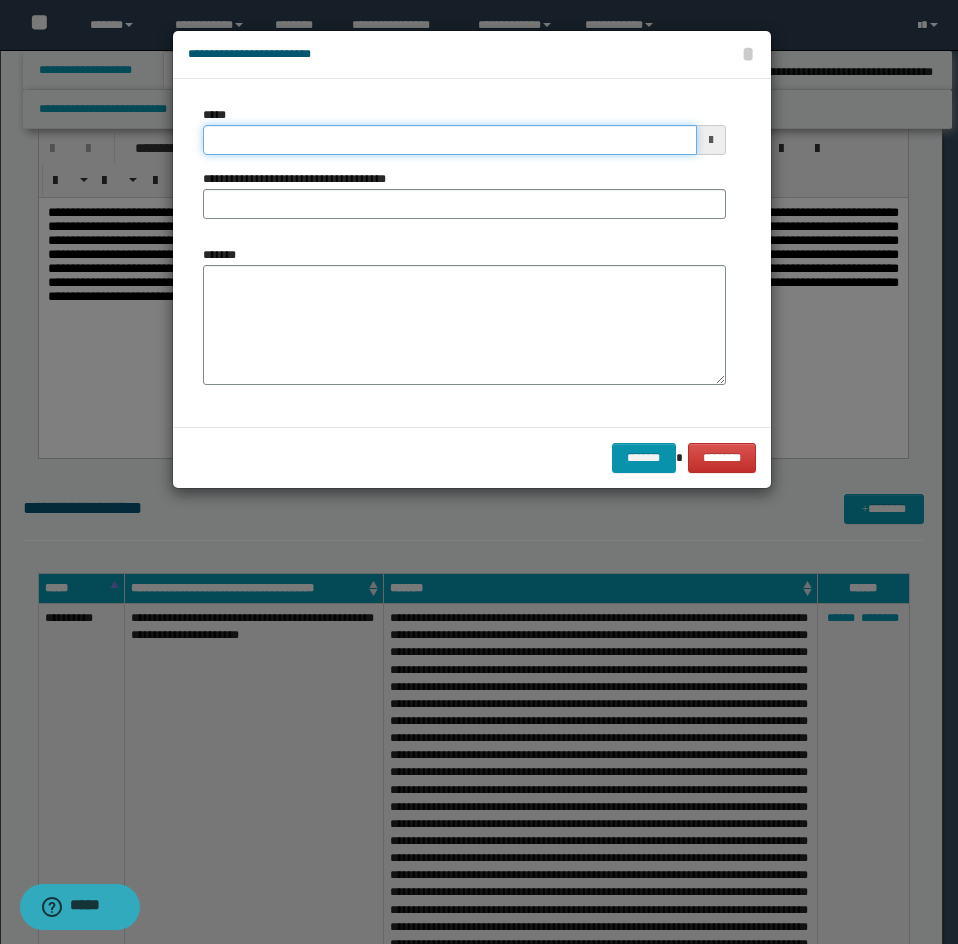 click on "*****" at bounding box center (450, 140) 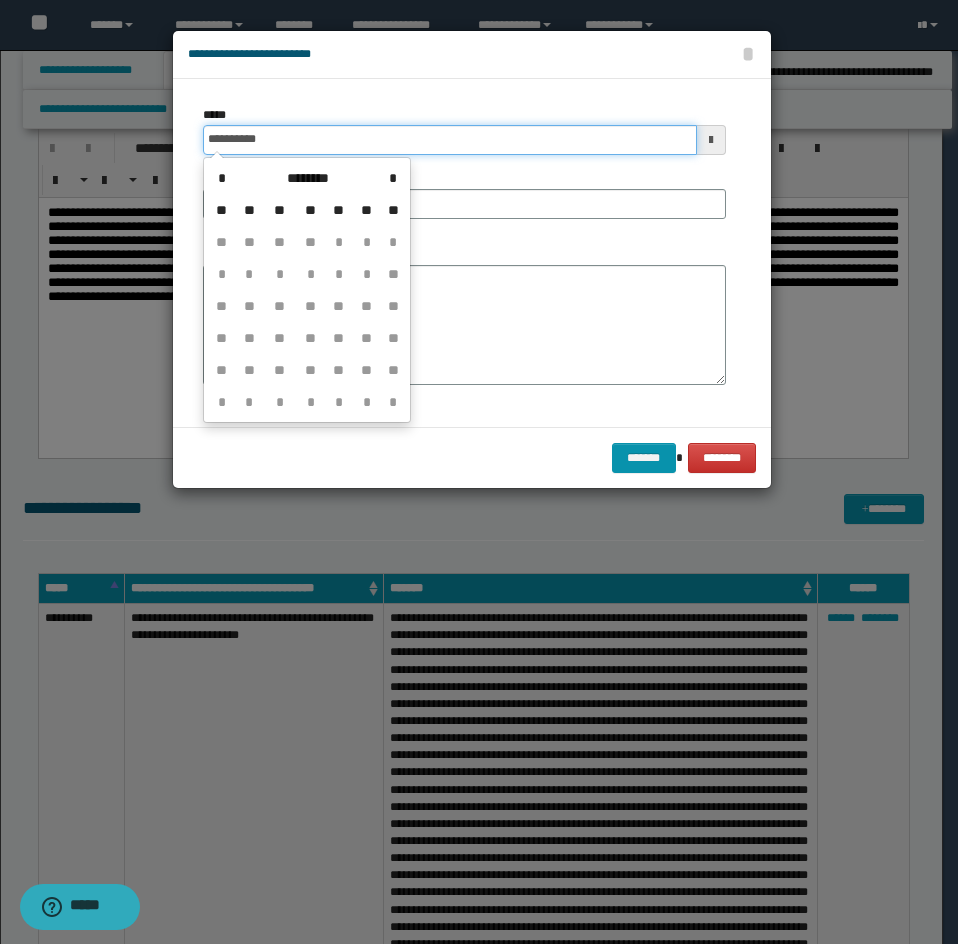 type on "**********" 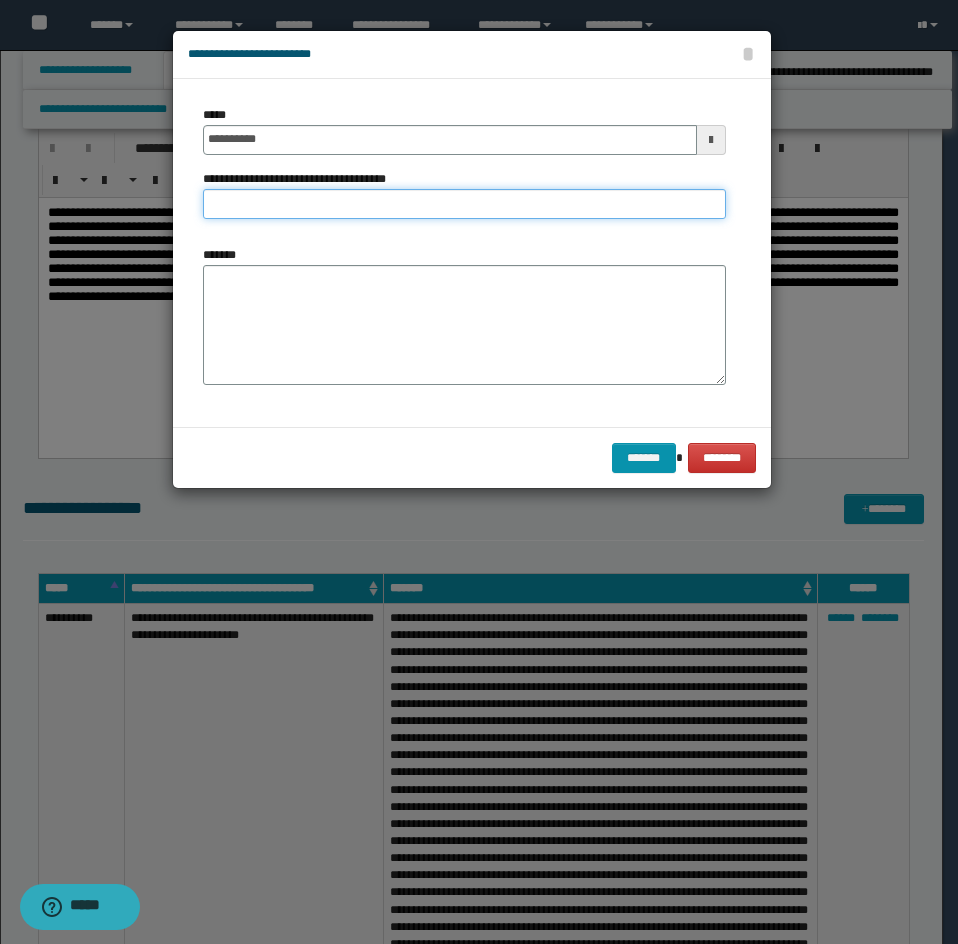 click on "**********" at bounding box center (464, 204) 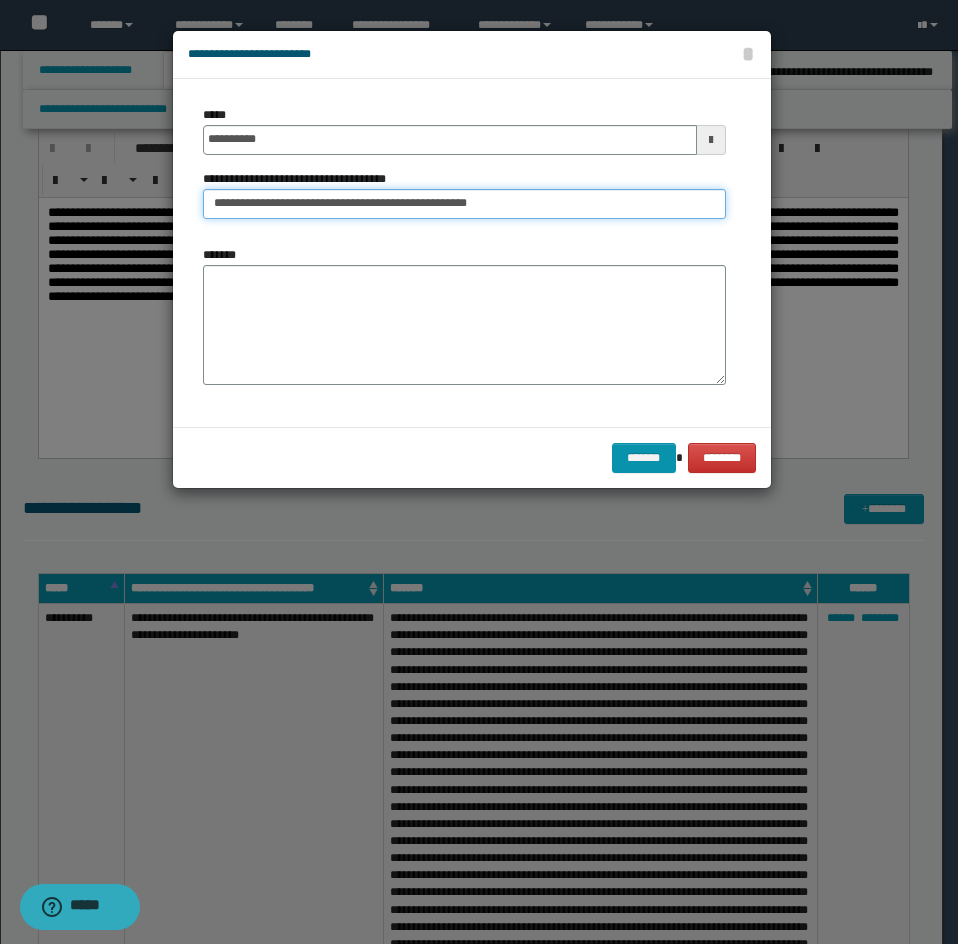 type on "**********" 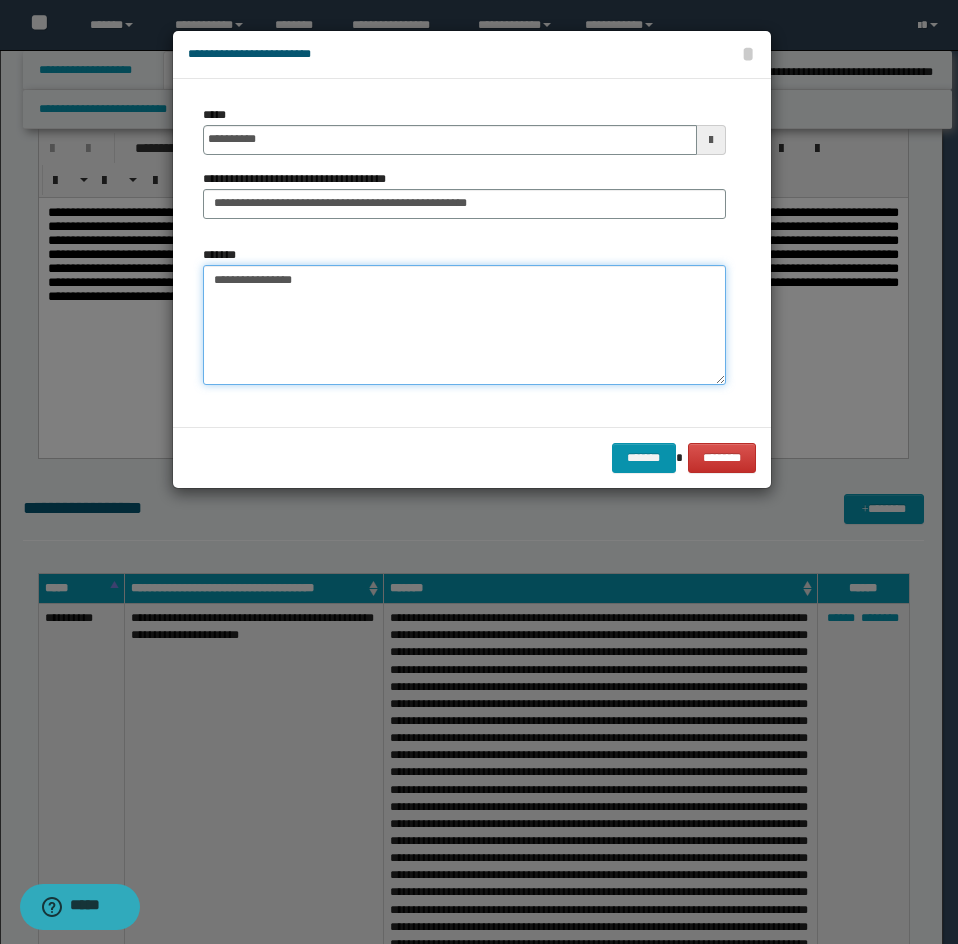 click on "**********" at bounding box center (464, 325) 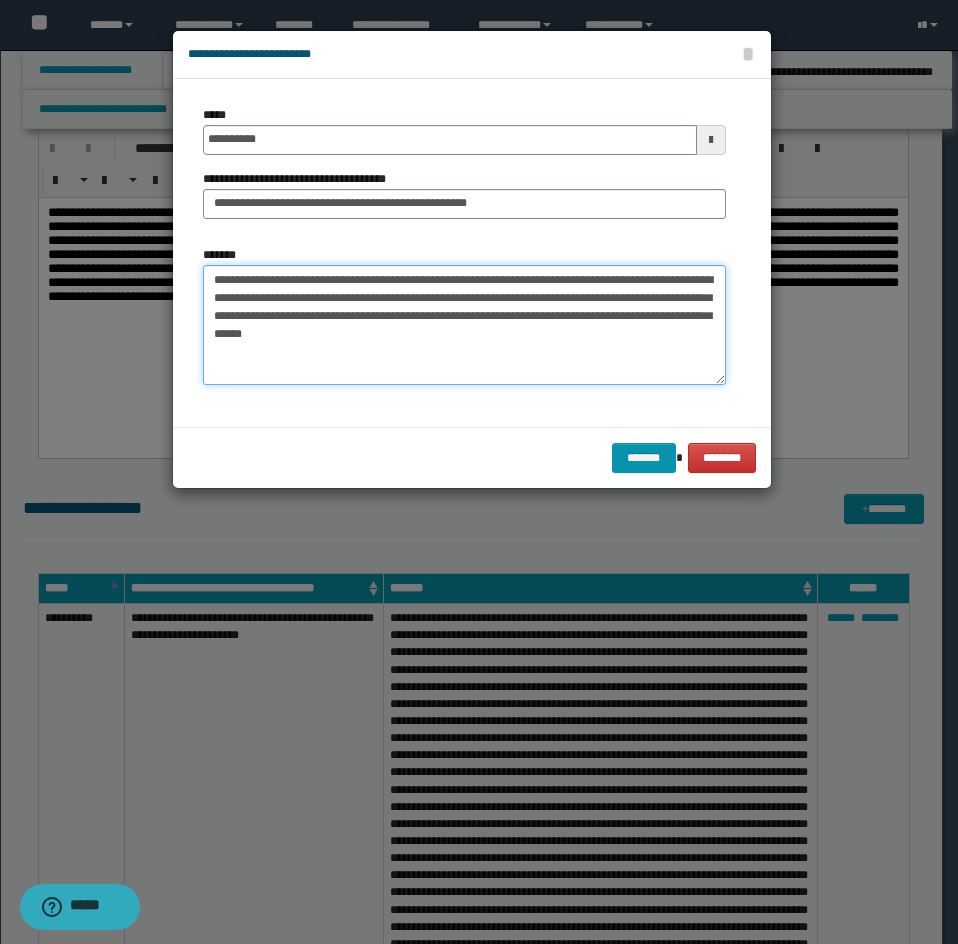 drag, startPoint x: 638, startPoint y: 330, endPoint x: 655, endPoint y: 308, distance: 27.802877 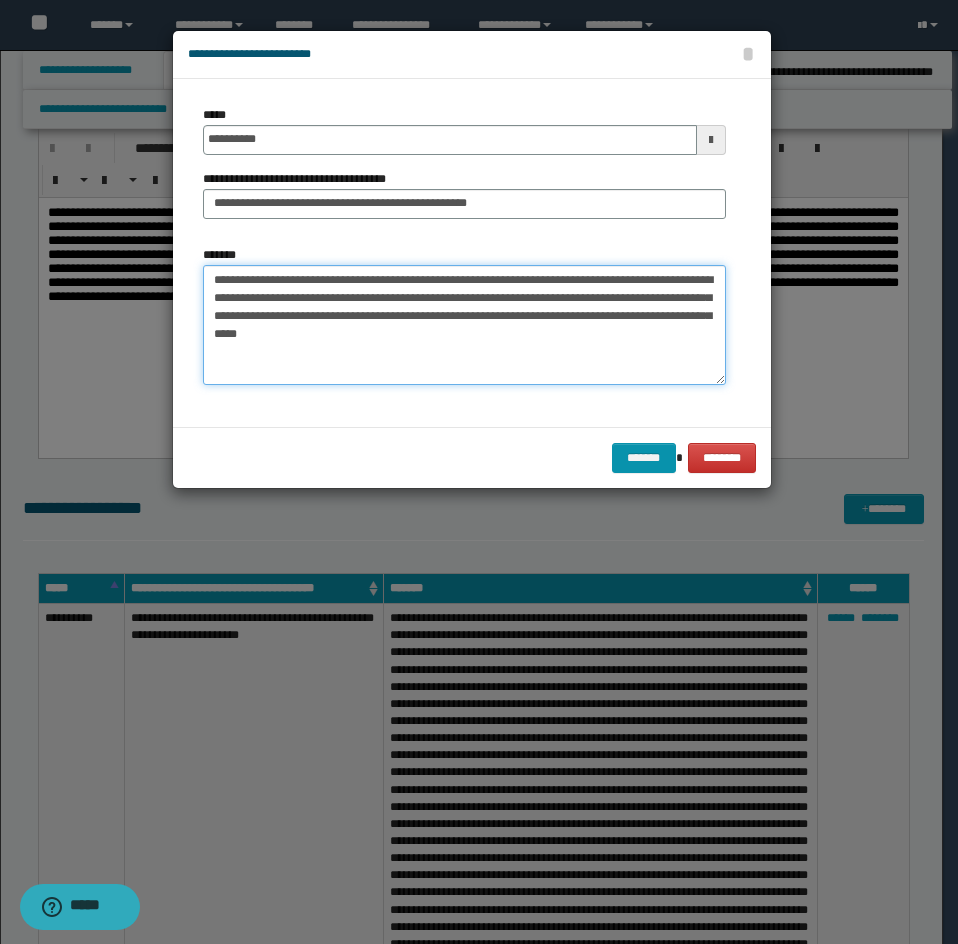 click on "**********" at bounding box center [464, 325] 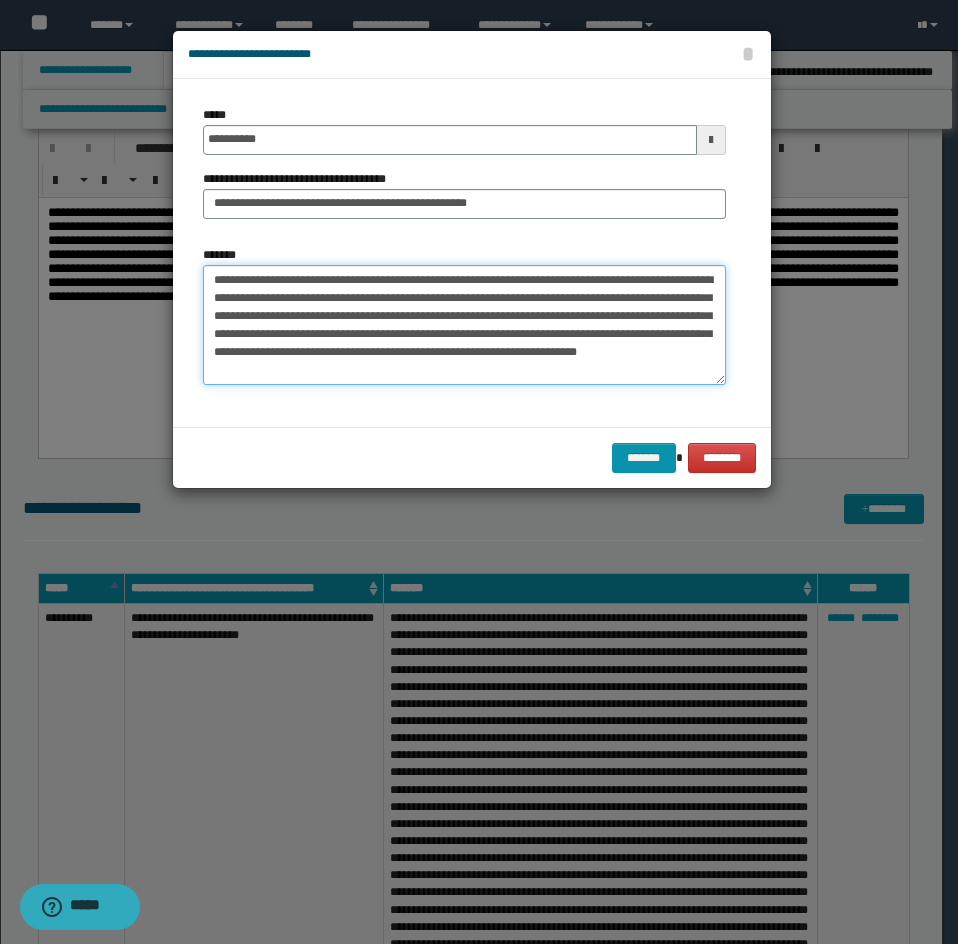 drag, startPoint x: 477, startPoint y: 358, endPoint x: 501, endPoint y: 337, distance: 31.890438 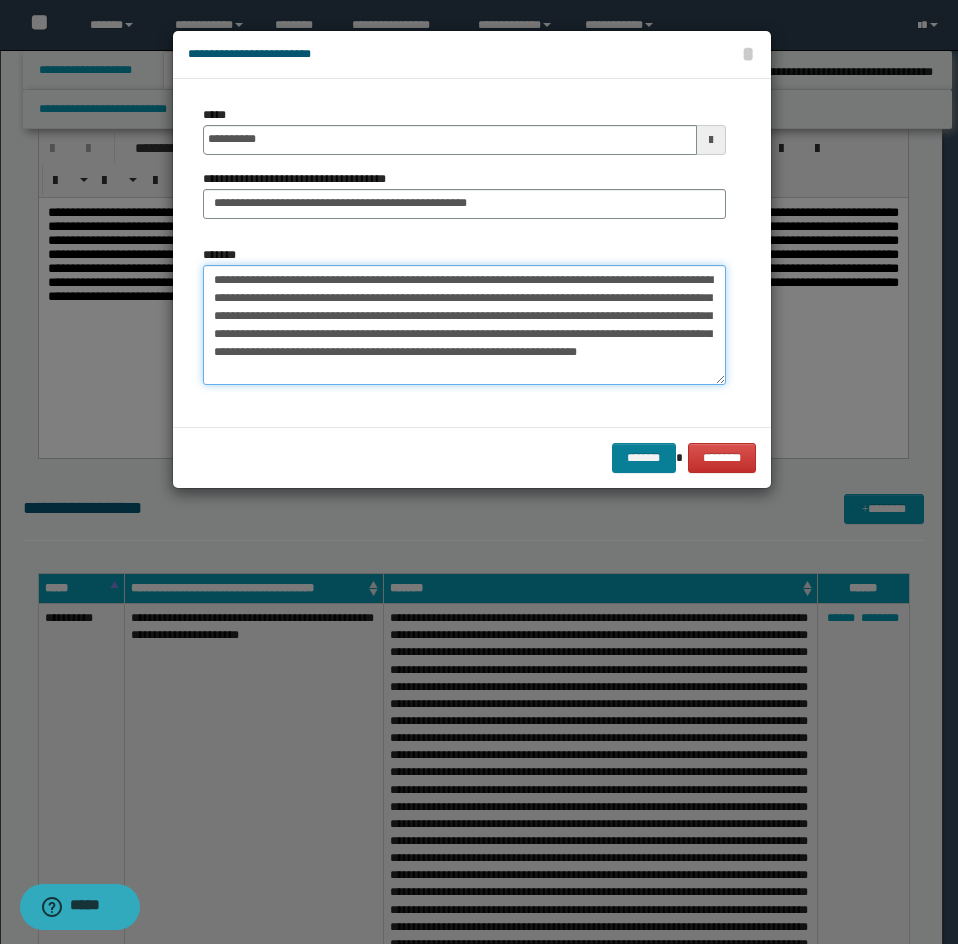type on "**********" 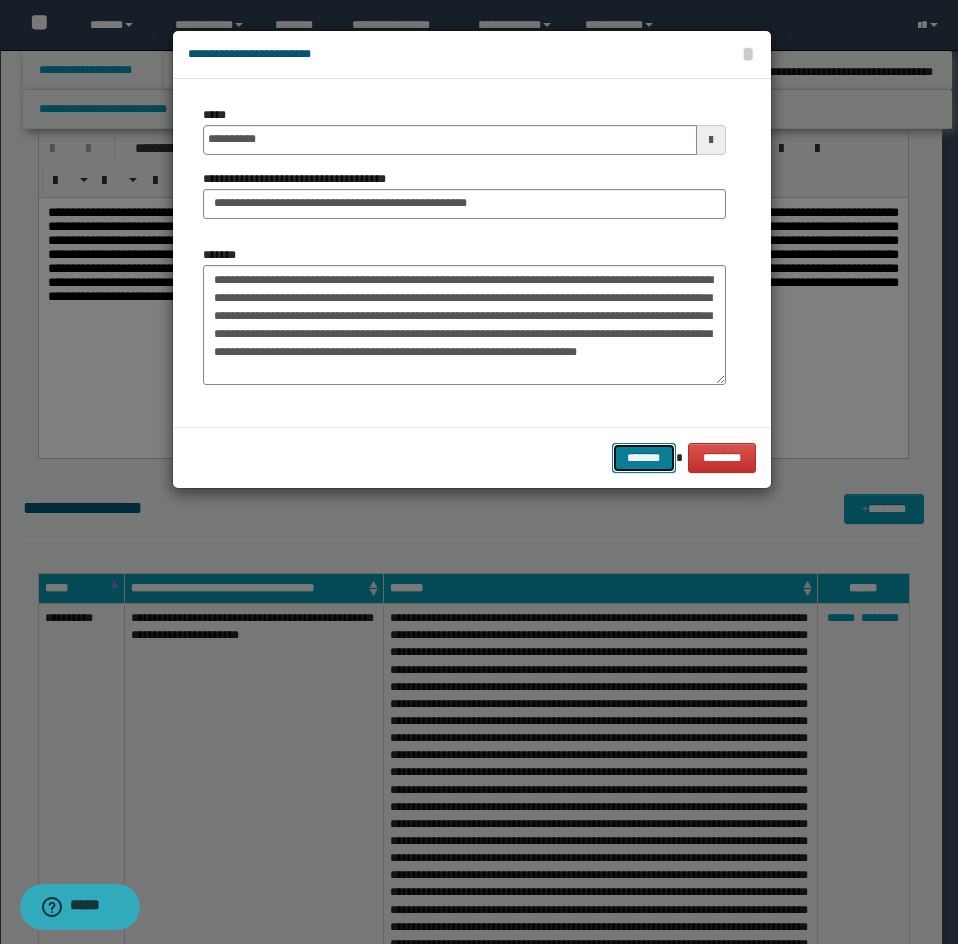 click on "*******" at bounding box center [644, 458] 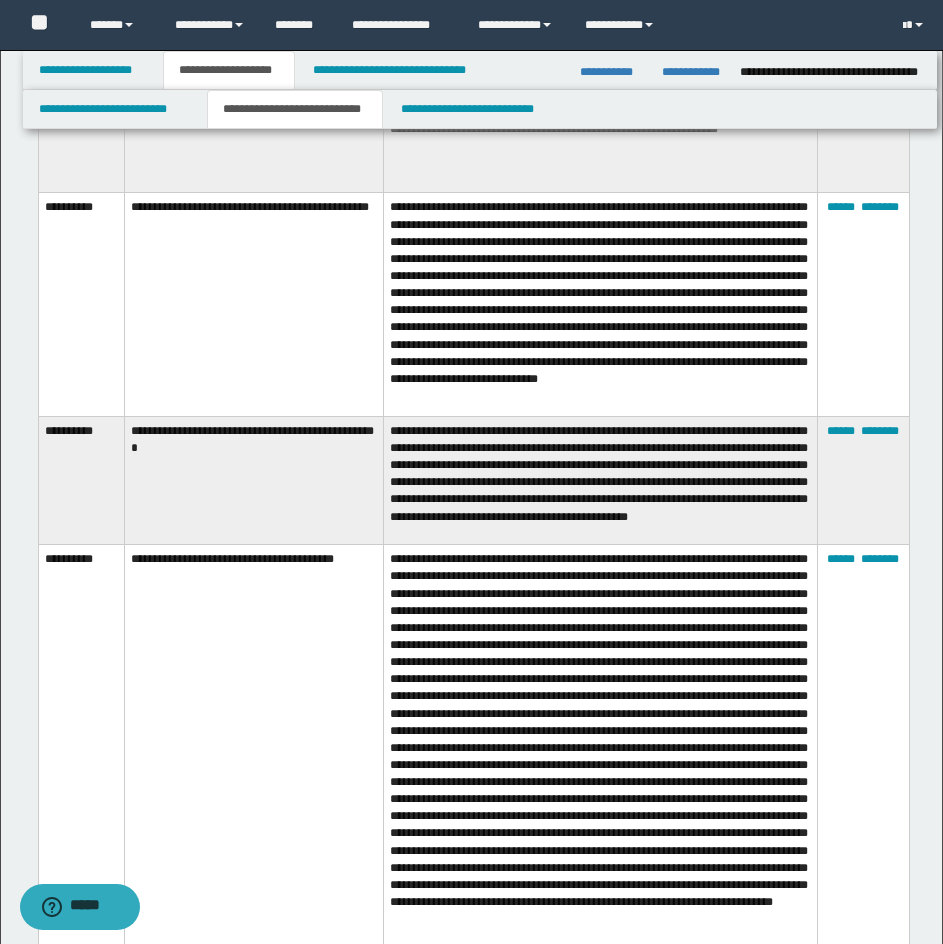 scroll, scrollTop: 1483, scrollLeft: 0, axis: vertical 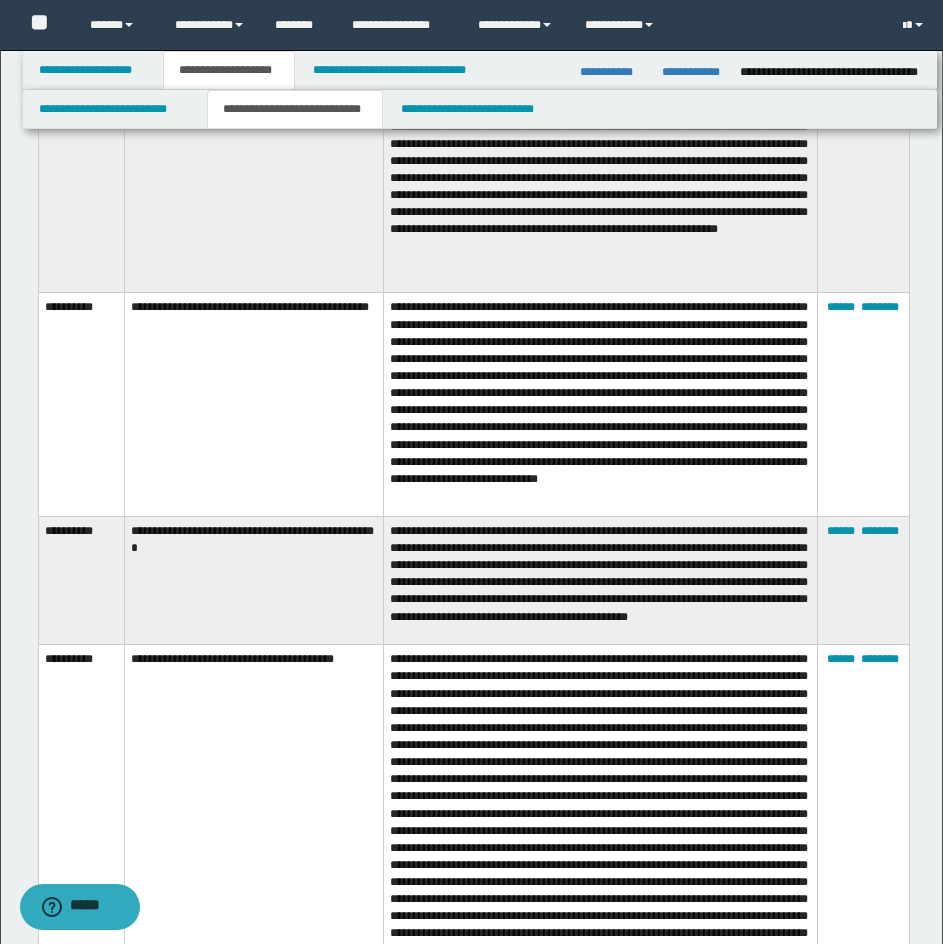 click on "**********" at bounding box center [600, 404] 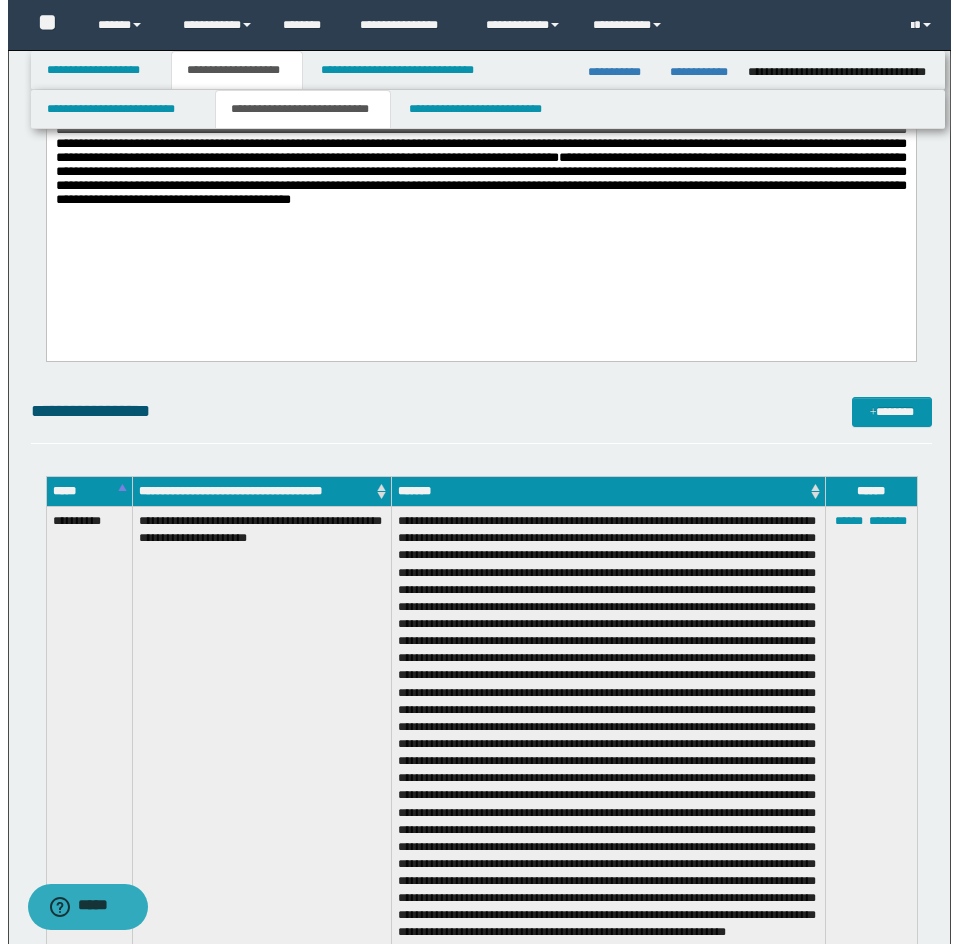 scroll, scrollTop: 783, scrollLeft: 0, axis: vertical 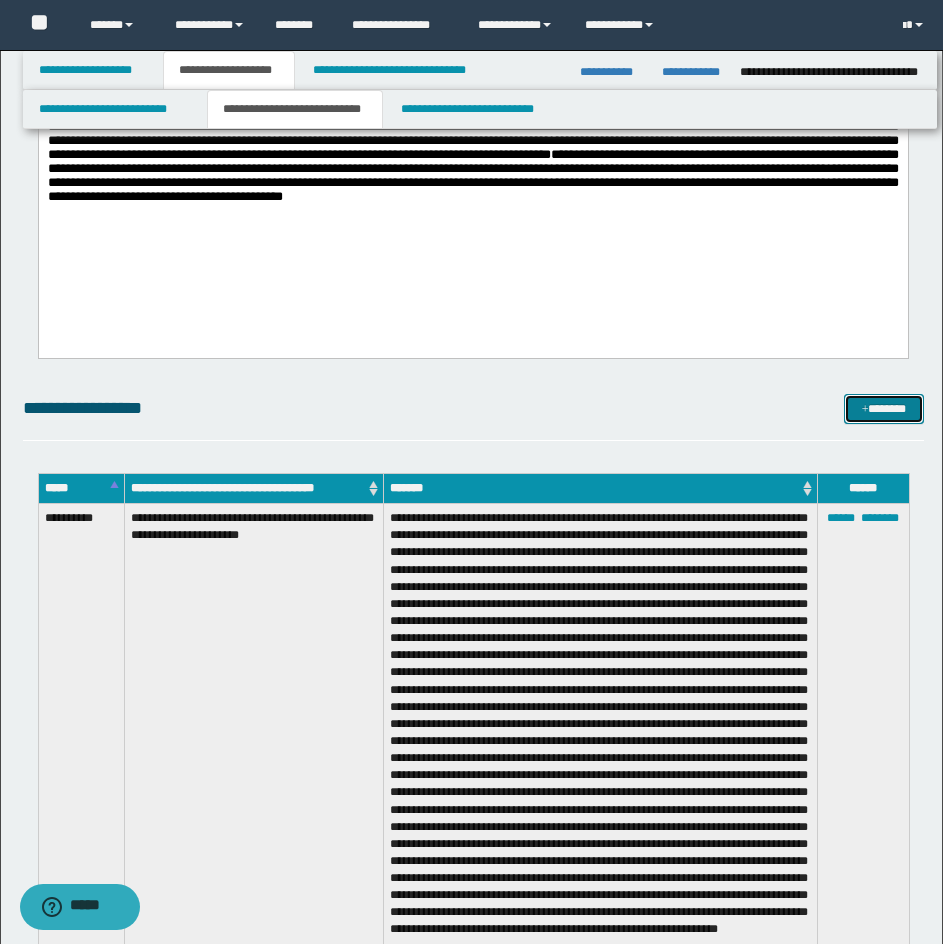 click on "*******" at bounding box center (884, 409) 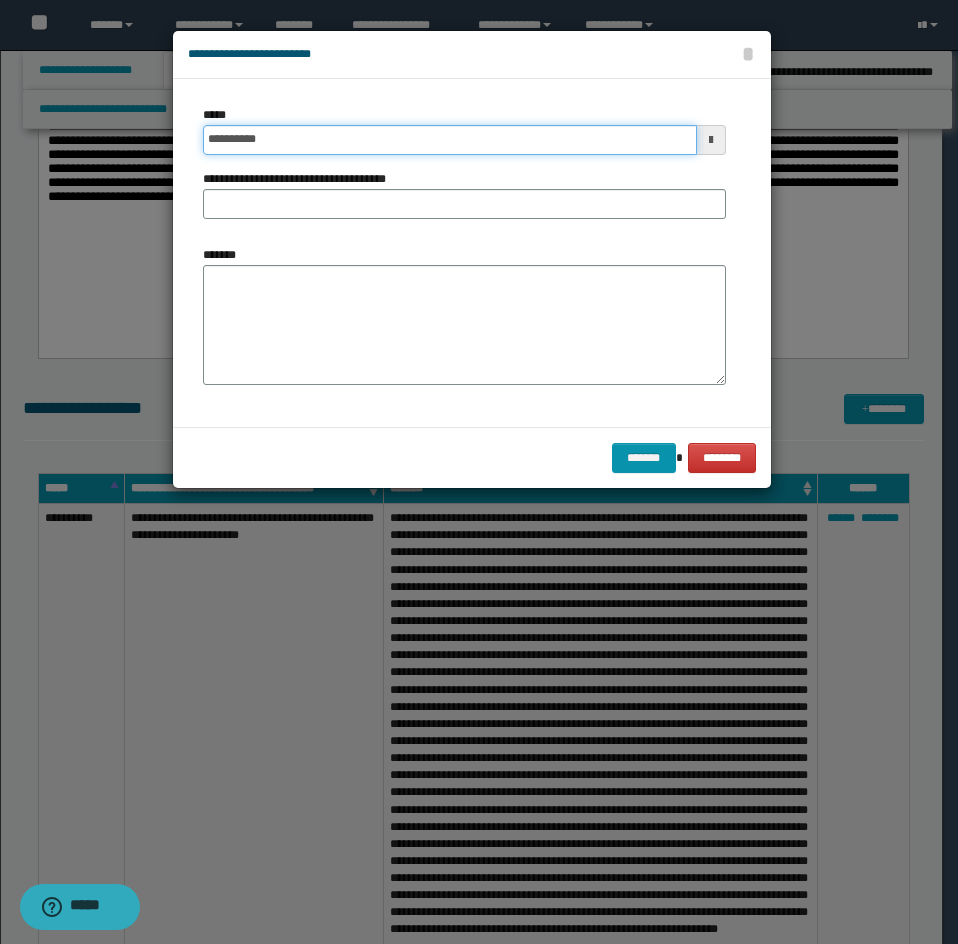 click on "**********" at bounding box center [450, 140] 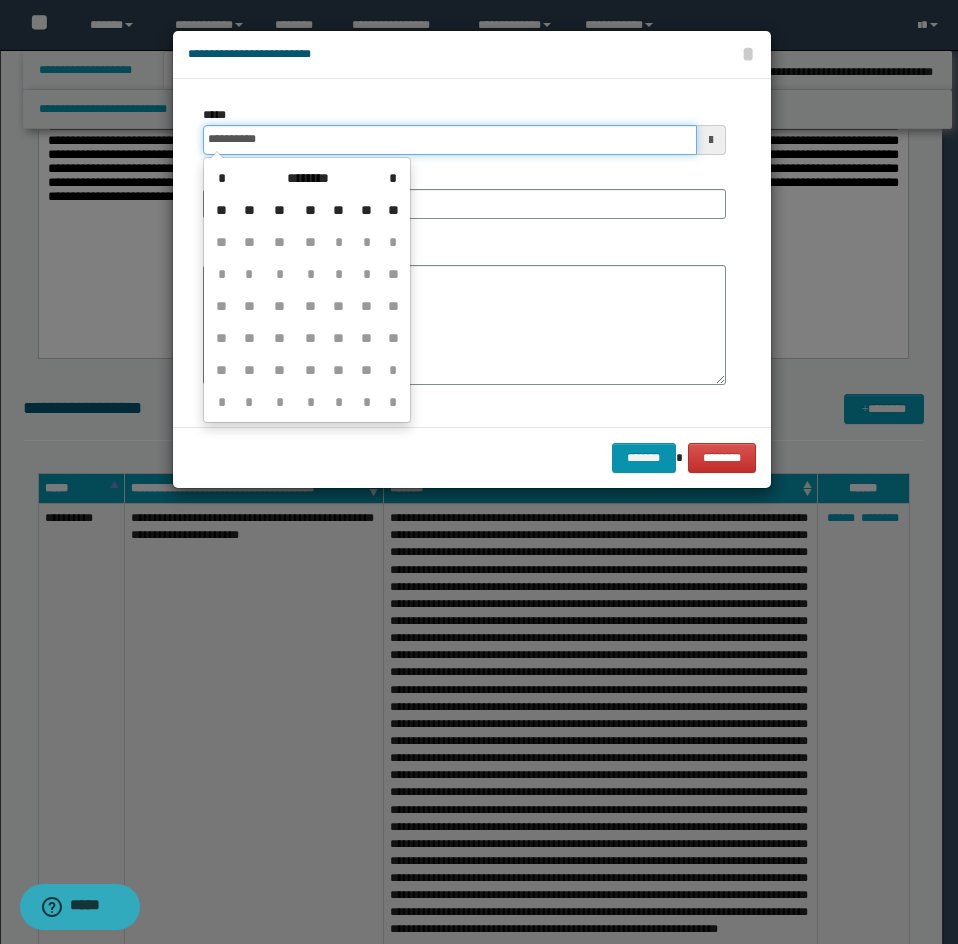 type on "**********" 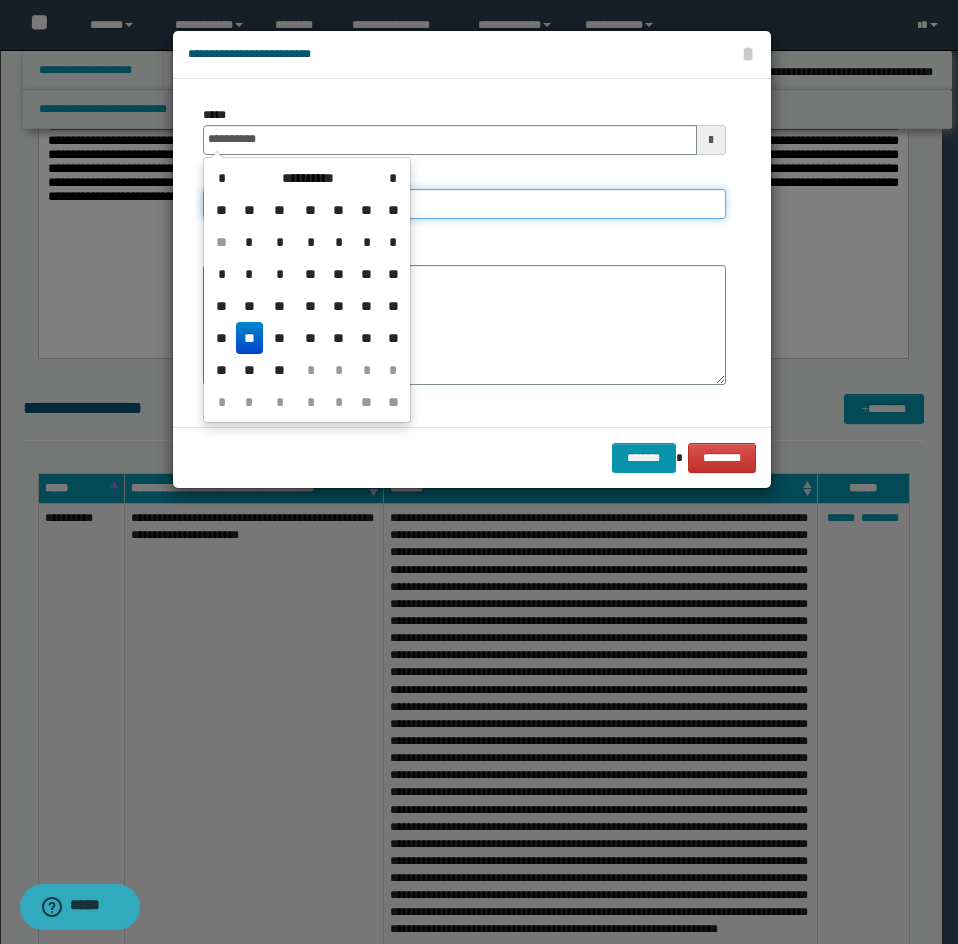 click on "**********" at bounding box center [464, 204] 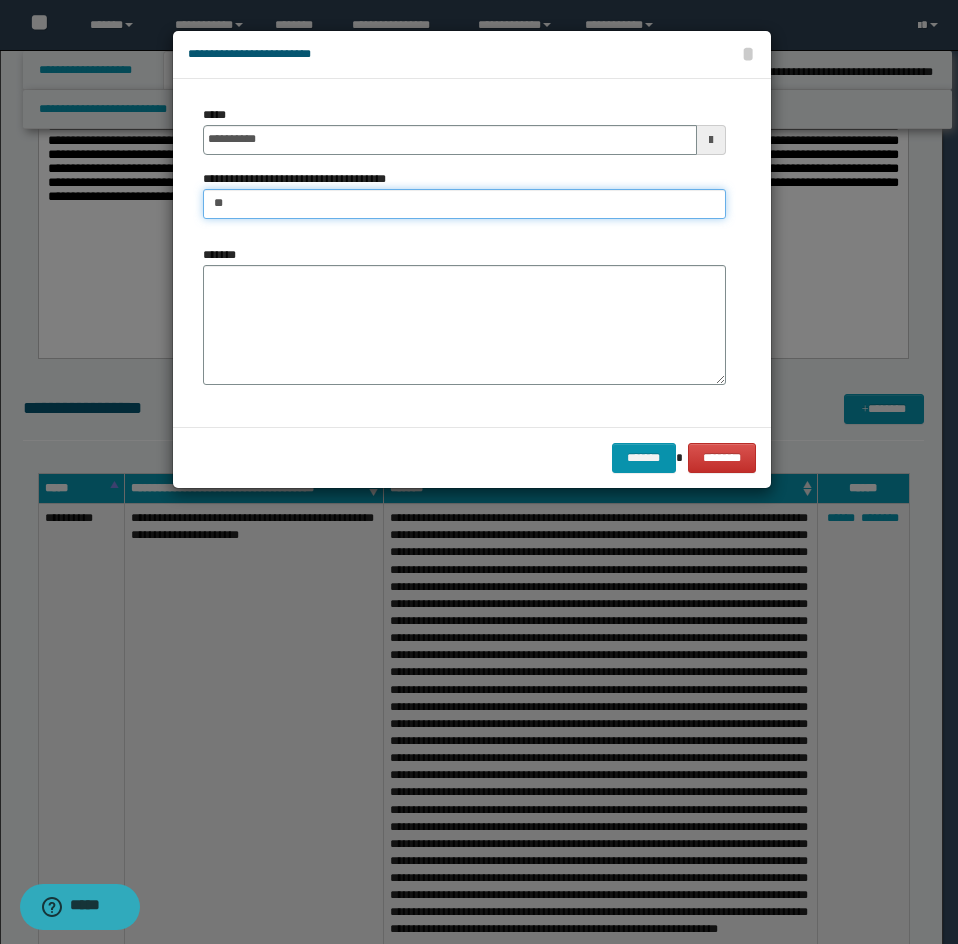 type on "*" 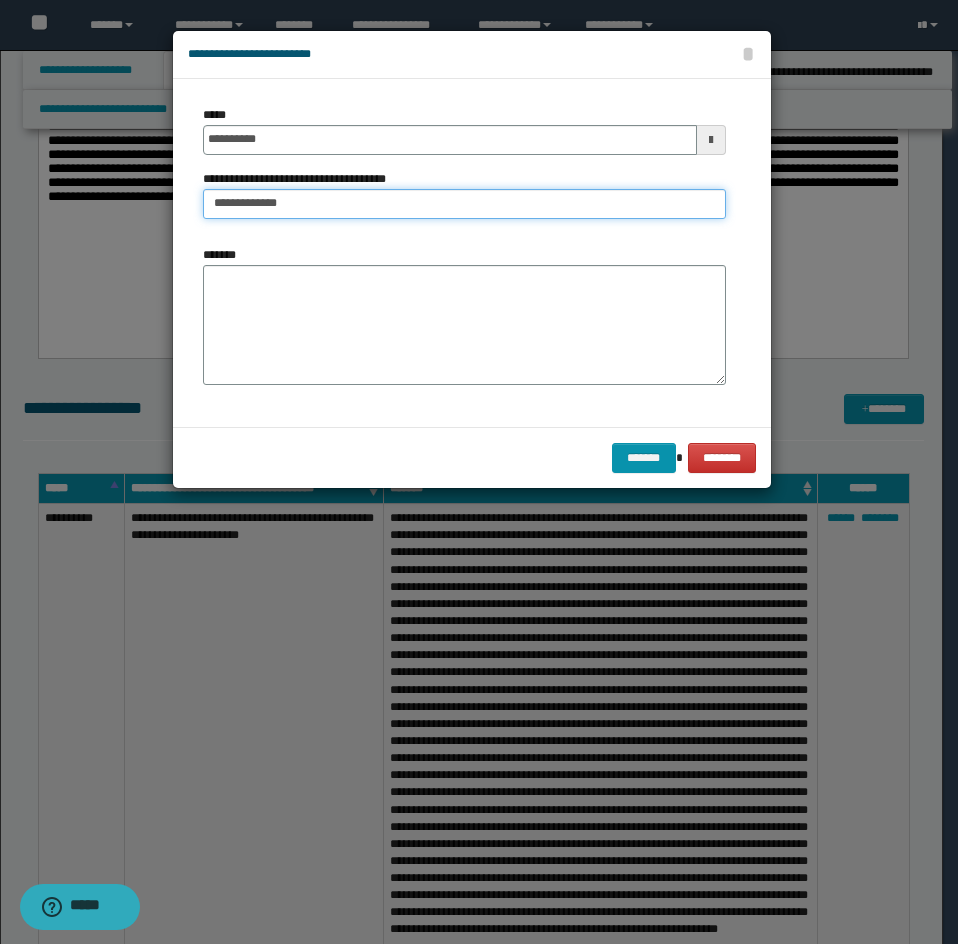 type on "**********" 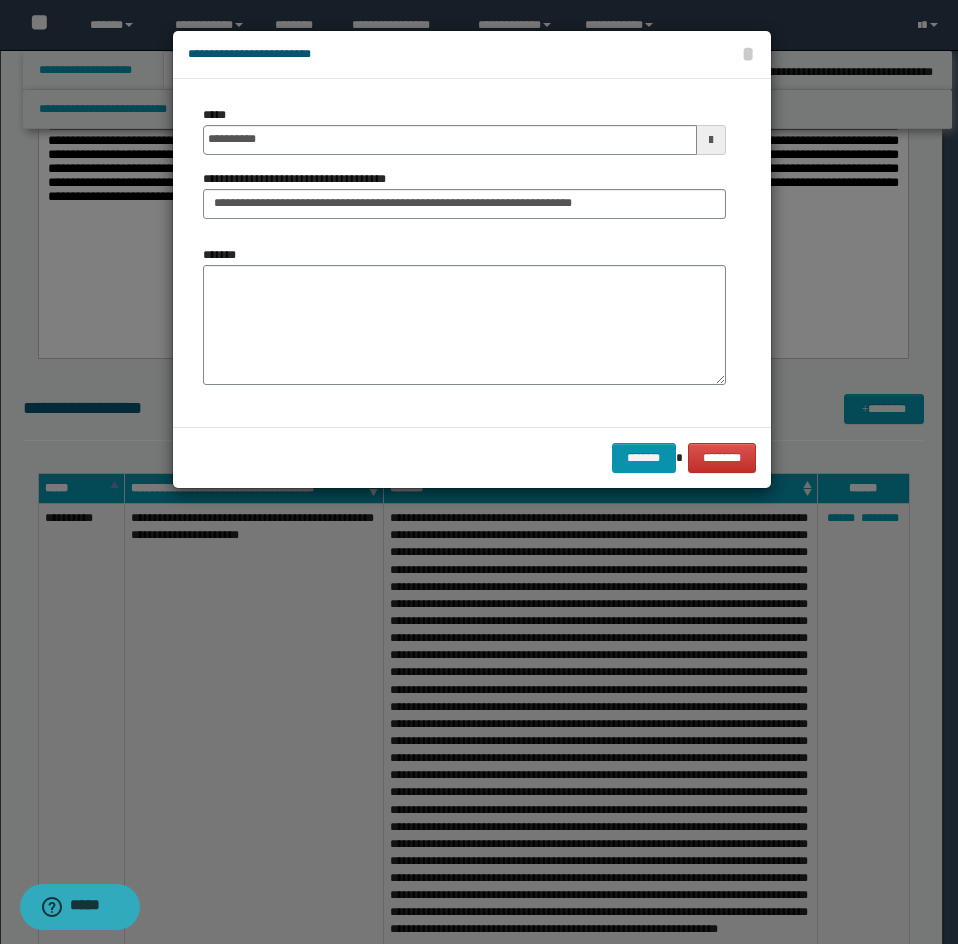 click on "*******" at bounding box center (464, 315) 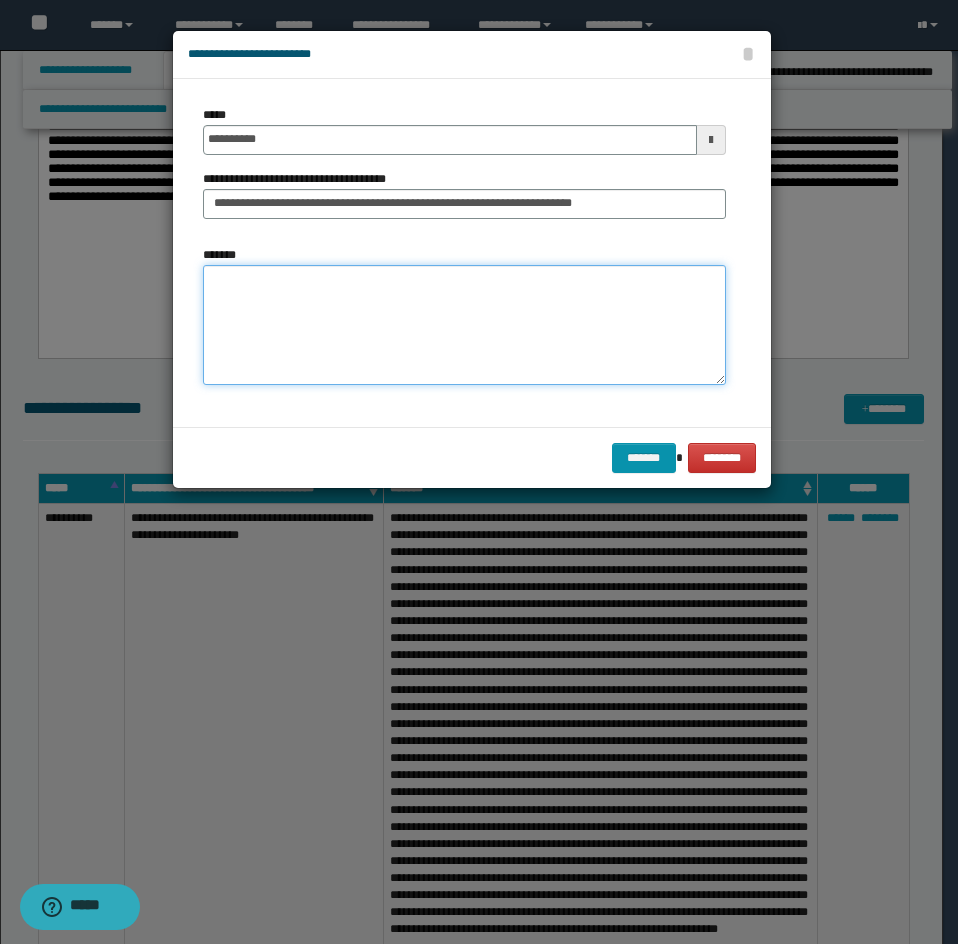 click on "*******" at bounding box center [464, 325] 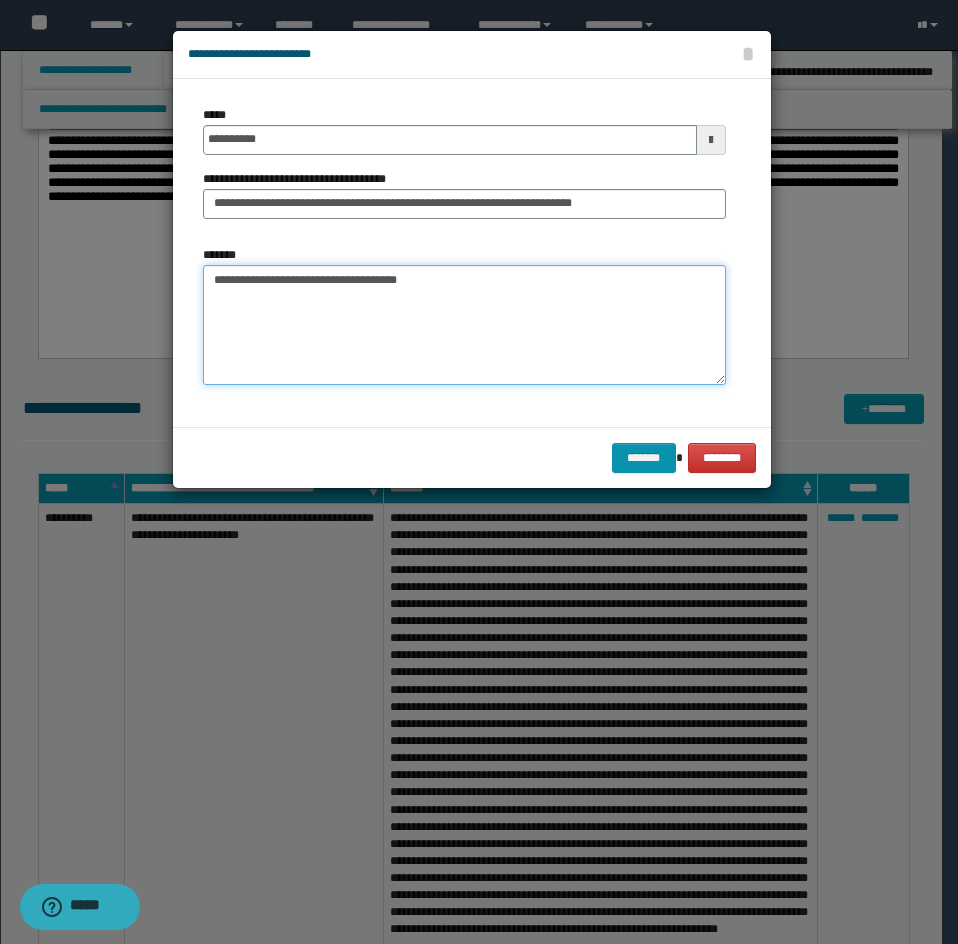 click on "**********" at bounding box center [464, 325] 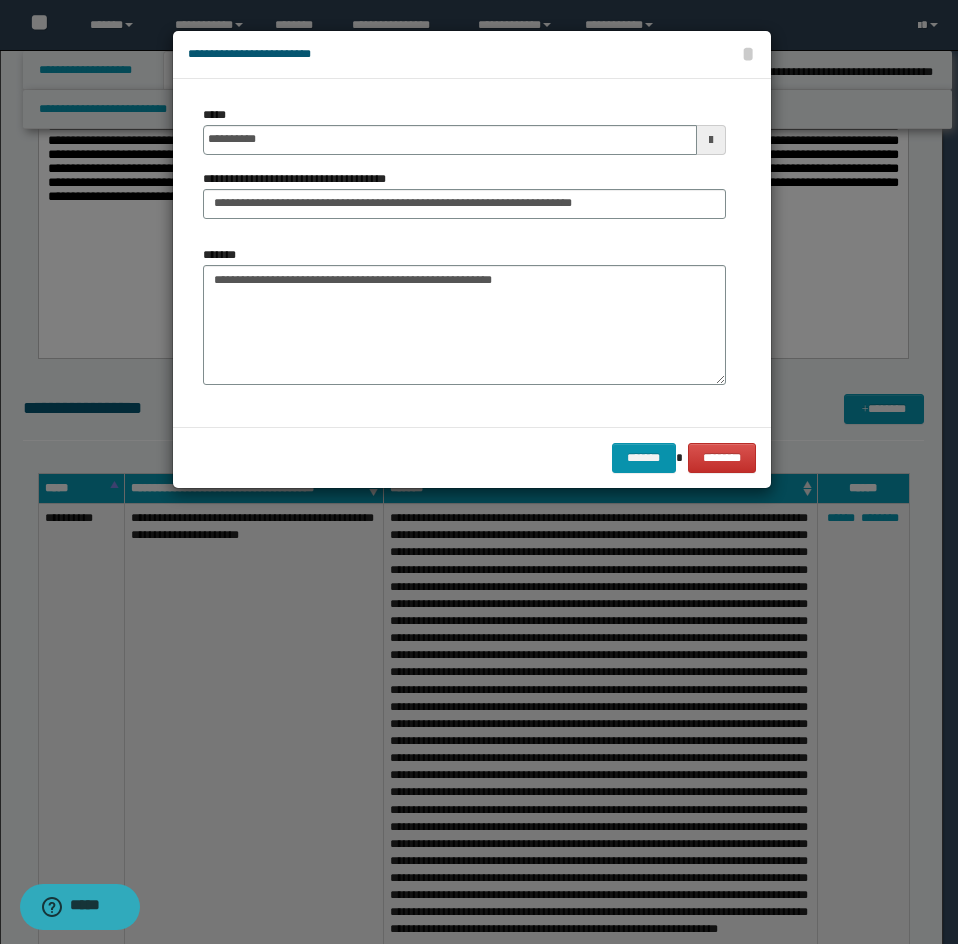 drag, startPoint x: 737, startPoint y: 349, endPoint x: 737, endPoint y: 327, distance: 22 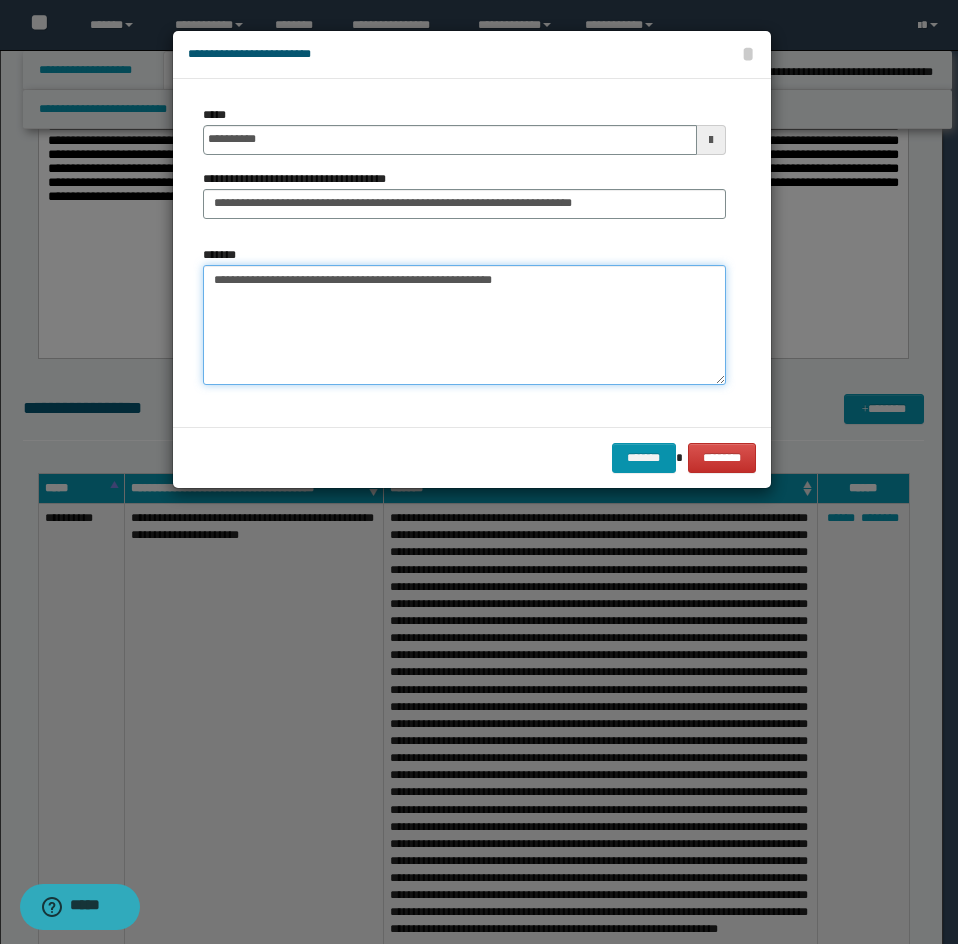 drag, startPoint x: 717, startPoint y: 301, endPoint x: 690, endPoint y: 295, distance: 27.658634 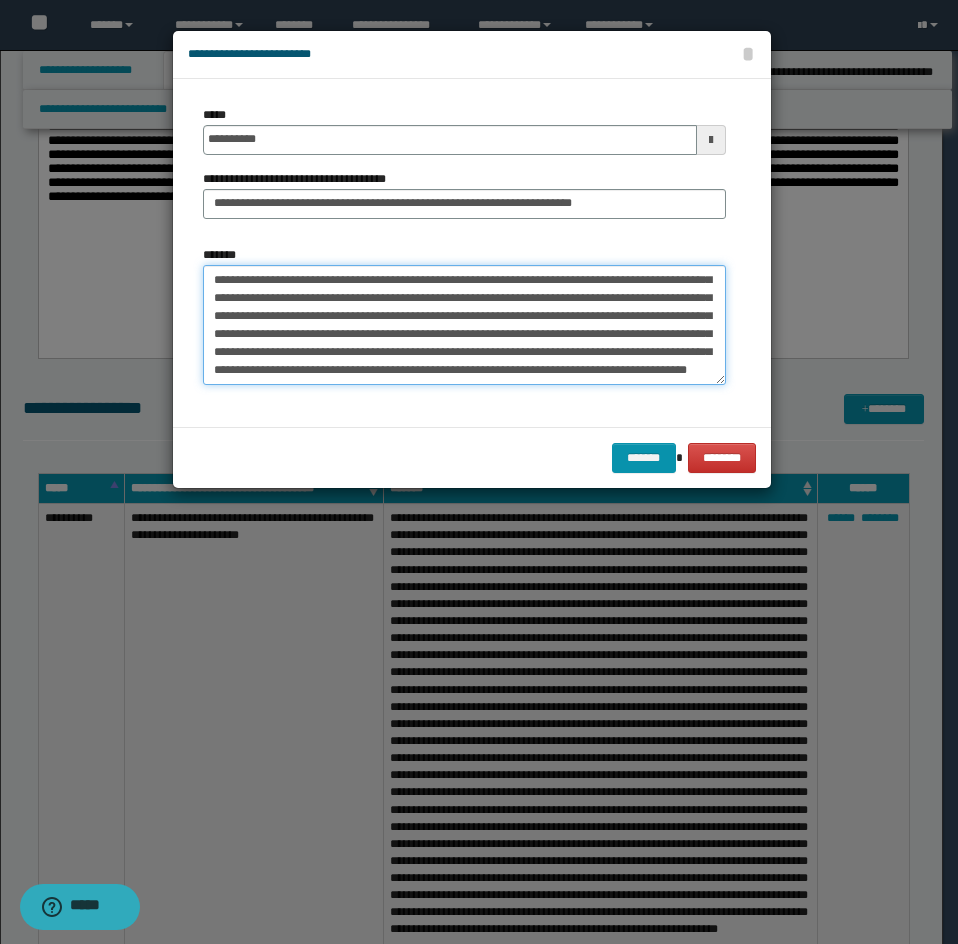 scroll, scrollTop: 66, scrollLeft: 0, axis: vertical 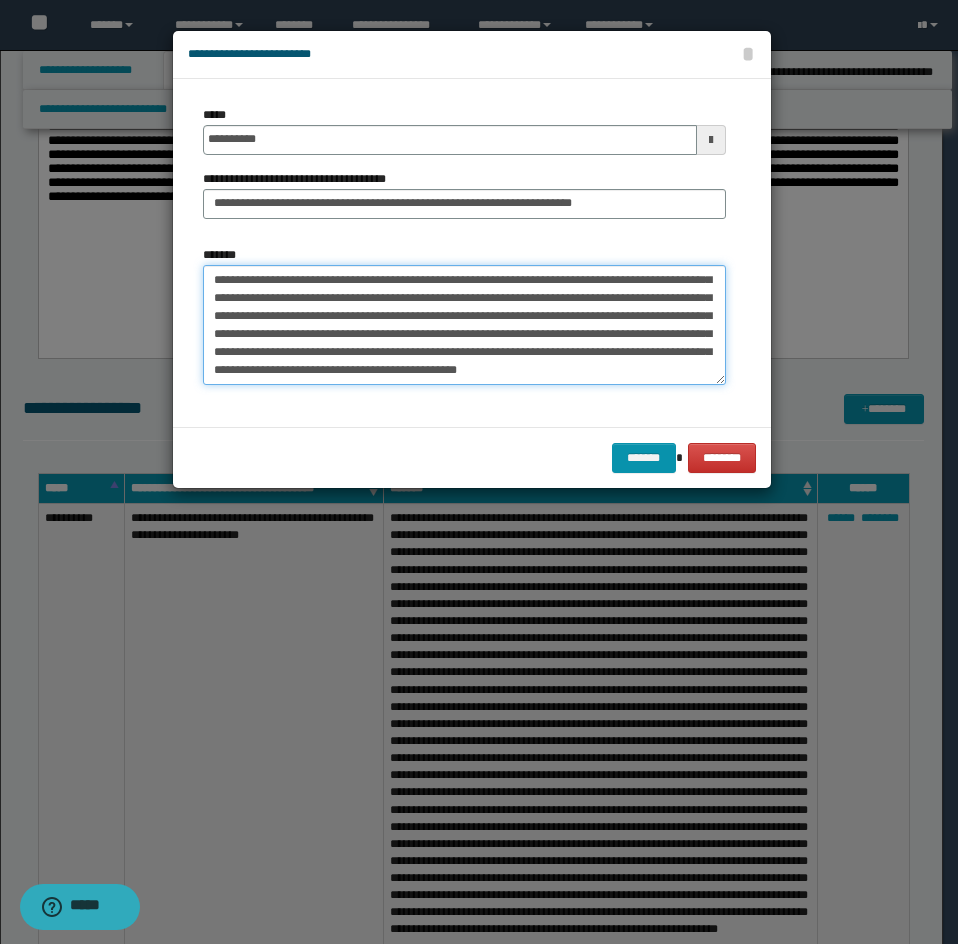 drag, startPoint x: 488, startPoint y: 375, endPoint x: 517, endPoint y: 370, distance: 29.427877 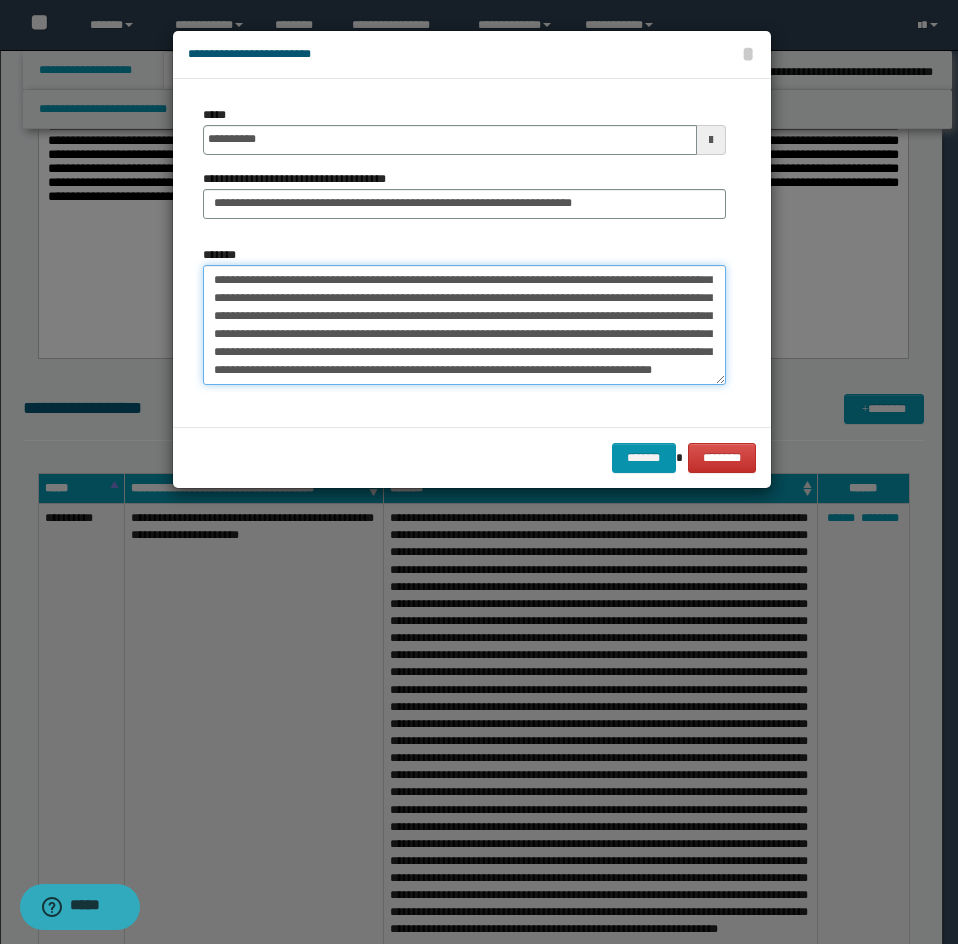 scroll, scrollTop: 84, scrollLeft: 0, axis: vertical 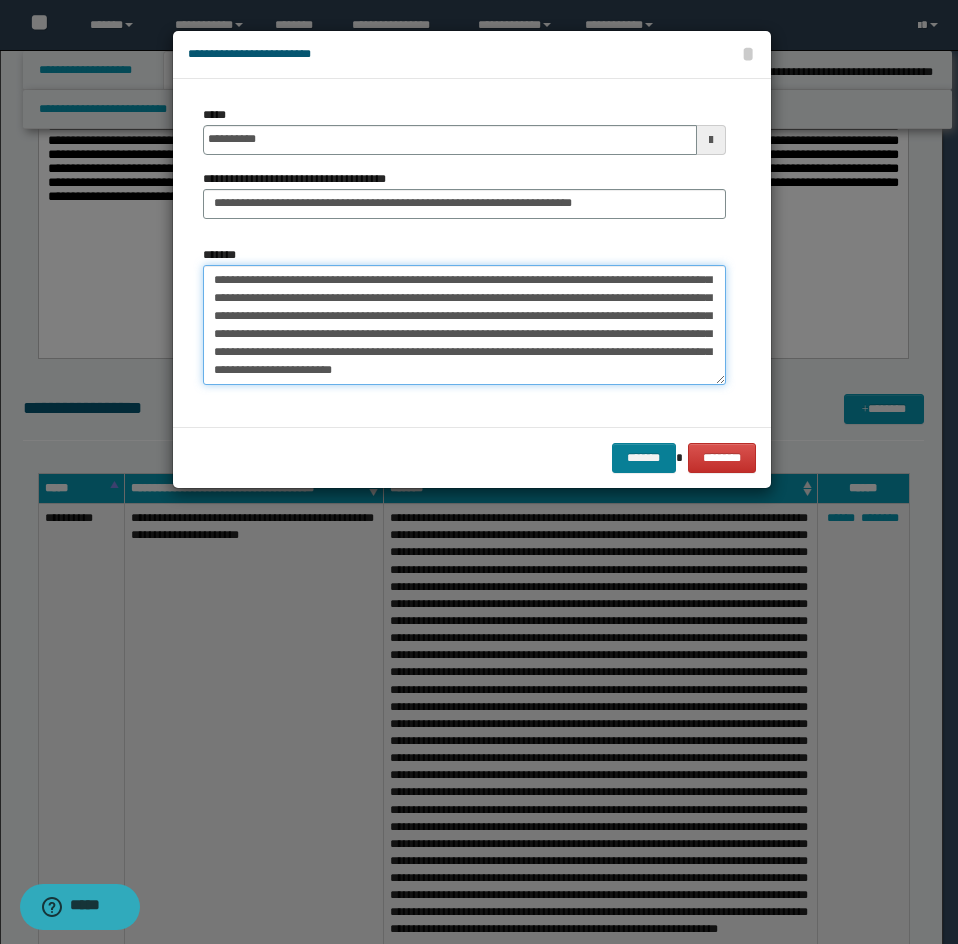 type on "**********" 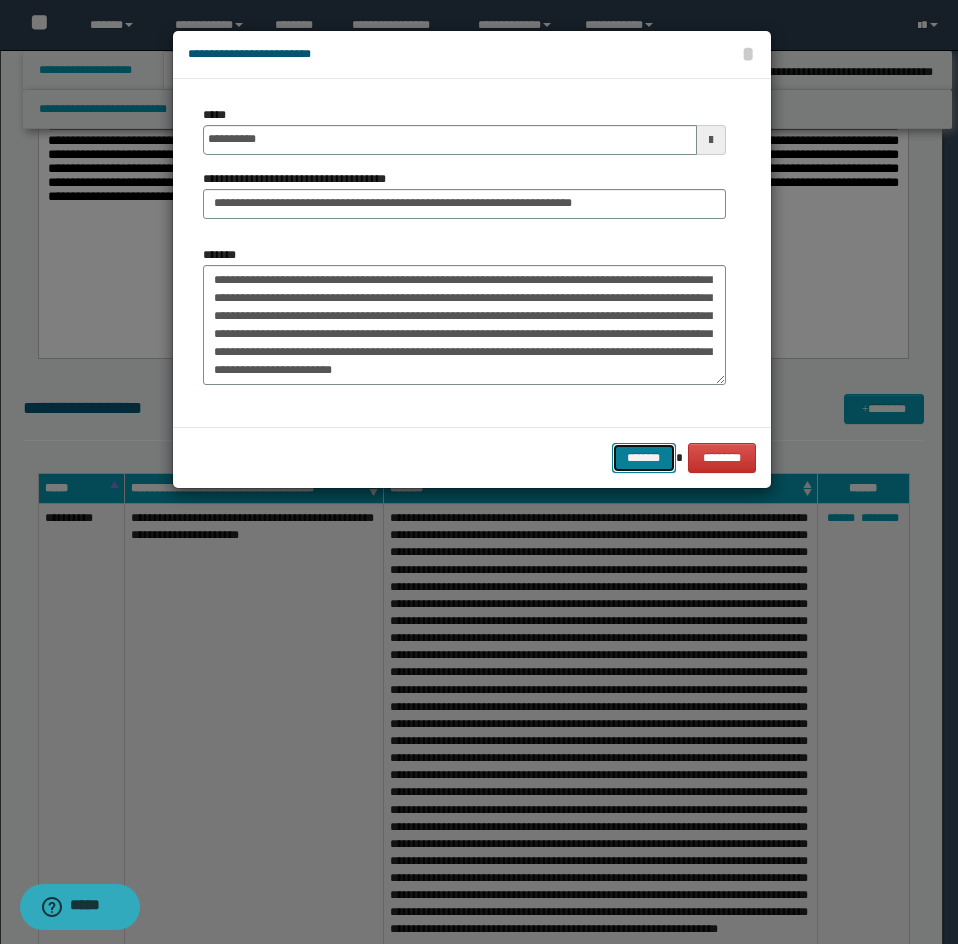 click on "*******" at bounding box center (644, 458) 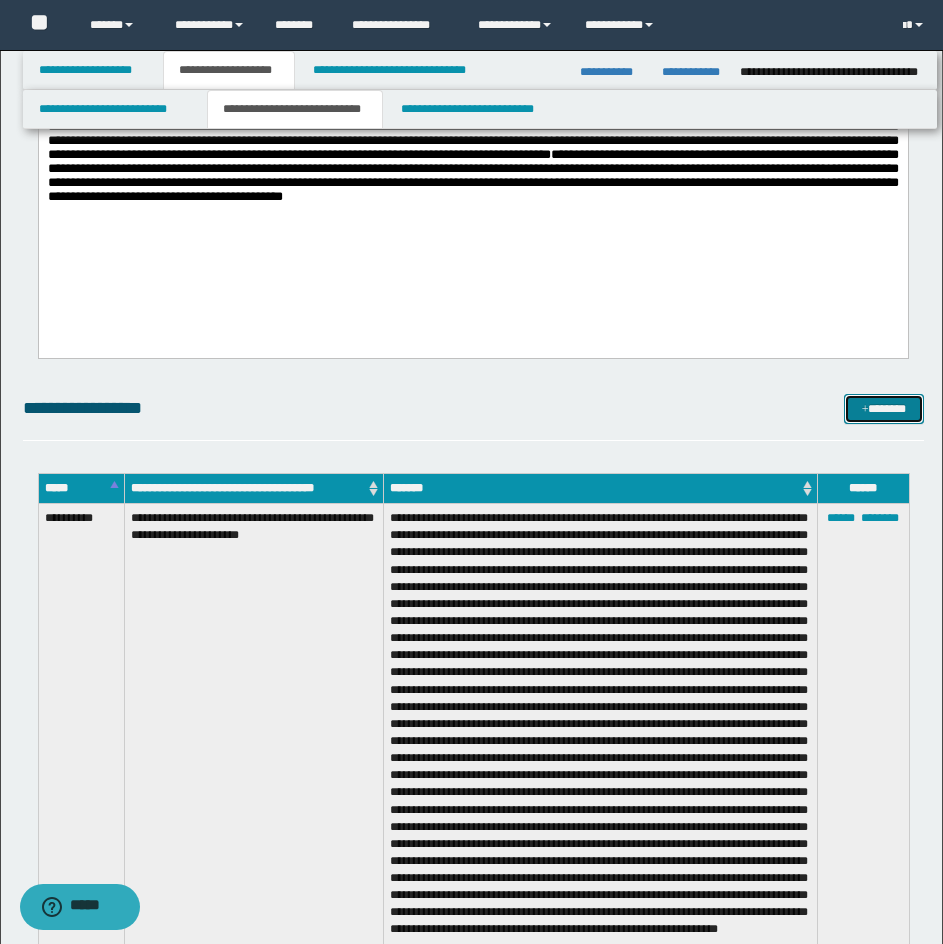 click on "*******" at bounding box center (884, 409) 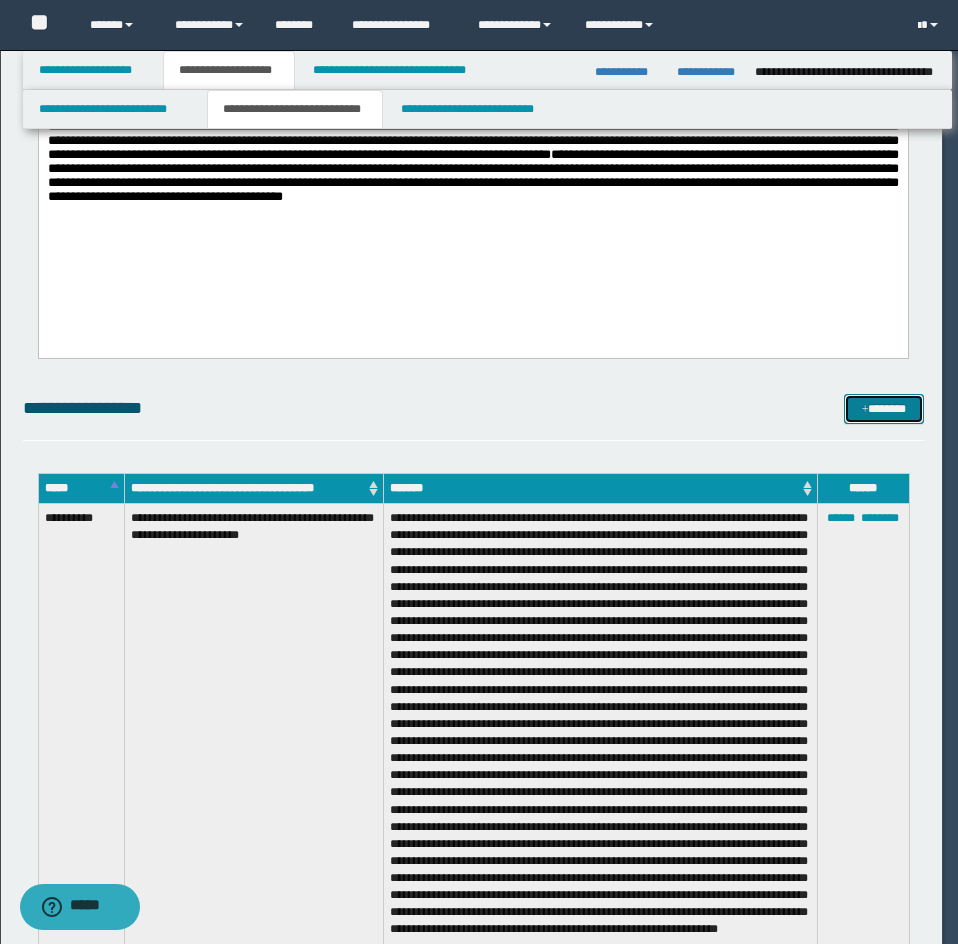 scroll, scrollTop: 0, scrollLeft: 0, axis: both 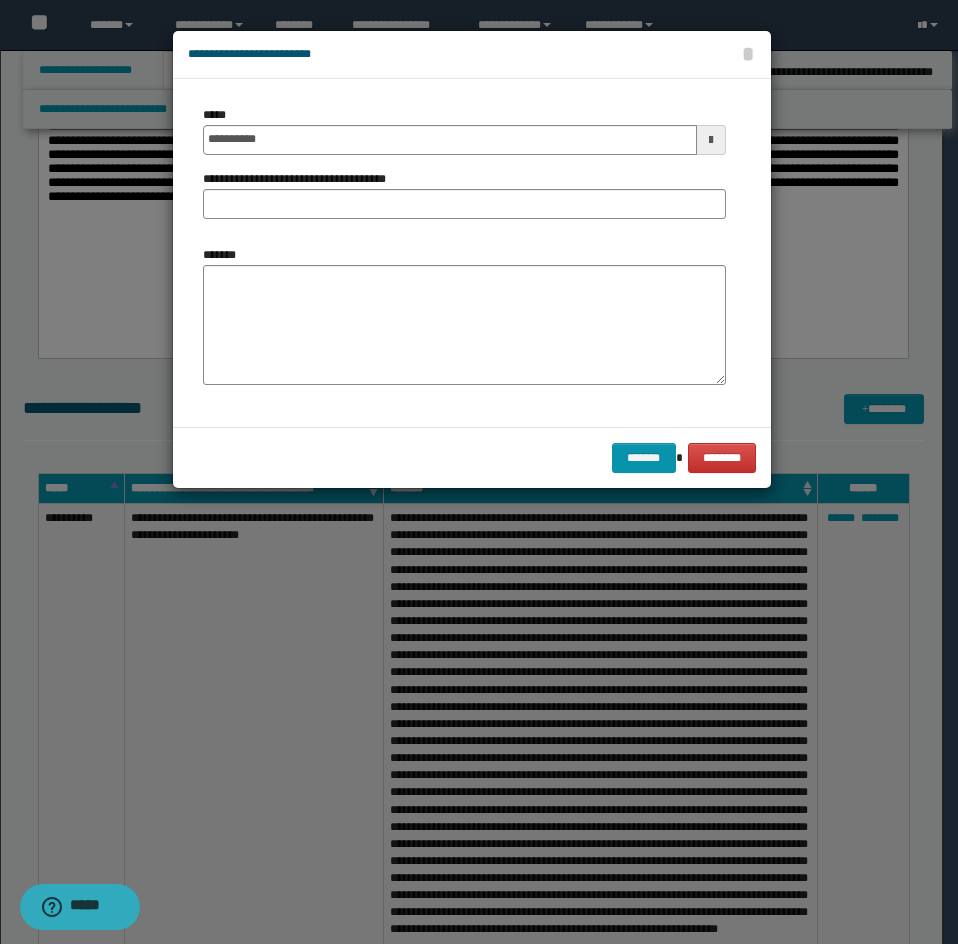 click on "**********" at bounding box center [464, 130] 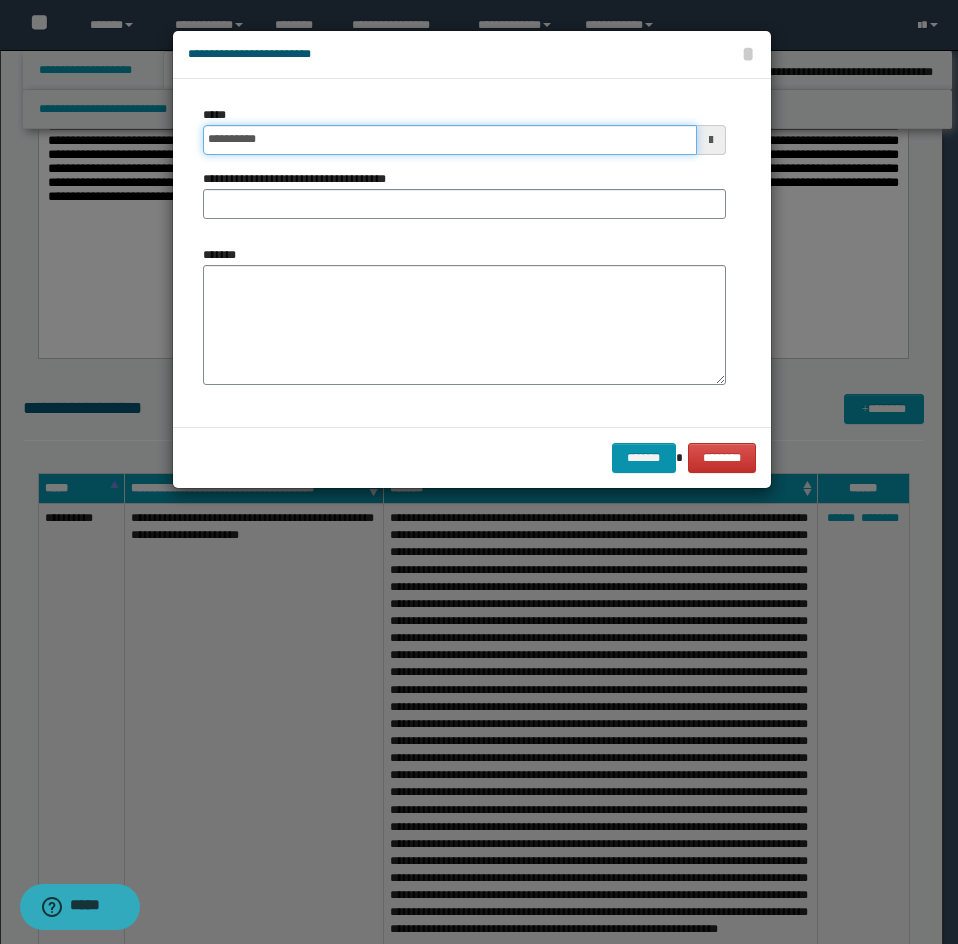 click on "**********" at bounding box center (450, 140) 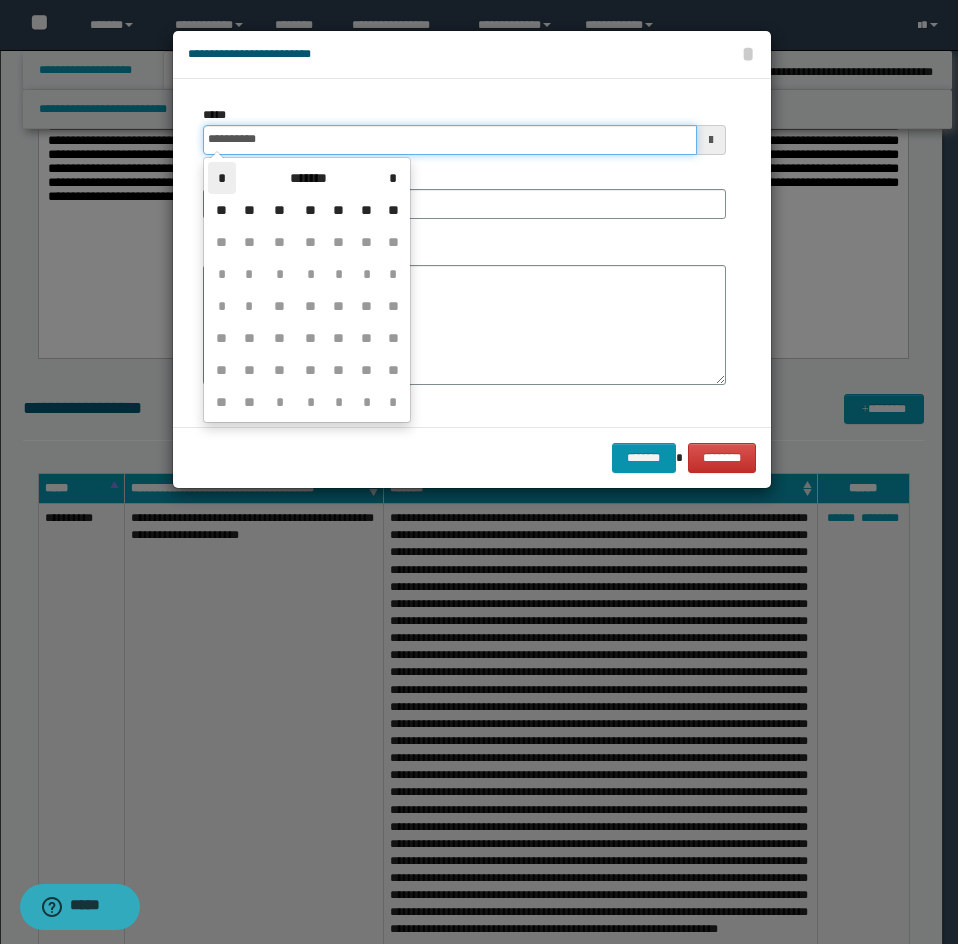 type on "**********" 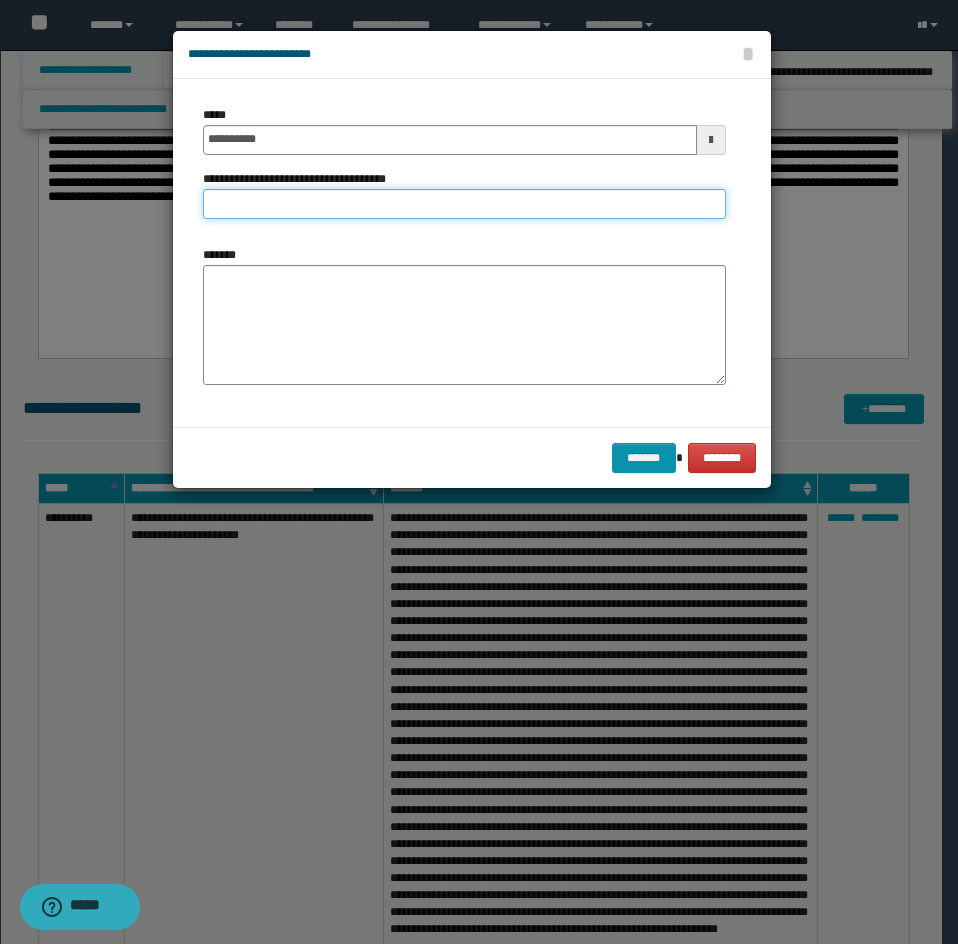 click on "**********" at bounding box center [464, 204] 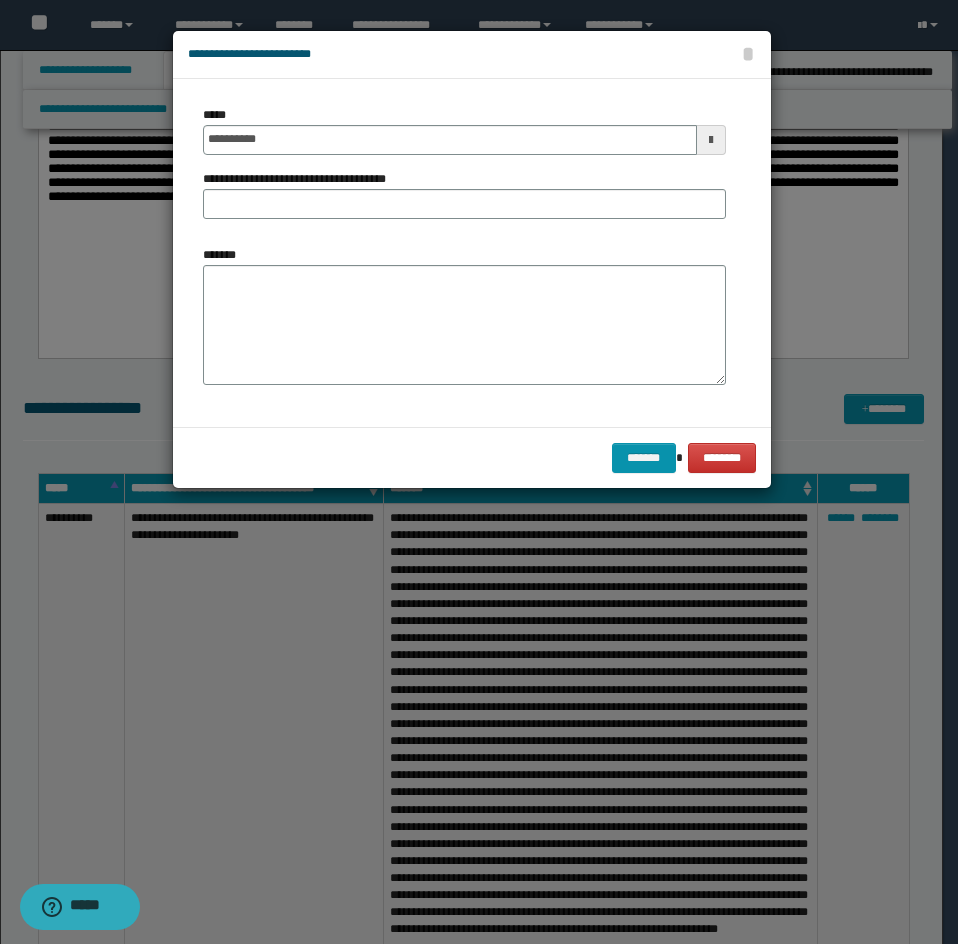 drag, startPoint x: 194, startPoint y: 199, endPoint x: 206, endPoint y: 200, distance: 12.0415945 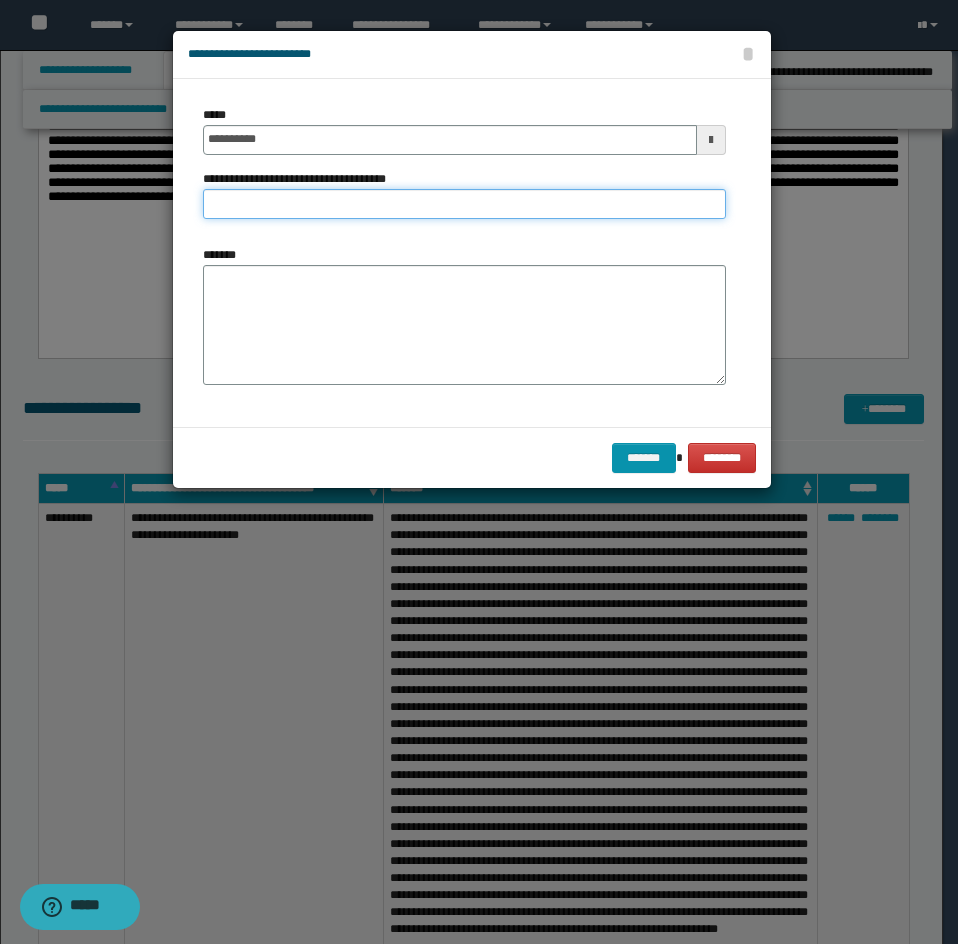 click on "**********" at bounding box center (464, 204) 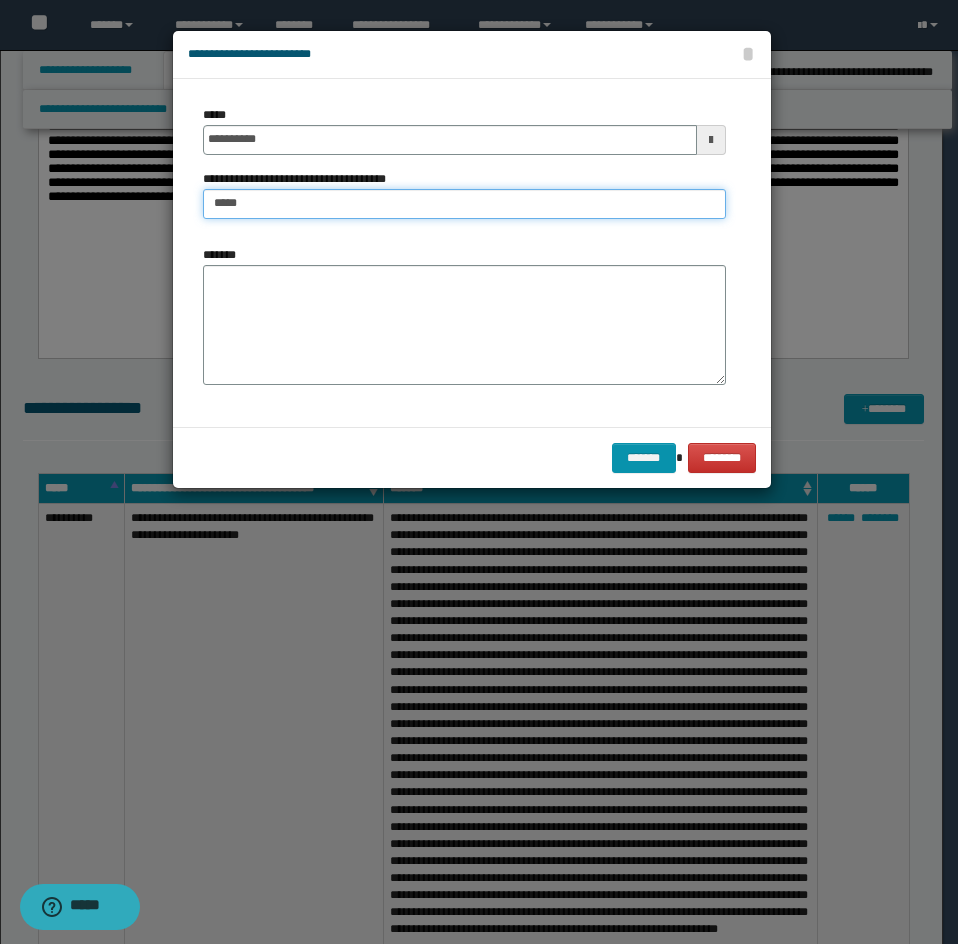 type on "**********" 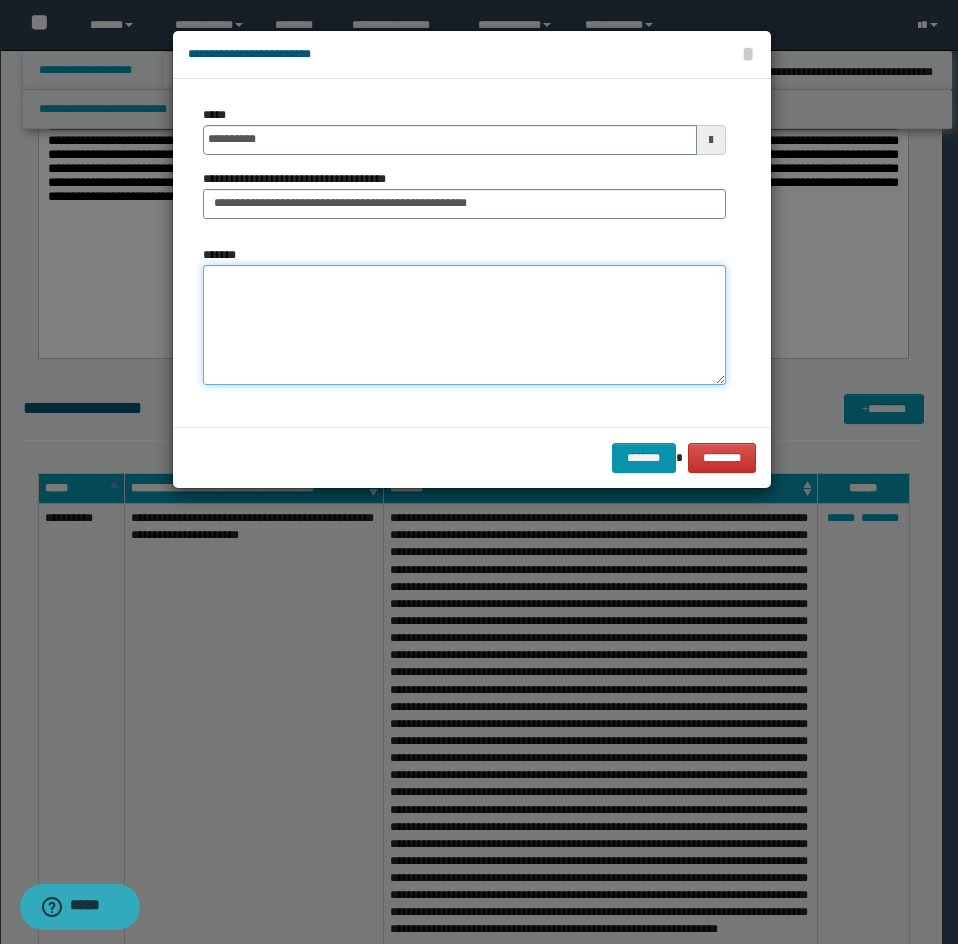 click on "*******" at bounding box center (464, 325) 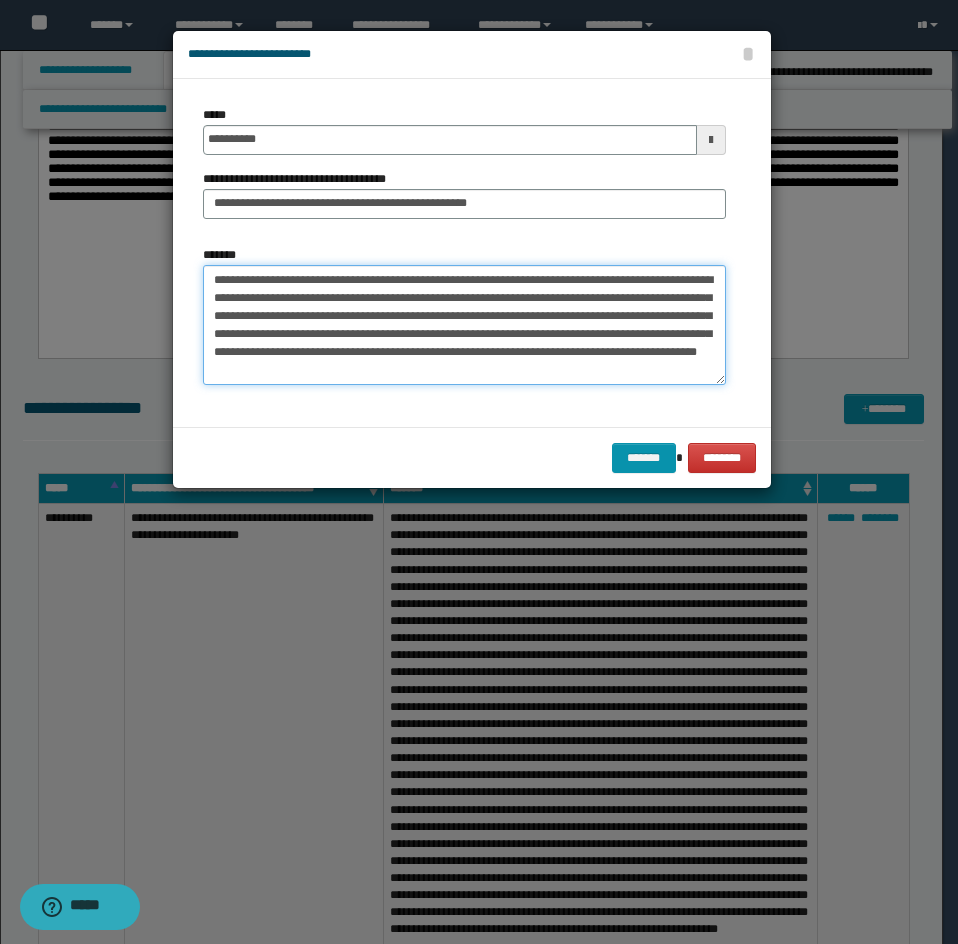 click on "**********" at bounding box center (464, 325) 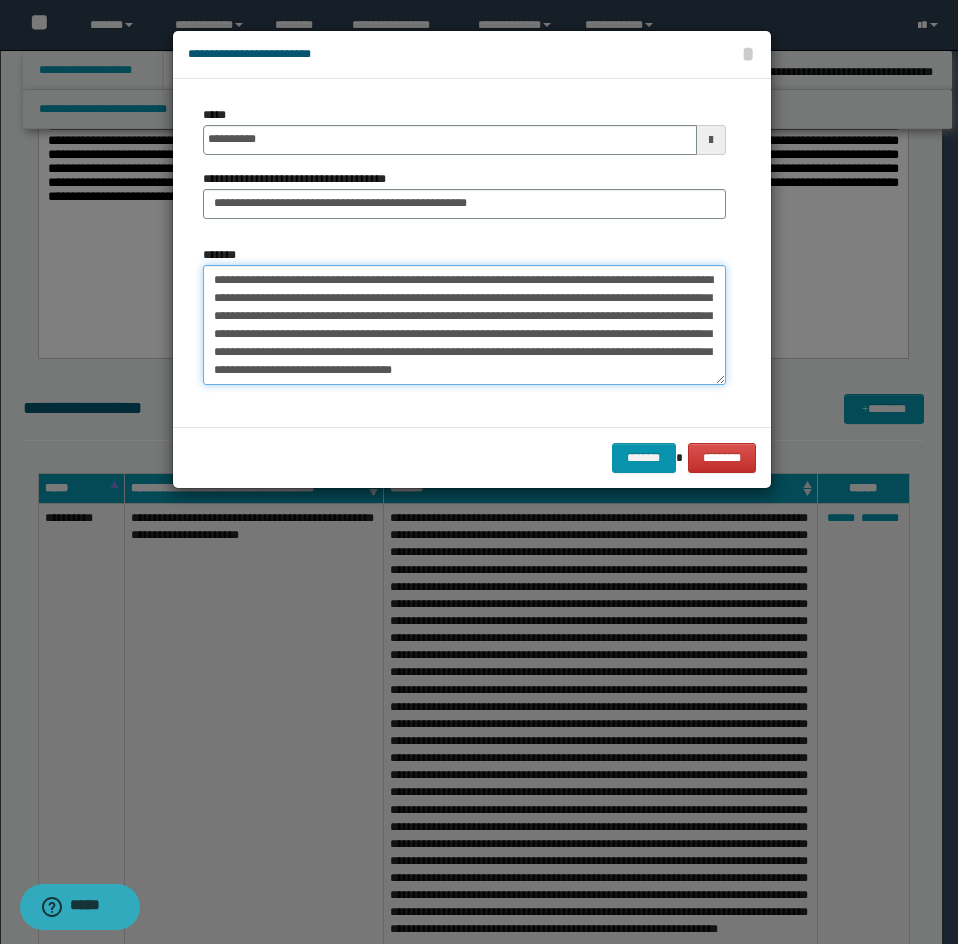 click on "**********" at bounding box center (464, 325) 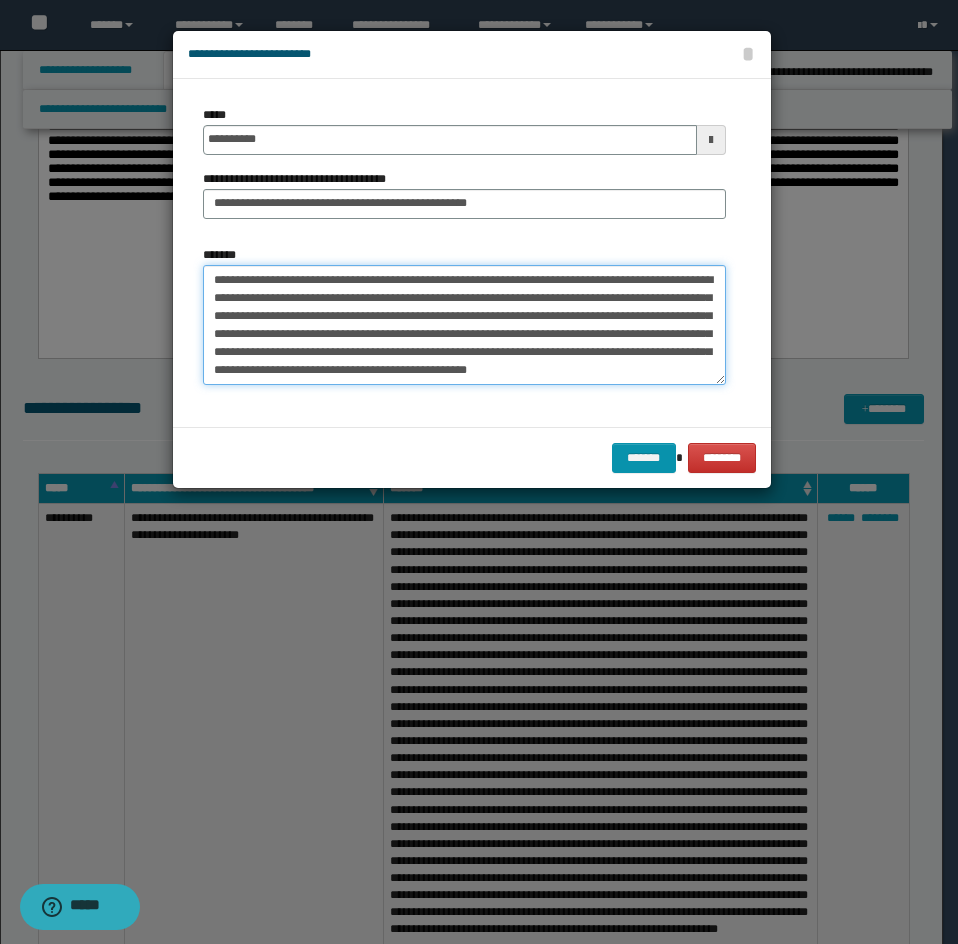 scroll, scrollTop: 12, scrollLeft: 0, axis: vertical 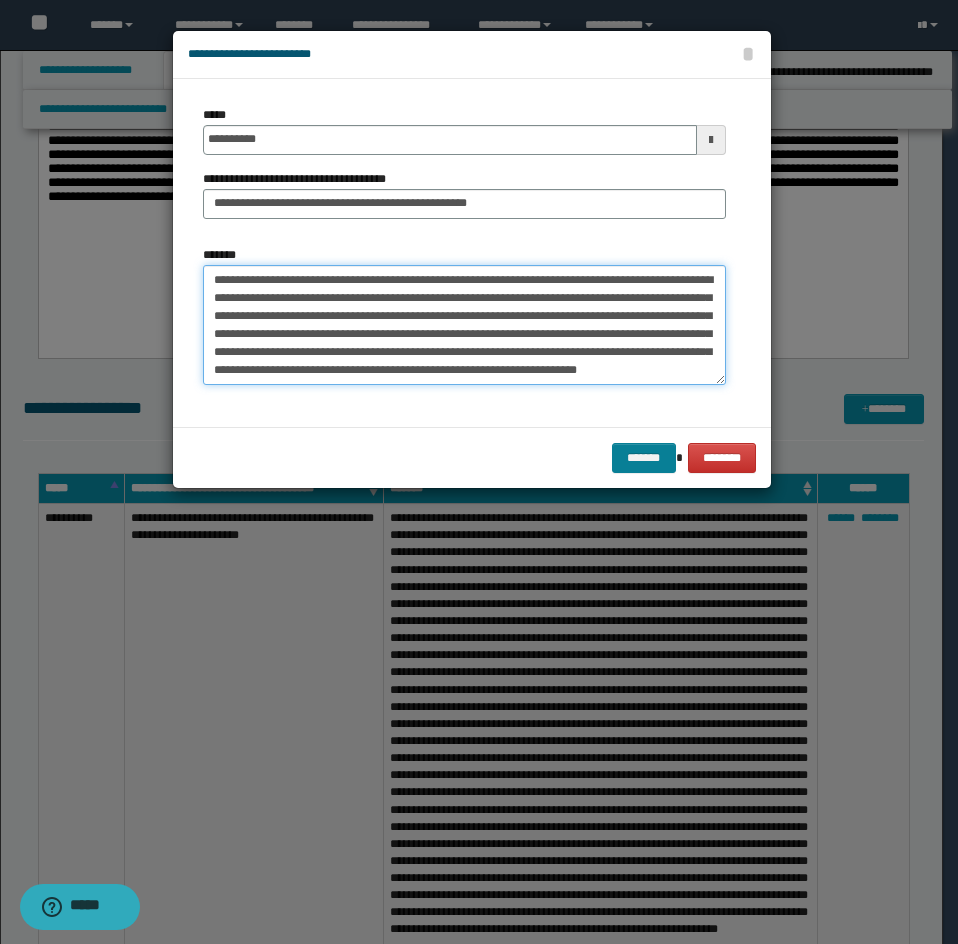 type on "**********" 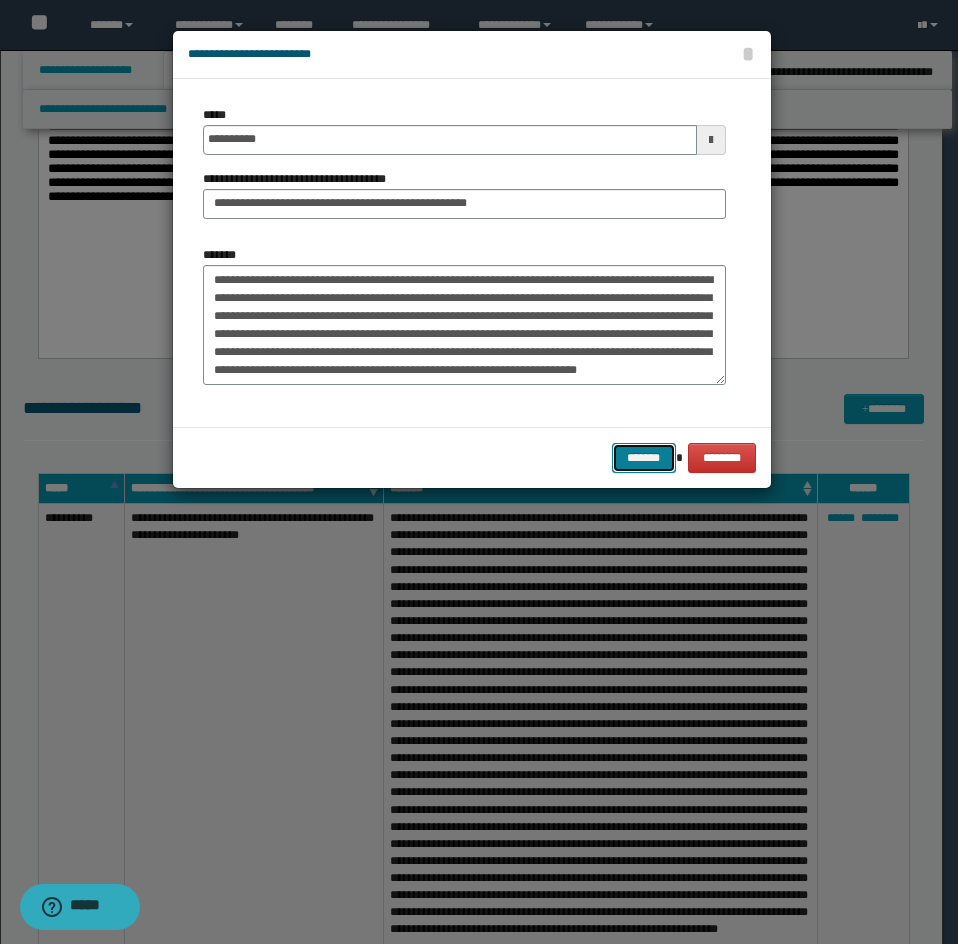 click on "*******" at bounding box center [644, 458] 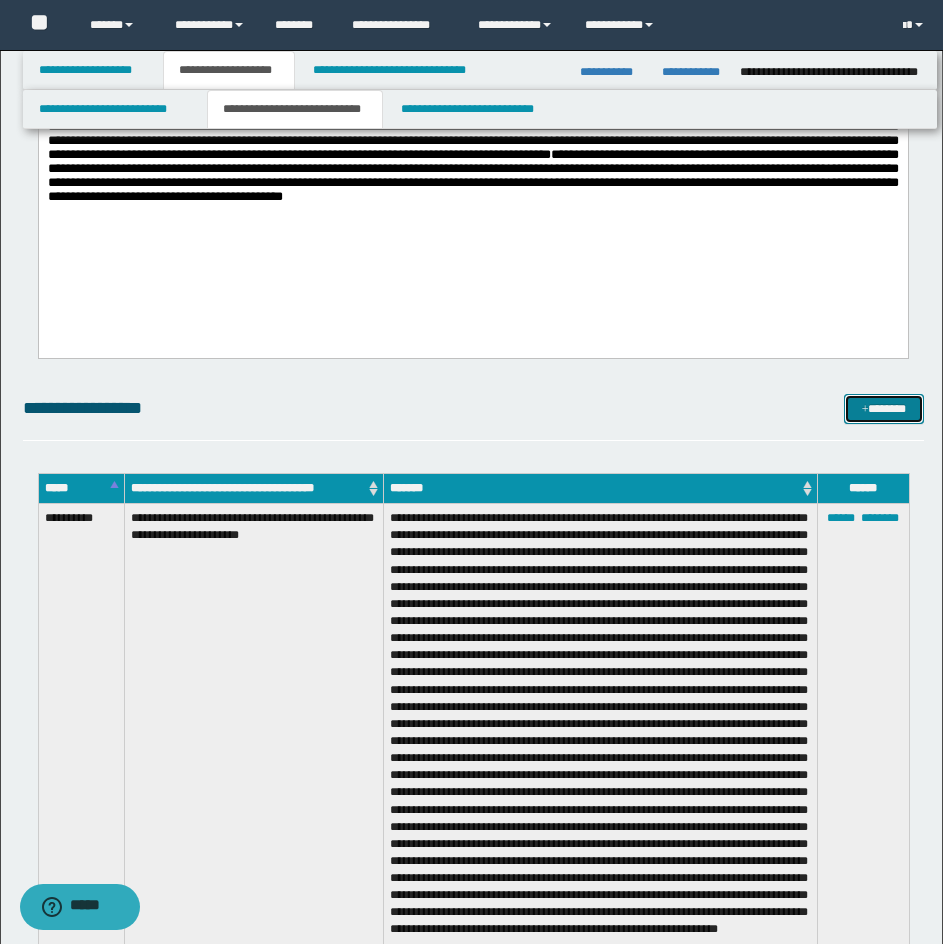 click on "*******" at bounding box center [884, 409] 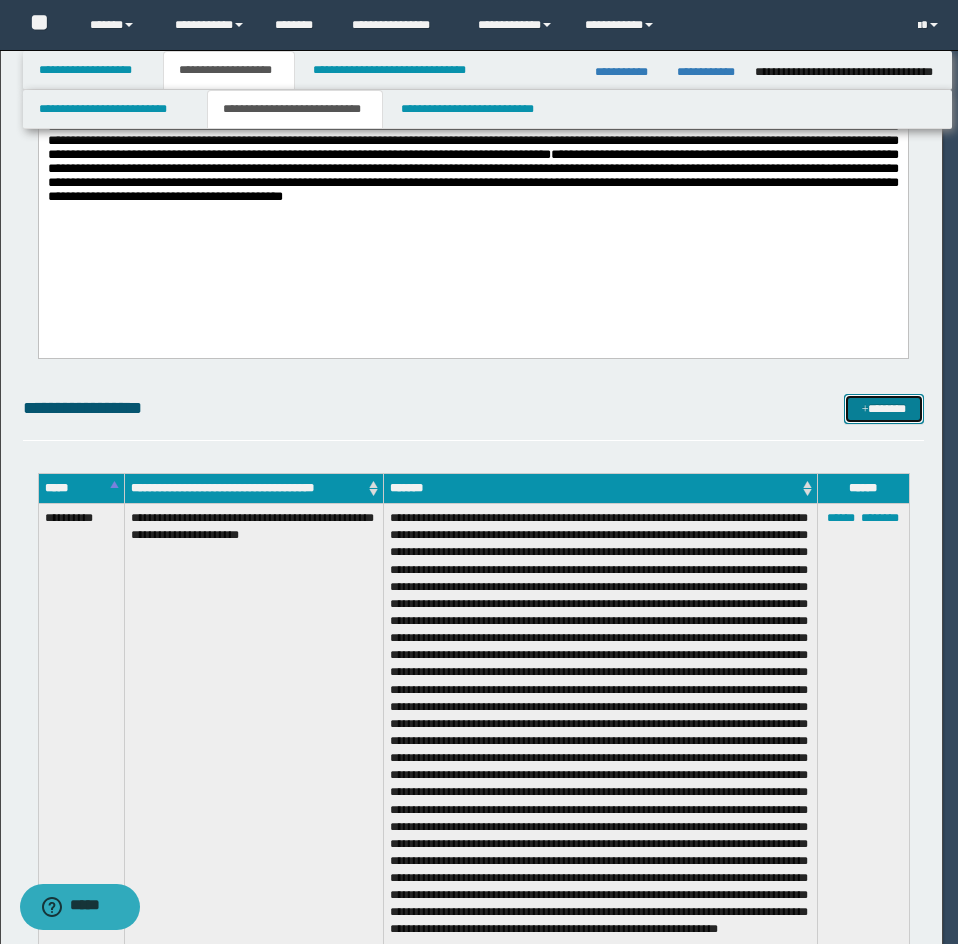 scroll, scrollTop: 0, scrollLeft: 0, axis: both 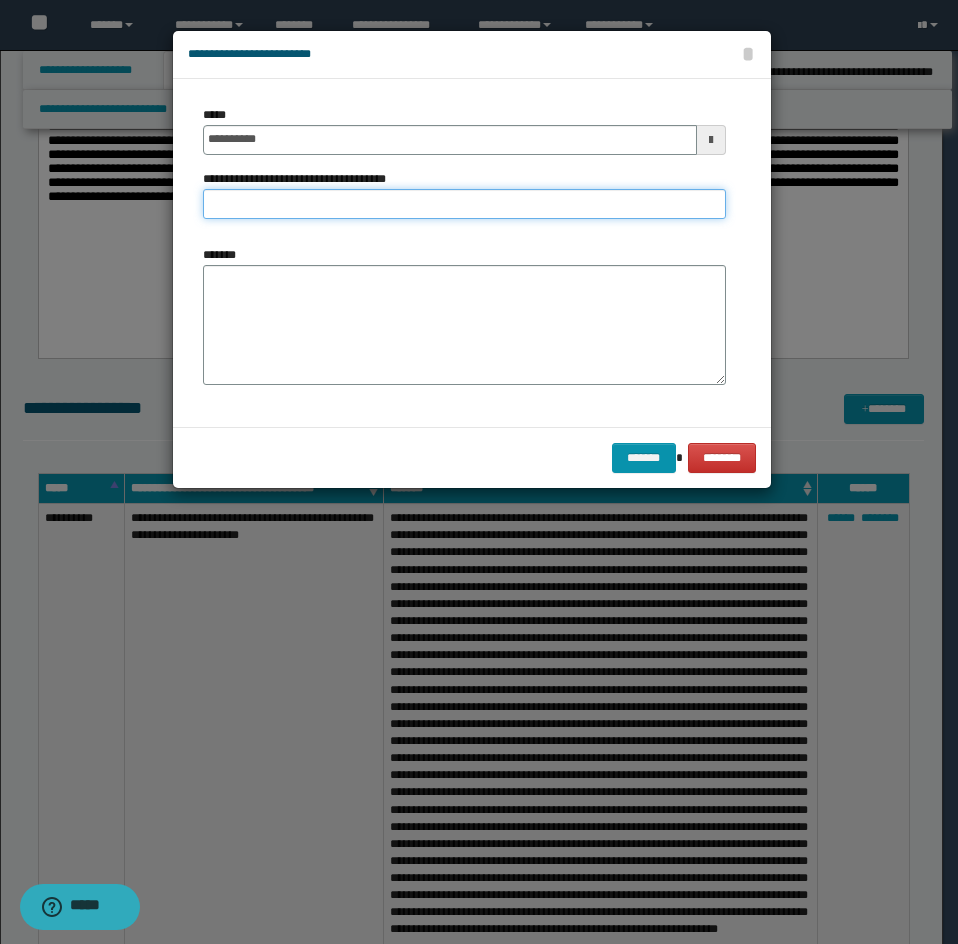 click on "**********" at bounding box center (464, 204) 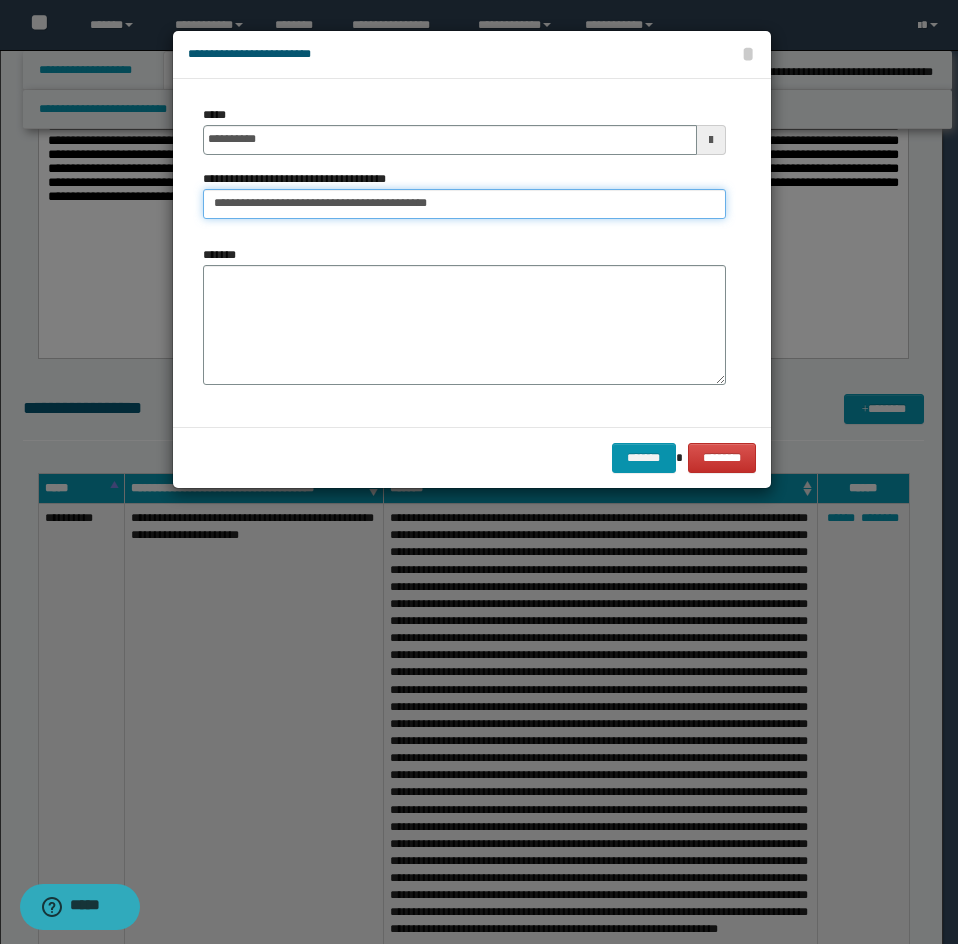 click on "**********" at bounding box center (464, 204) 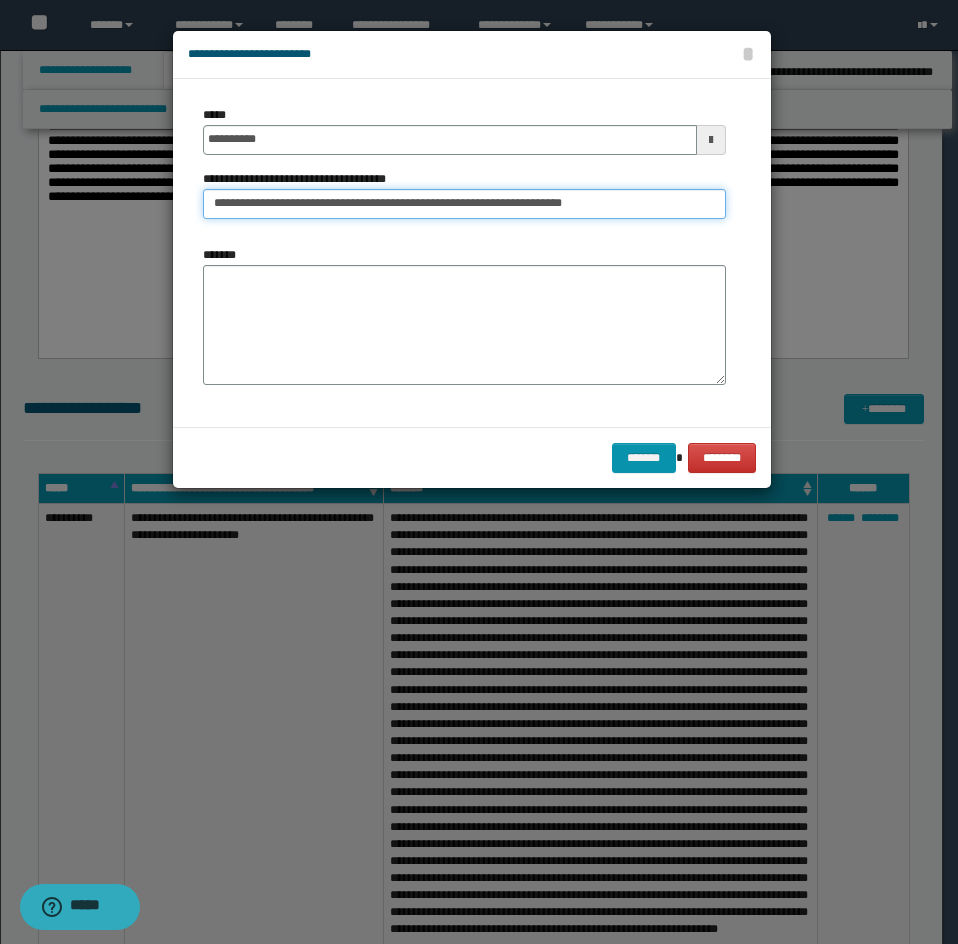 type on "**********" 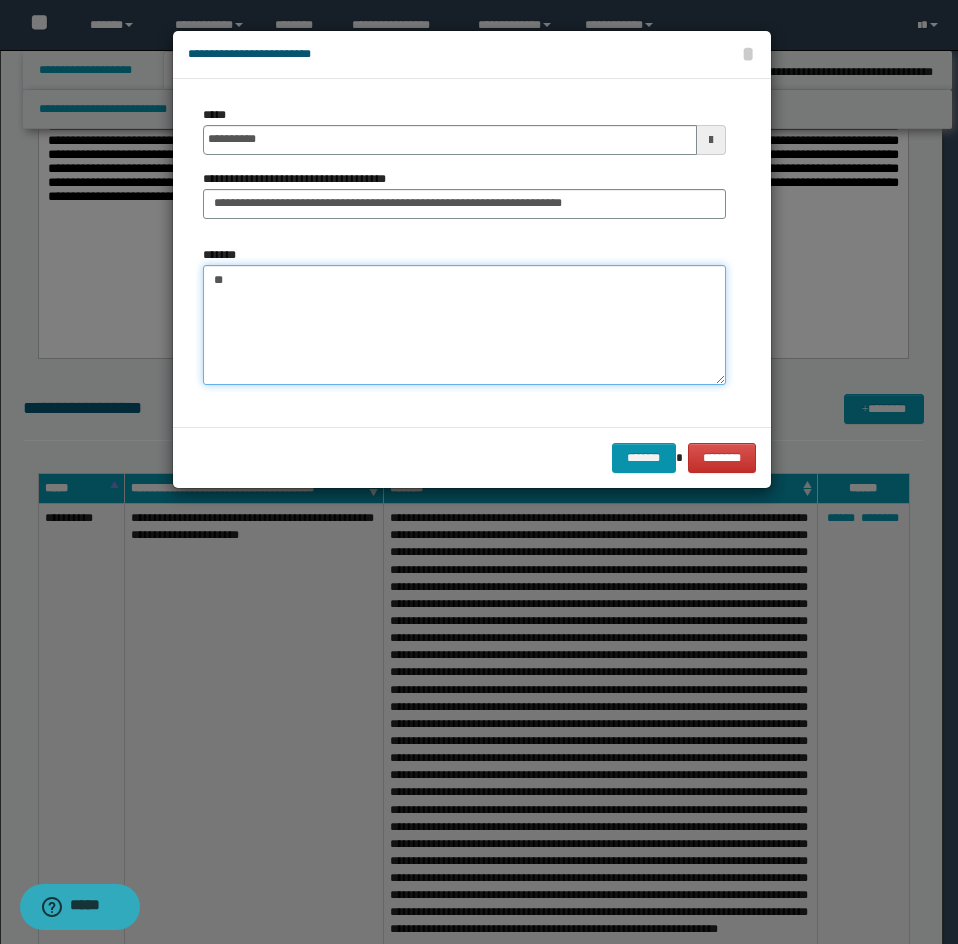 type on "*" 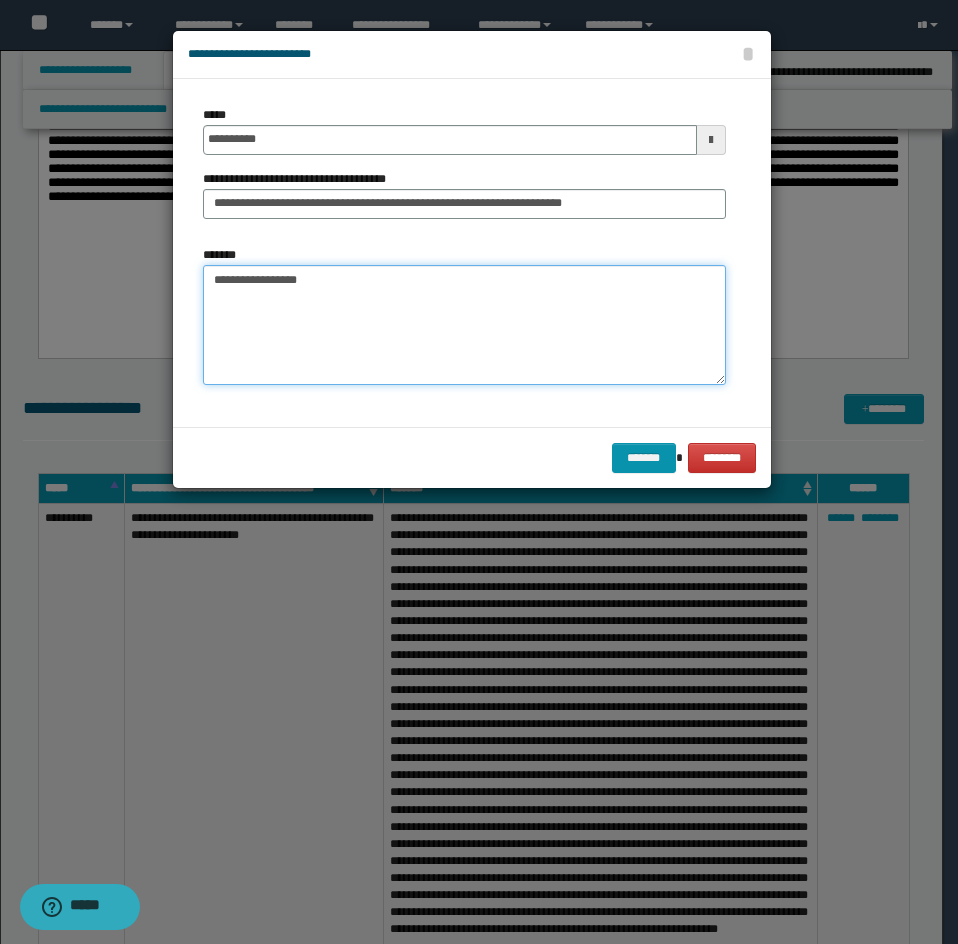 type on "**********" 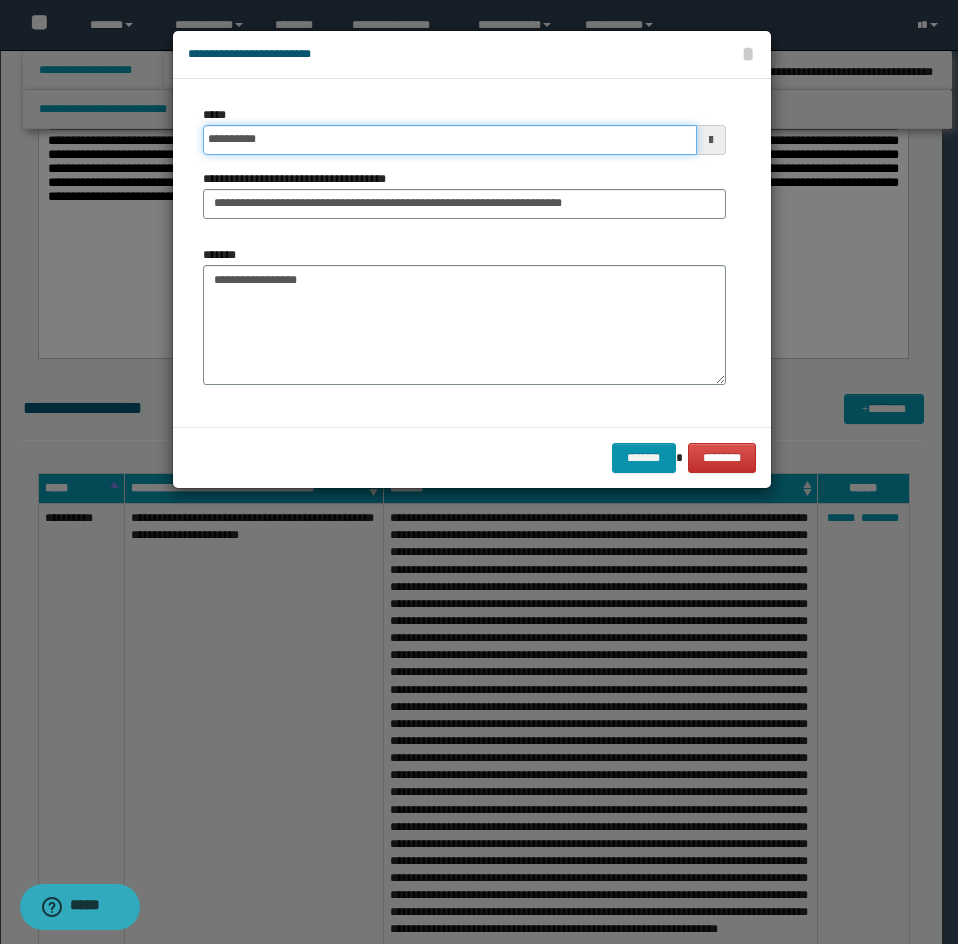 click on "**********" at bounding box center (450, 140) 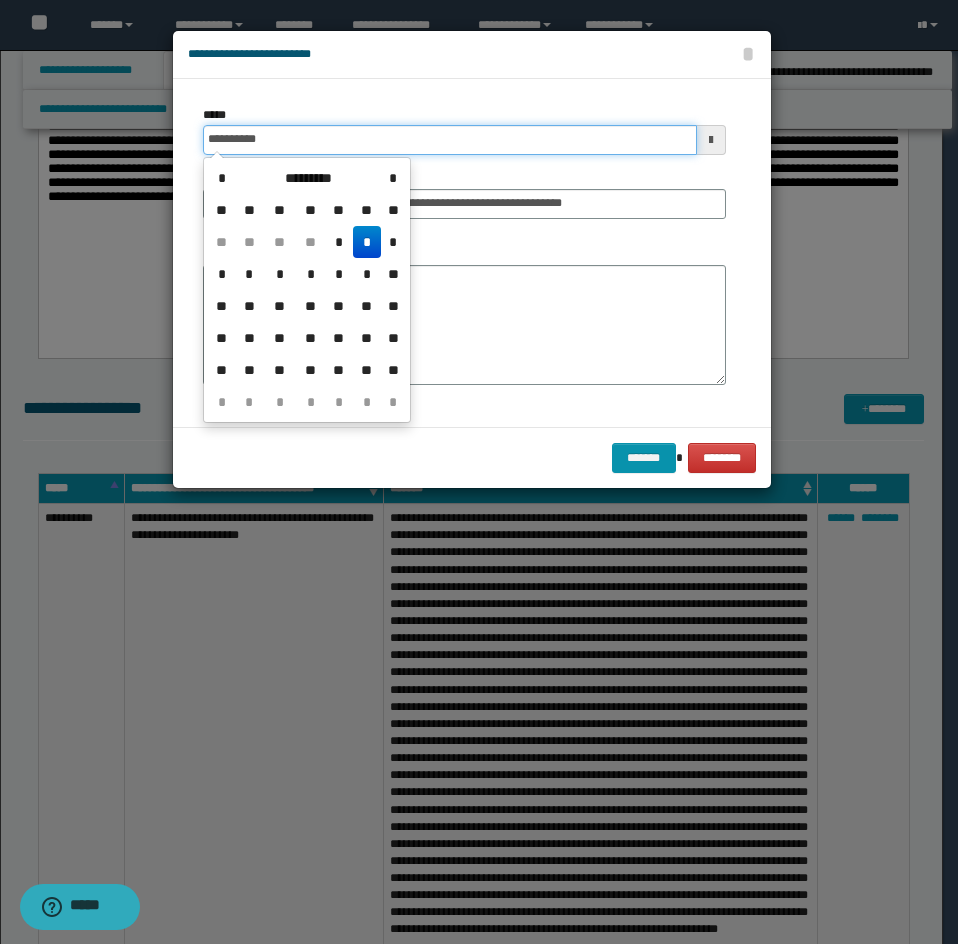 type on "**********" 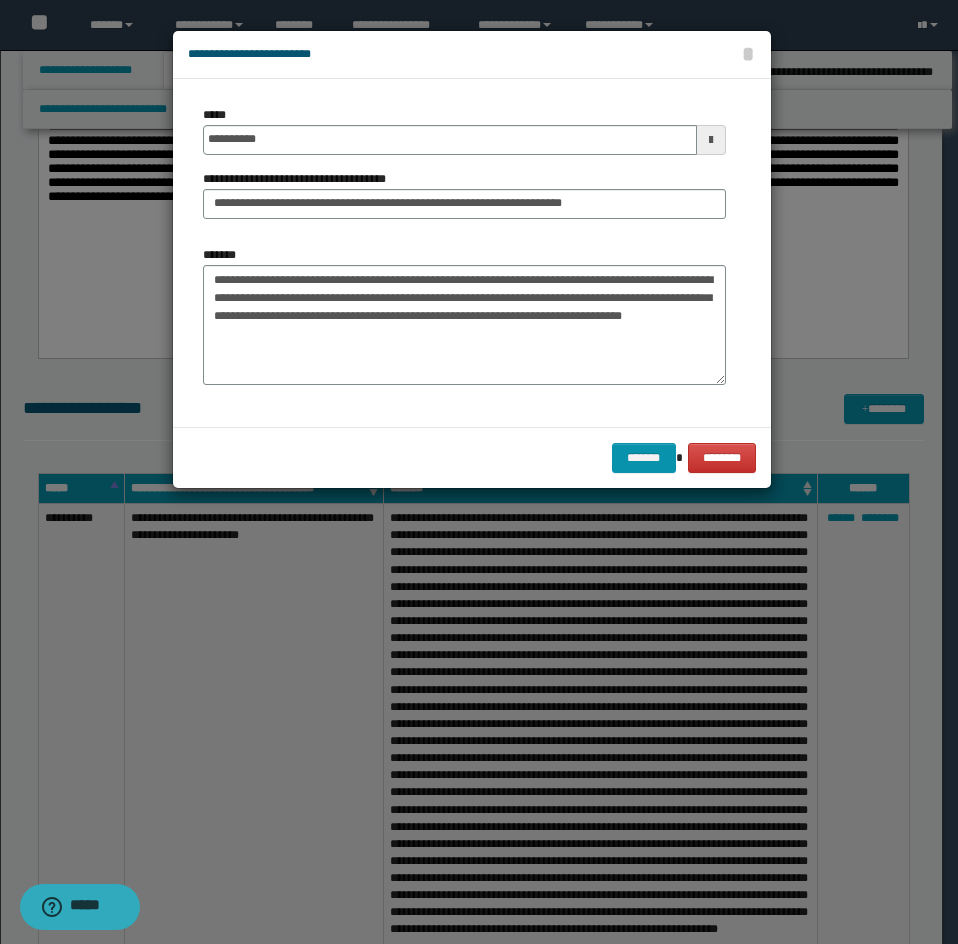 click on "**********" at bounding box center [472, 253] 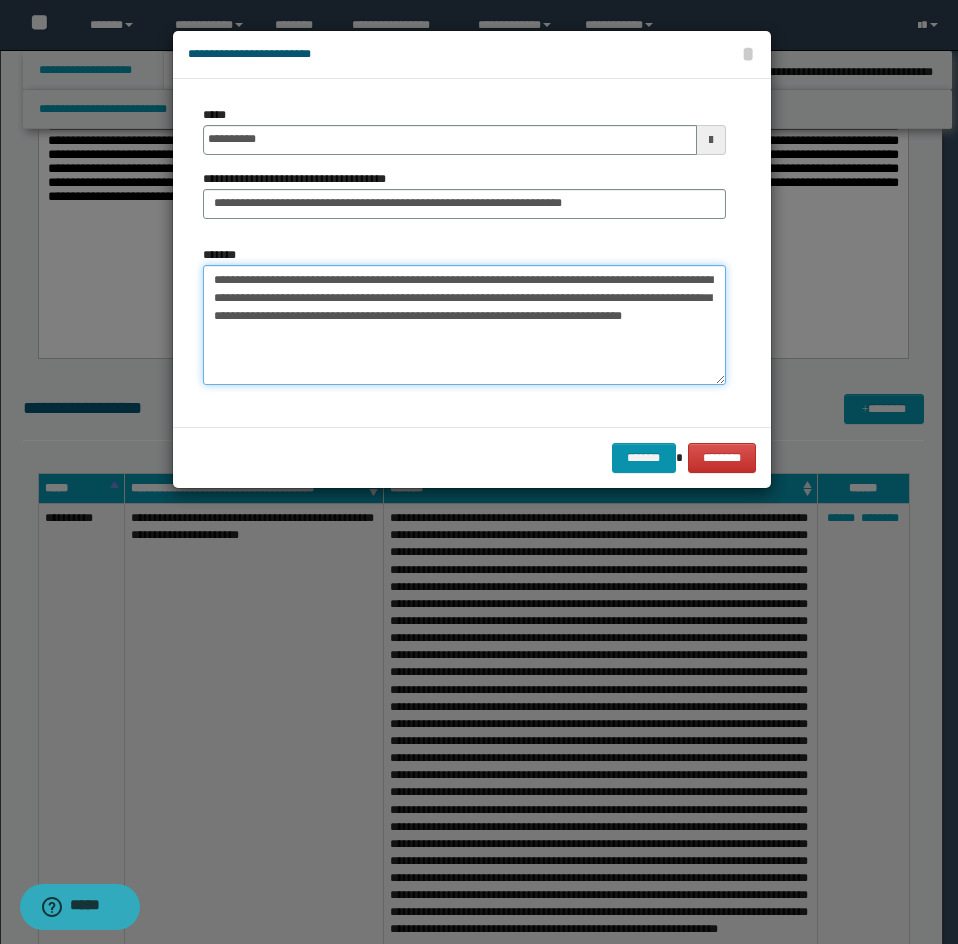 click on "**********" at bounding box center (464, 325) 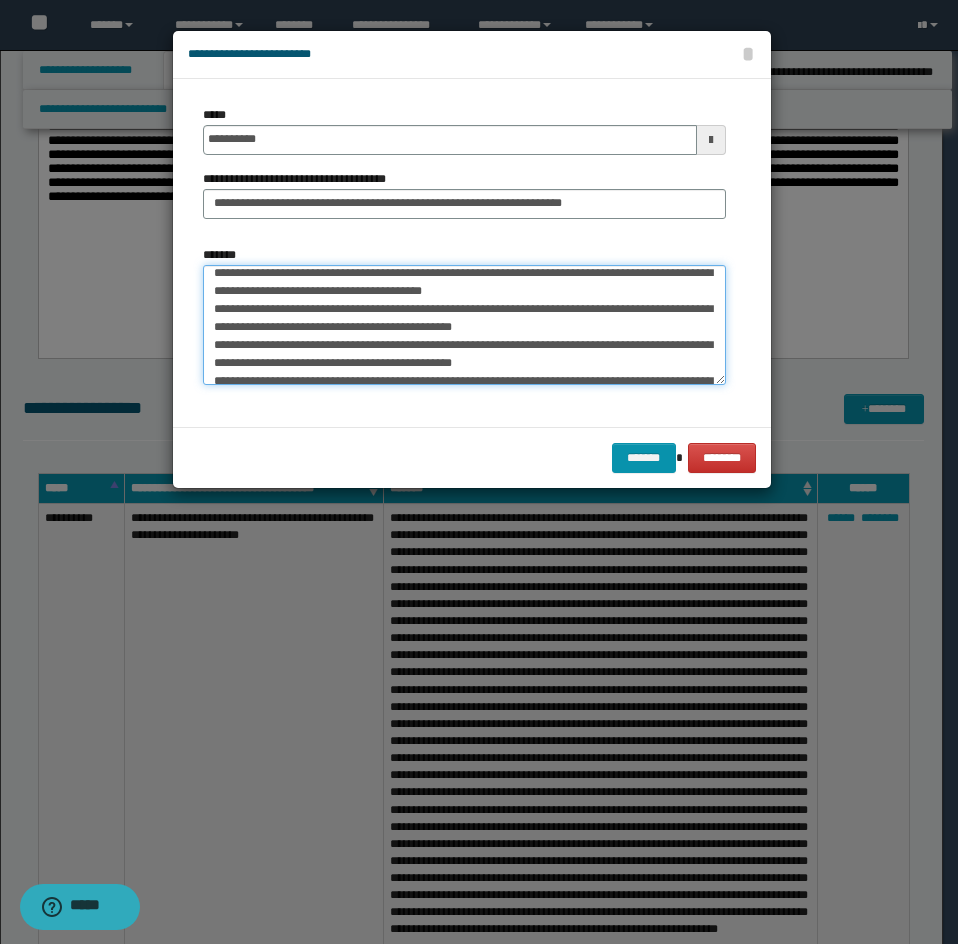 scroll, scrollTop: 100, scrollLeft: 0, axis: vertical 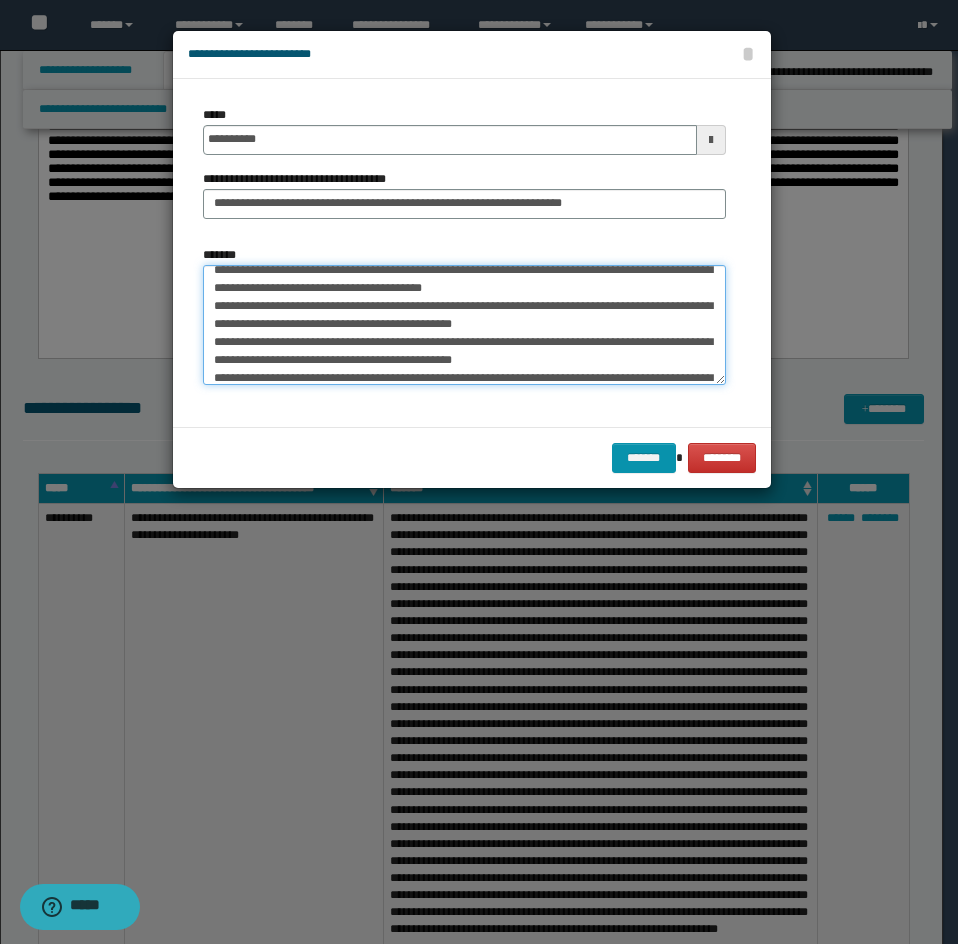 click on "*******" at bounding box center (464, 325) 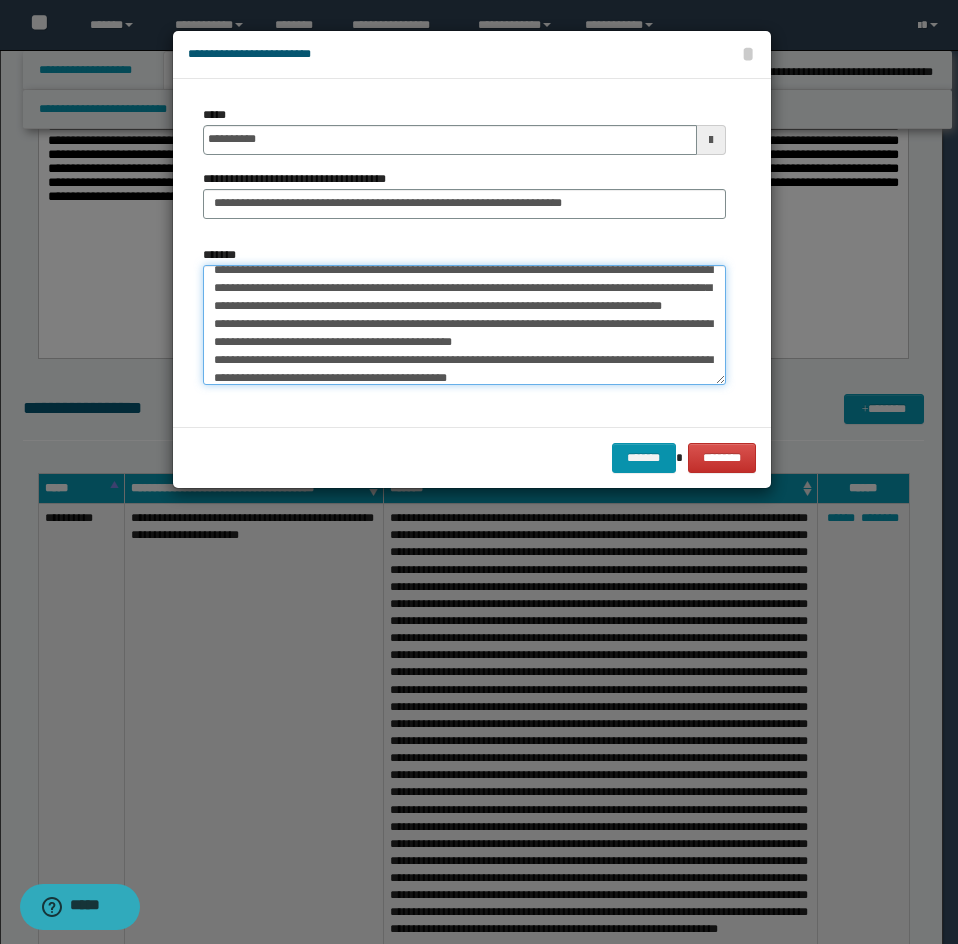scroll, scrollTop: 82, scrollLeft: 0, axis: vertical 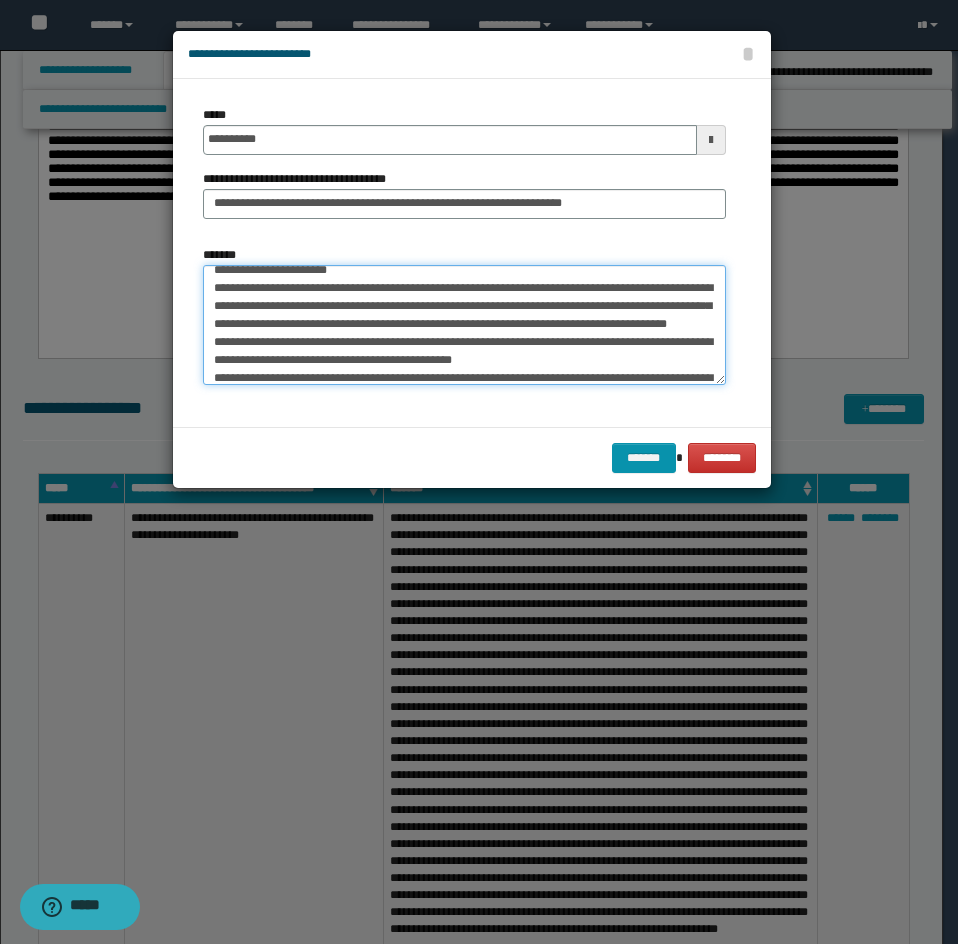 click on "*******" at bounding box center [464, 325] 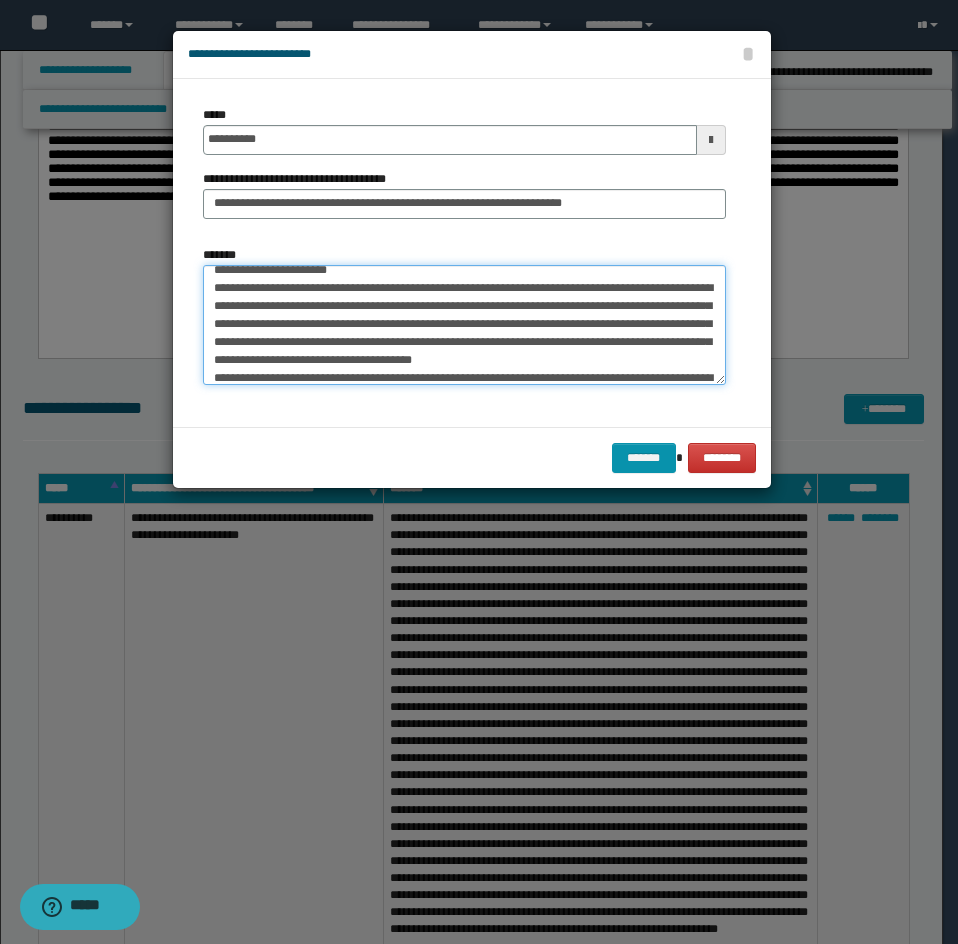 click on "*******" at bounding box center [464, 325] 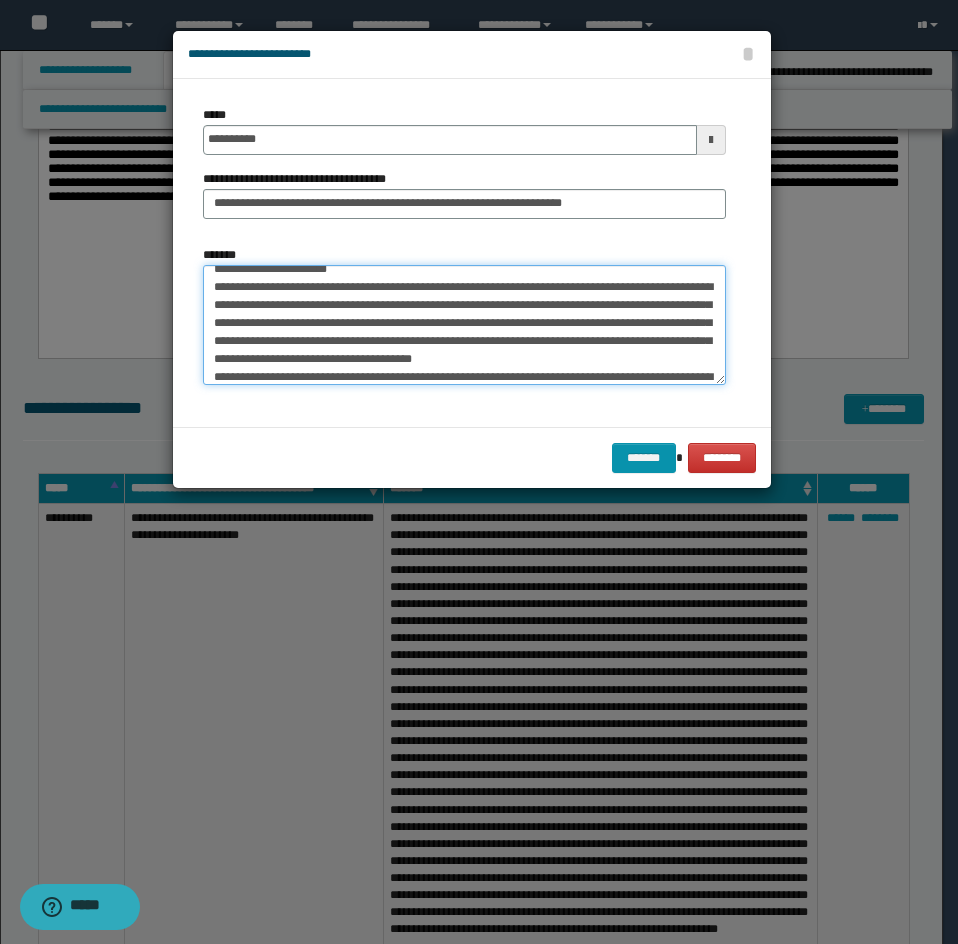 scroll, scrollTop: 82, scrollLeft: 0, axis: vertical 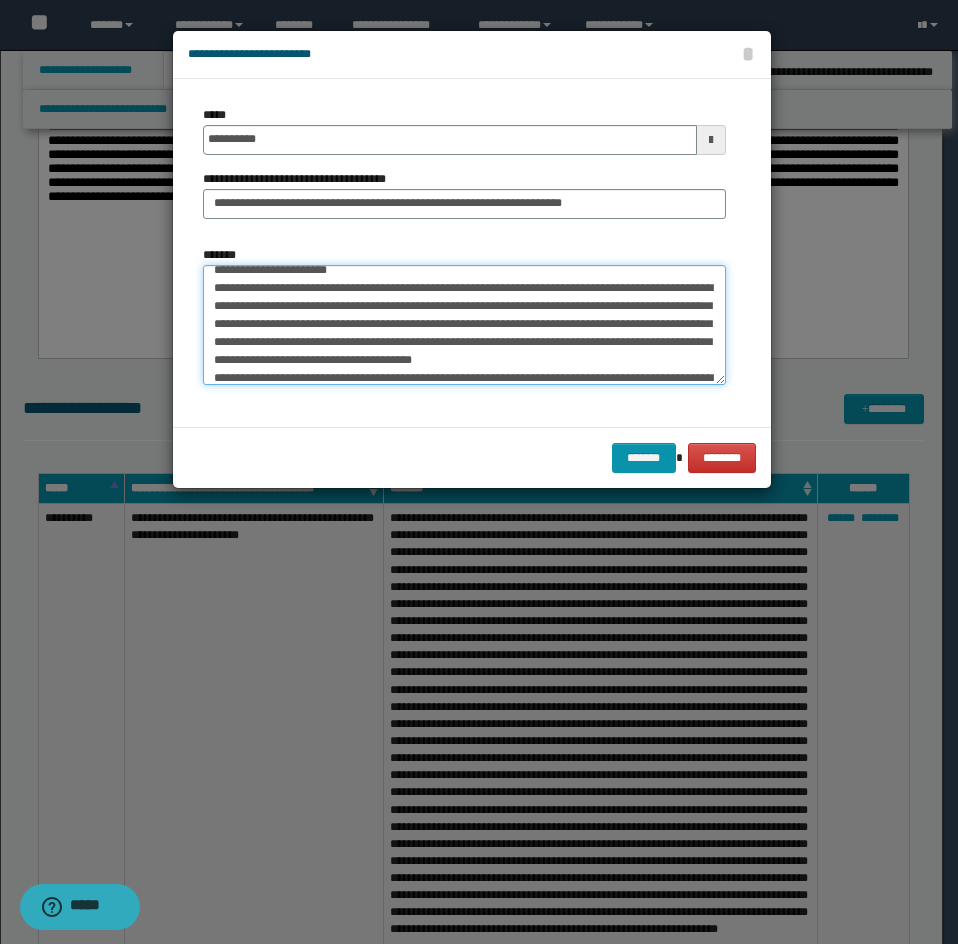 click on "*******" at bounding box center (464, 325) 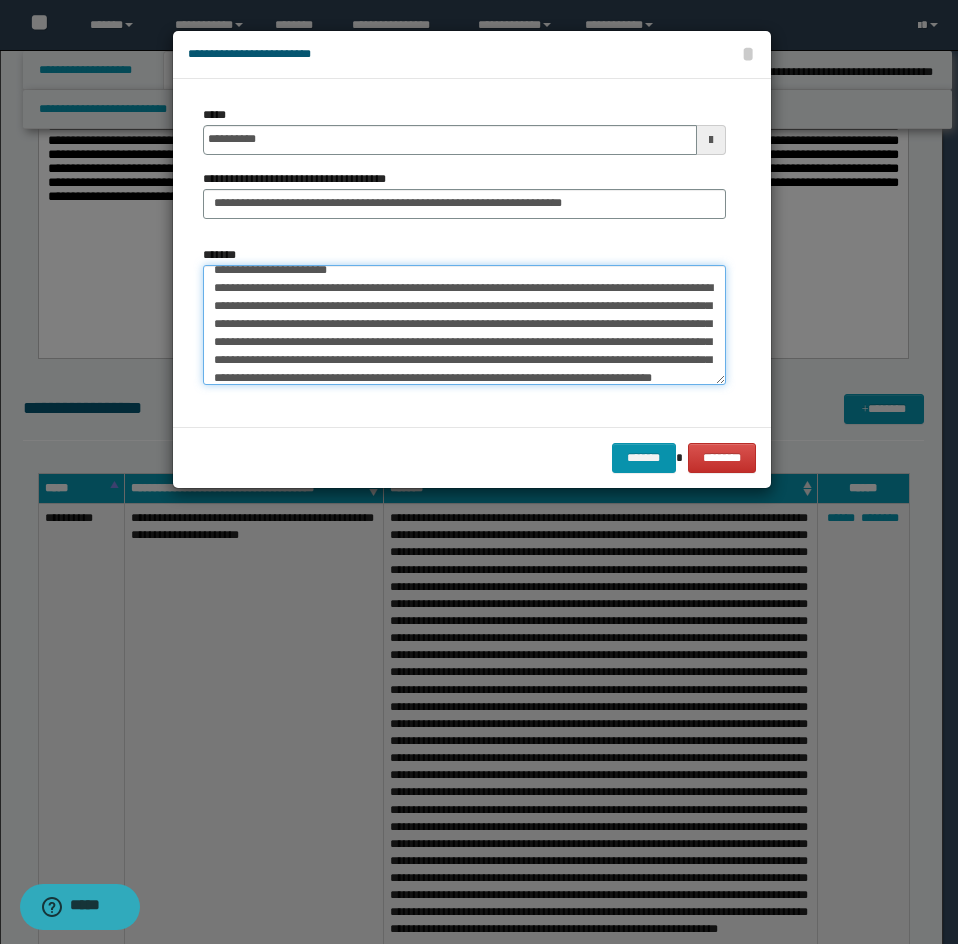 click on "*******" at bounding box center (464, 325) 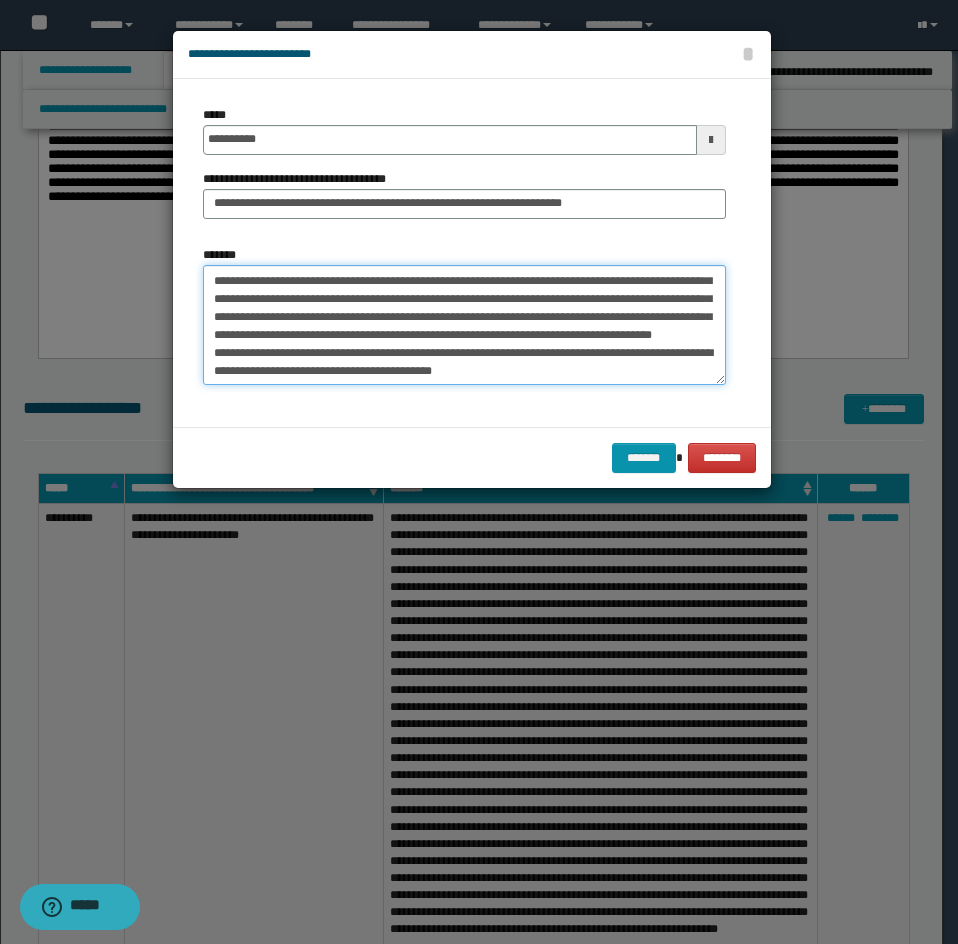 scroll, scrollTop: 182, scrollLeft: 0, axis: vertical 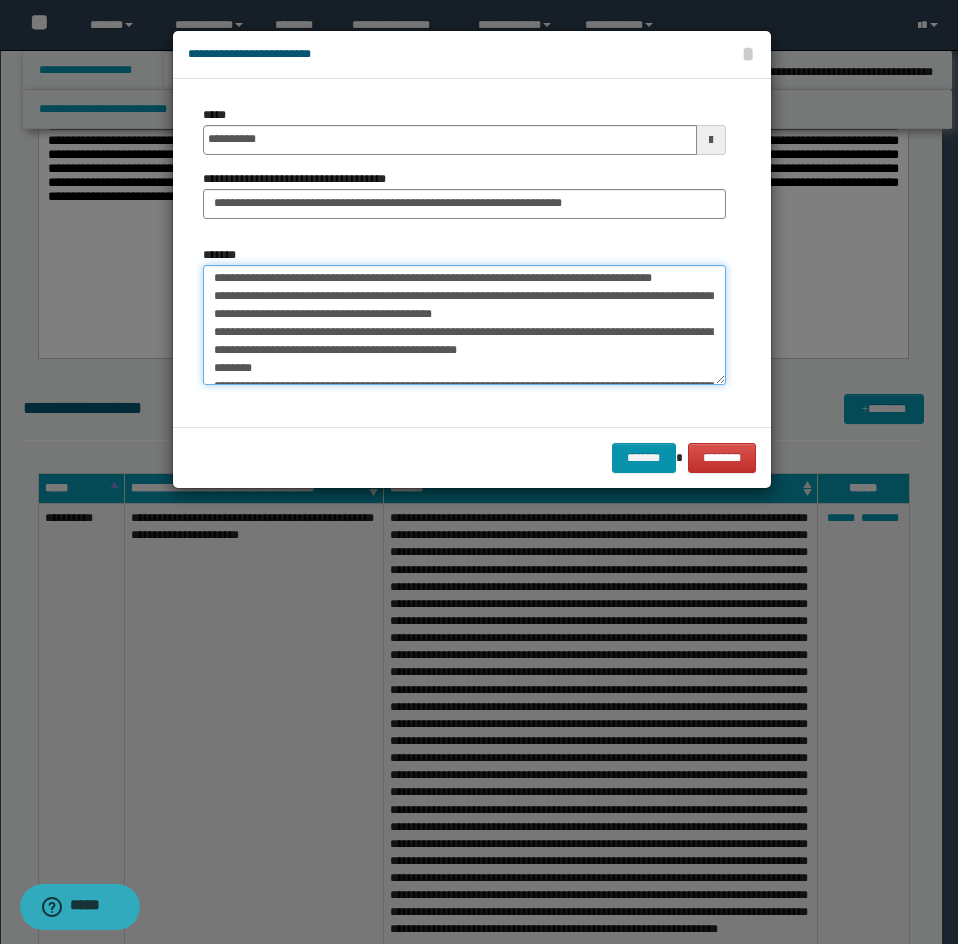 click on "*******" at bounding box center (464, 325) 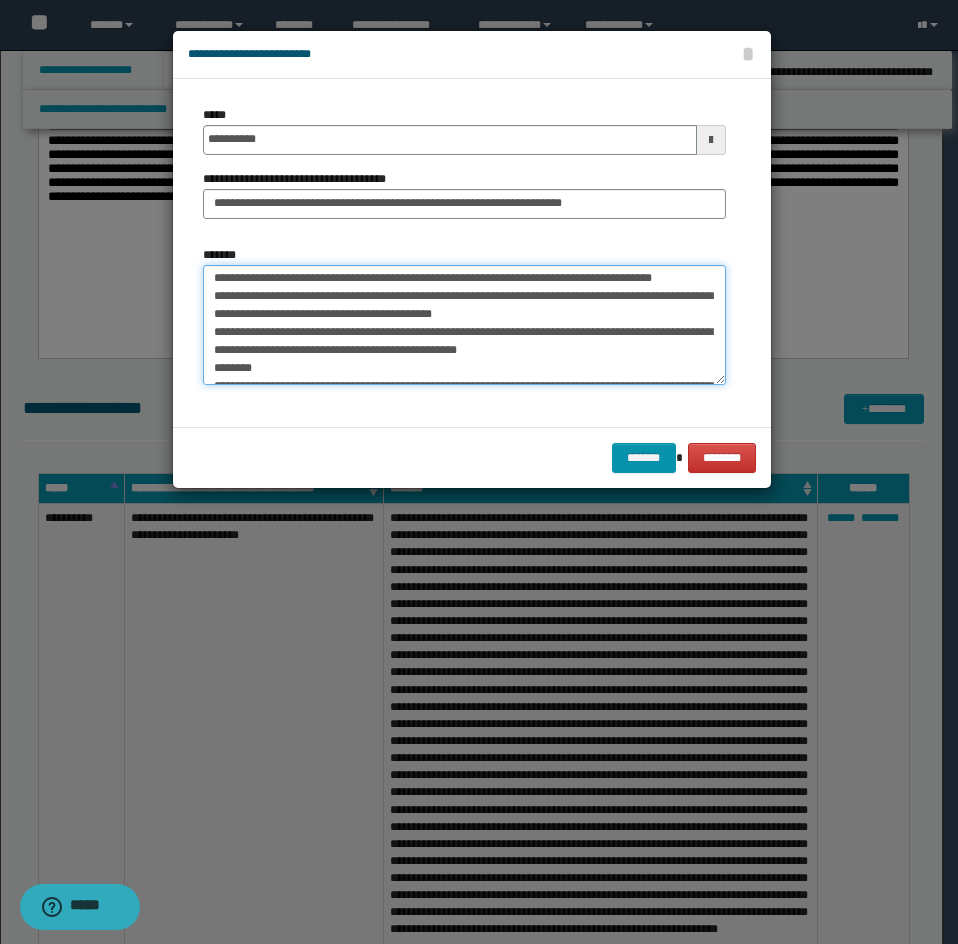 click on "*******" at bounding box center [464, 325] 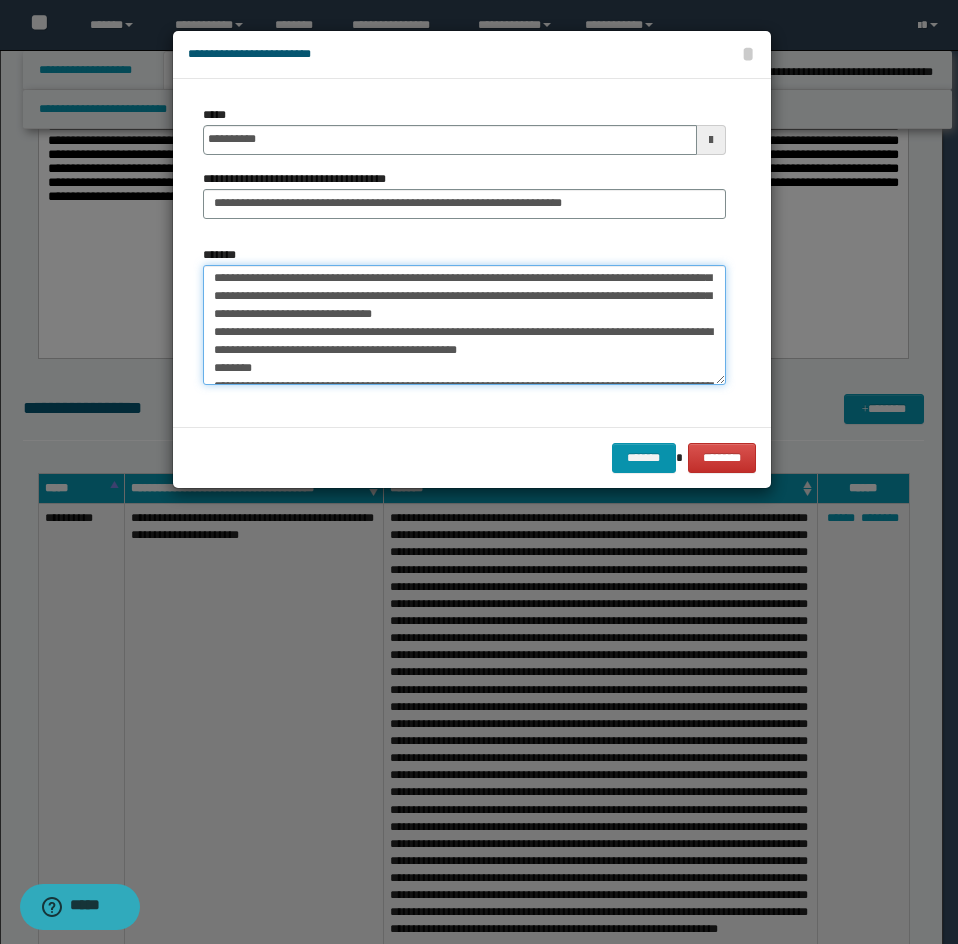 scroll, scrollTop: 164, scrollLeft: 0, axis: vertical 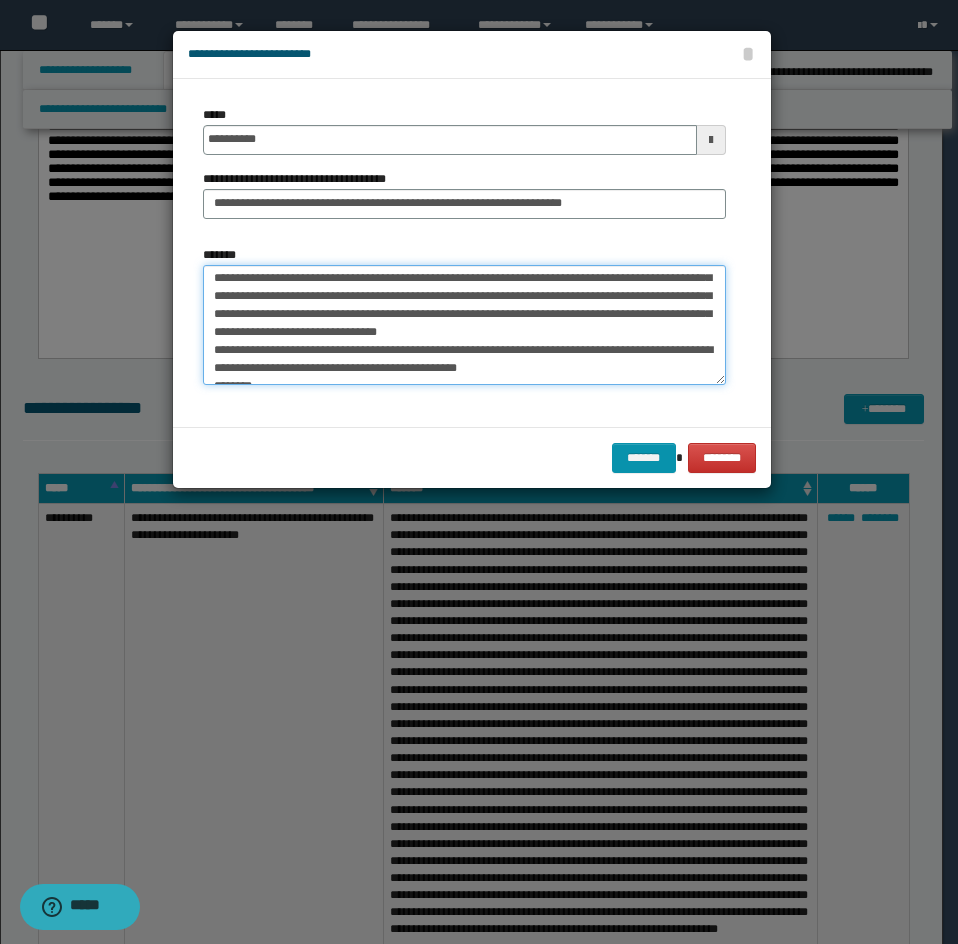 click on "*******" at bounding box center (464, 325) 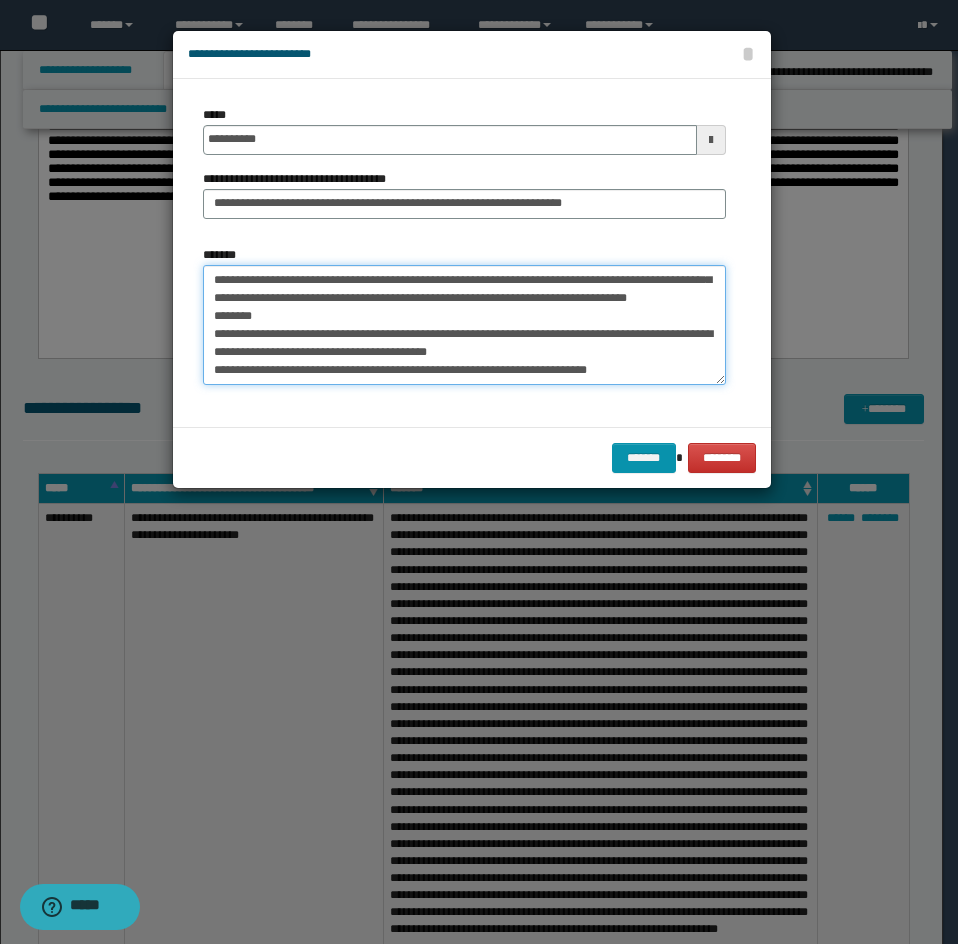 scroll, scrollTop: 252, scrollLeft: 0, axis: vertical 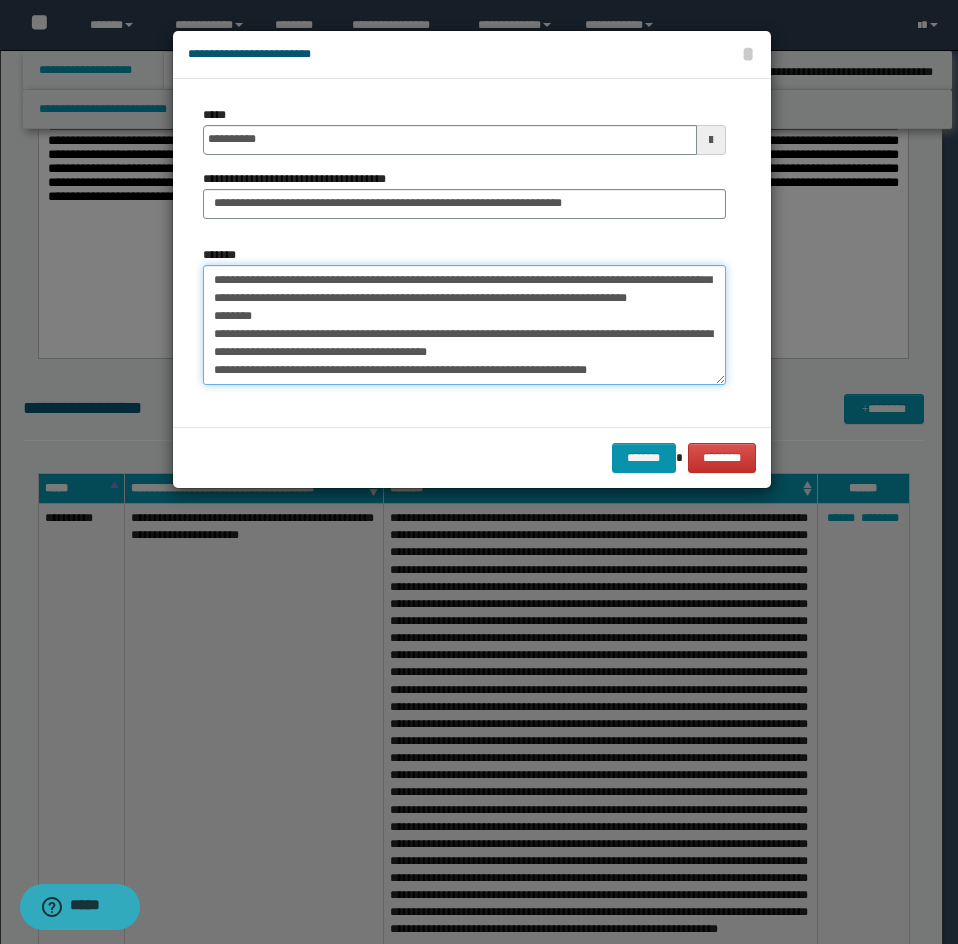 click on "*******" at bounding box center (464, 325) 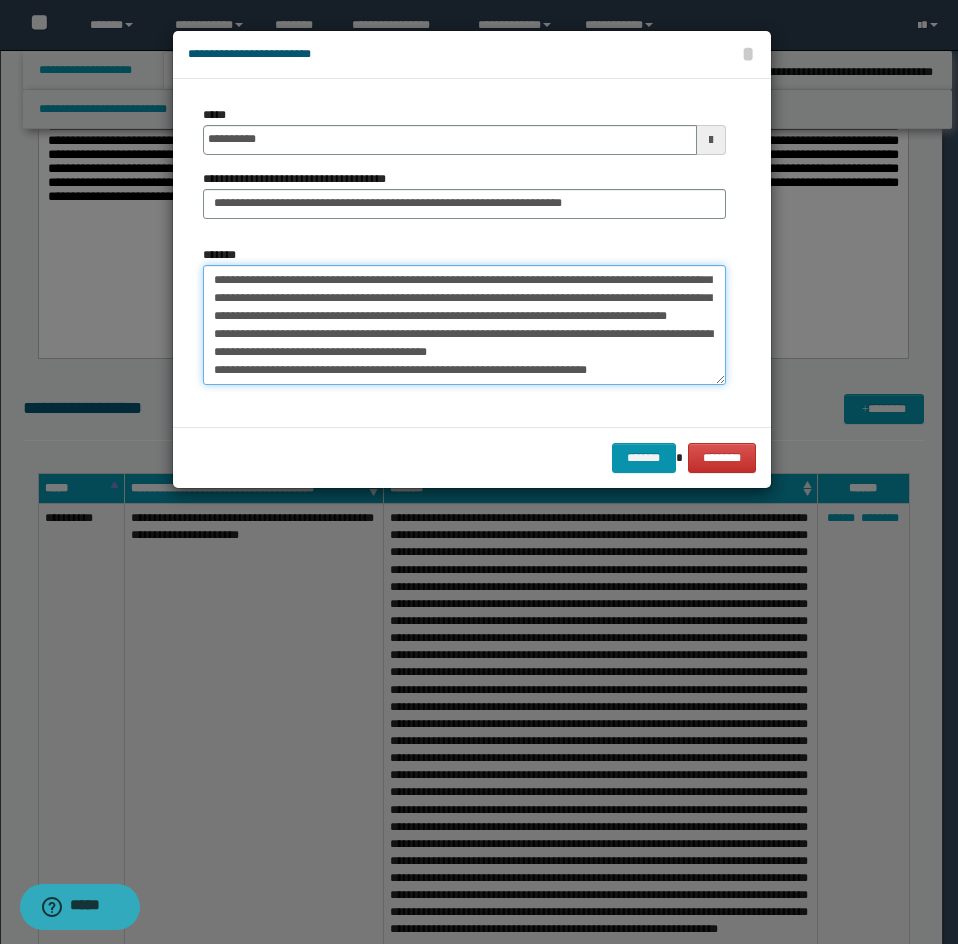 scroll, scrollTop: 234, scrollLeft: 0, axis: vertical 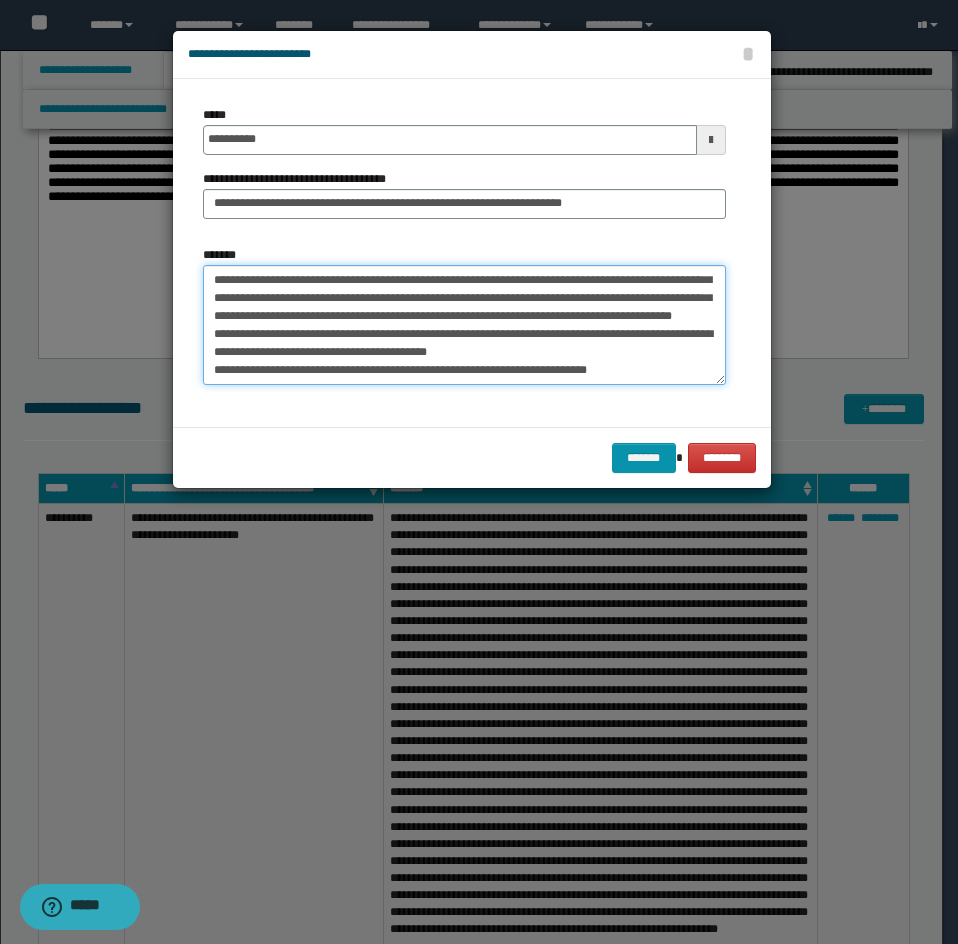 click on "*******" at bounding box center [464, 325] 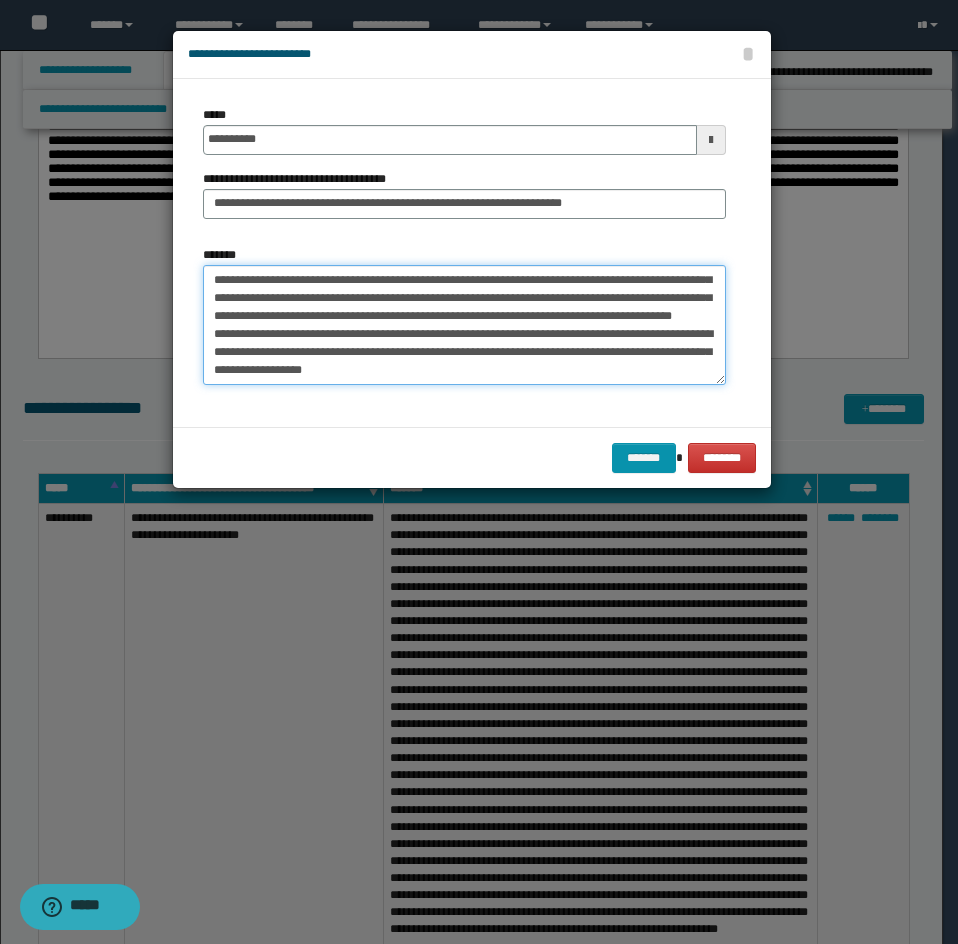 click on "*******" at bounding box center (464, 325) 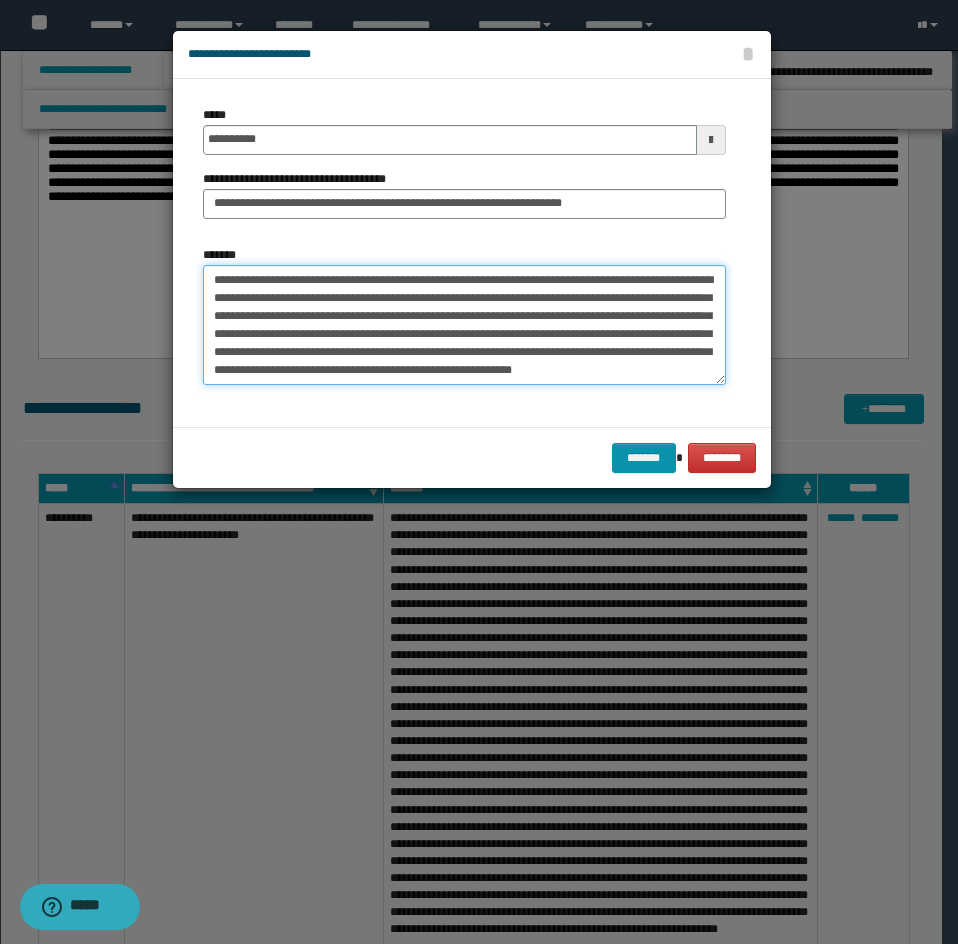 scroll, scrollTop: 306, scrollLeft: 0, axis: vertical 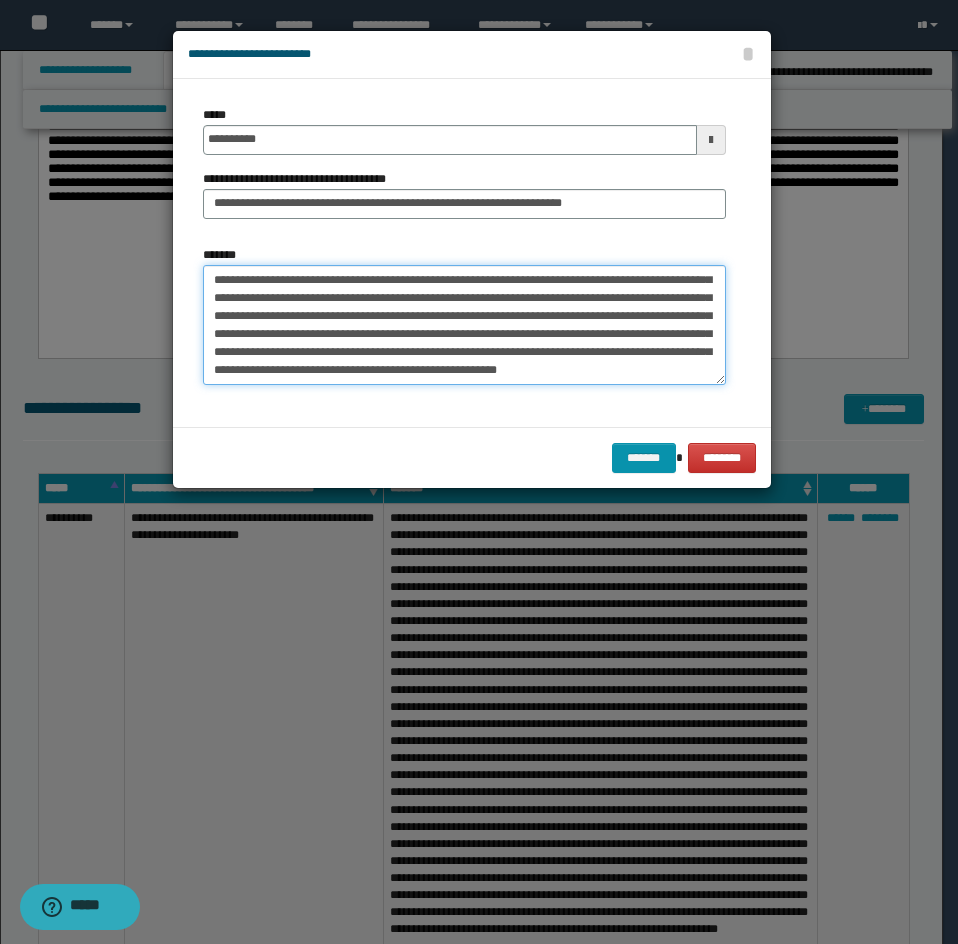 drag, startPoint x: 239, startPoint y: 363, endPoint x: 354, endPoint y: 298, distance: 132.09845 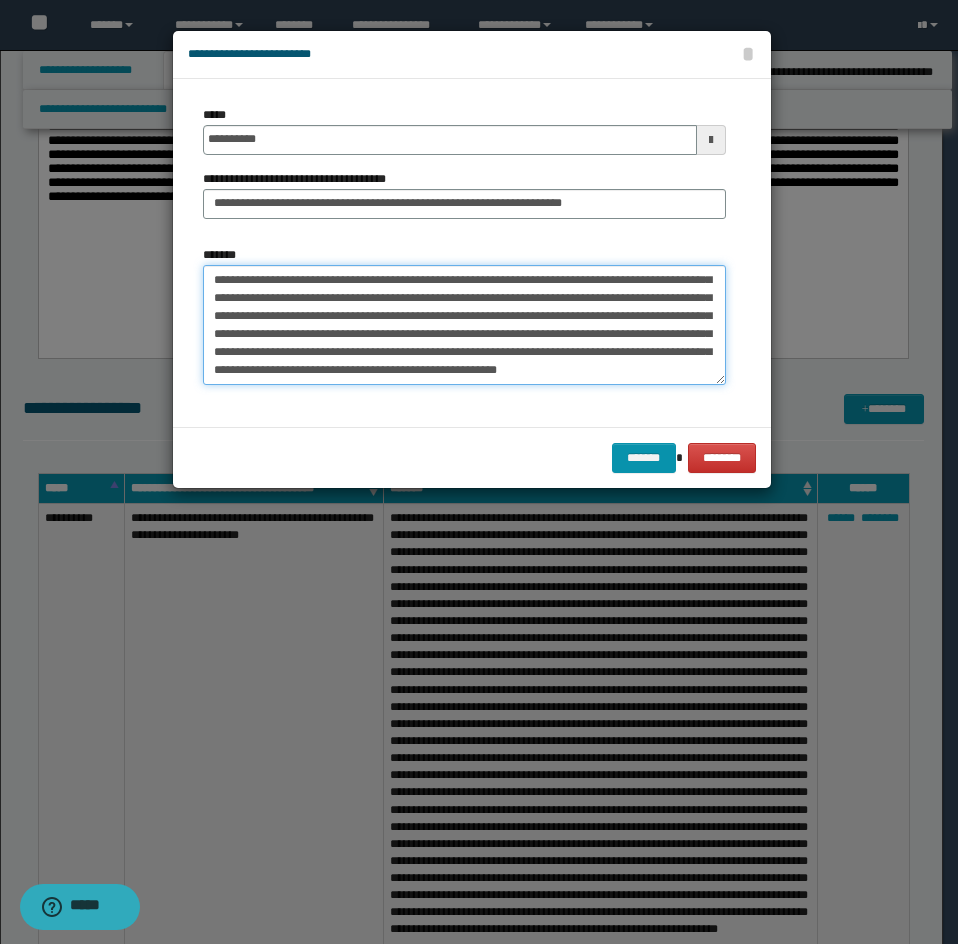 click on "*******" at bounding box center [464, 325] 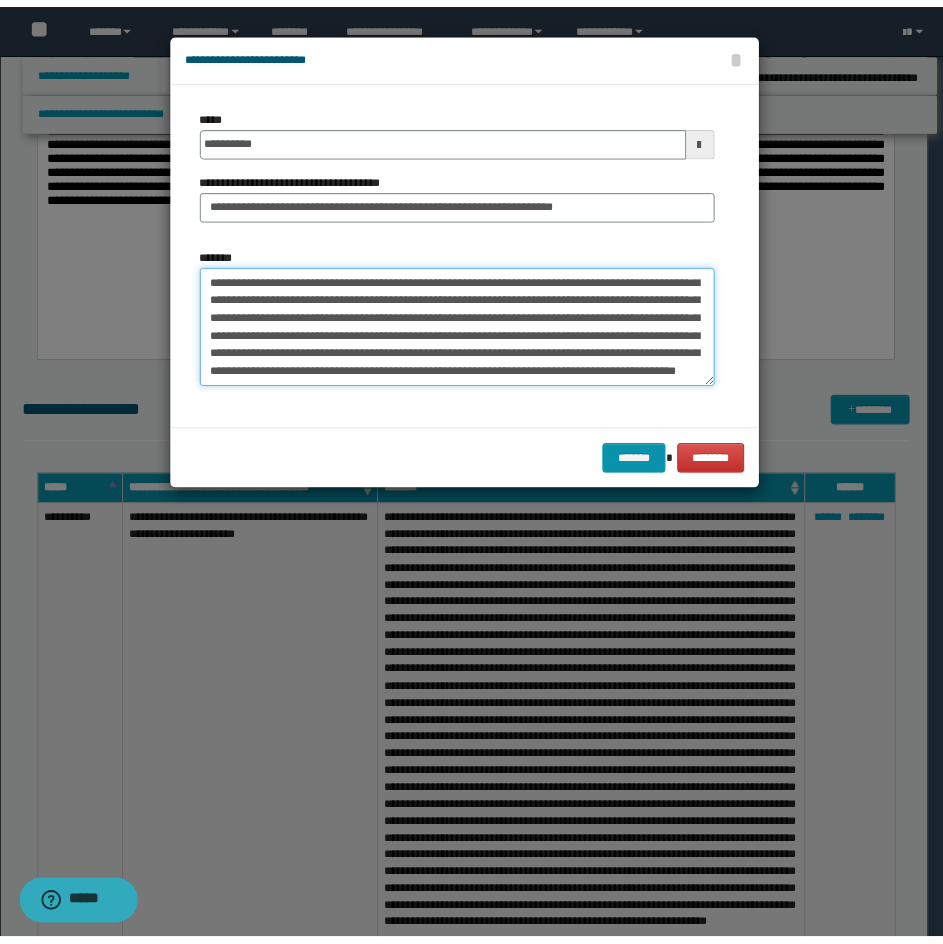scroll, scrollTop: 318, scrollLeft: 0, axis: vertical 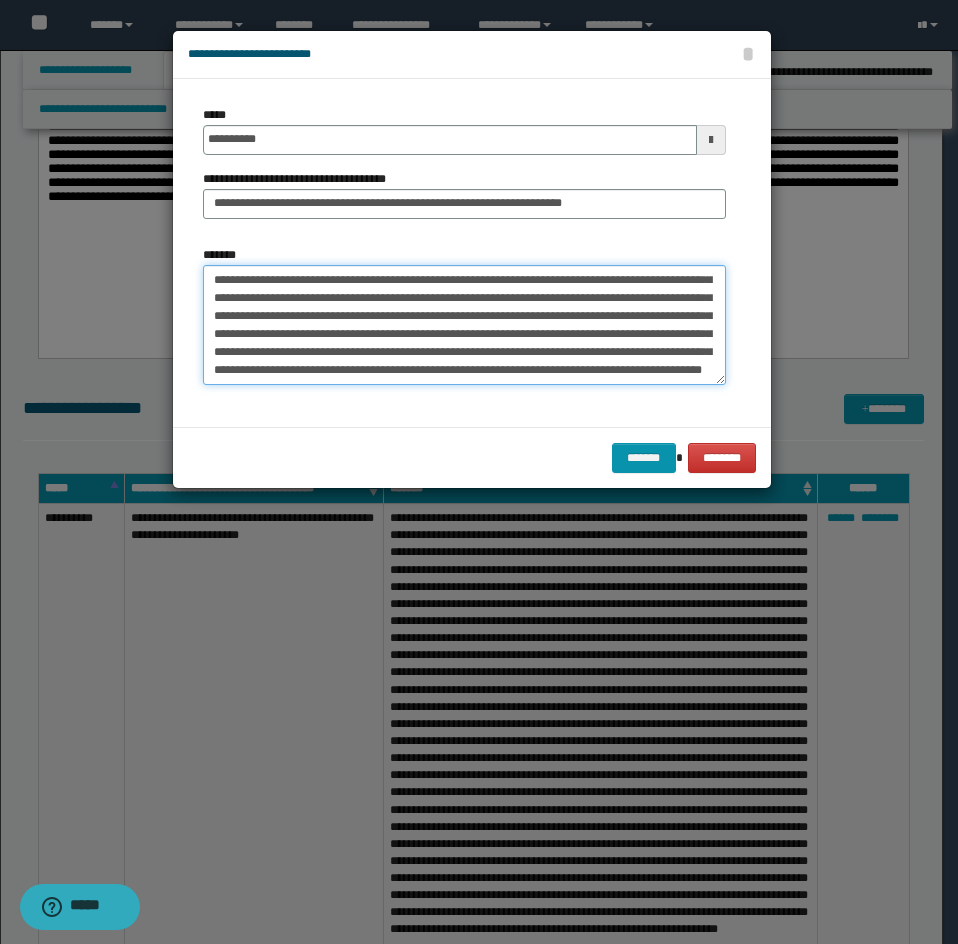 type on "**********" 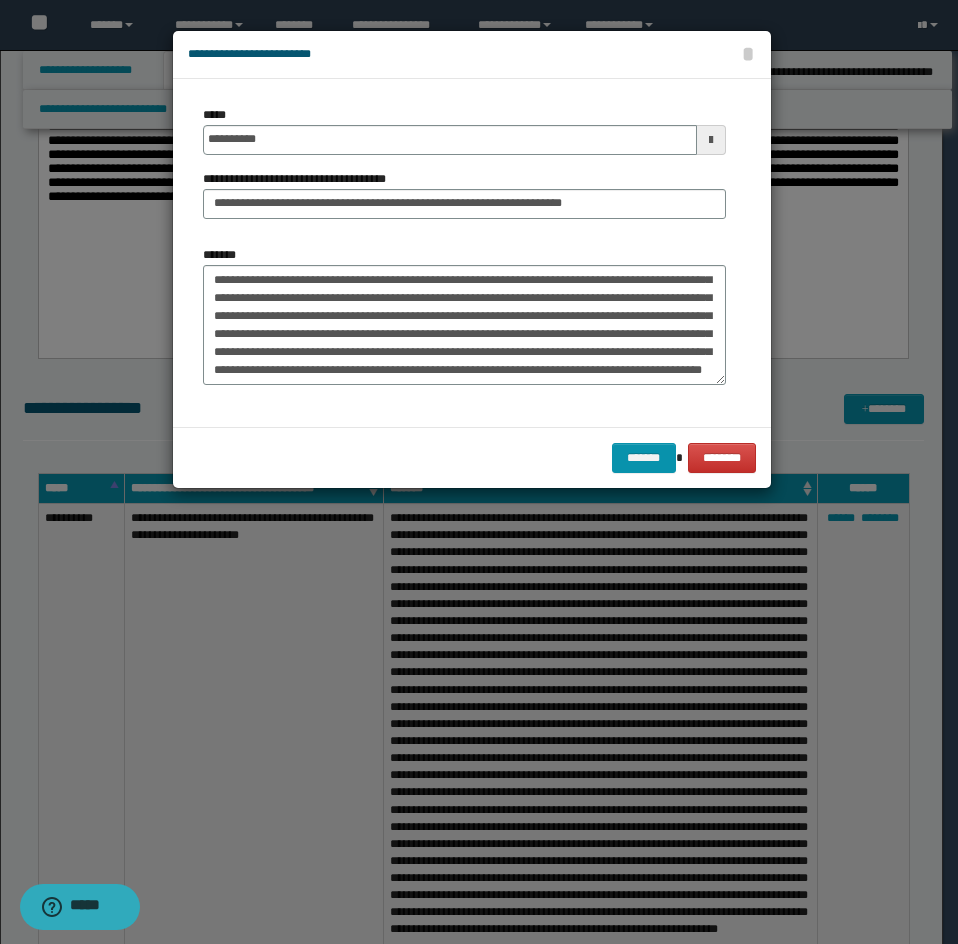 click on "*******
********" at bounding box center (472, 457) 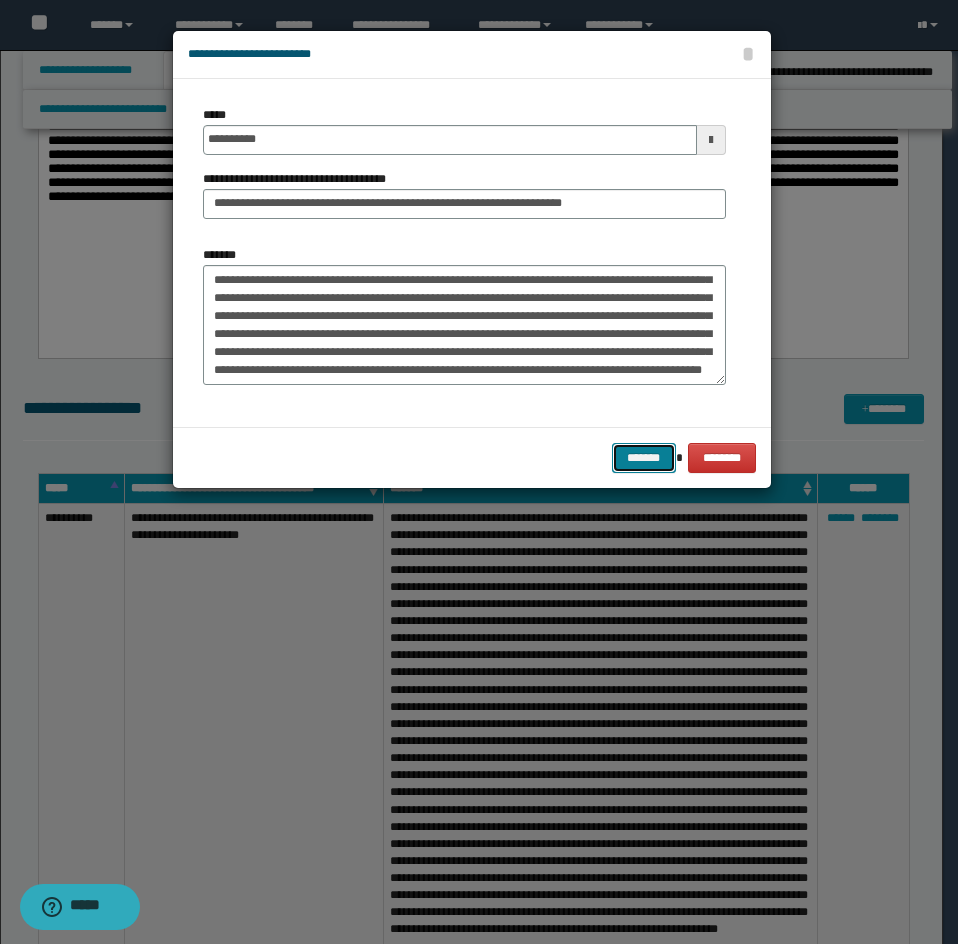 click on "*******" at bounding box center [644, 458] 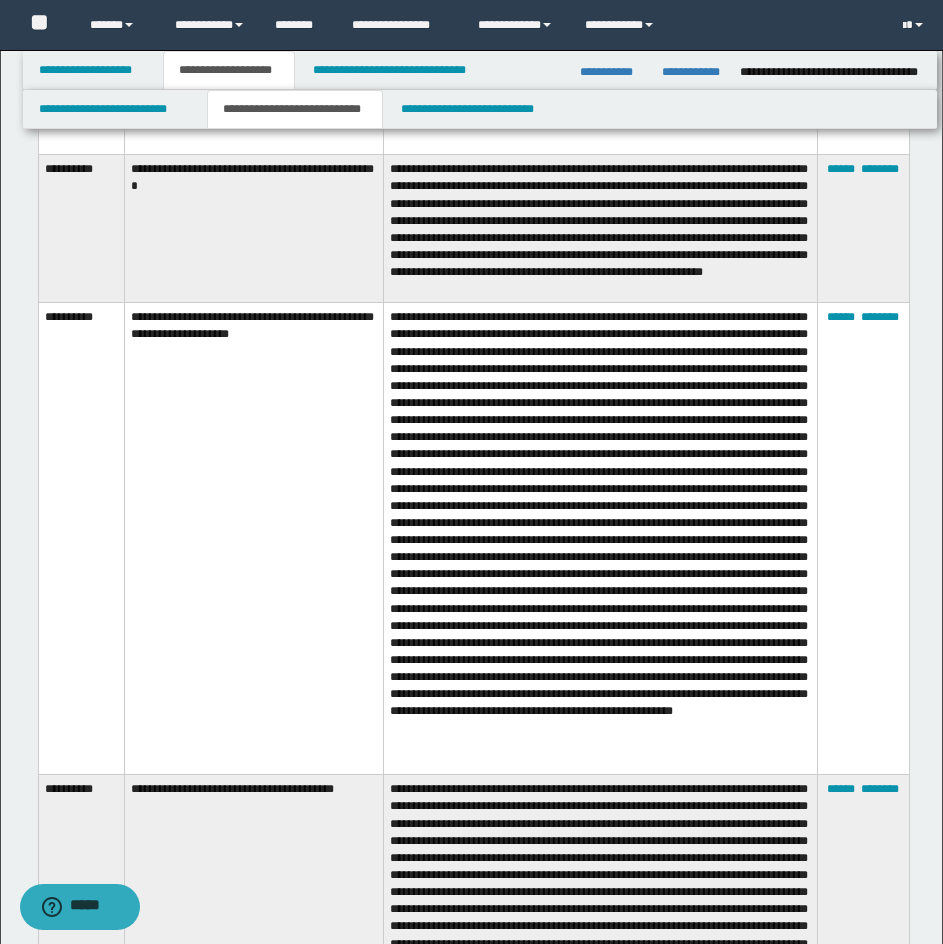 scroll, scrollTop: 2183, scrollLeft: 0, axis: vertical 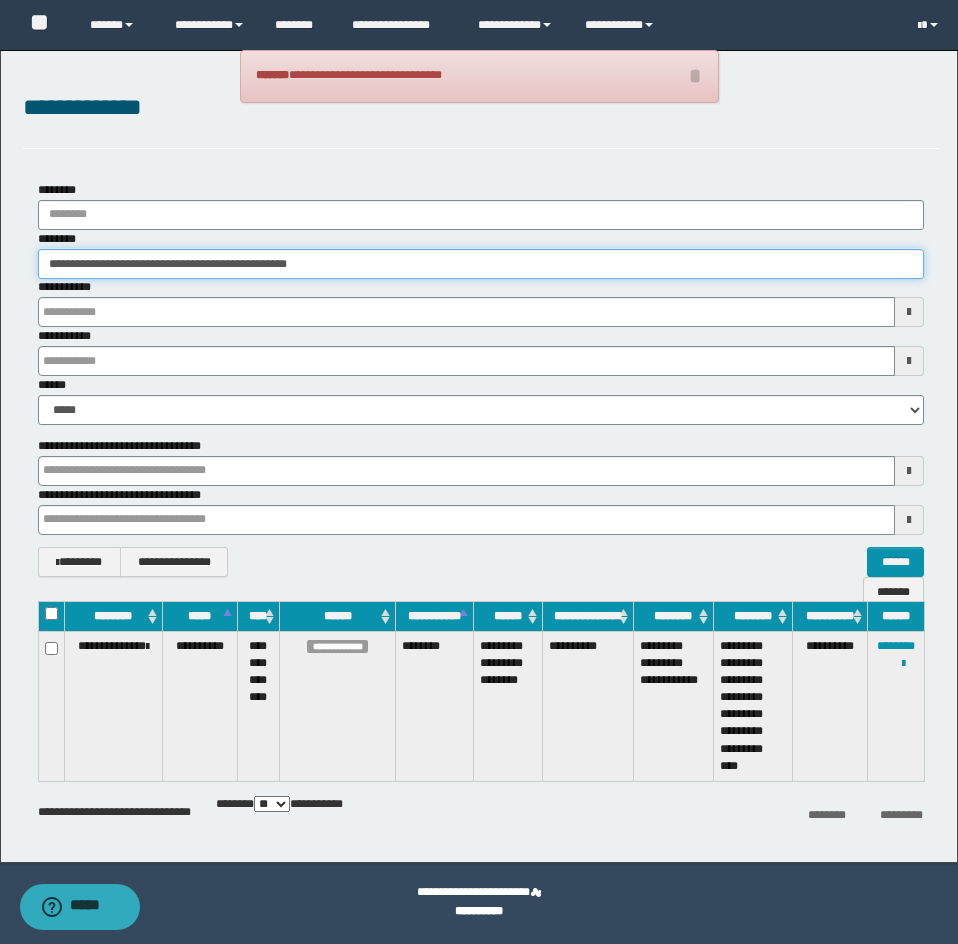 click on "**********" at bounding box center [481, 264] 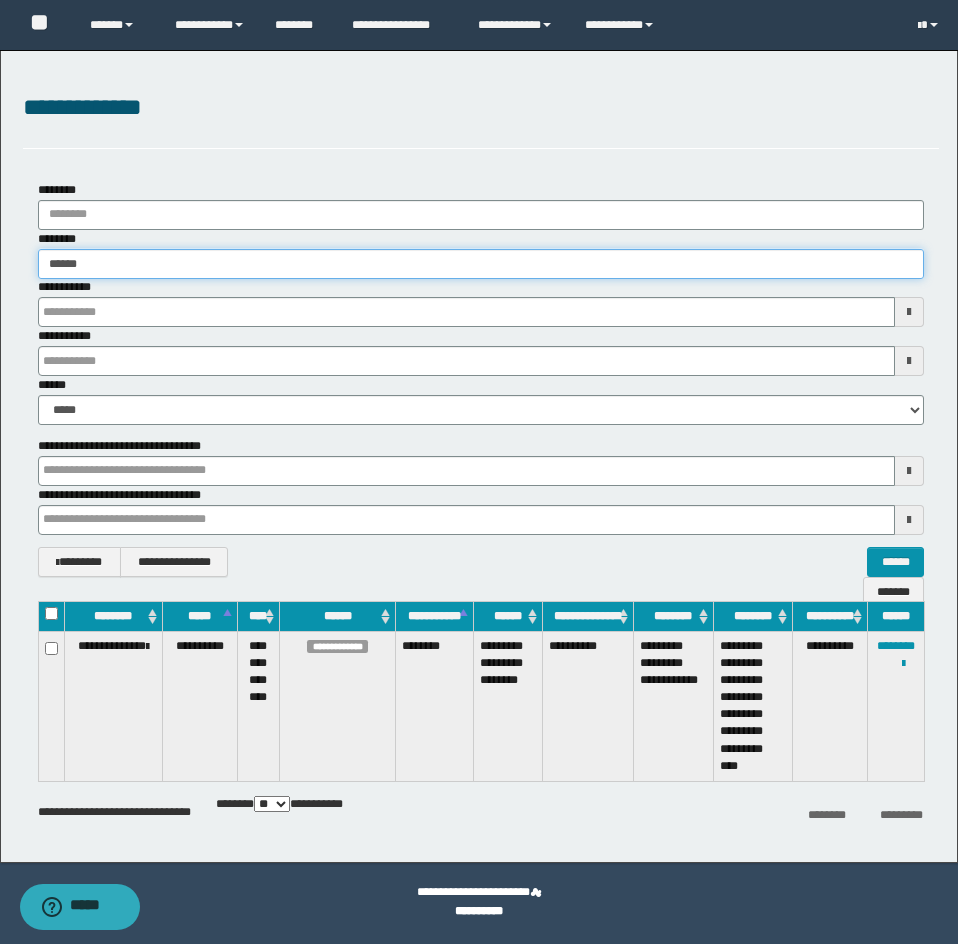 type on "*******" 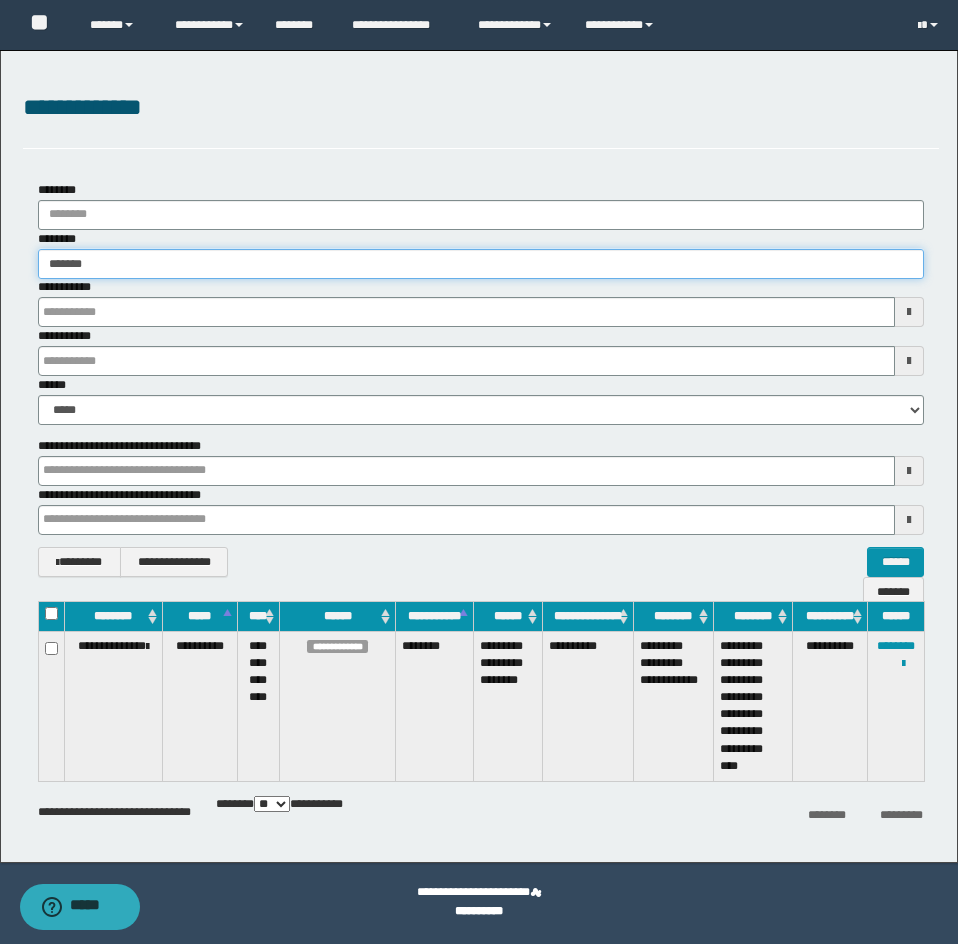 type on "*******" 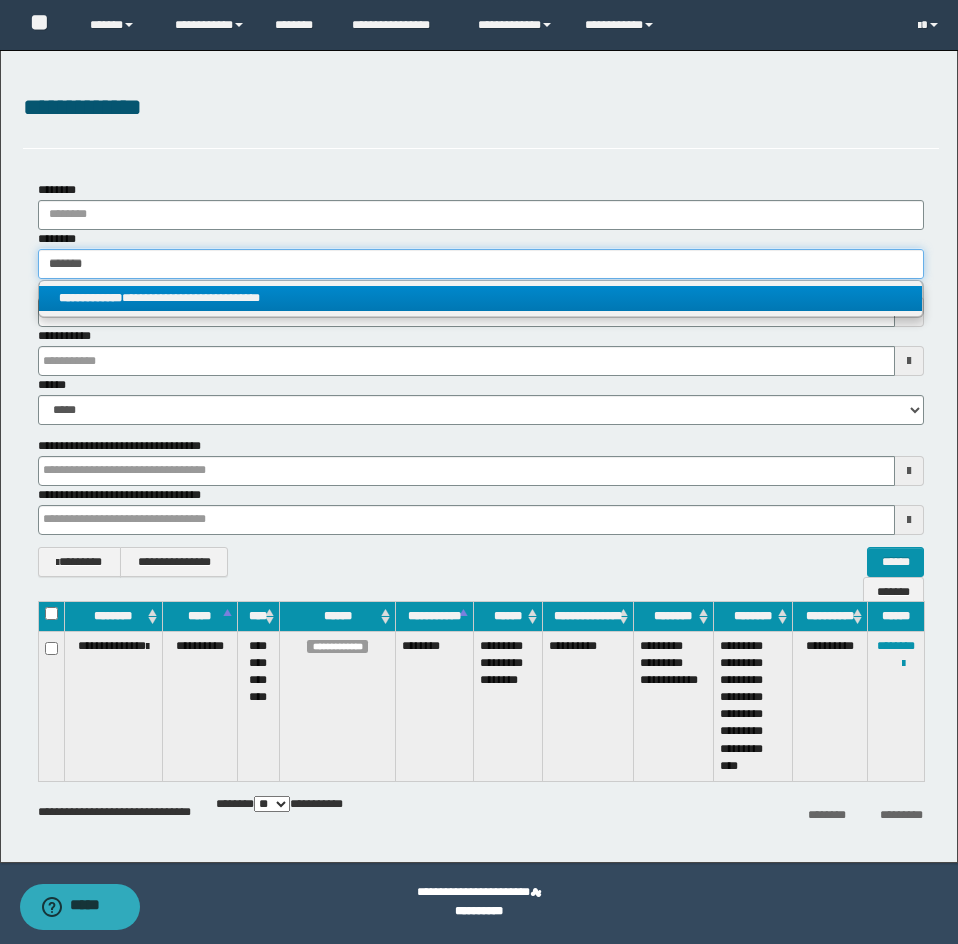 type on "*******" 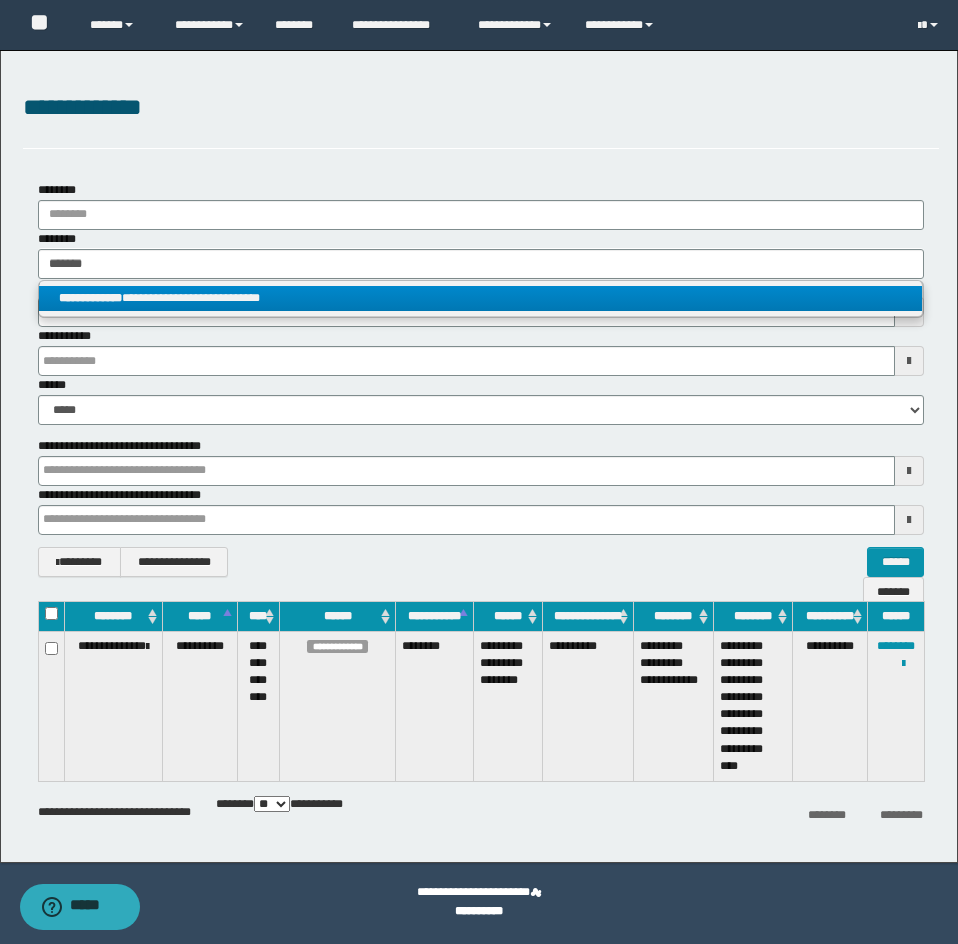 click on "**********" at bounding box center (480, 298) 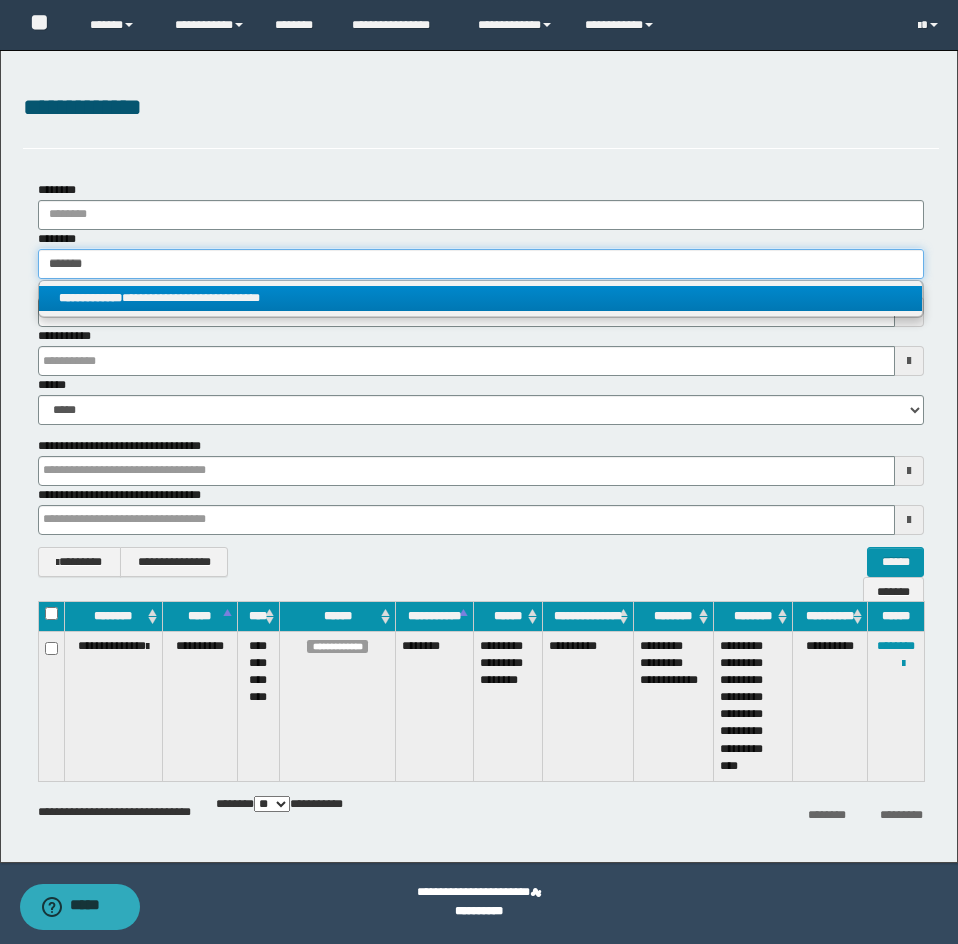 type 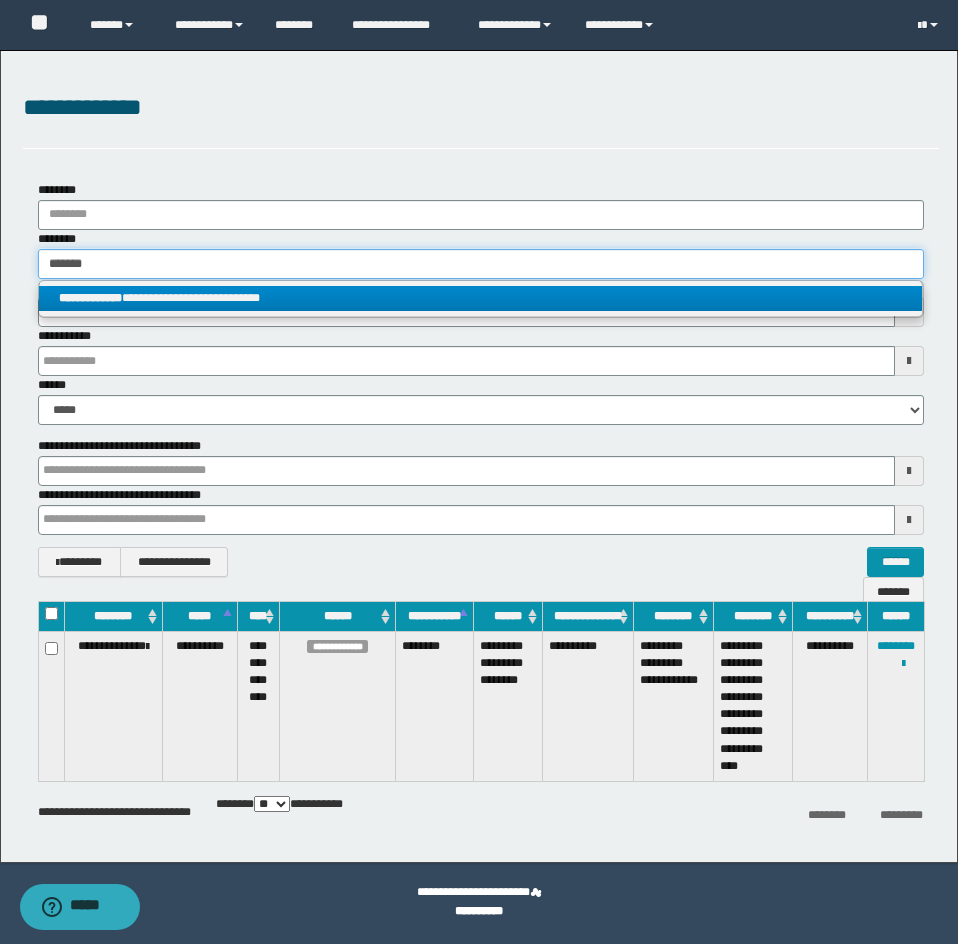 type on "**********" 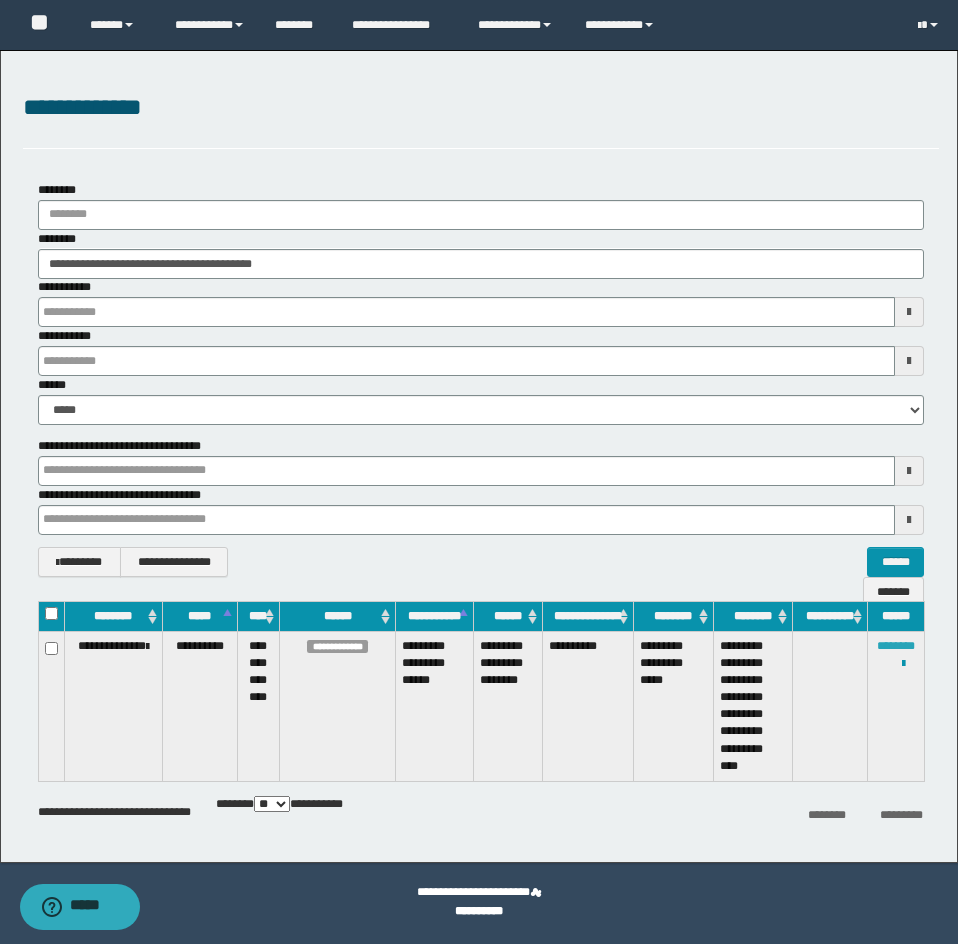 click on "********" at bounding box center (896, 646) 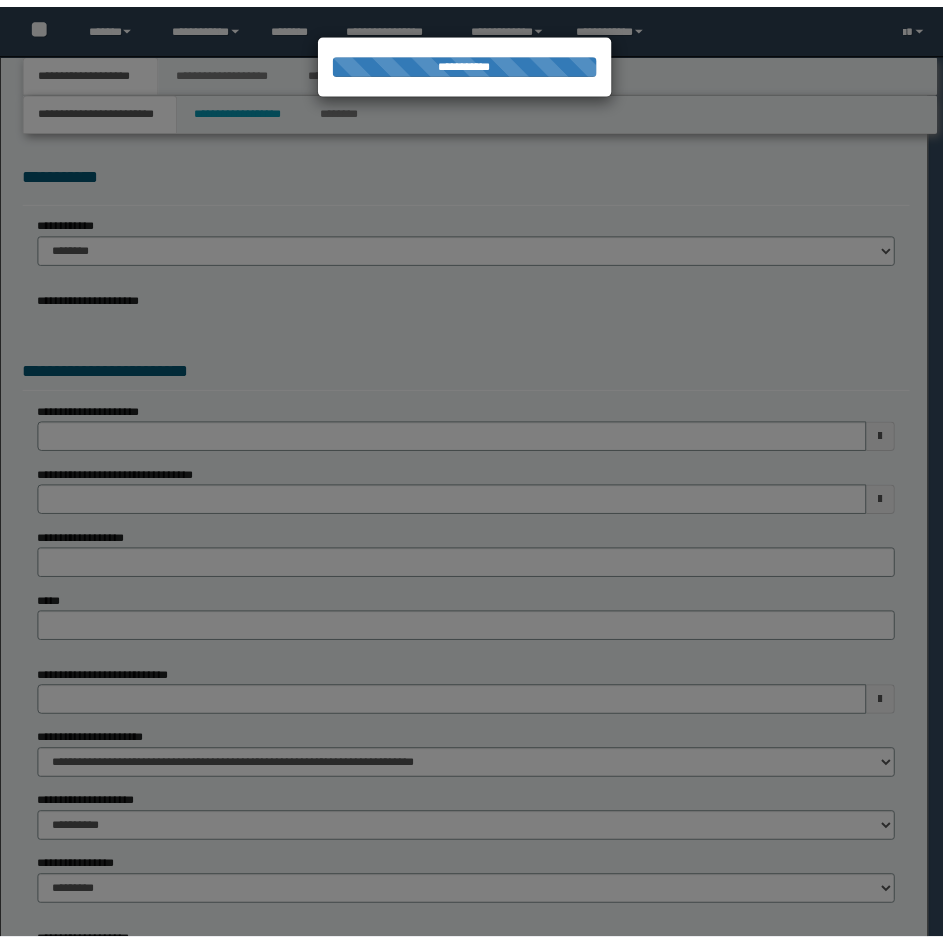 scroll, scrollTop: 0, scrollLeft: 0, axis: both 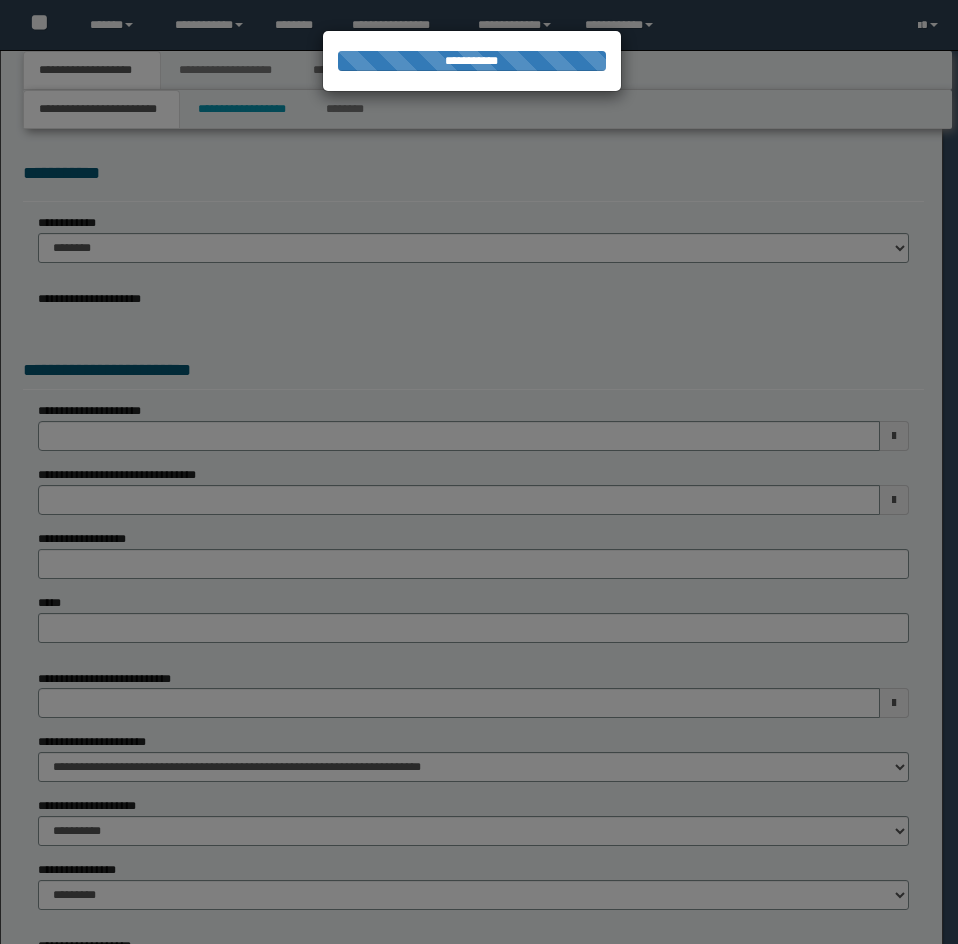 select on "**" 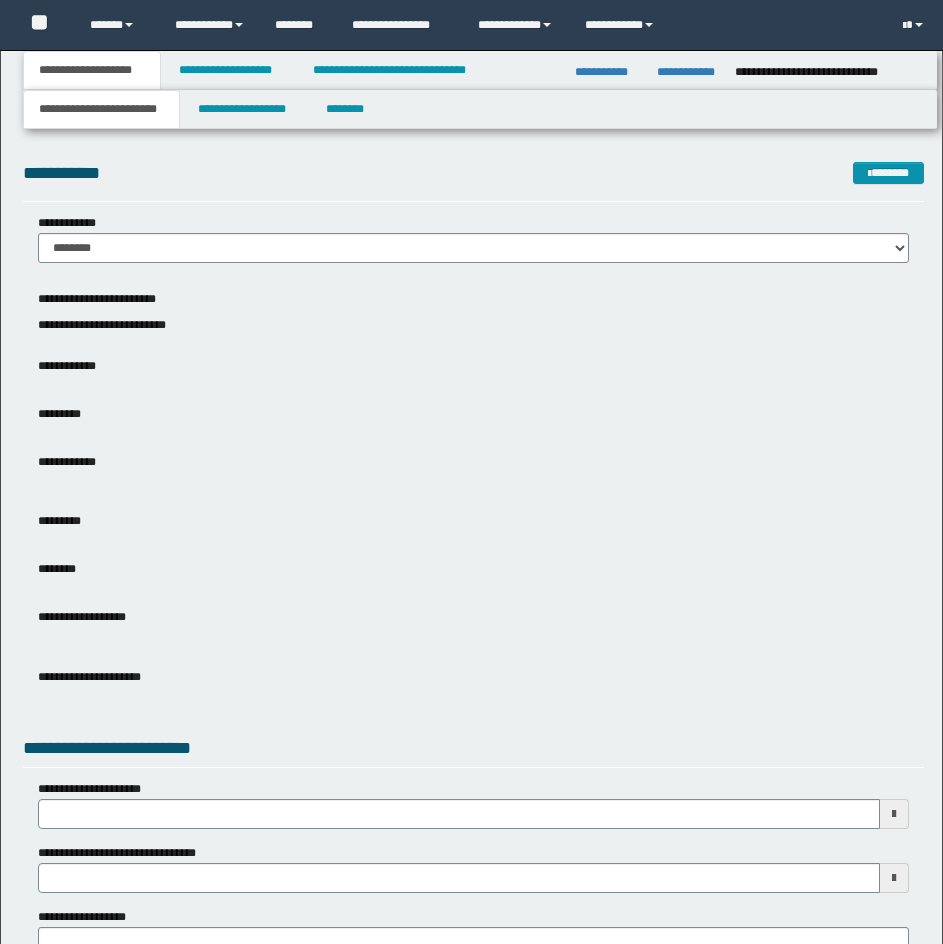 scroll, scrollTop: 0, scrollLeft: 0, axis: both 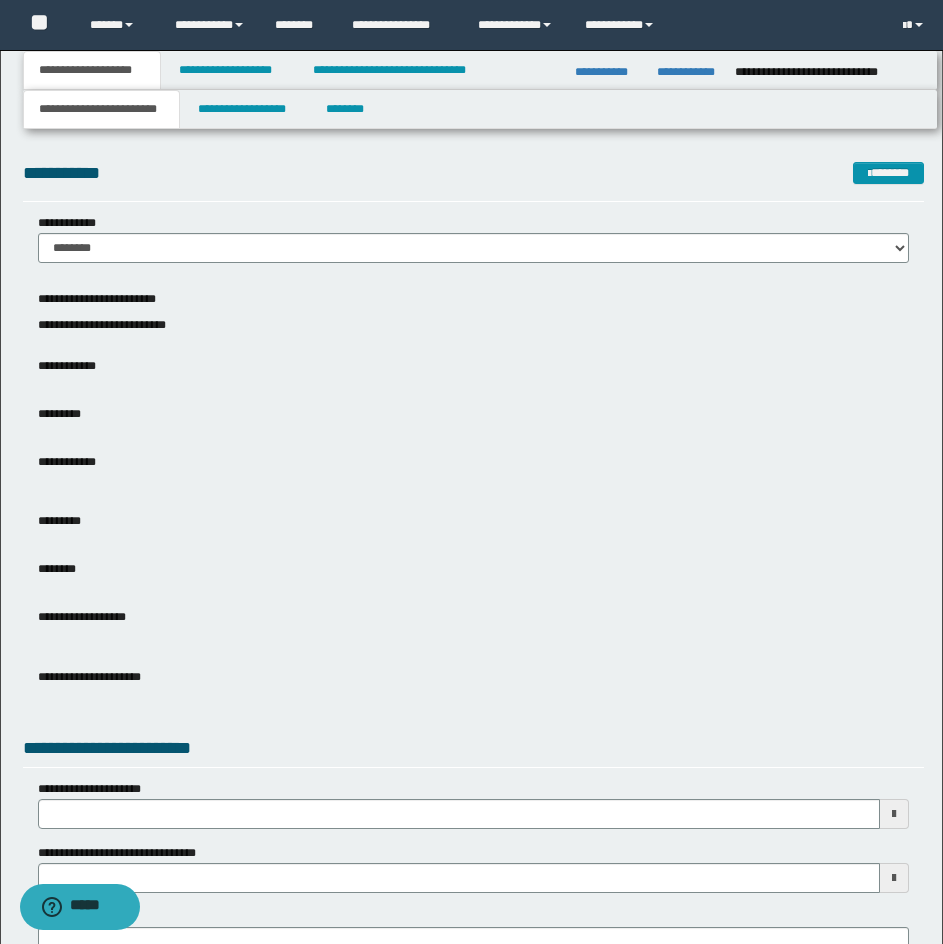 click on "*********" at bounding box center (473, 421) 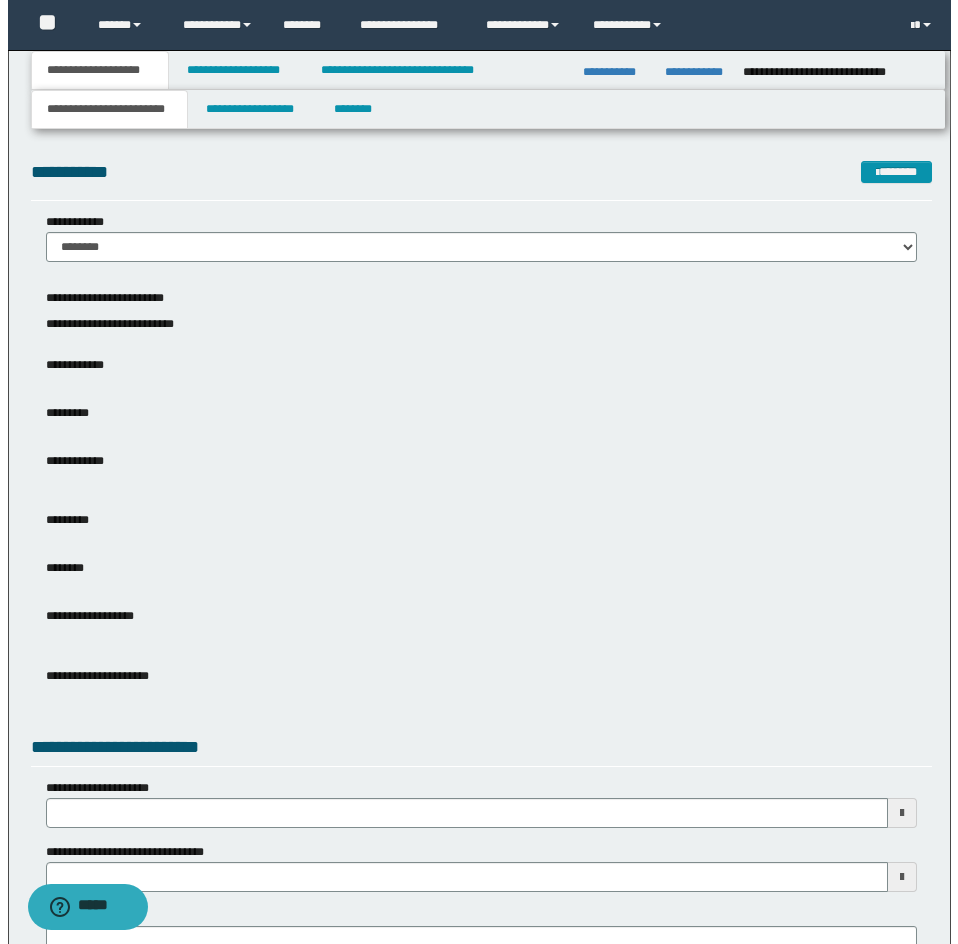 scroll, scrollTop: 0, scrollLeft: 0, axis: both 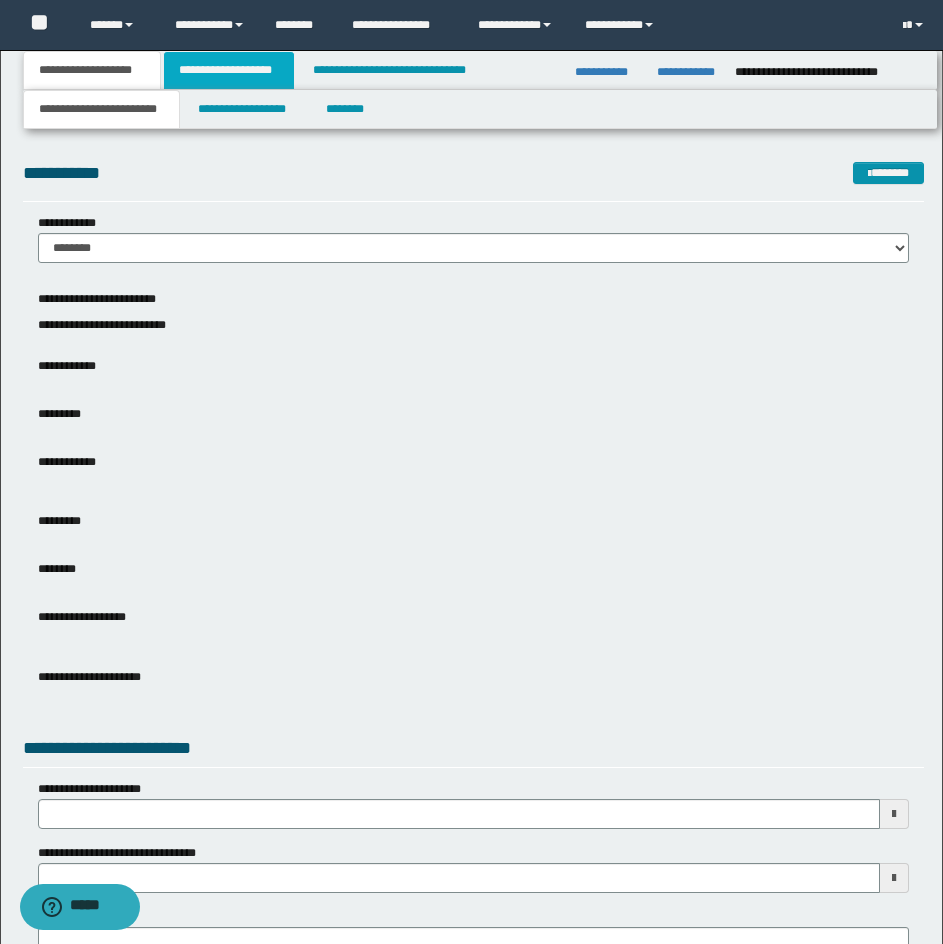 click on "**********" at bounding box center (229, 70) 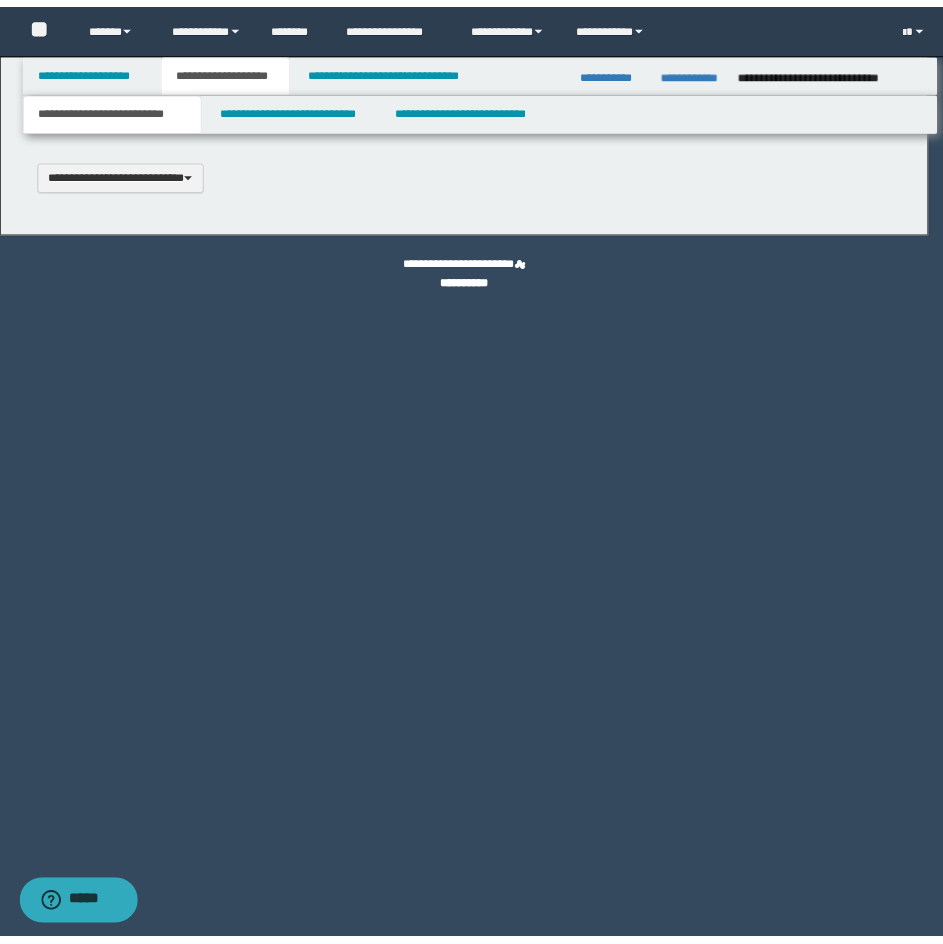 scroll, scrollTop: 0, scrollLeft: 0, axis: both 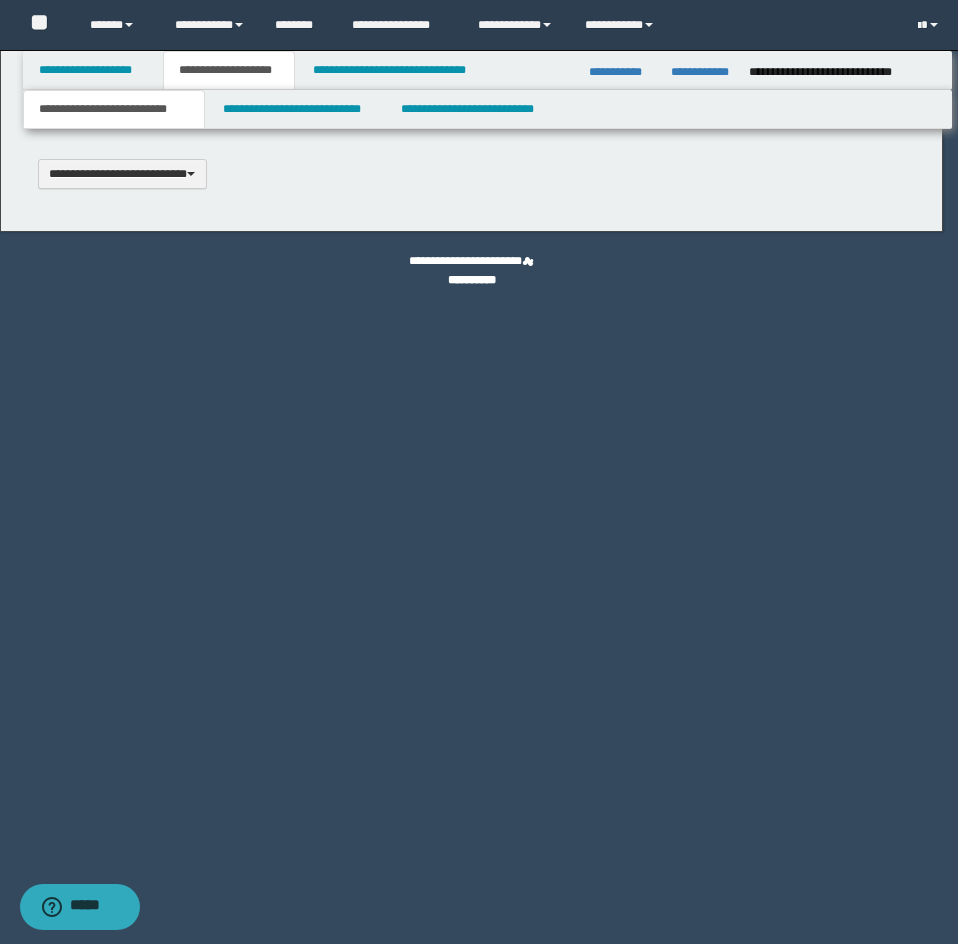 type 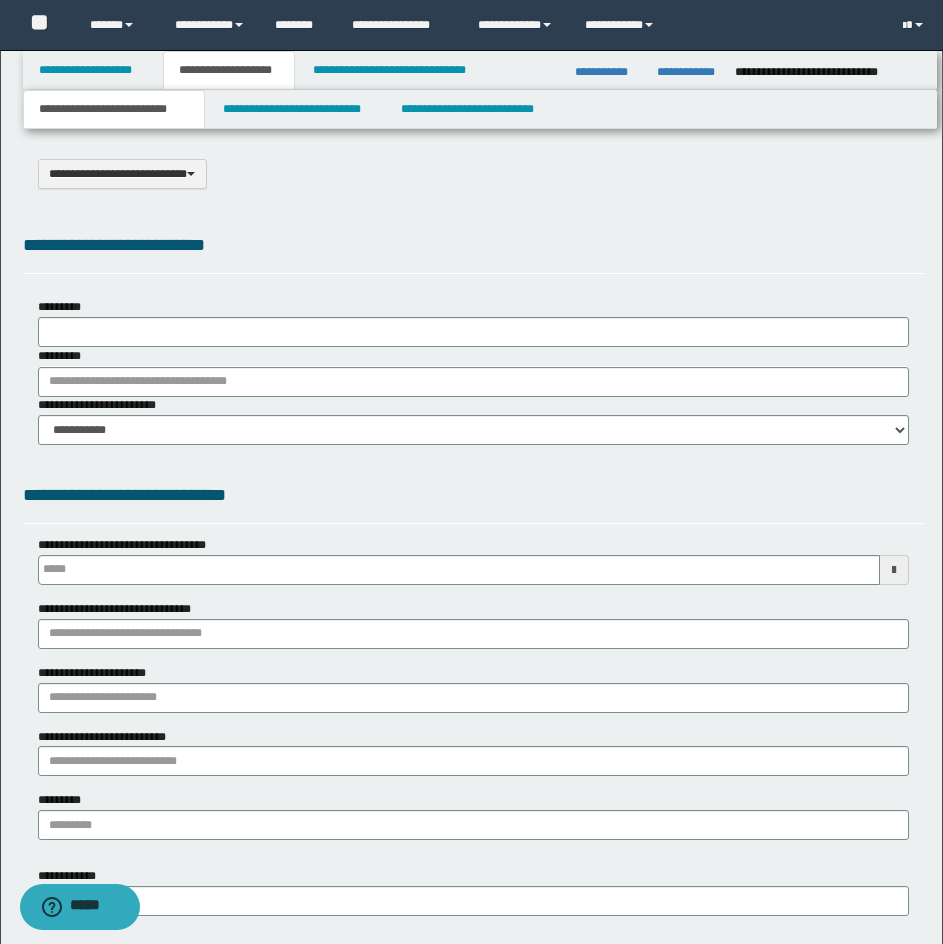 select on "*" 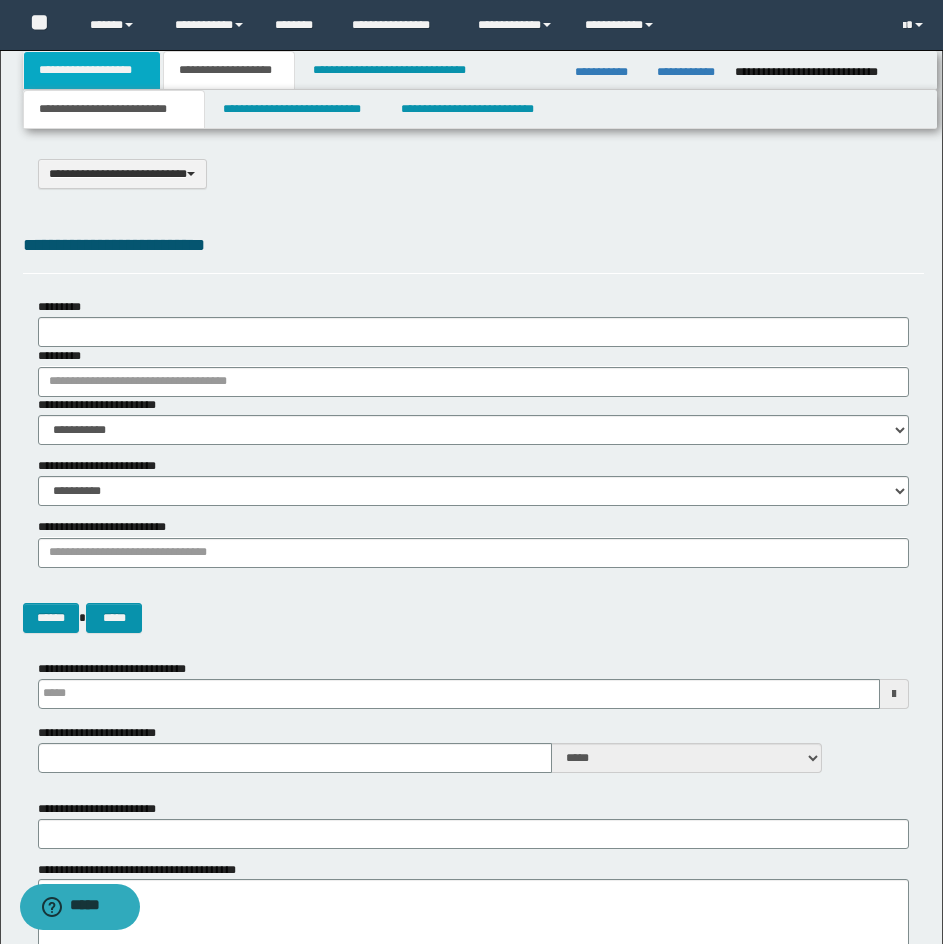 click on "**********" at bounding box center [92, 70] 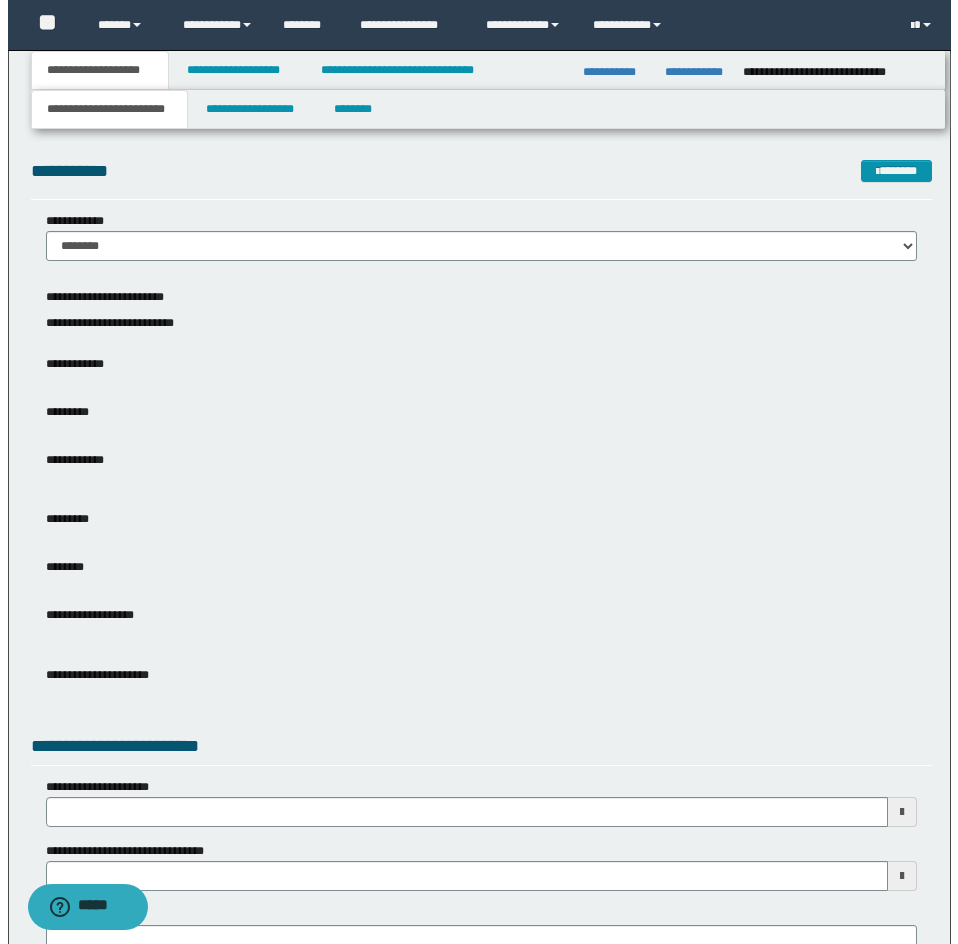 scroll, scrollTop: 0, scrollLeft: 0, axis: both 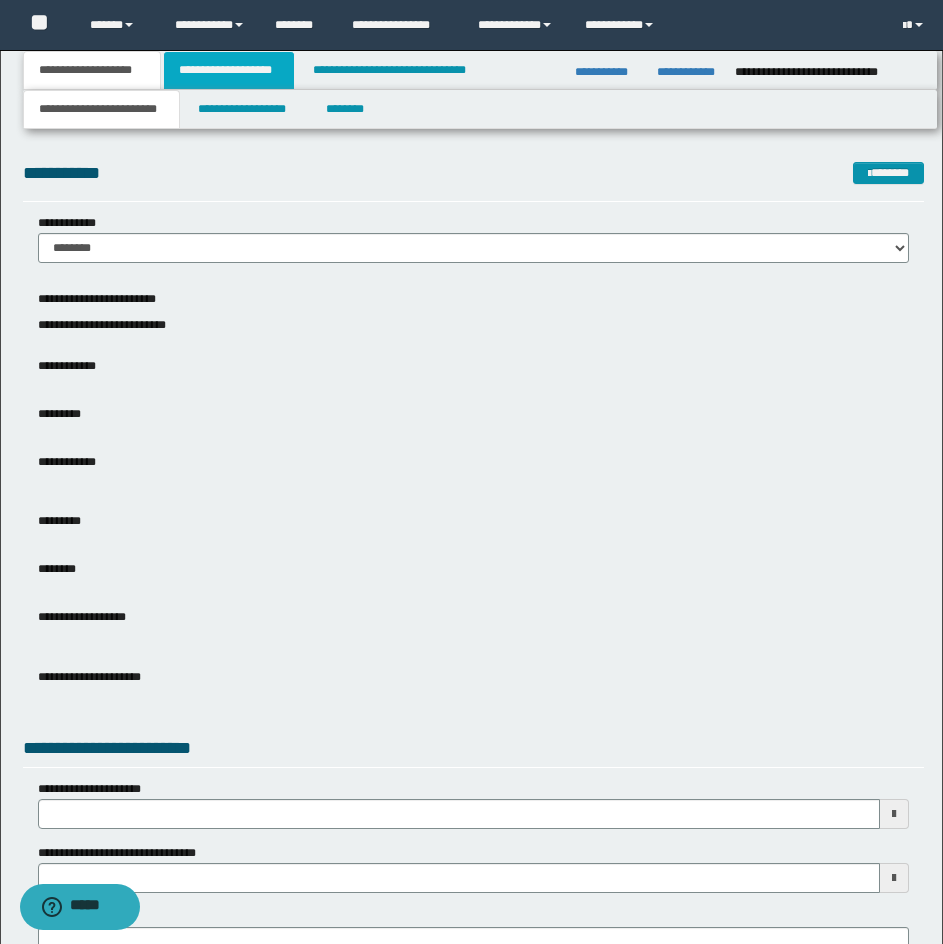 click on "**********" at bounding box center [229, 70] 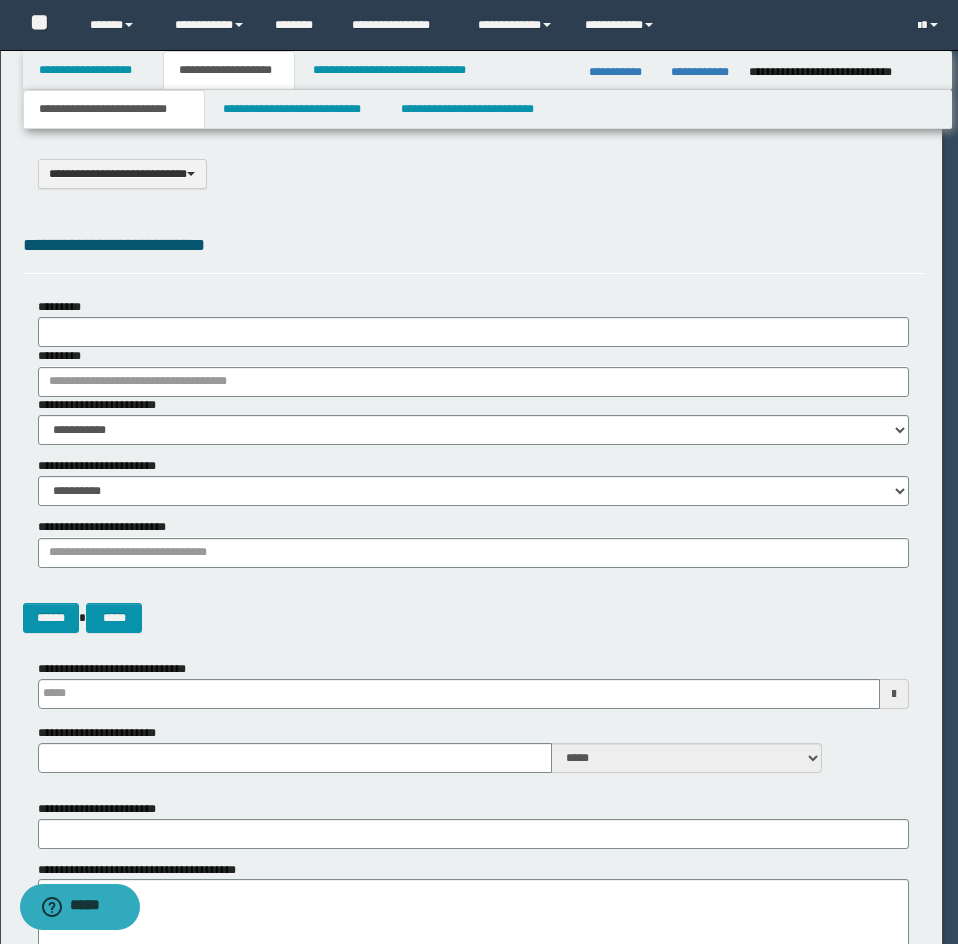 type 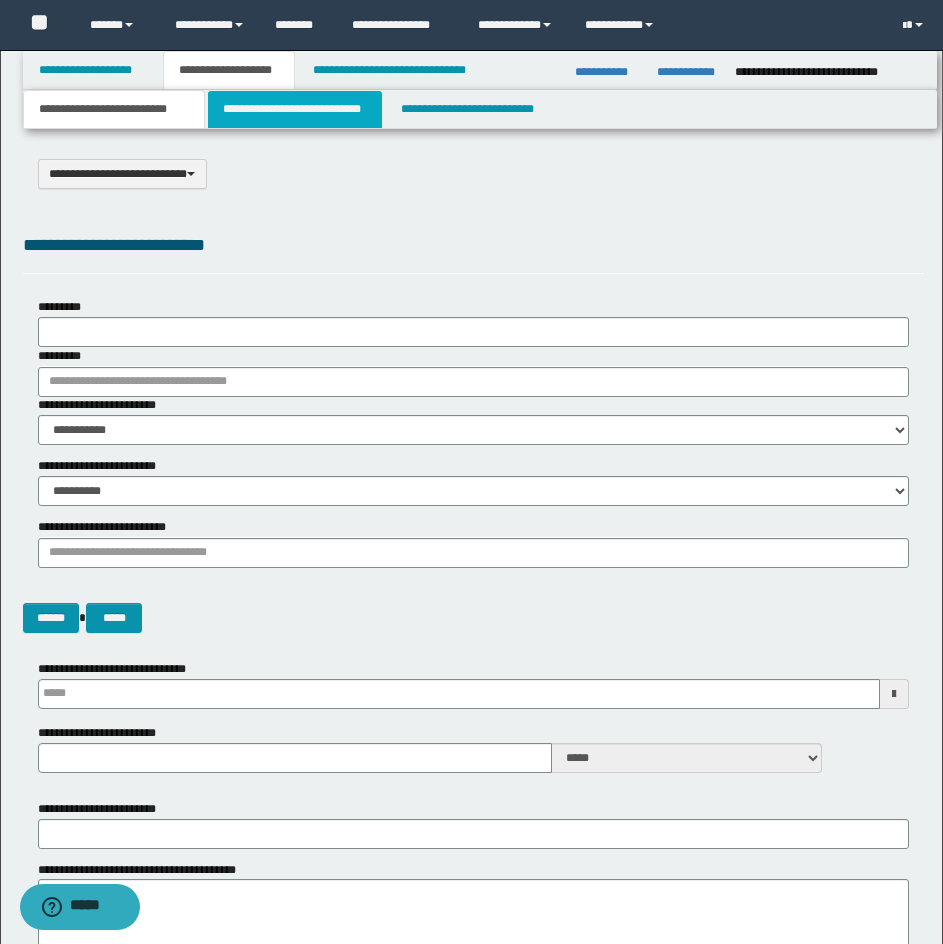 click on "**********" at bounding box center (295, 109) 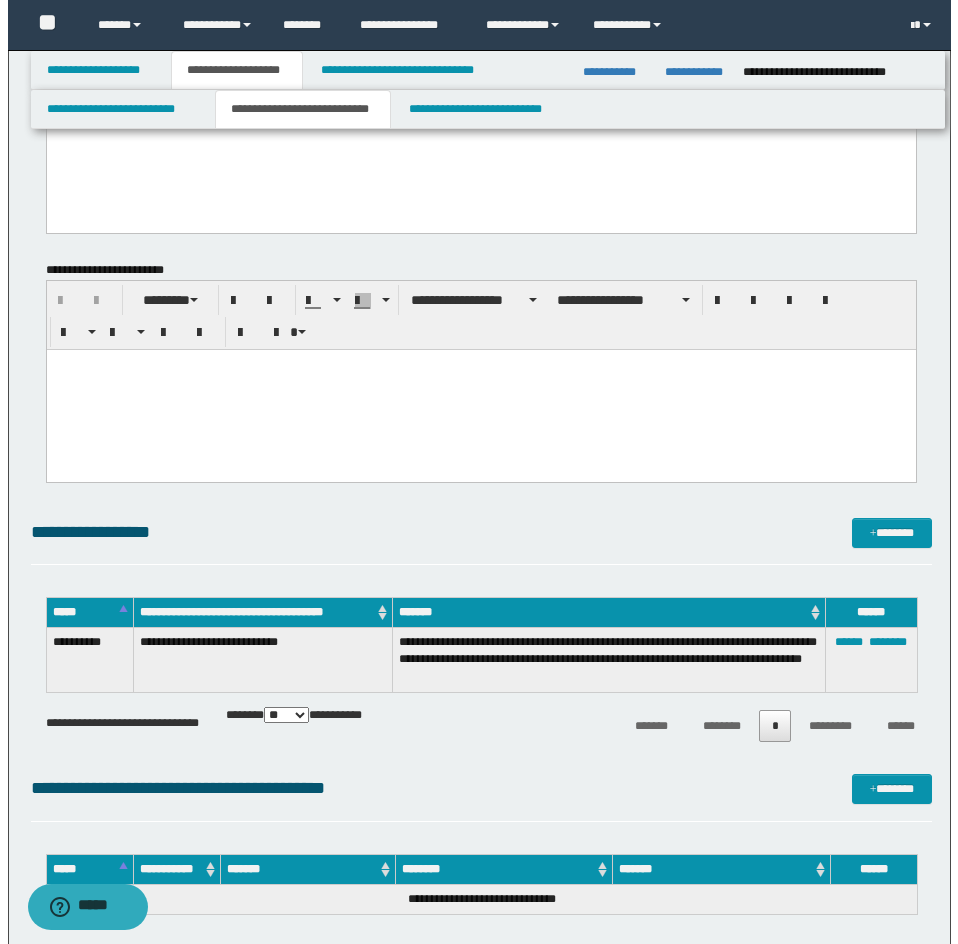 scroll, scrollTop: 200, scrollLeft: 0, axis: vertical 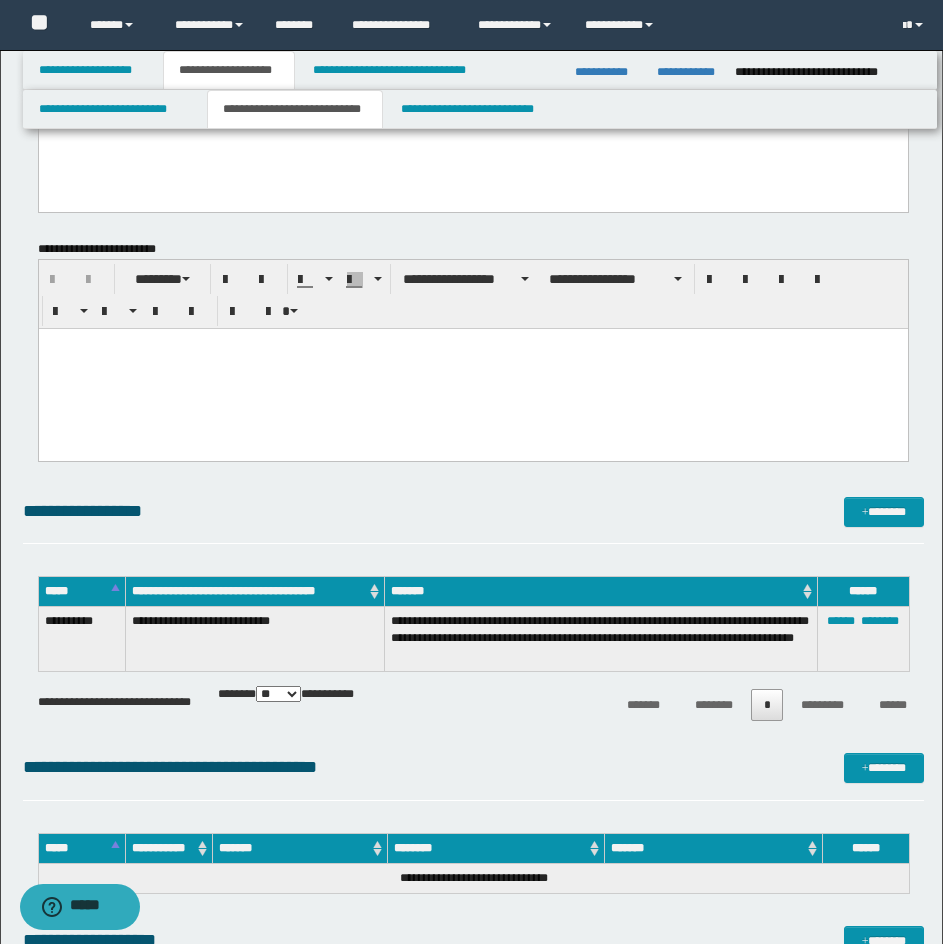click on "******    ********" at bounding box center [863, 639] 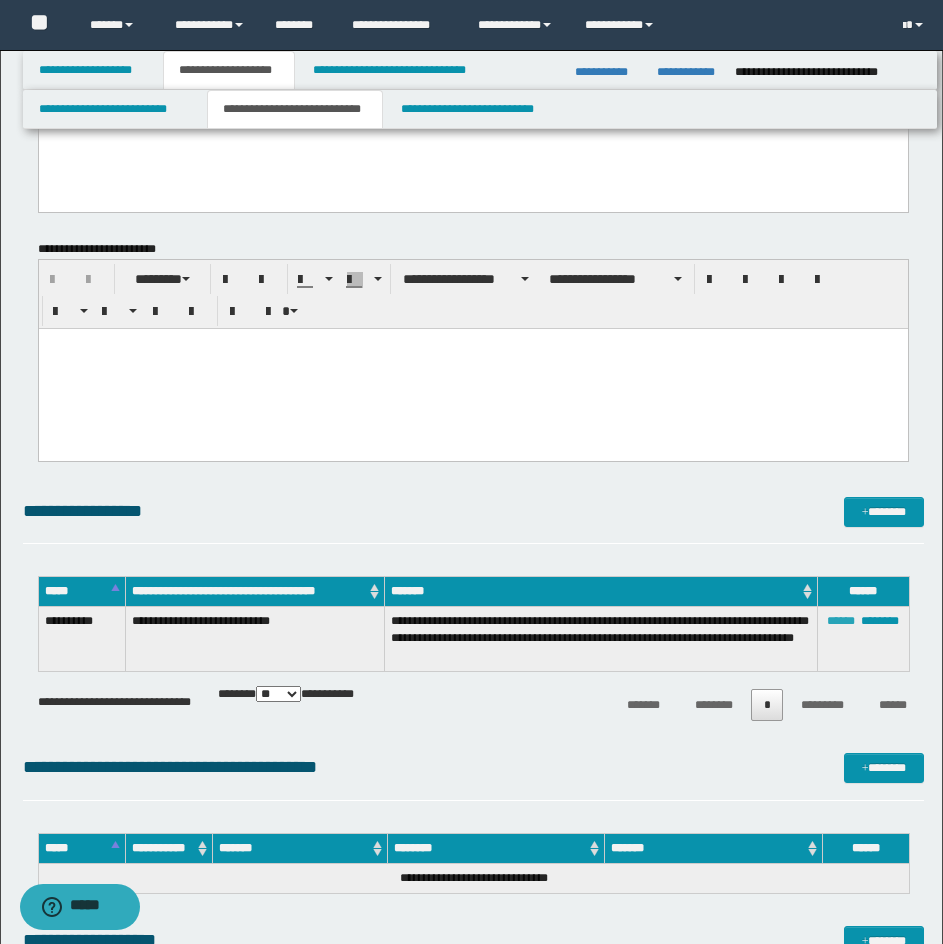 click on "******" at bounding box center [841, 621] 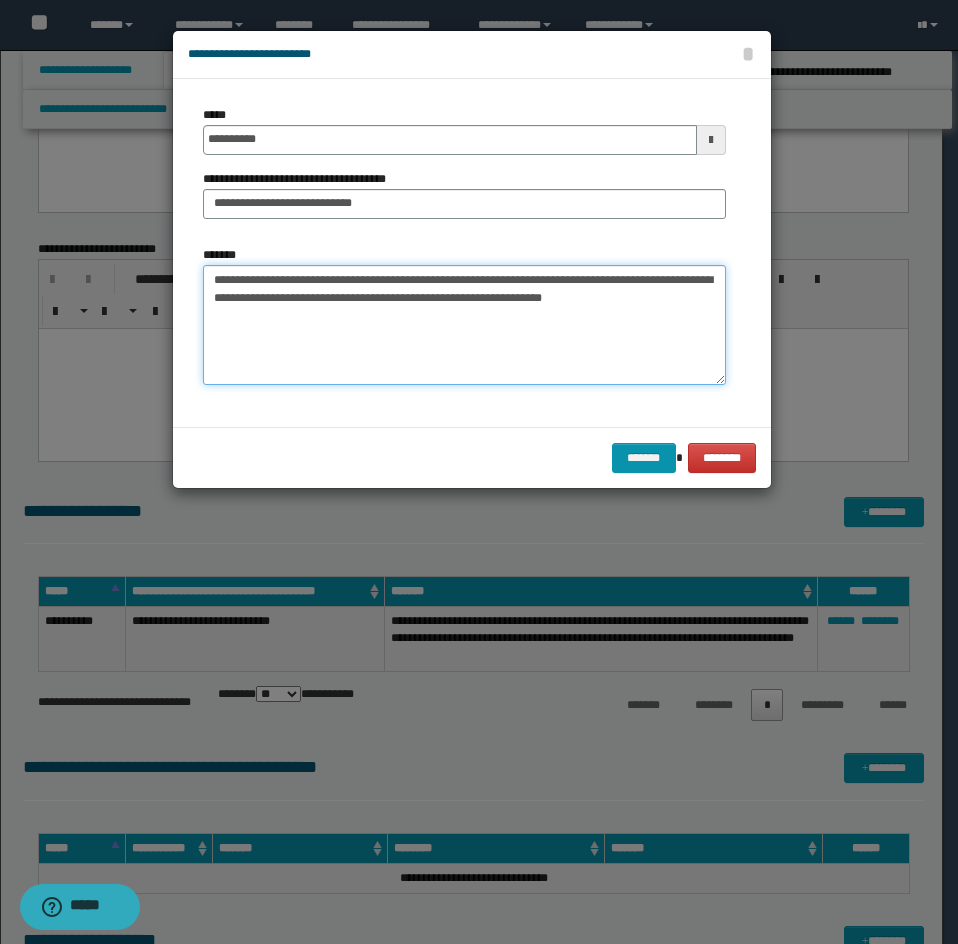 click on "**********" at bounding box center [464, 325] 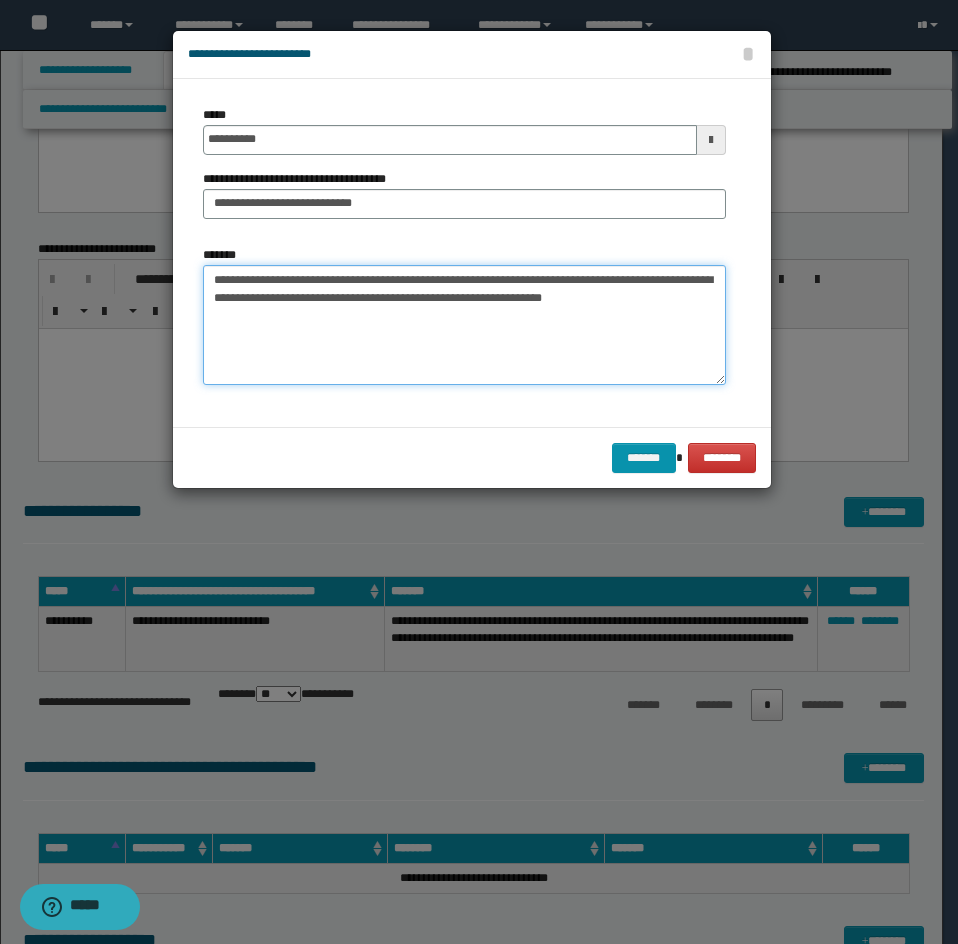 click on "**********" at bounding box center (464, 325) 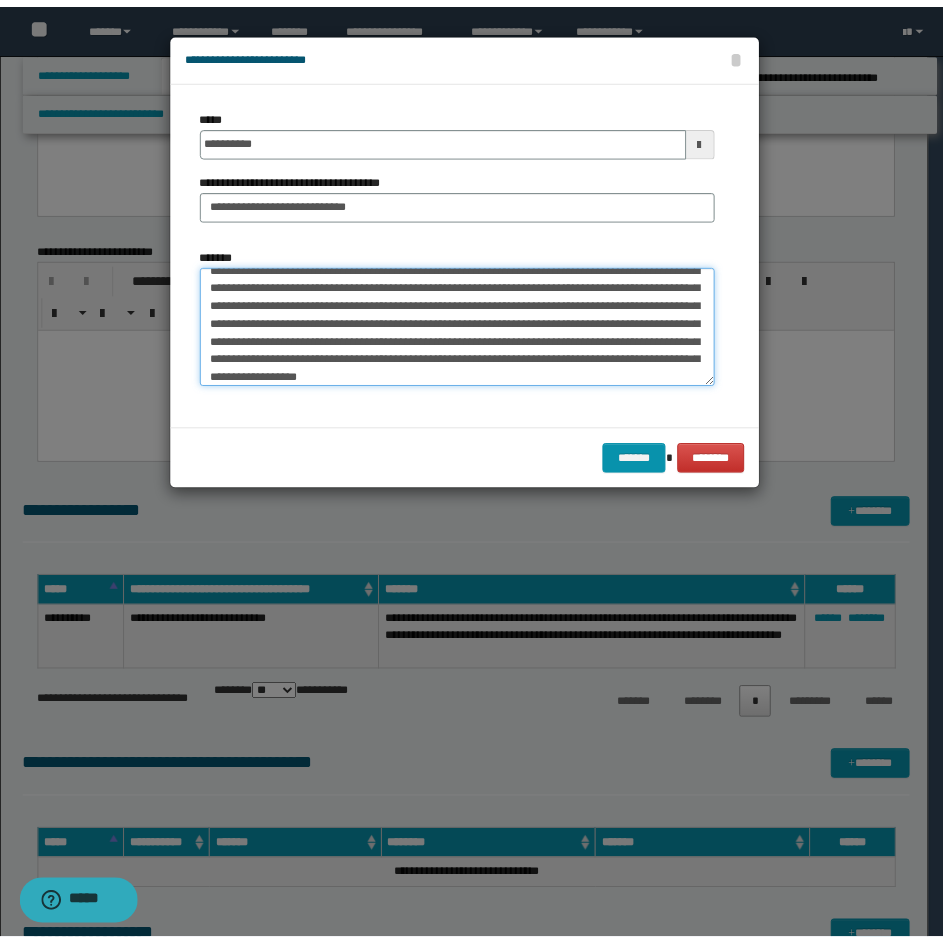 scroll, scrollTop: 48, scrollLeft: 0, axis: vertical 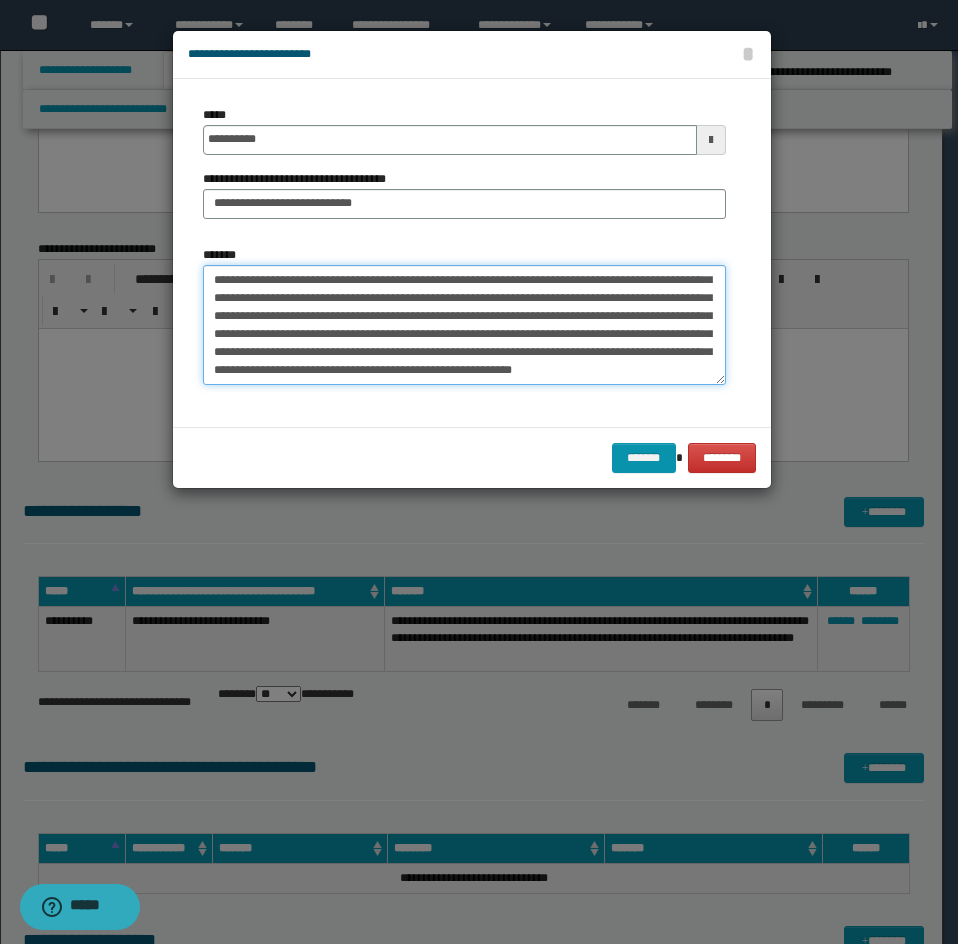 type on "**********" 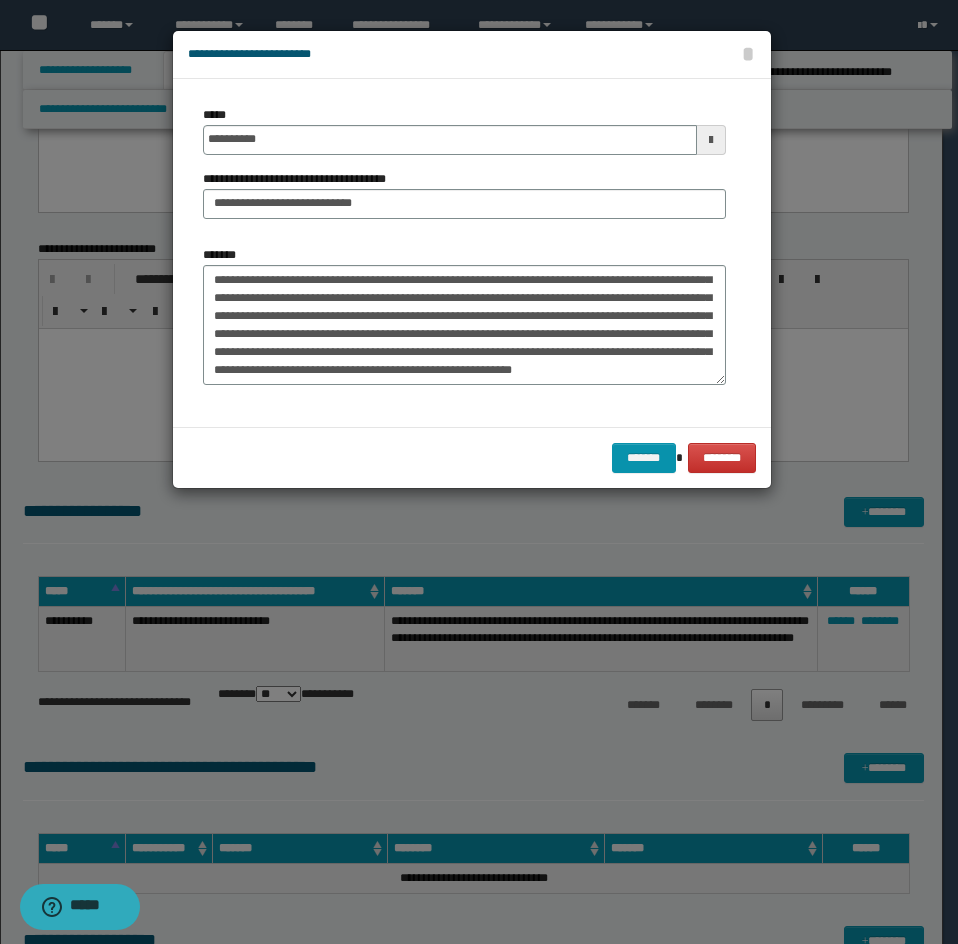 click on "*******
********" at bounding box center (472, 457) 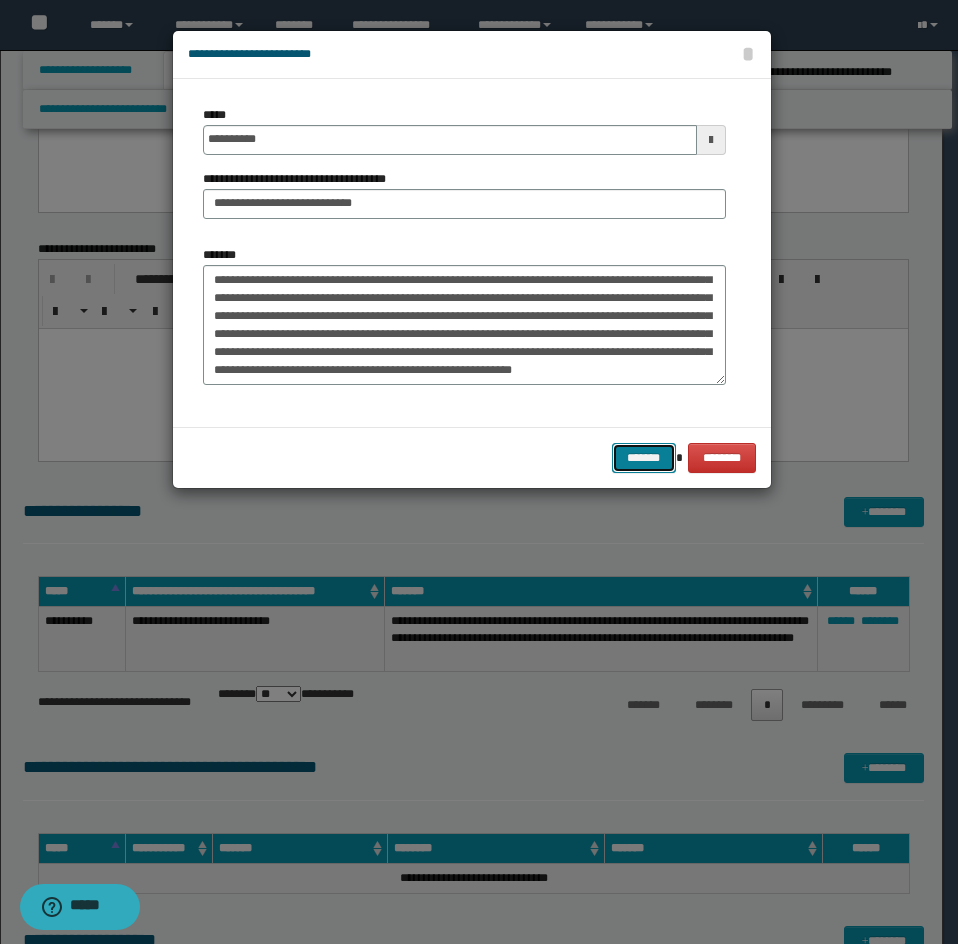 click on "*******" at bounding box center (644, 458) 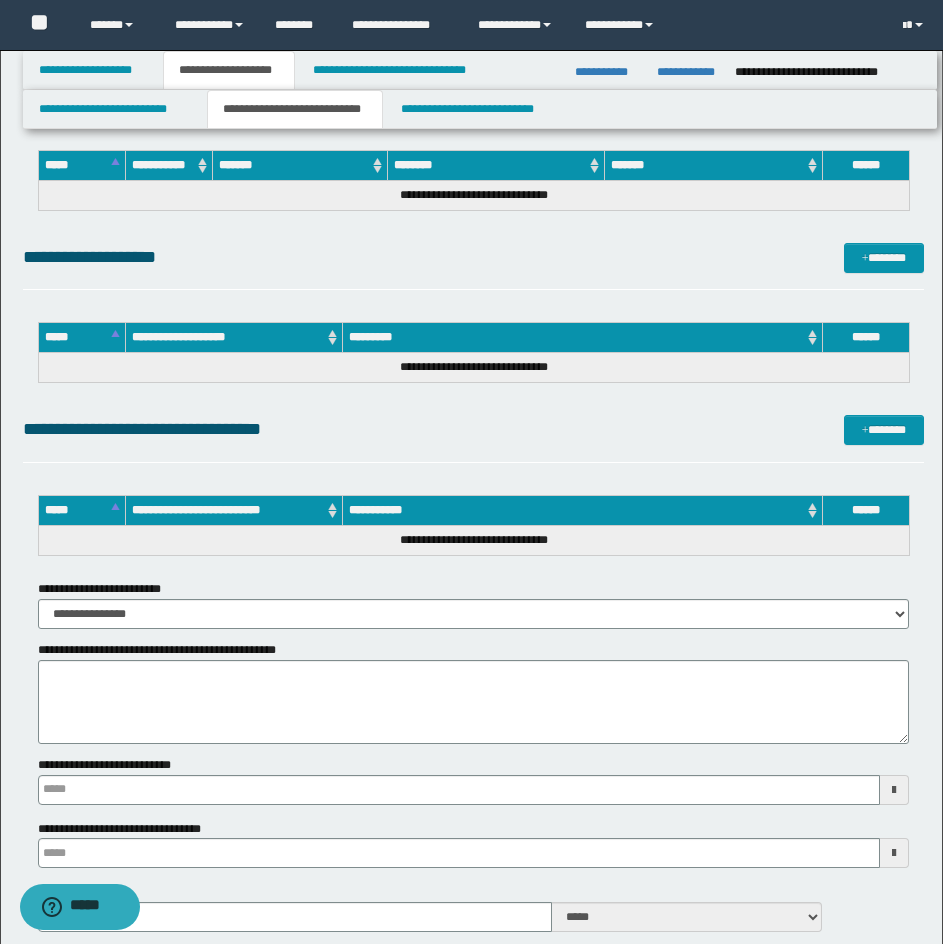 scroll, scrollTop: 1000, scrollLeft: 0, axis: vertical 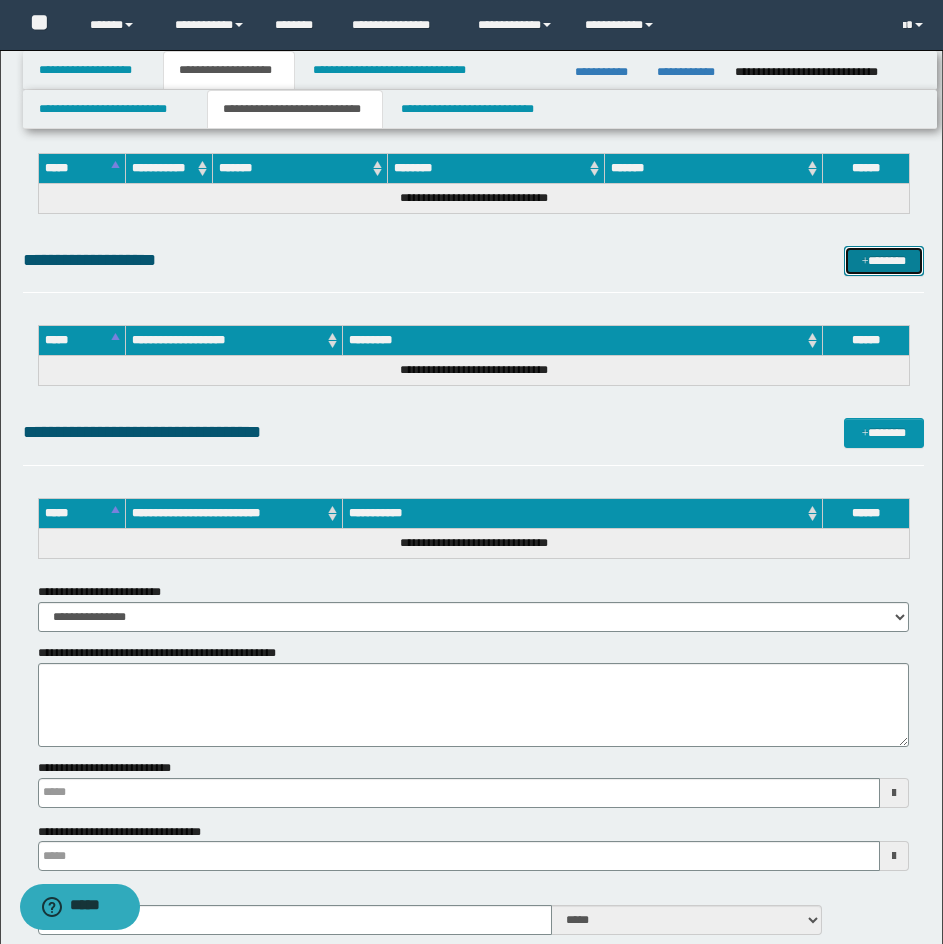 click on "*******" at bounding box center (884, 261) 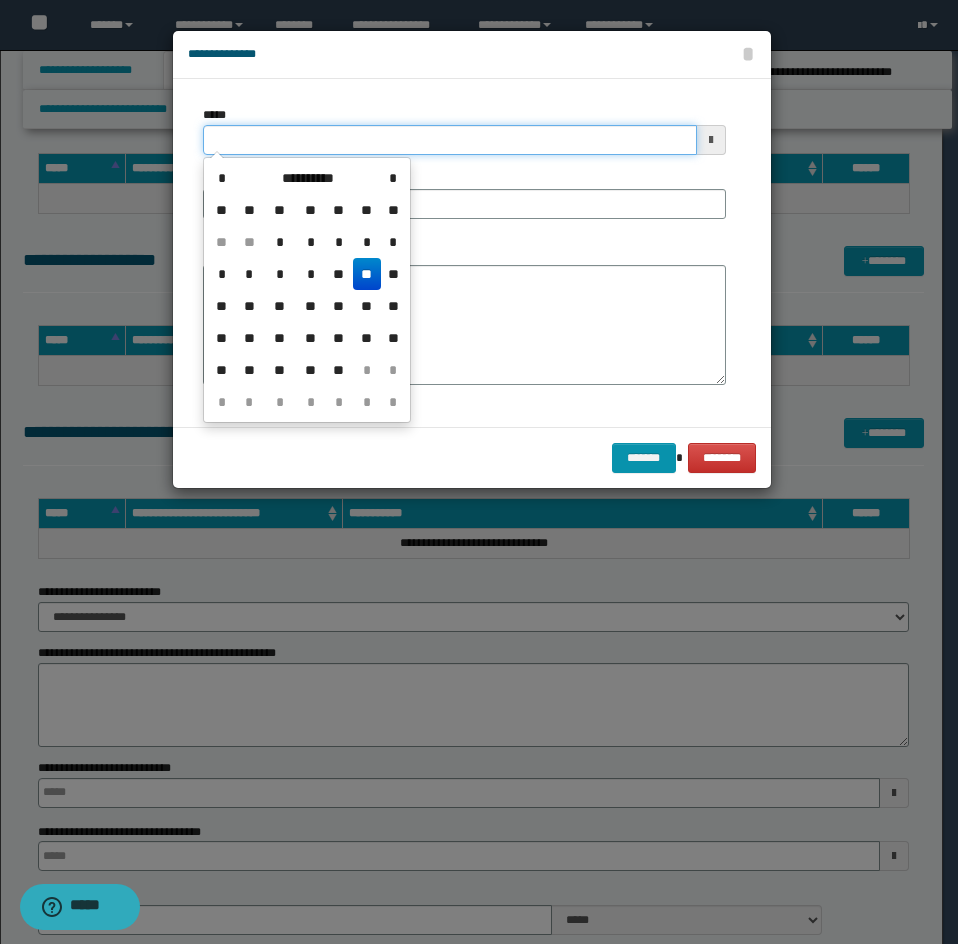 click on "*****" at bounding box center (450, 140) 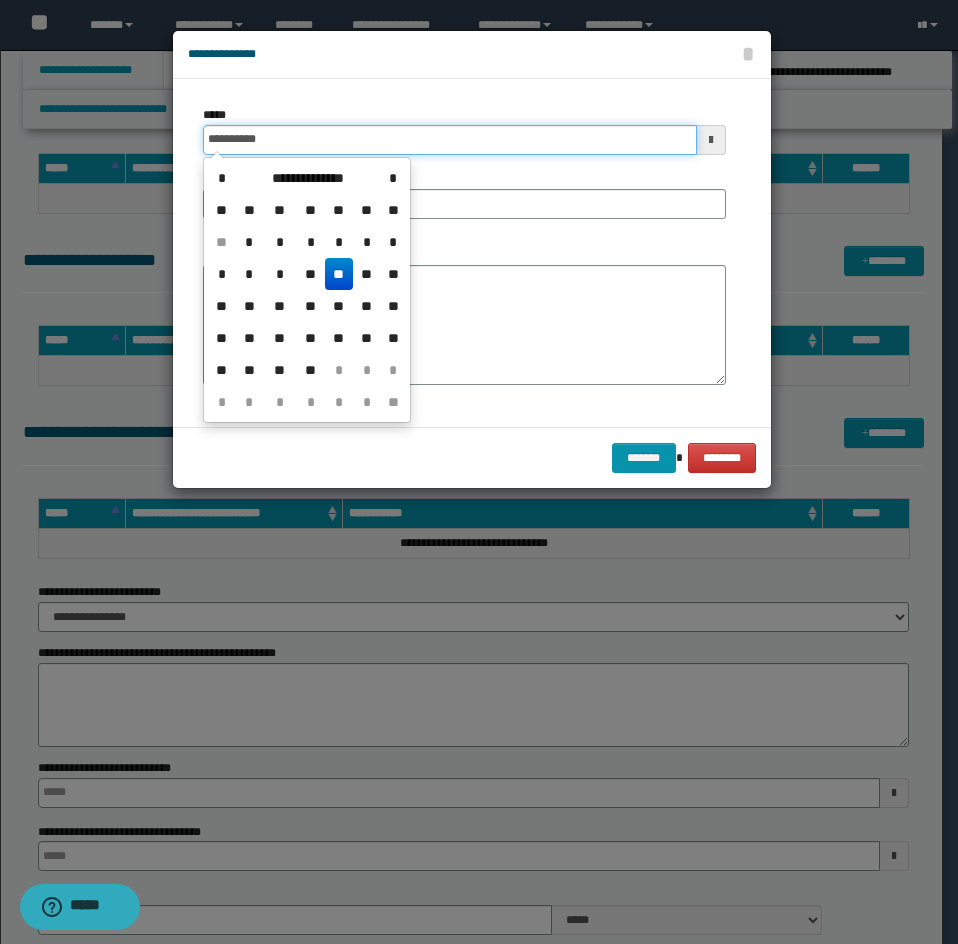 click on "**********" at bounding box center (450, 140) 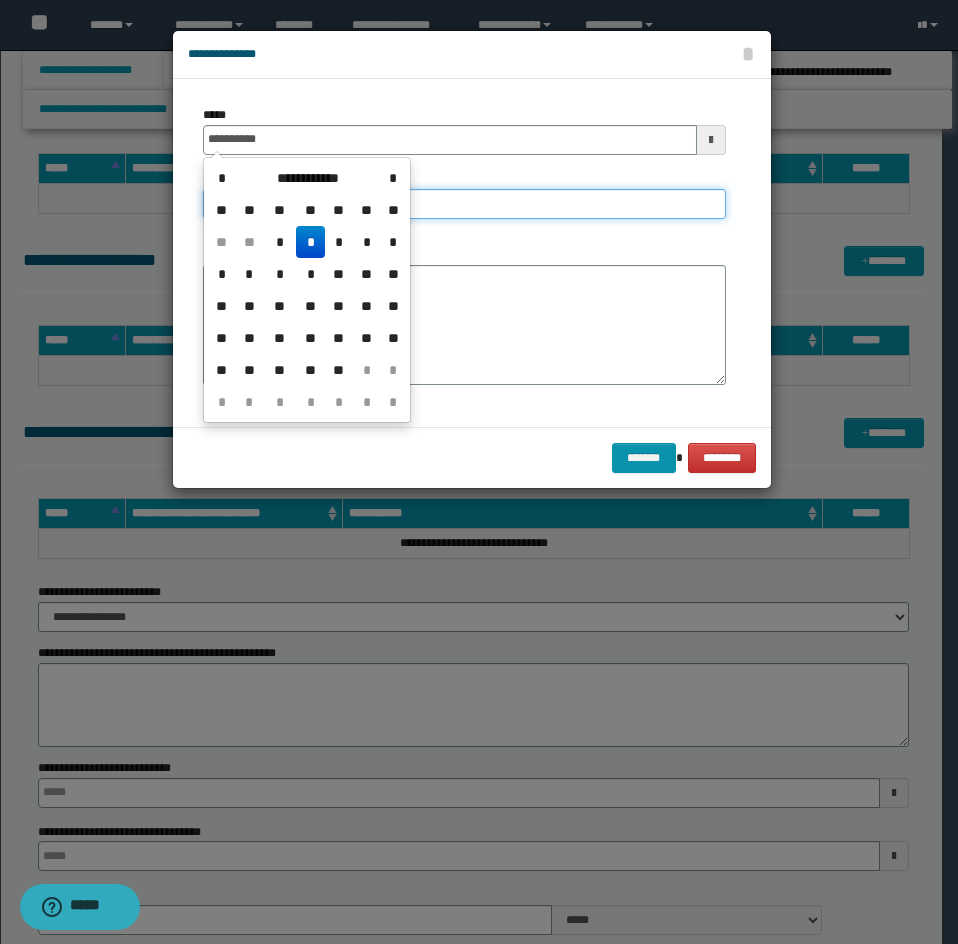 type on "**********" 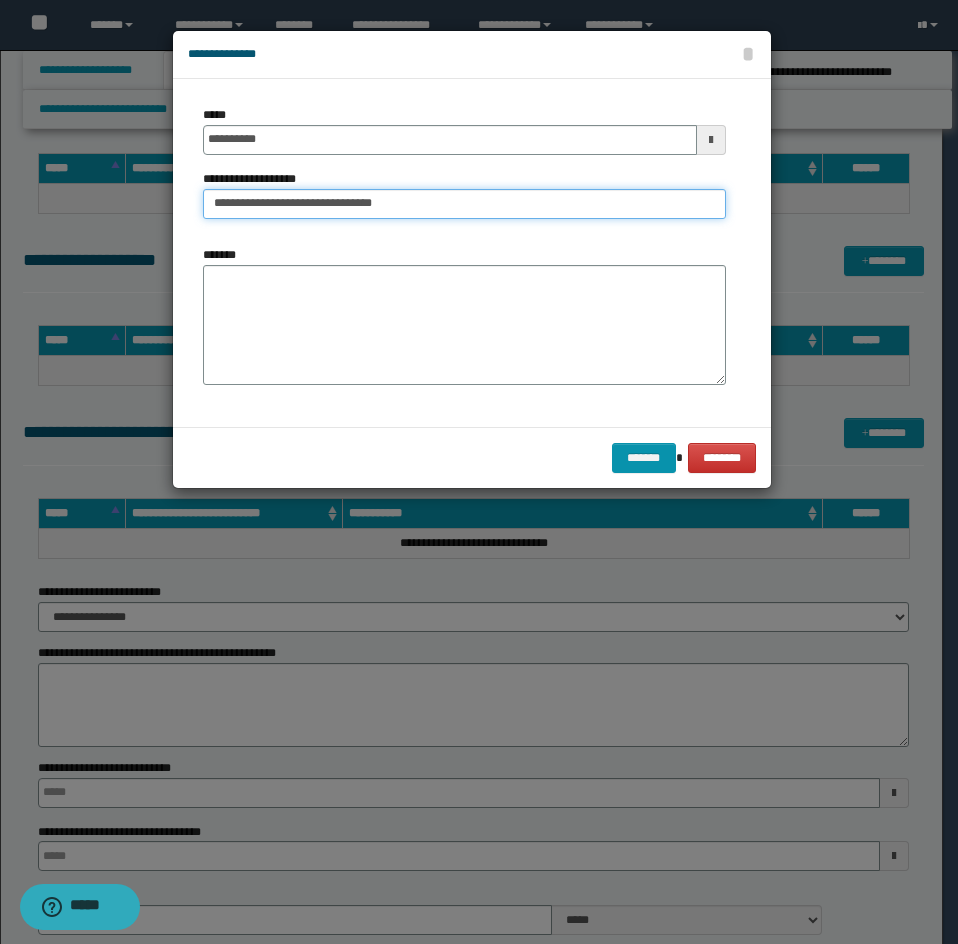 type on "**********" 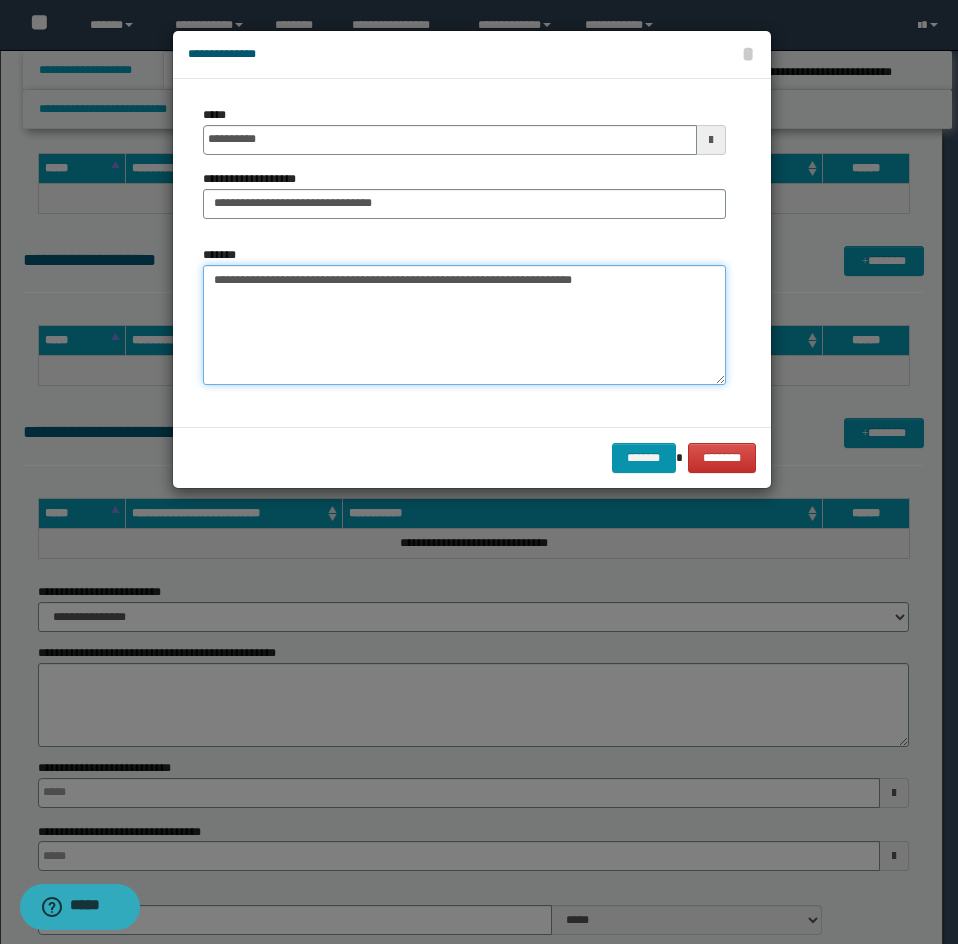 click on "**********" at bounding box center (464, 325) 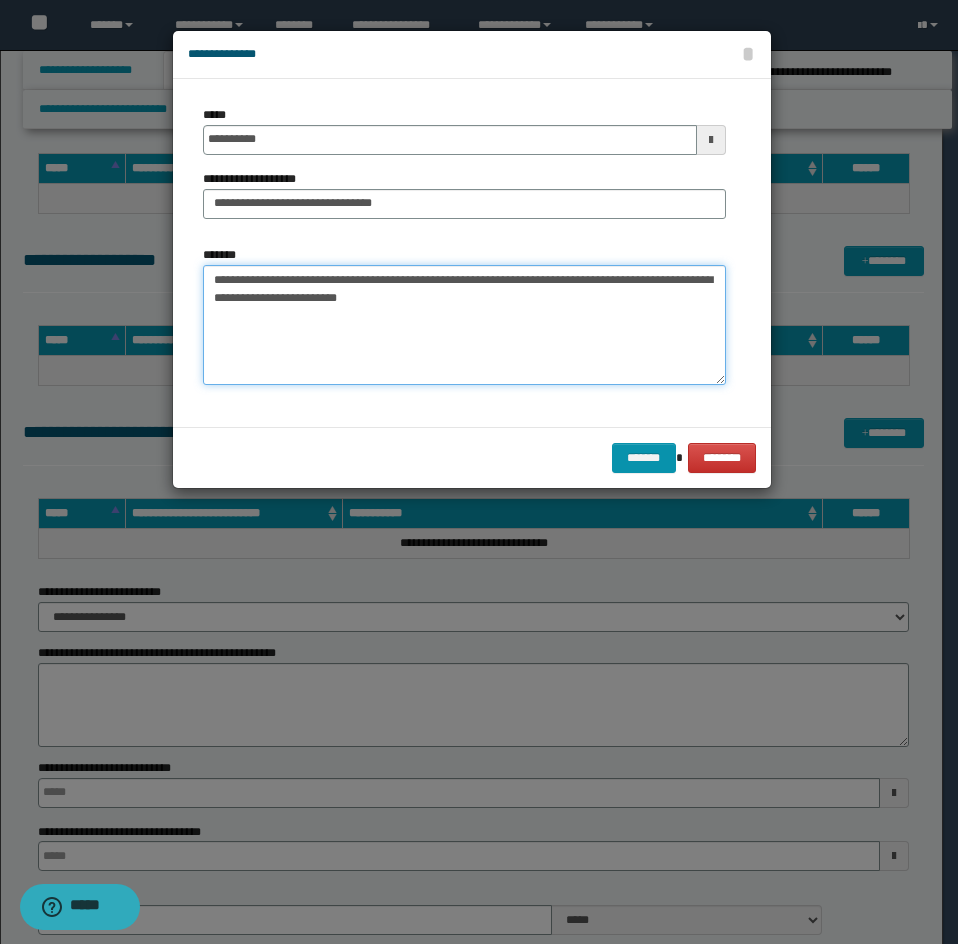 drag, startPoint x: 518, startPoint y: 309, endPoint x: 301, endPoint y: 260, distance: 222.46349 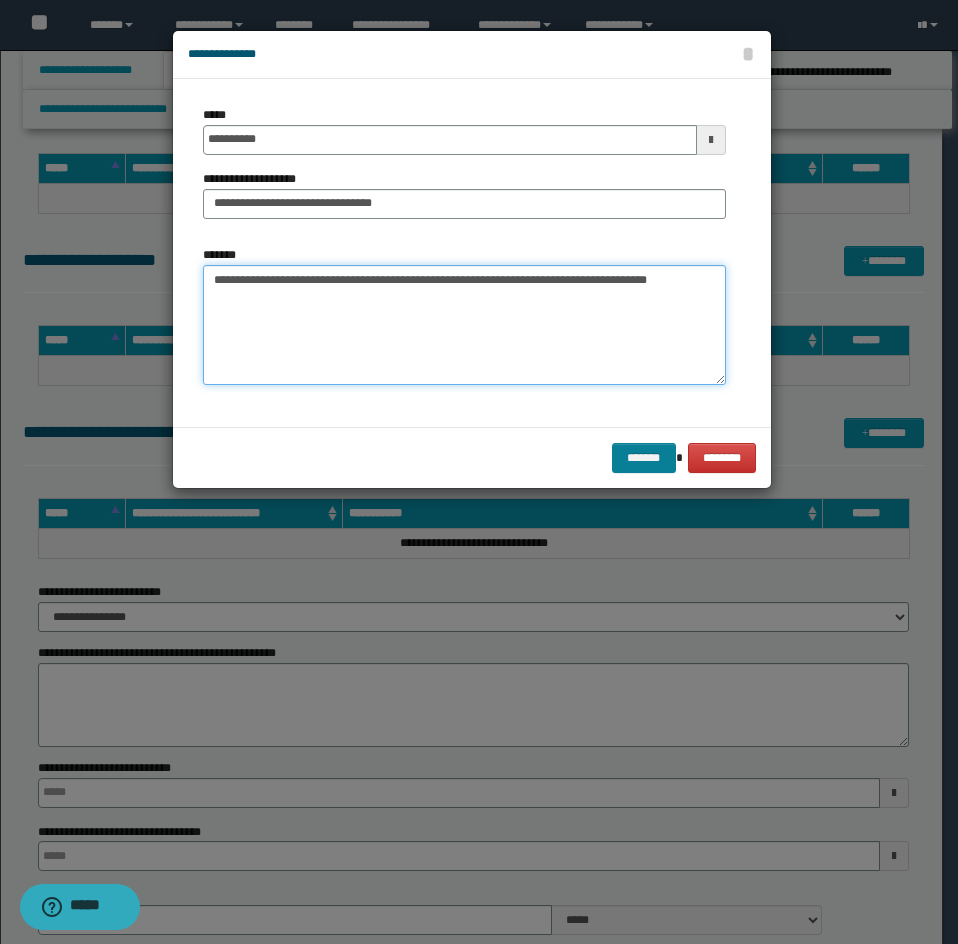 type on "**********" 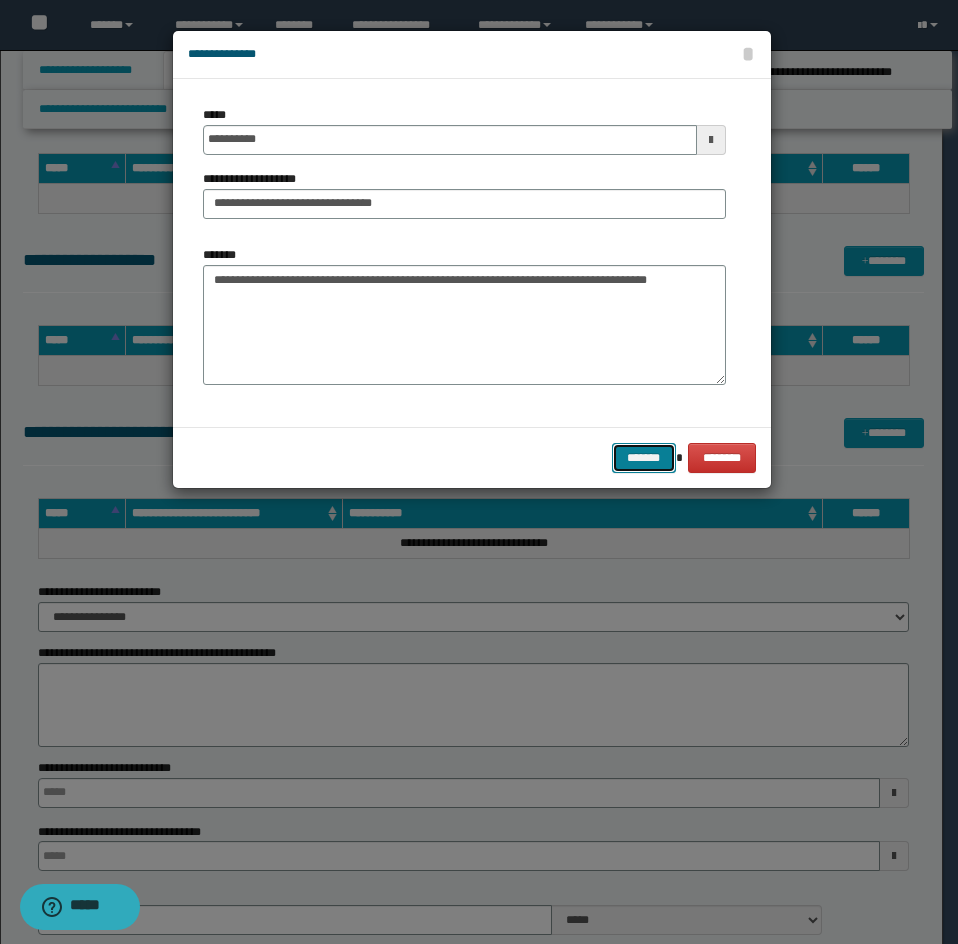 click on "*******" at bounding box center (644, 458) 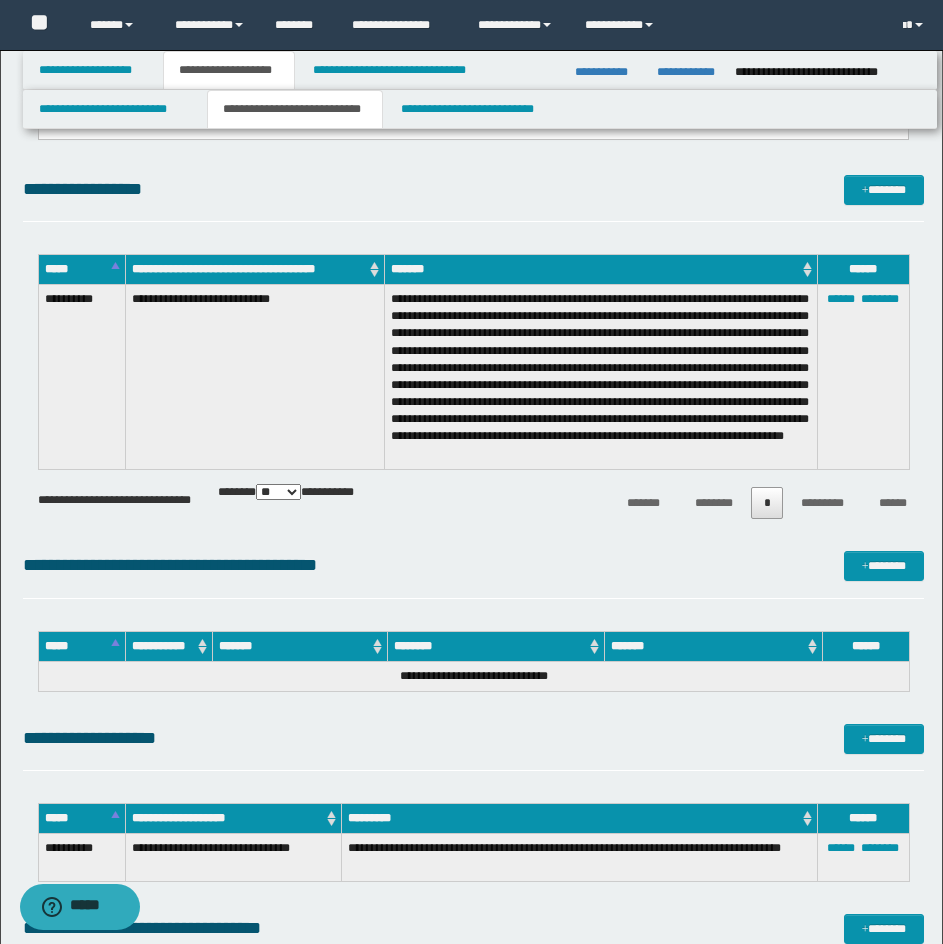 scroll, scrollTop: 500, scrollLeft: 0, axis: vertical 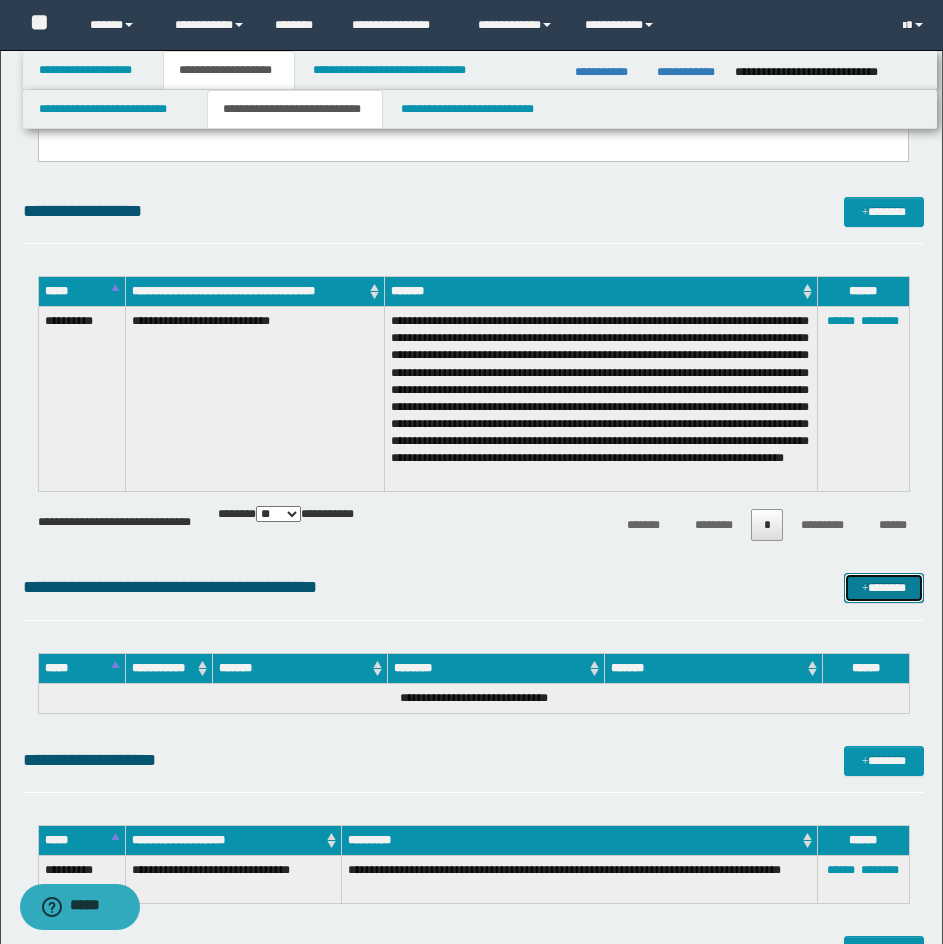 click on "*******" at bounding box center [884, 588] 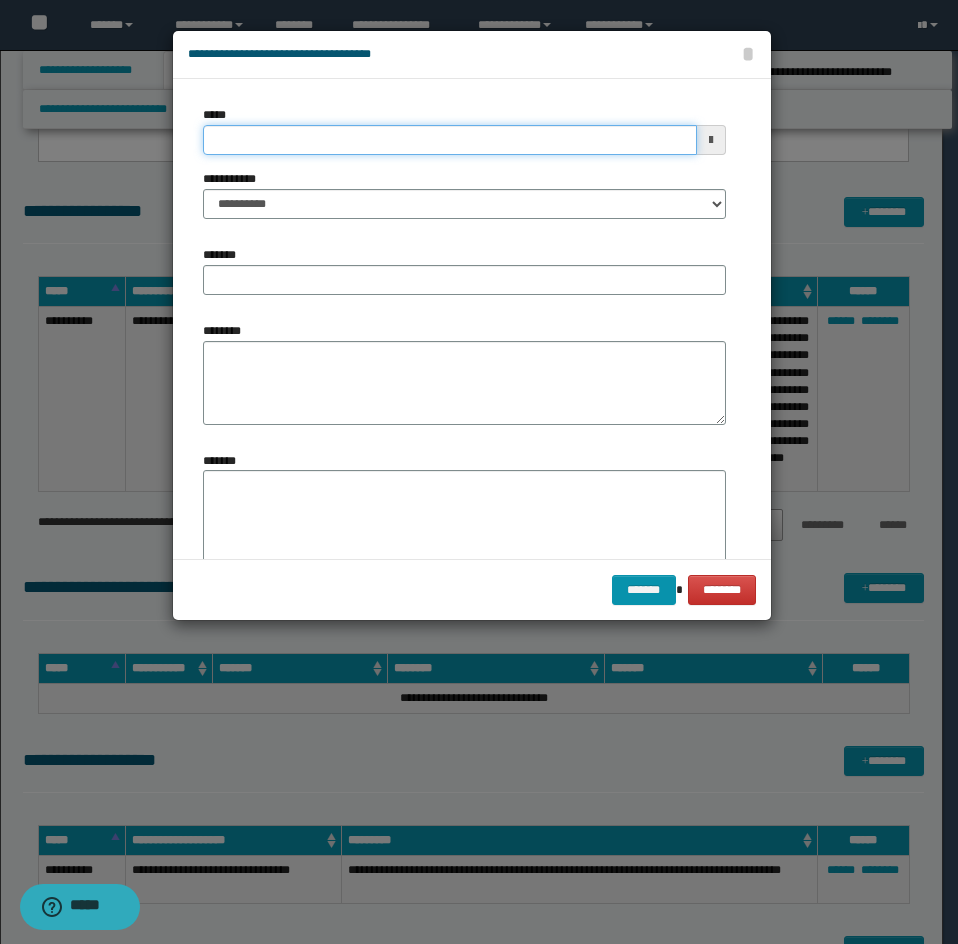 click on "*****" at bounding box center (450, 140) 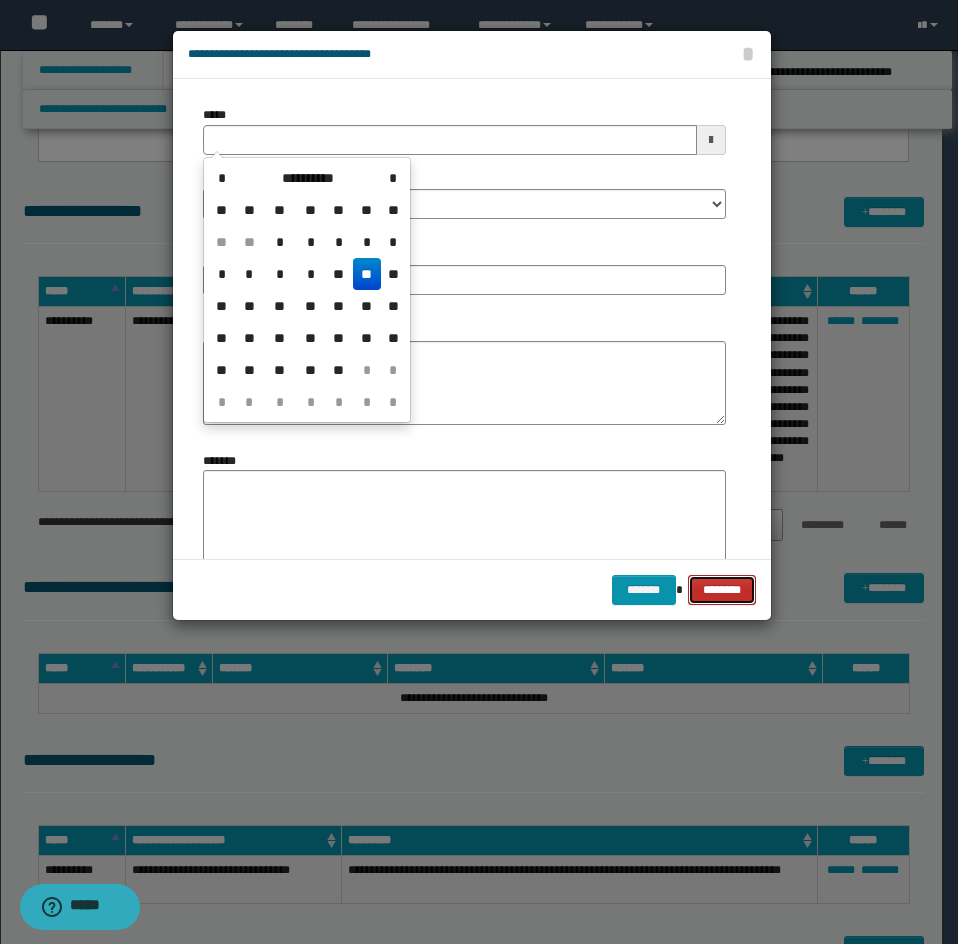 type 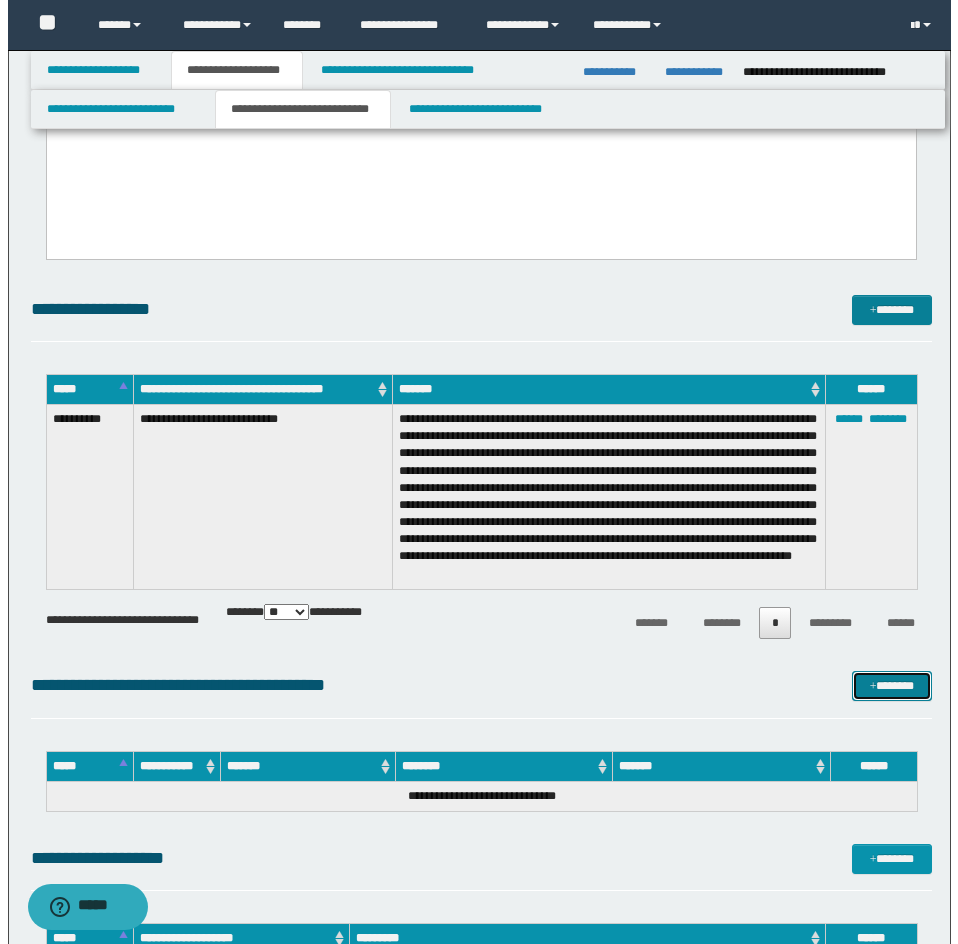 scroll, scrollTop: 400, scrollLeft: 0, axis: vertical 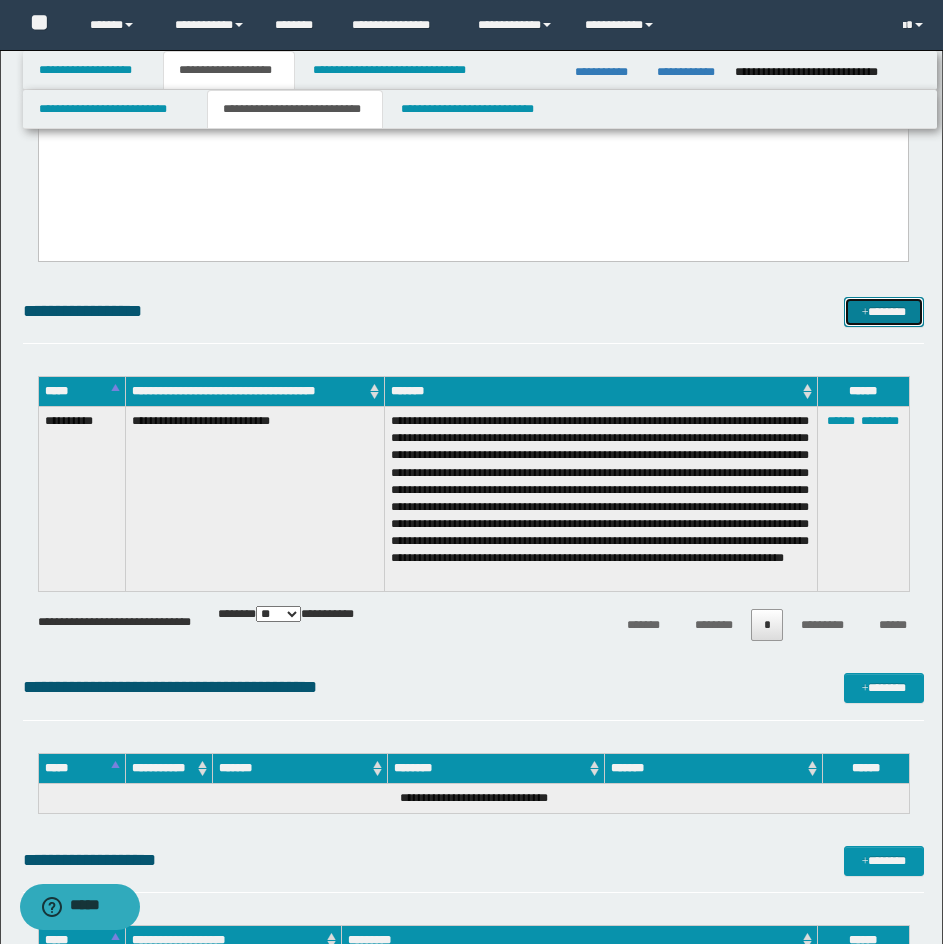 click on "*******" at bounding box center [884, 312] 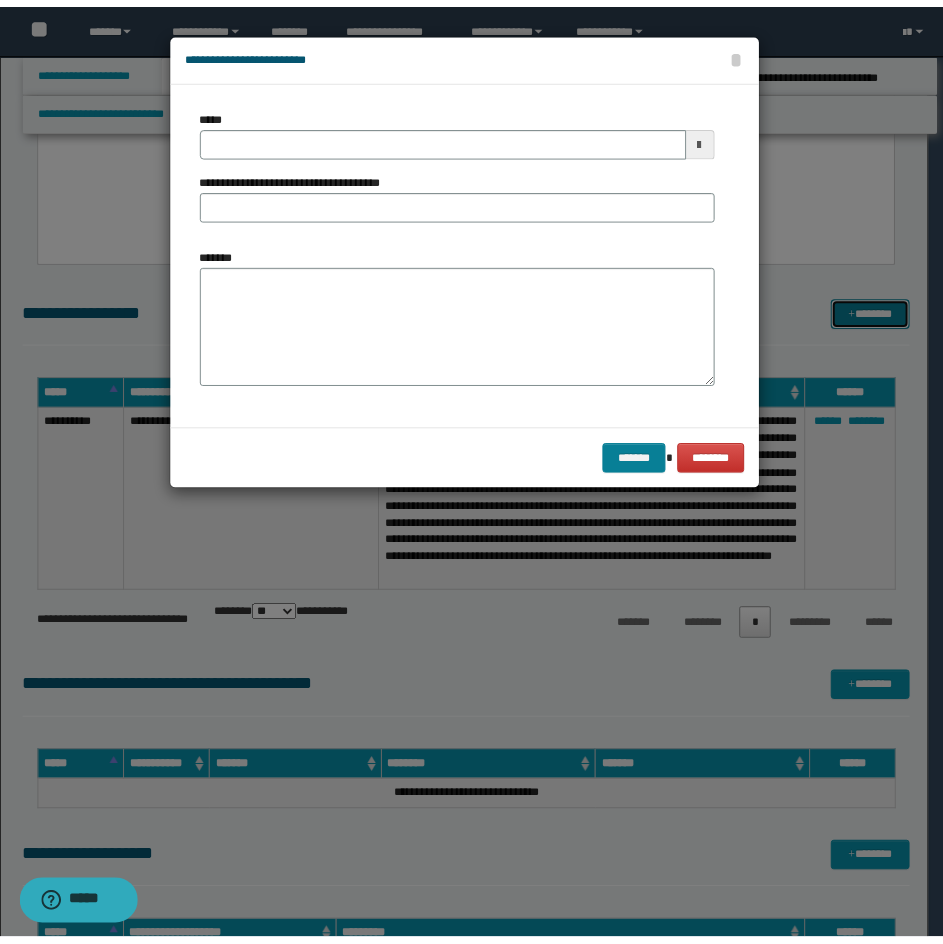 scroll, scrollTop: 0, scrollLeft: 0, axis: both 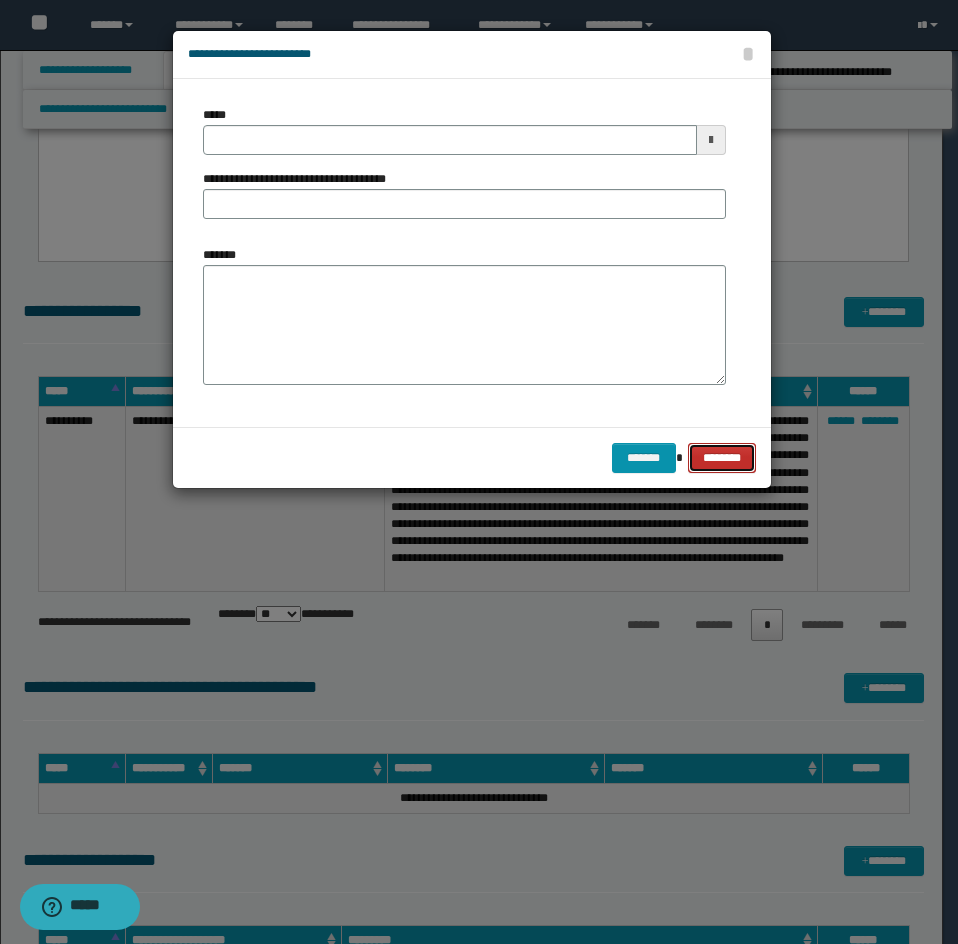 drag, startPoint x: 714, startPoint y: 462, endPoint x: 691, endPoint y: 440, distance: 31.827662 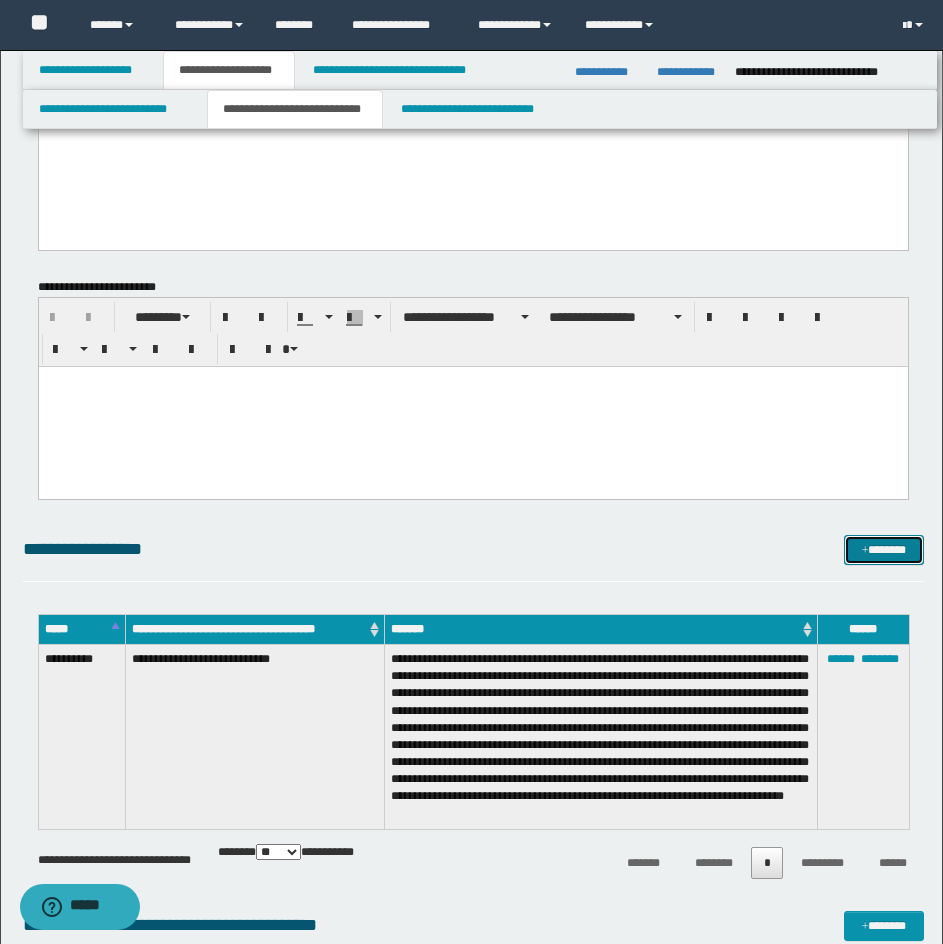 scroll, scrollTop: 100, scrollLeft: 0, axis: vertical 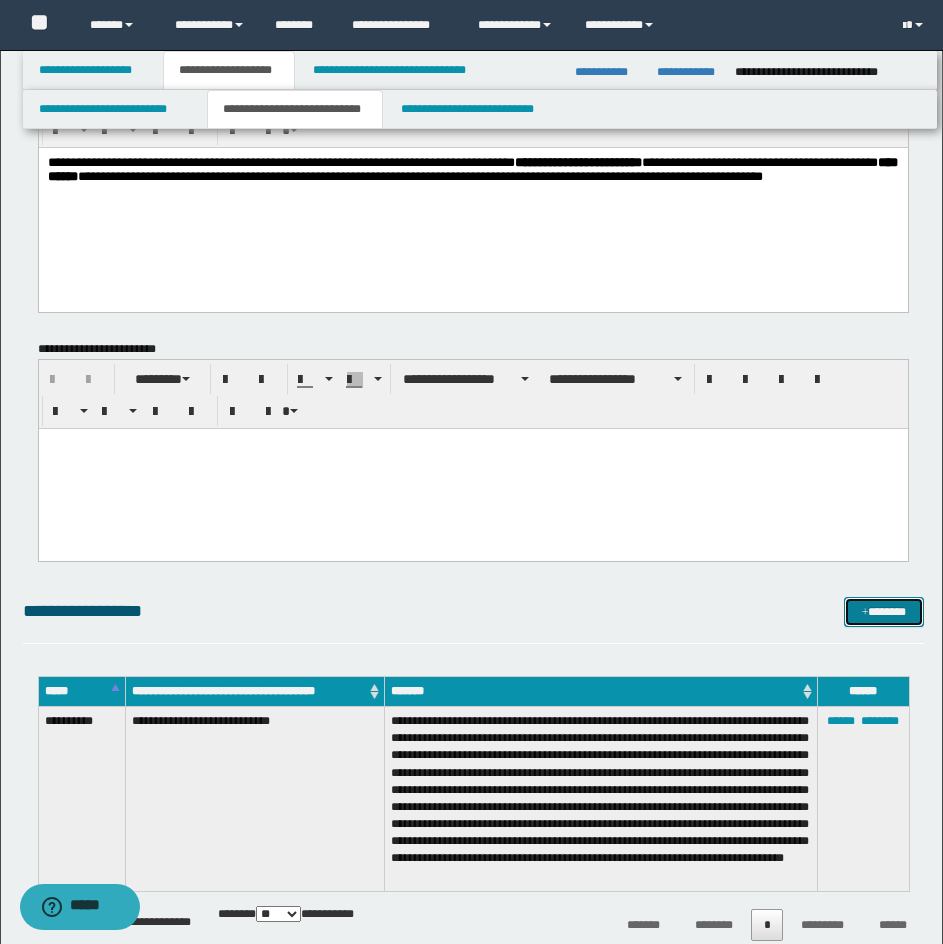 click at bounding box center [865, 613] 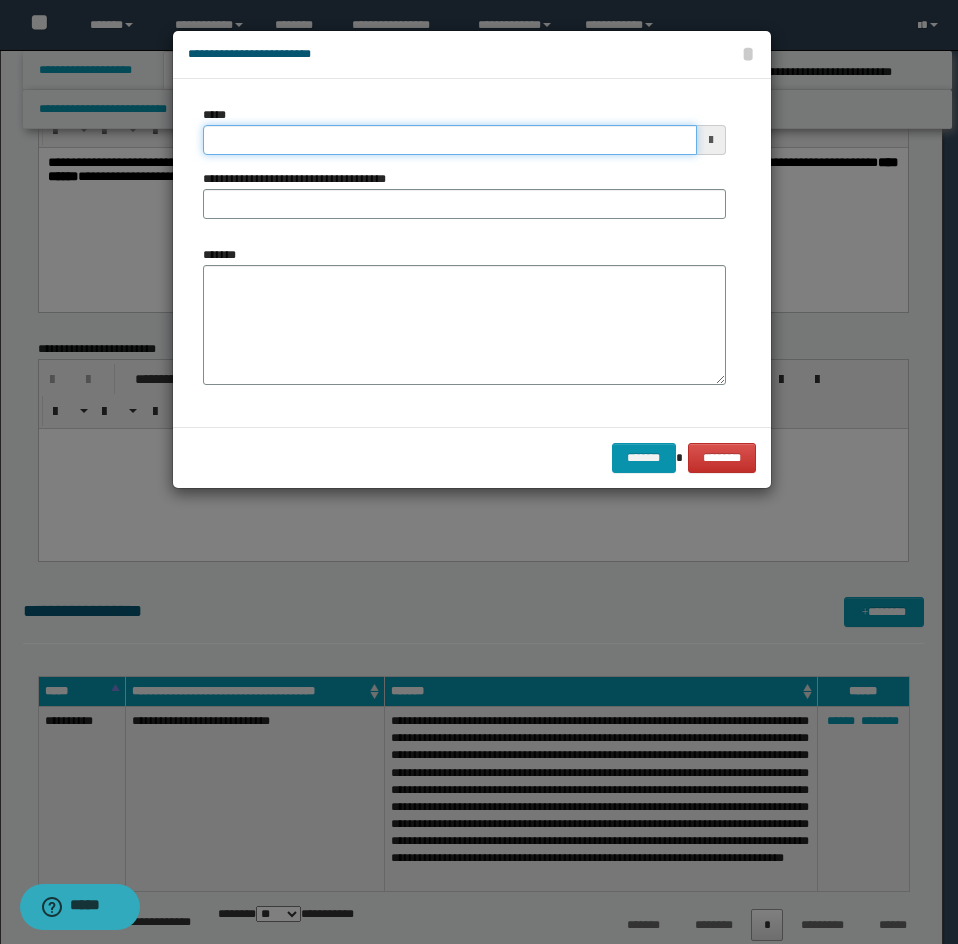 click on "*****" at bounding box center (450, 140) 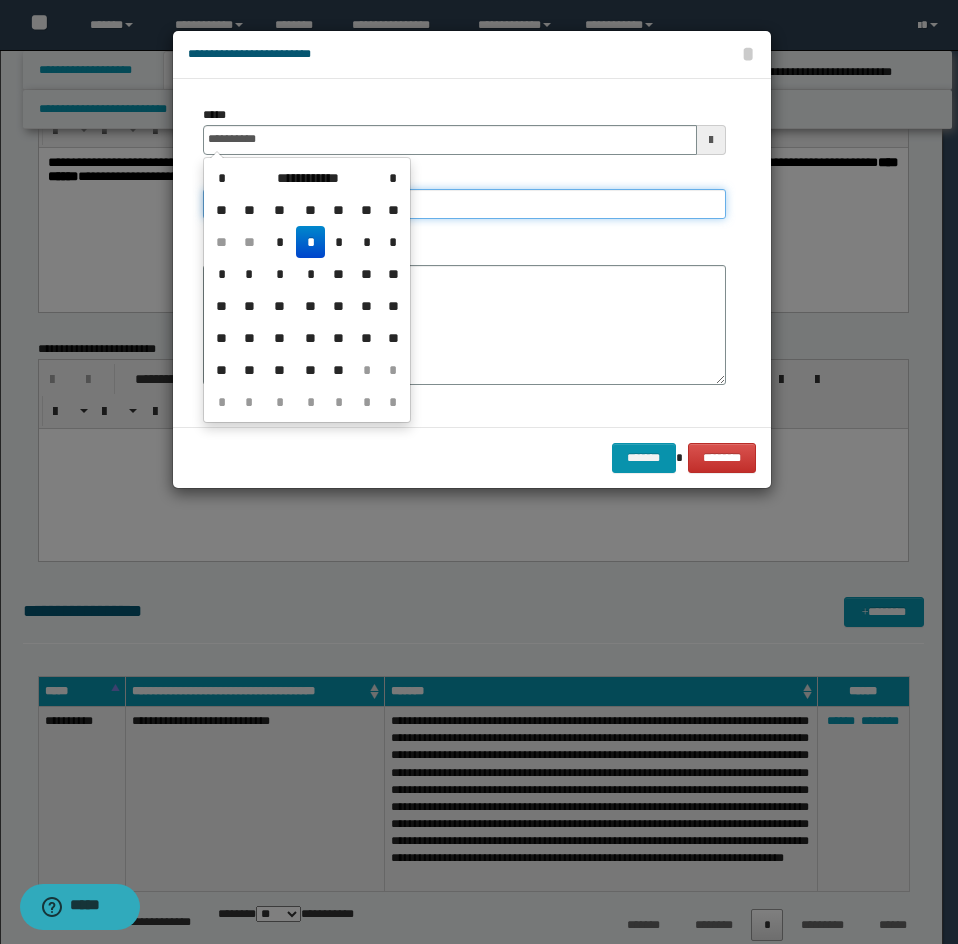 type on "**********" 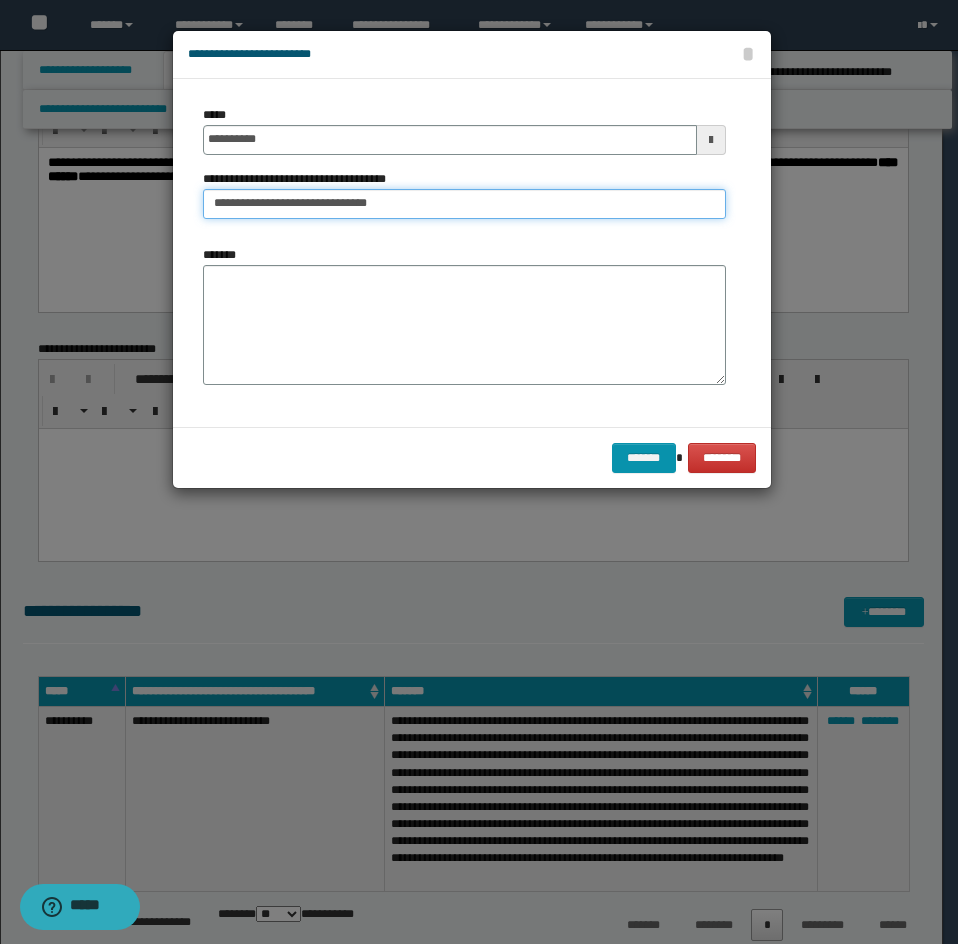 type on "**********" 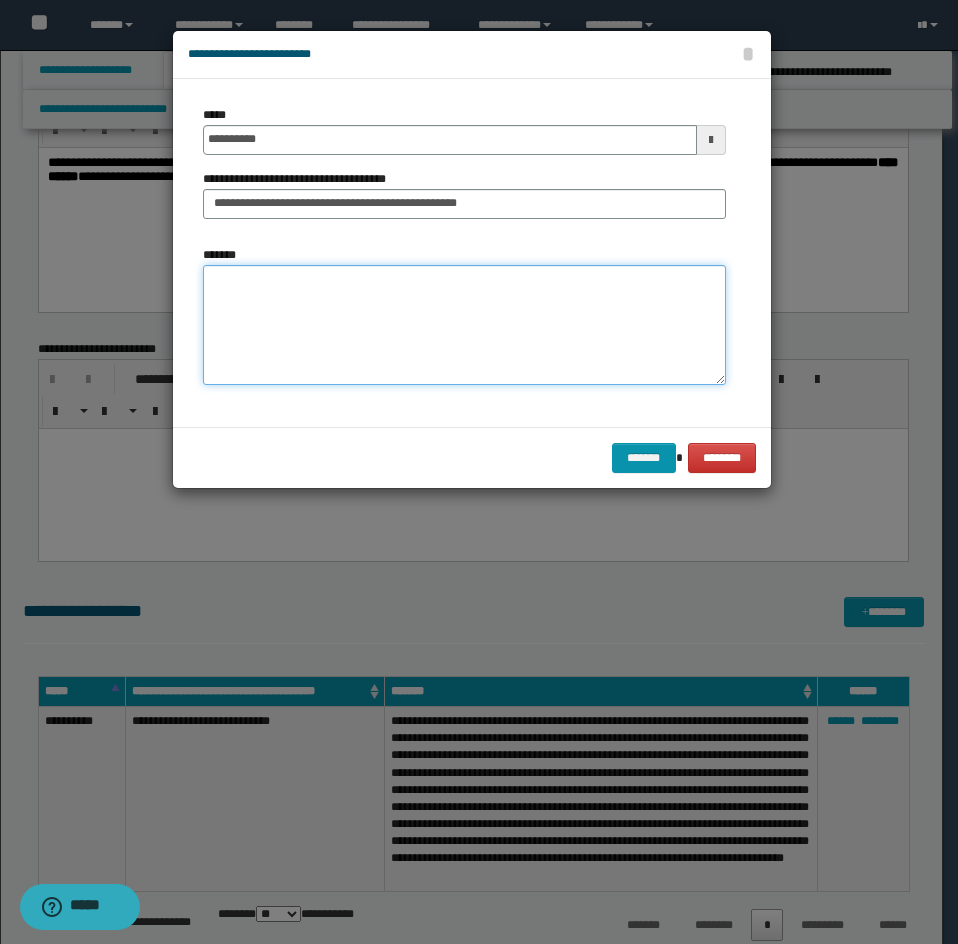 click on "*******" at bounding box center (464, 325) 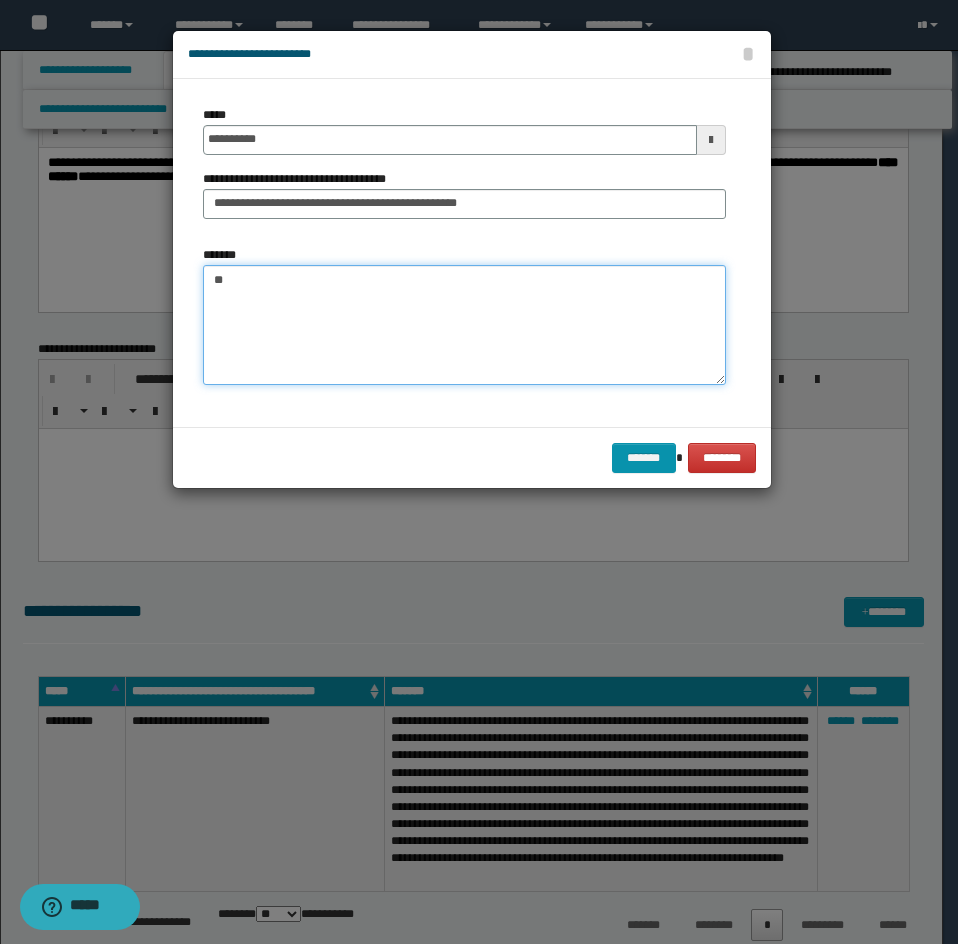 type on "*" 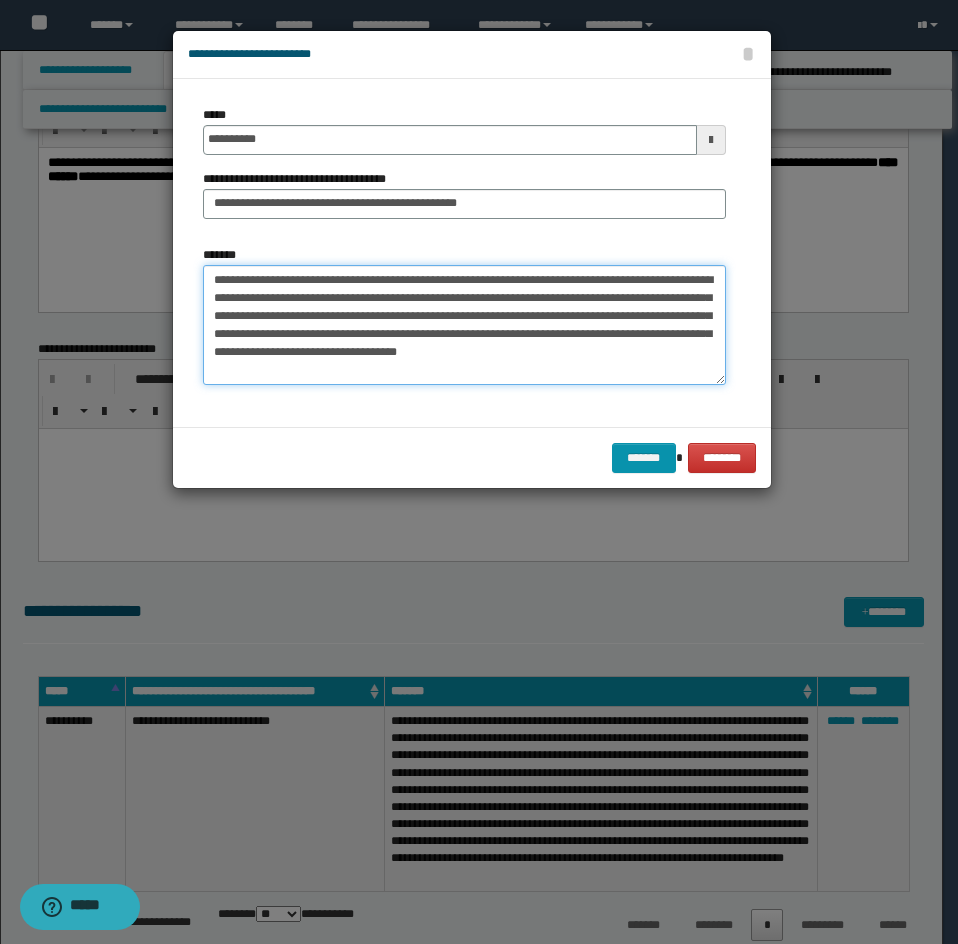 type on "**********" 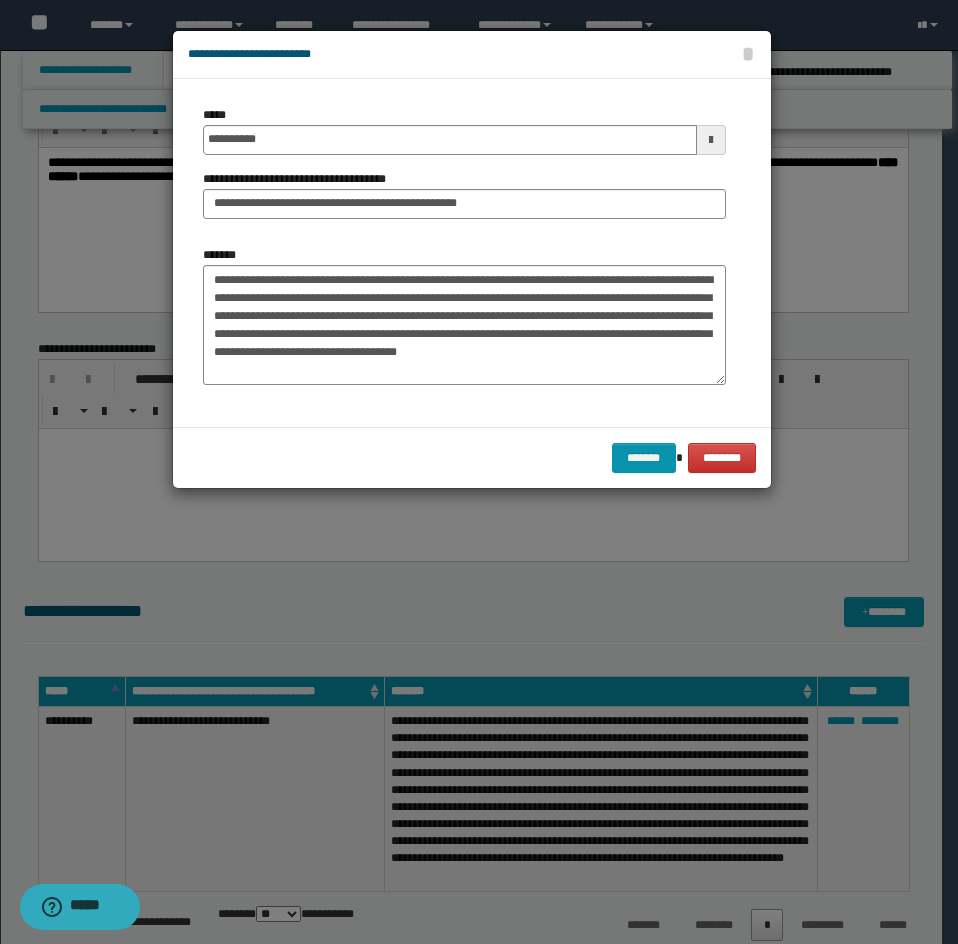 click on "**********" at bounding box center (472, 259) 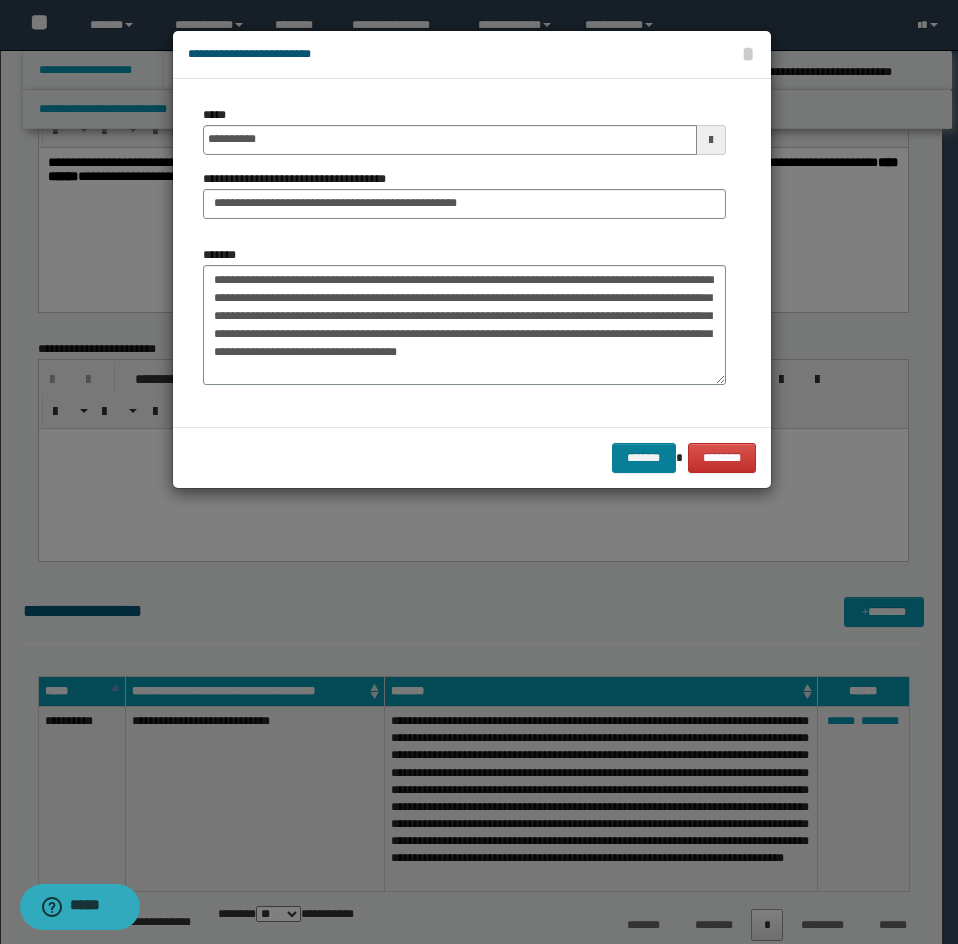 click on "*******
********" at bounding box center (472, 457) 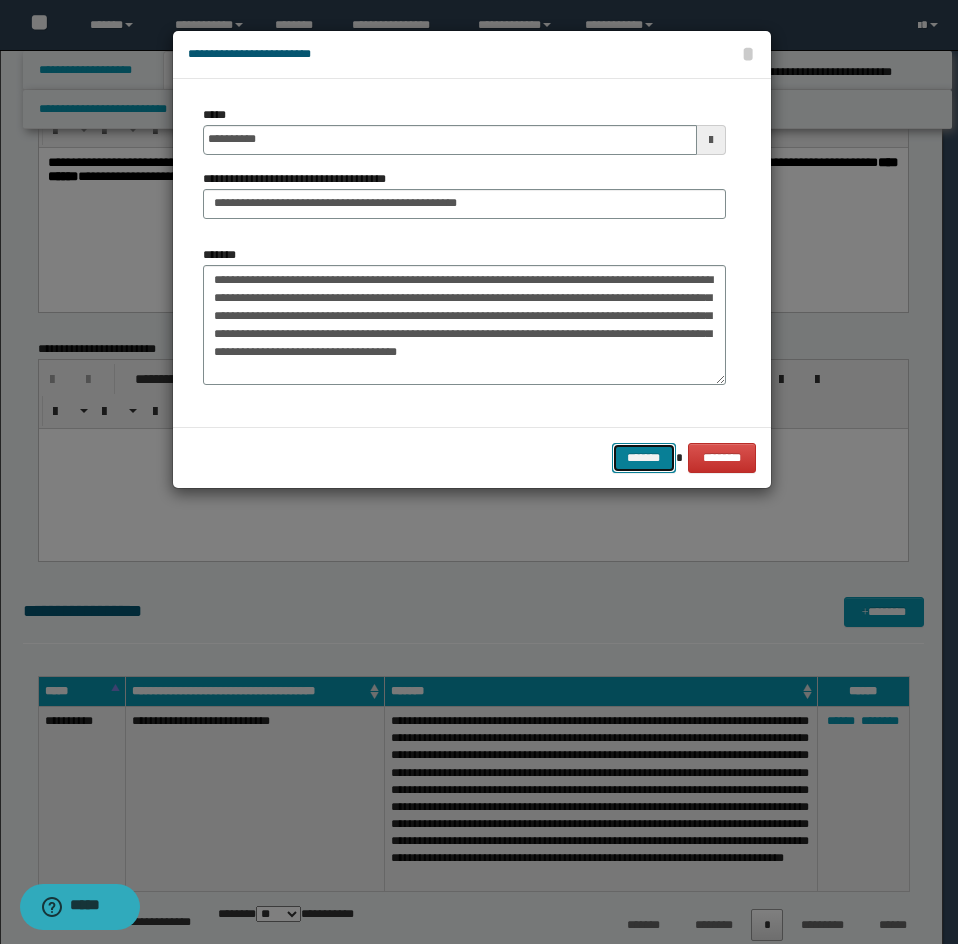 click on "*******" at bounding box center [644, 458] 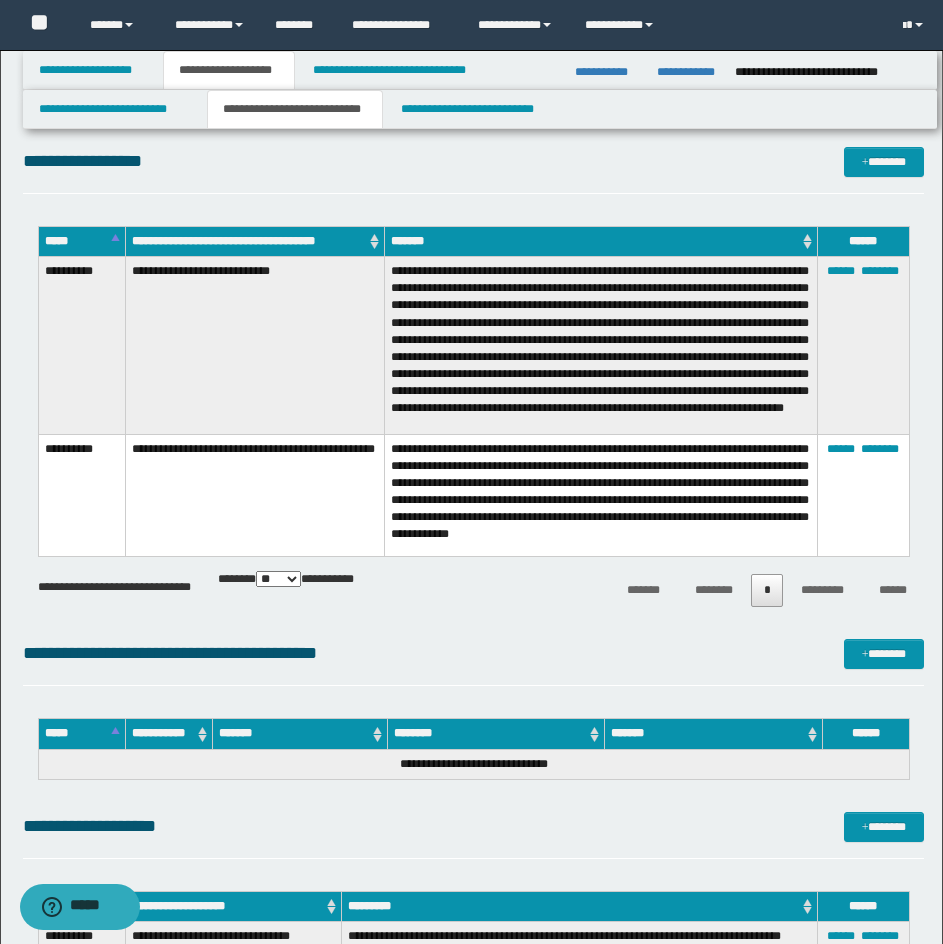 scroll, scrollTop: 448, scrollLeft: 0, axis: vertical 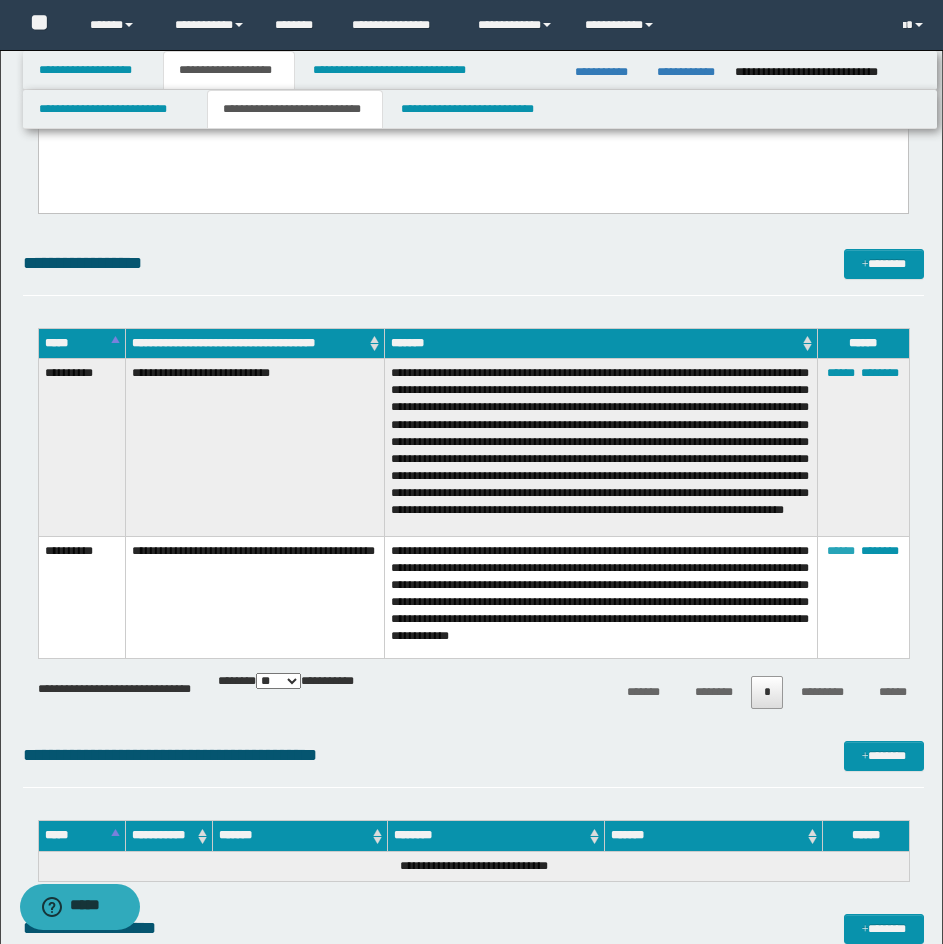 click on "******" at bounding box center [841, 551] 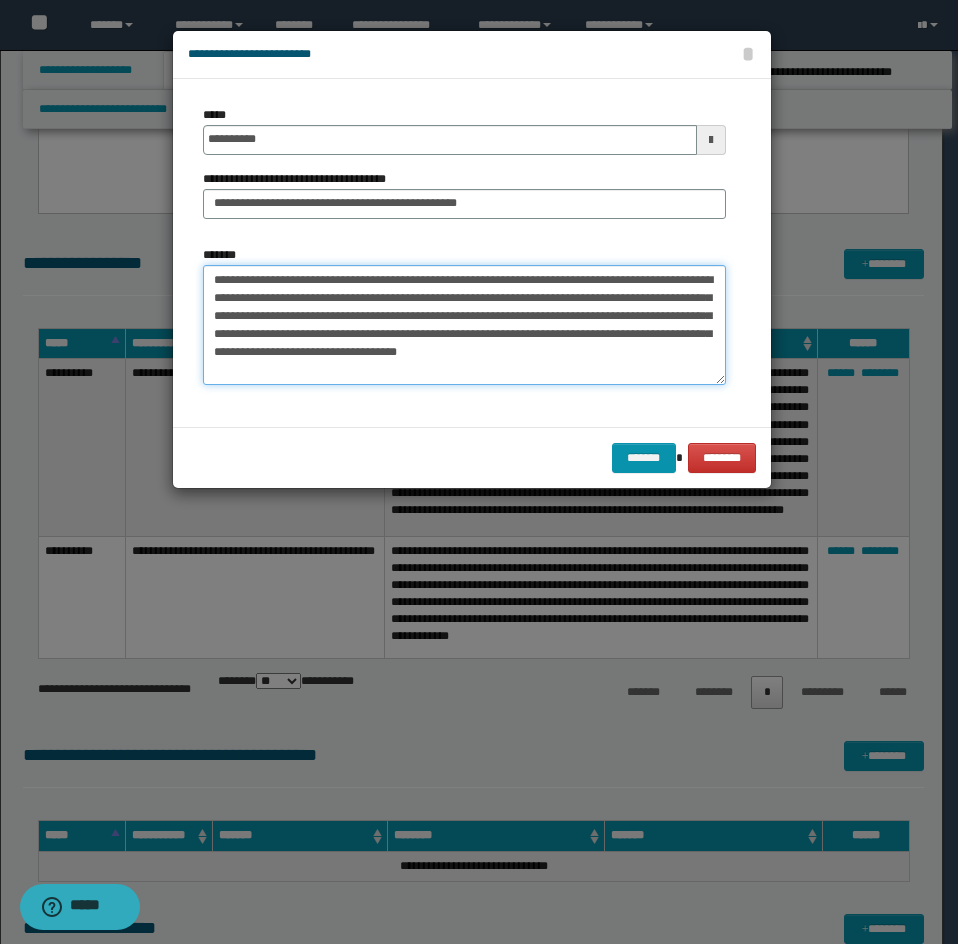 click on "**********" at bounding box center (464, 325) 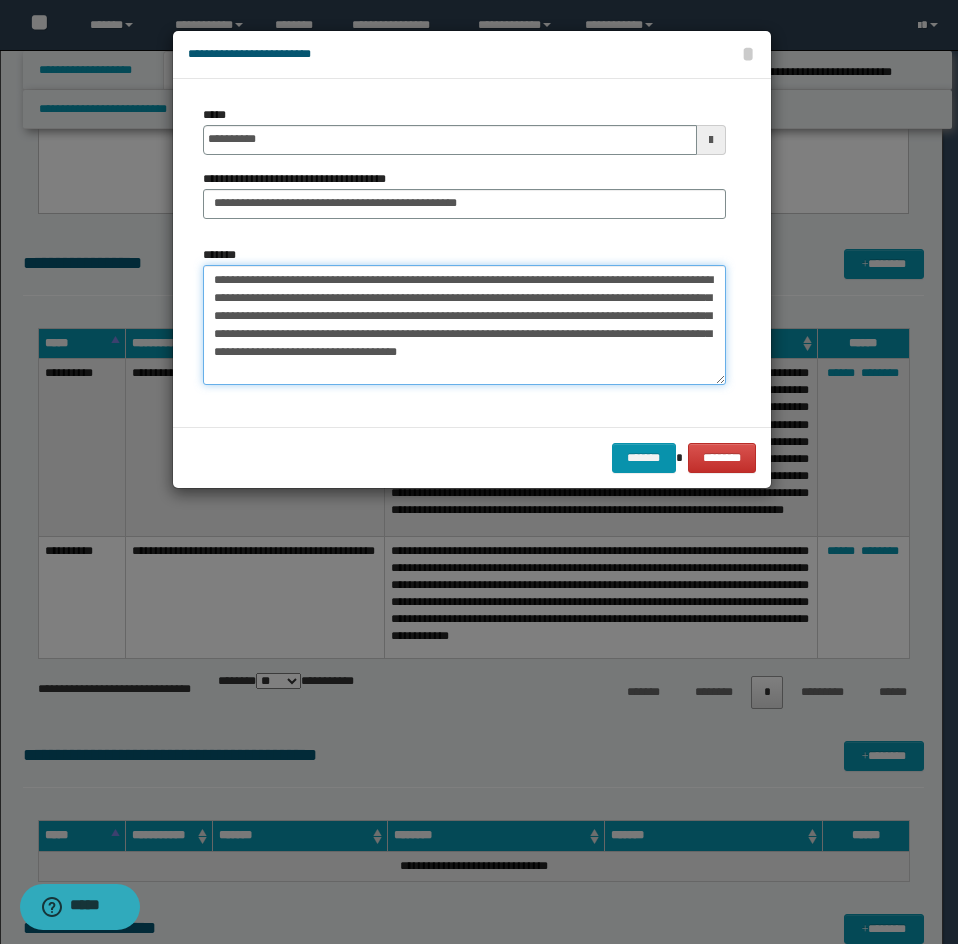 click on "**********" at bounding box center [464, 325] 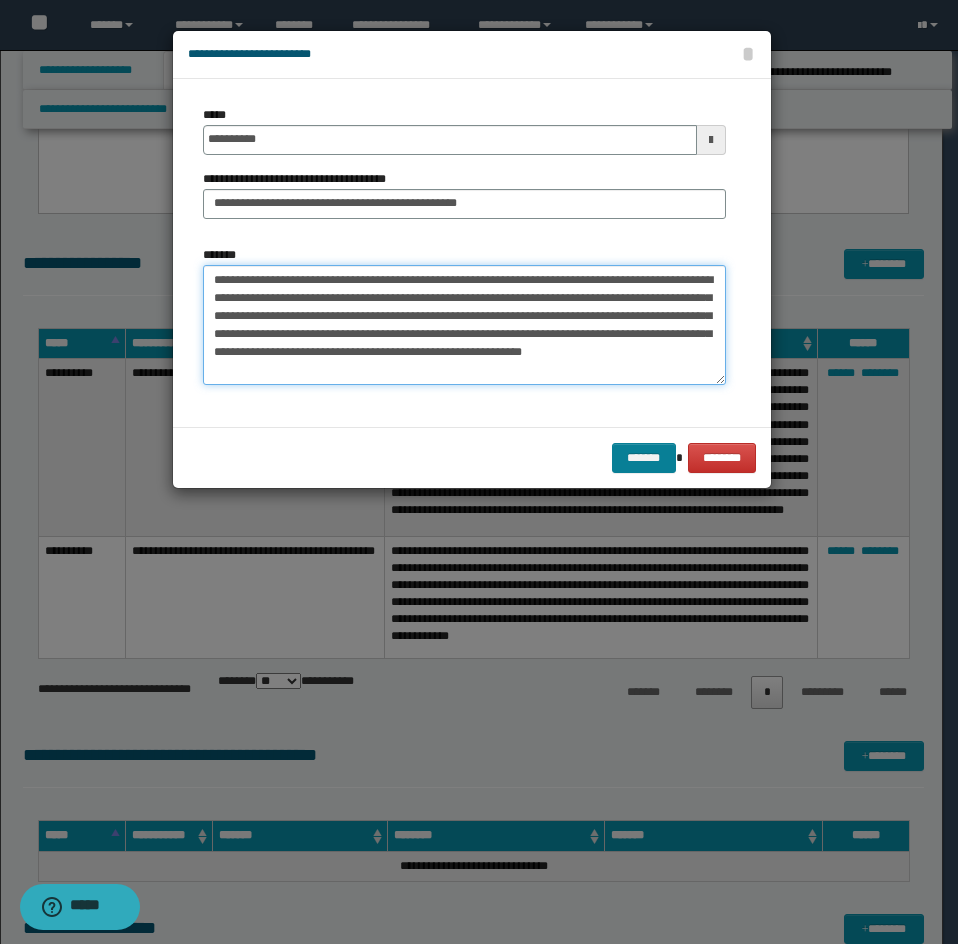 type on "**********" 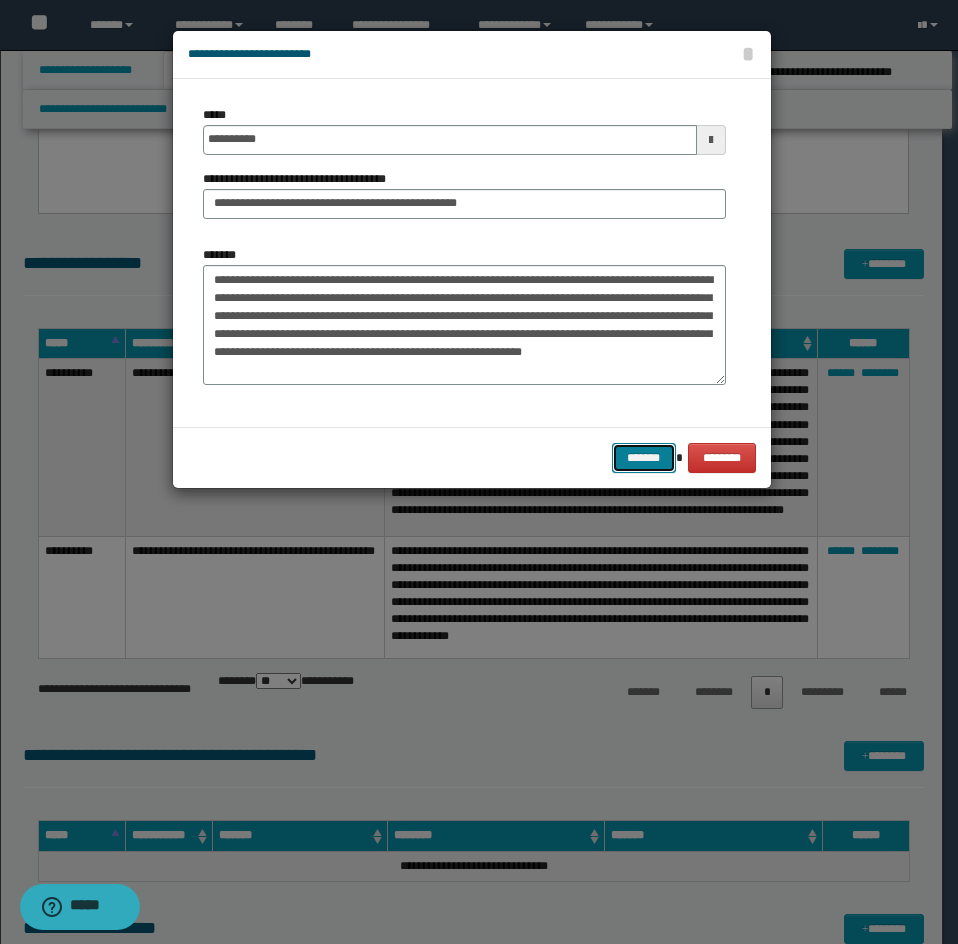click on "*******" at bounding box center (644, 458) 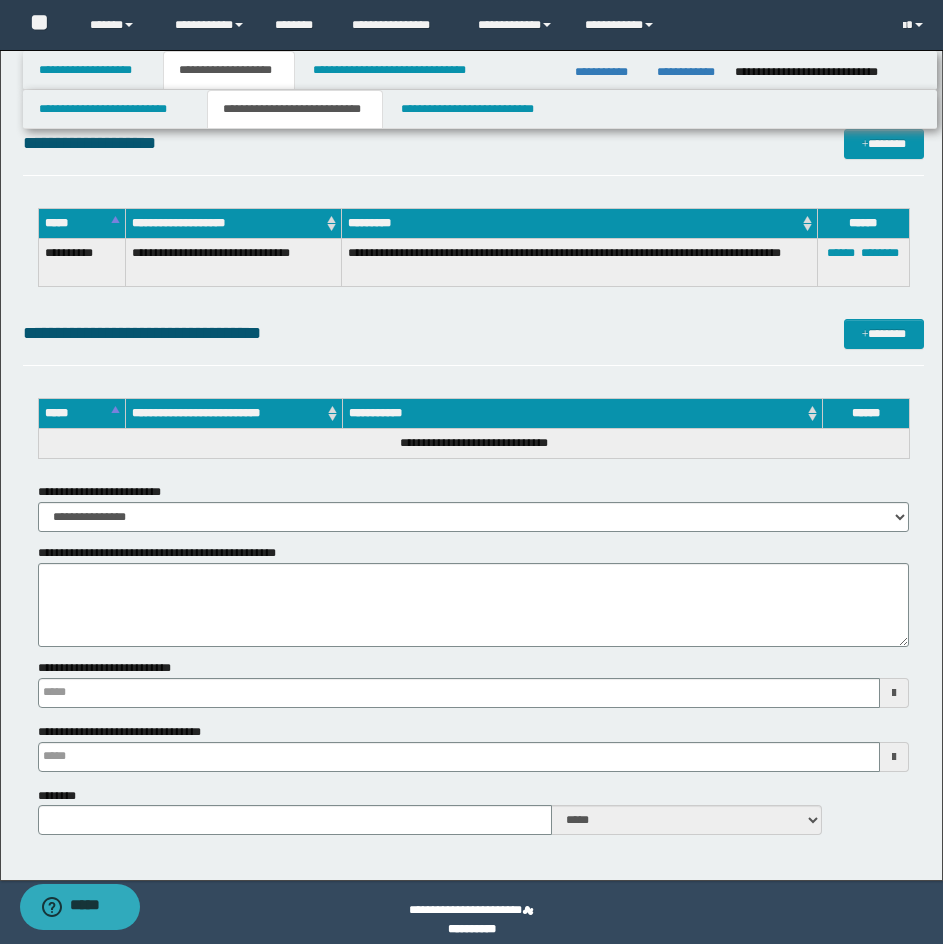 scroll, scrollTop: 1265, scrollLeft: 0, axis: vertical 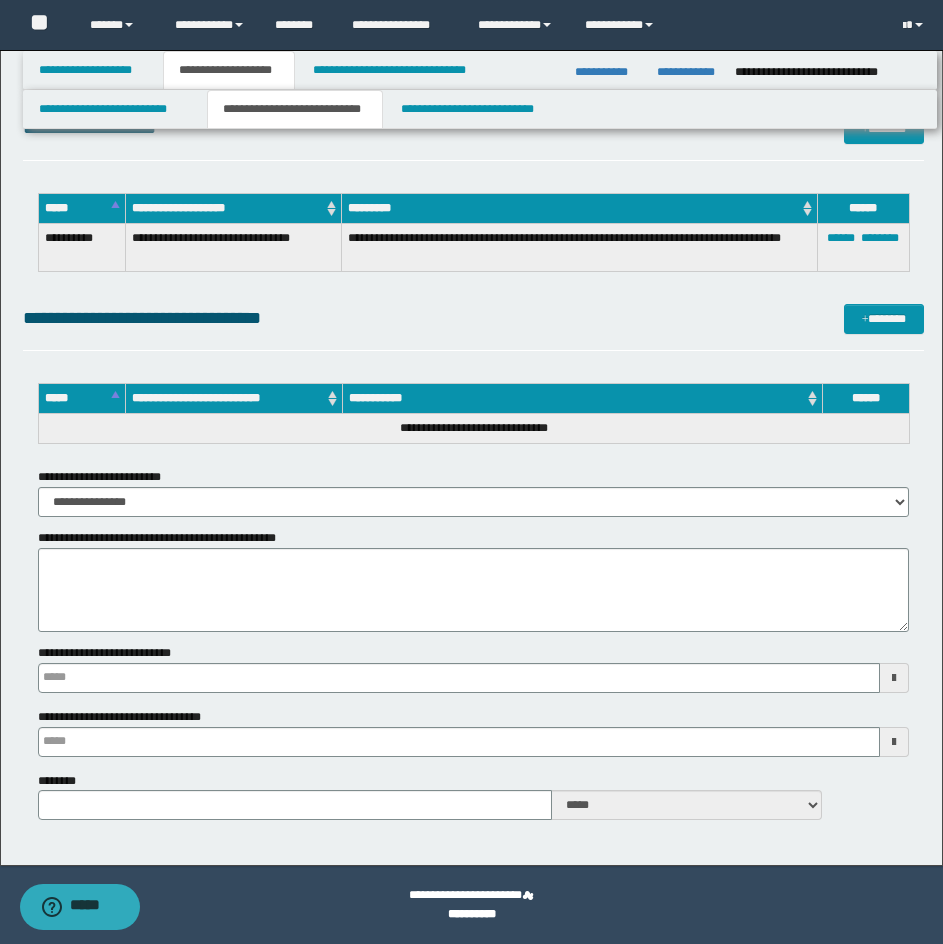 click on "**********" at bounding box center [473, -136] 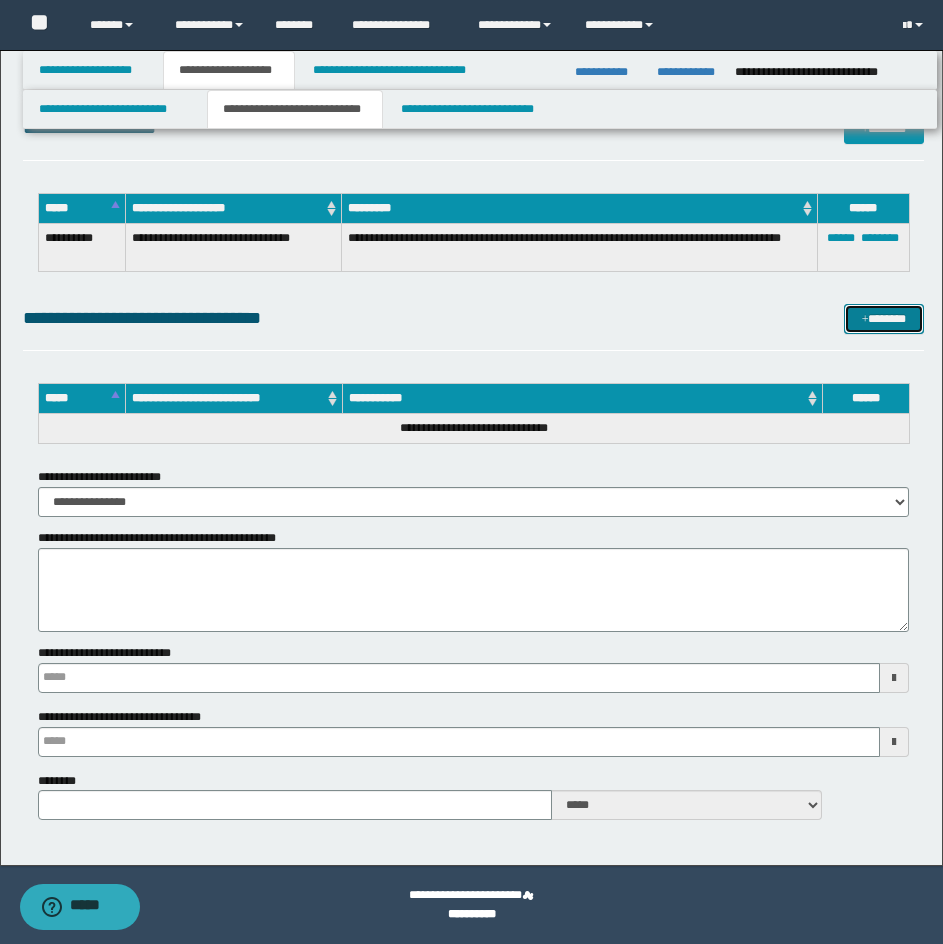 click on "*******" at bounding box center (884, 319) 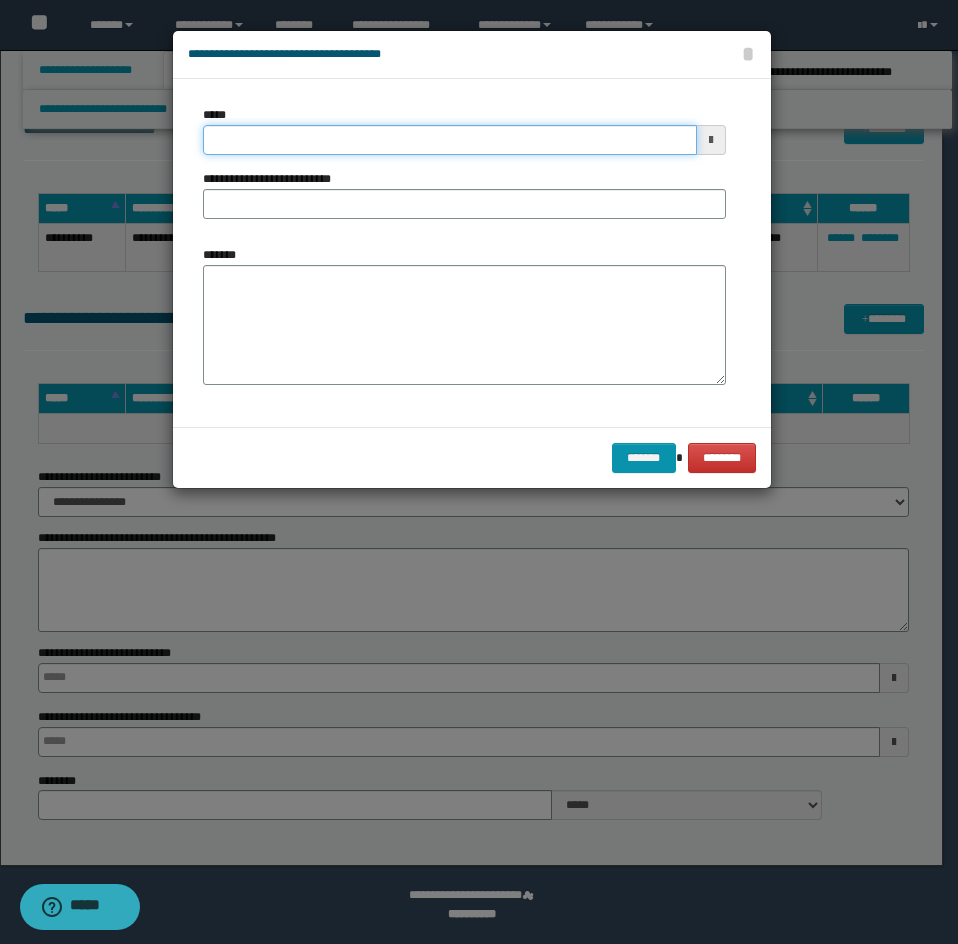 click on "*****" at bounding box center [450, 140] 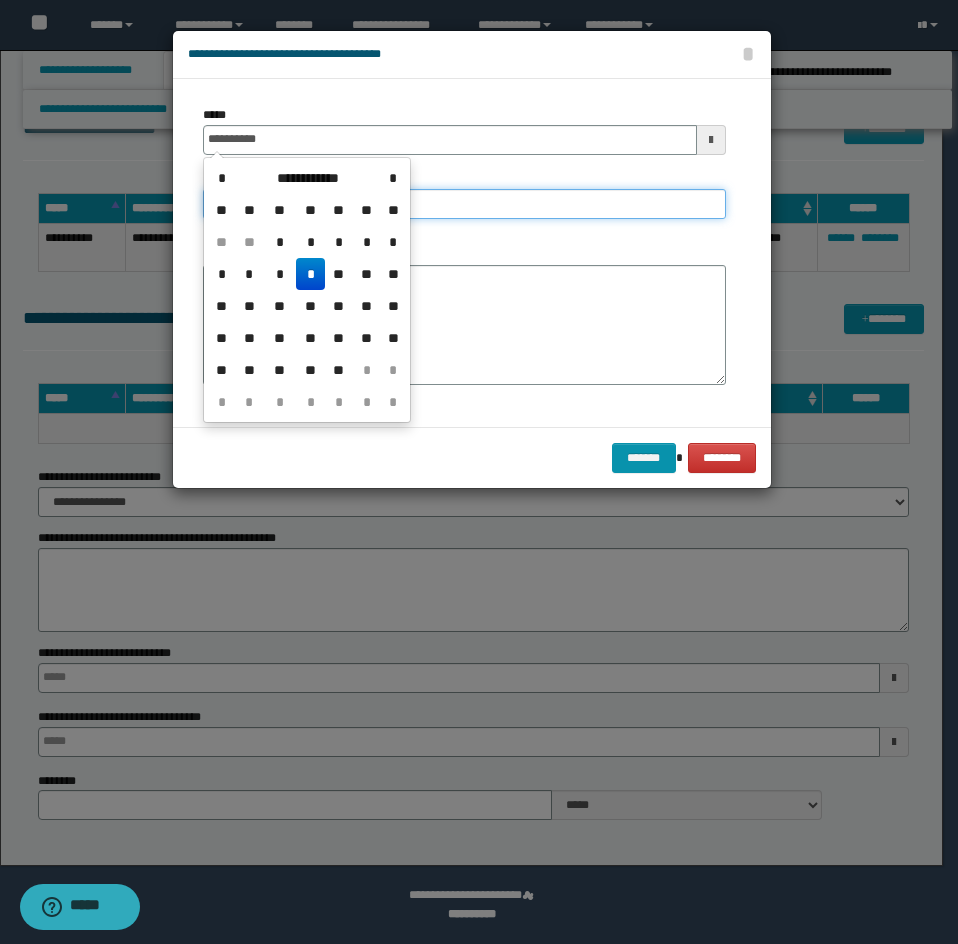 type on "**********" 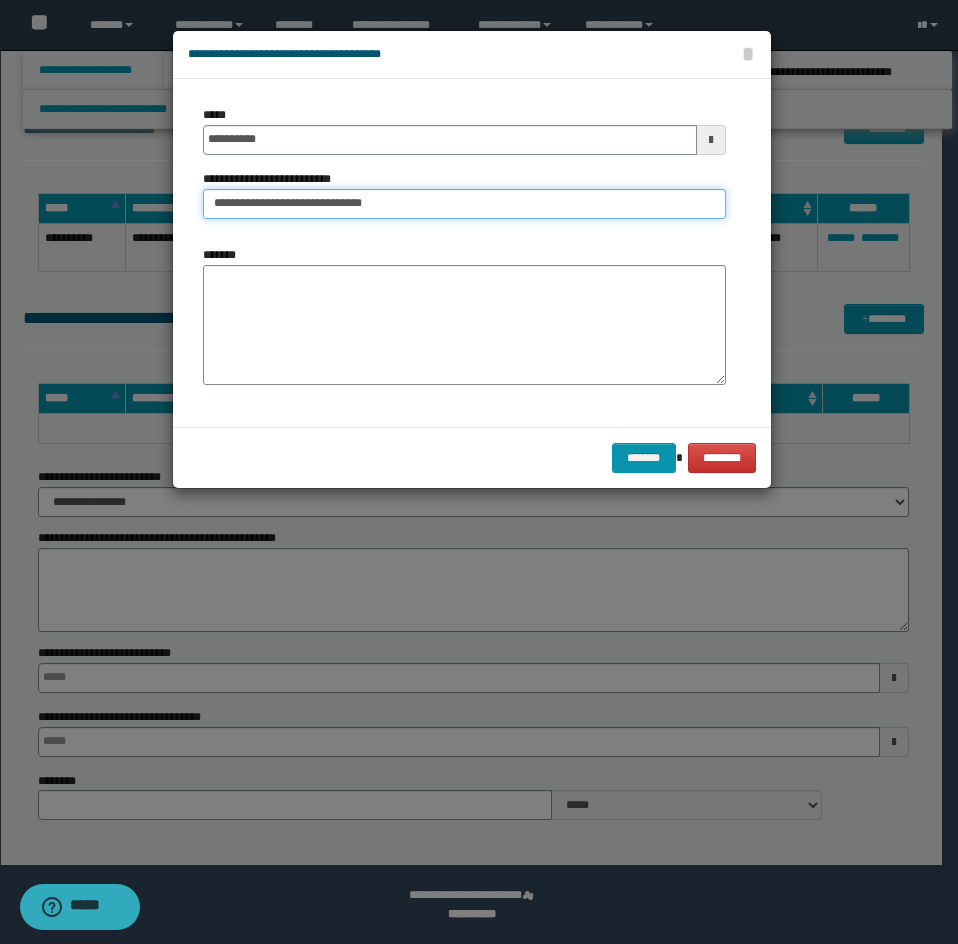 click on "**********" at bounding box center [464, 204] 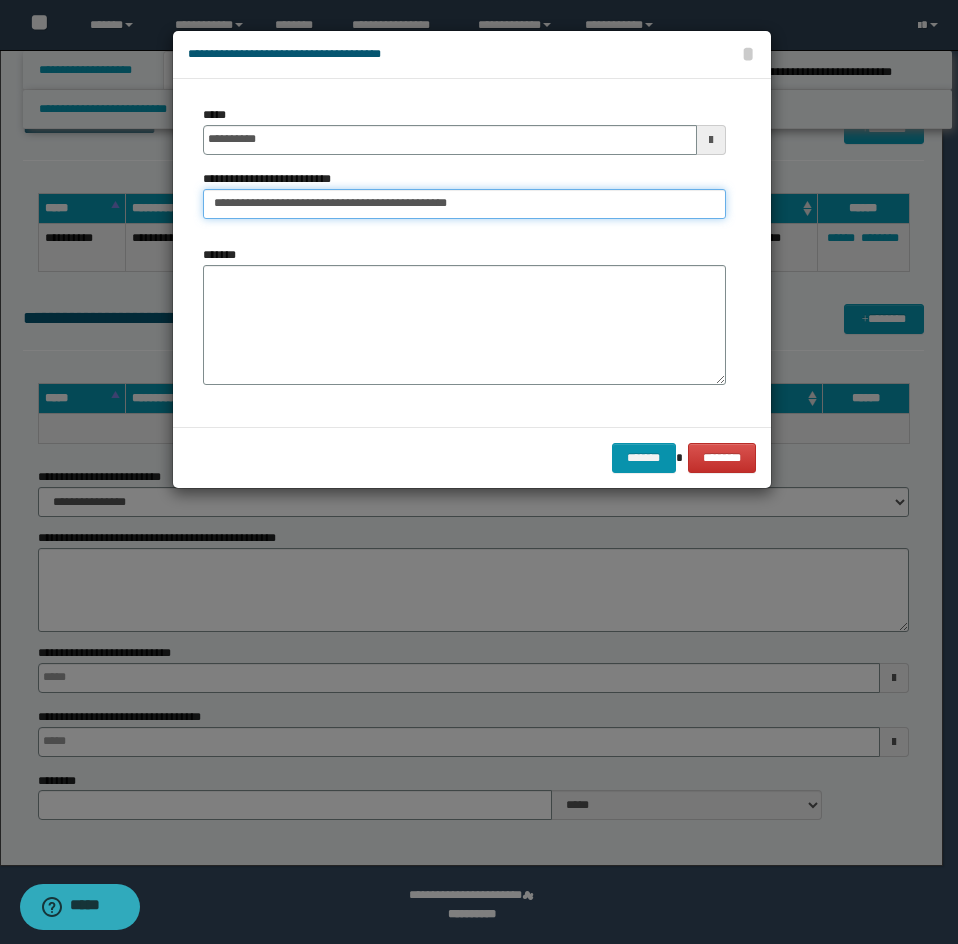 drag, startPoint x: 482, startPoint y: 210, endPoint x: 390, endPoint y: 209, distance: 92.00543 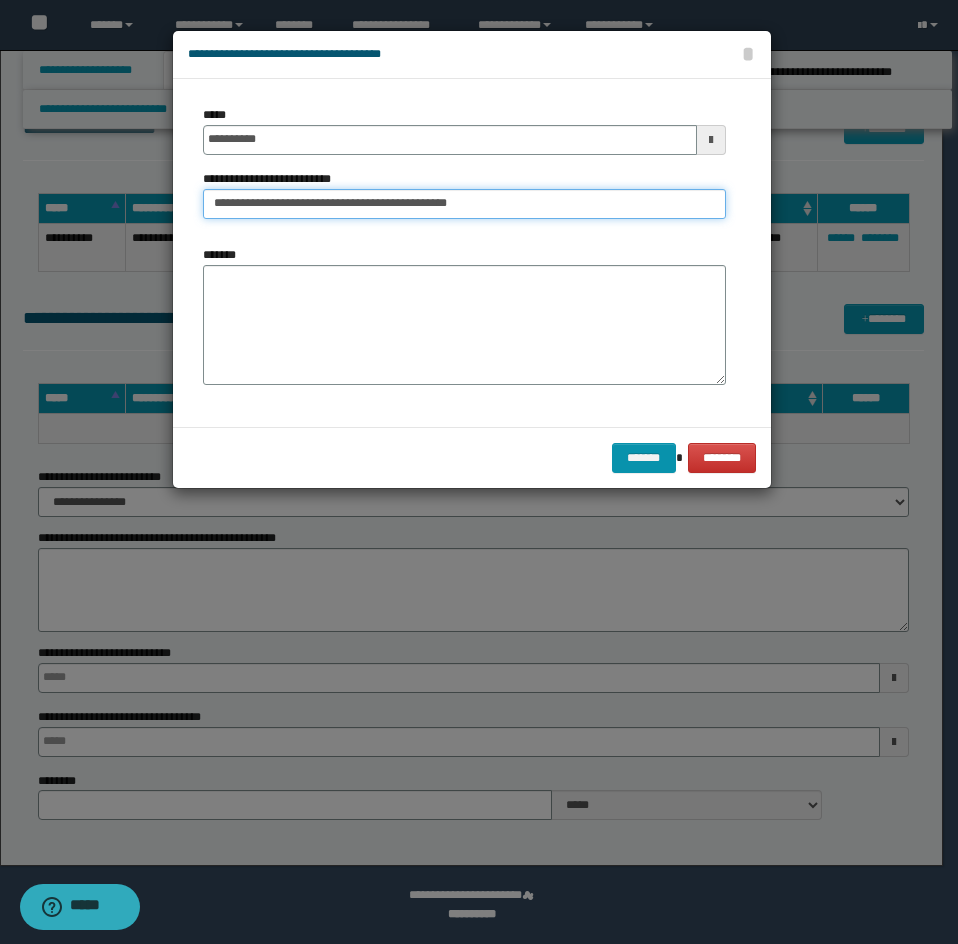 click on "**********" at bounding box center [464, 204] 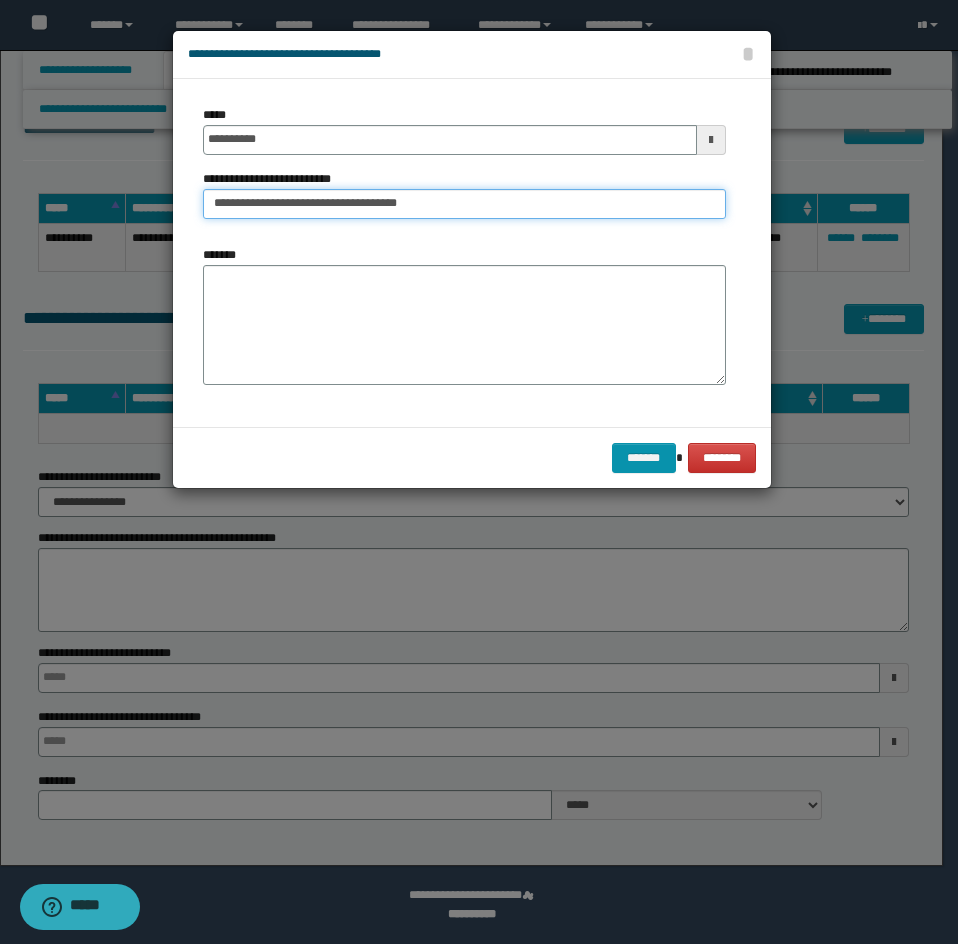 click on "**********" at bounding box center [464, 204] 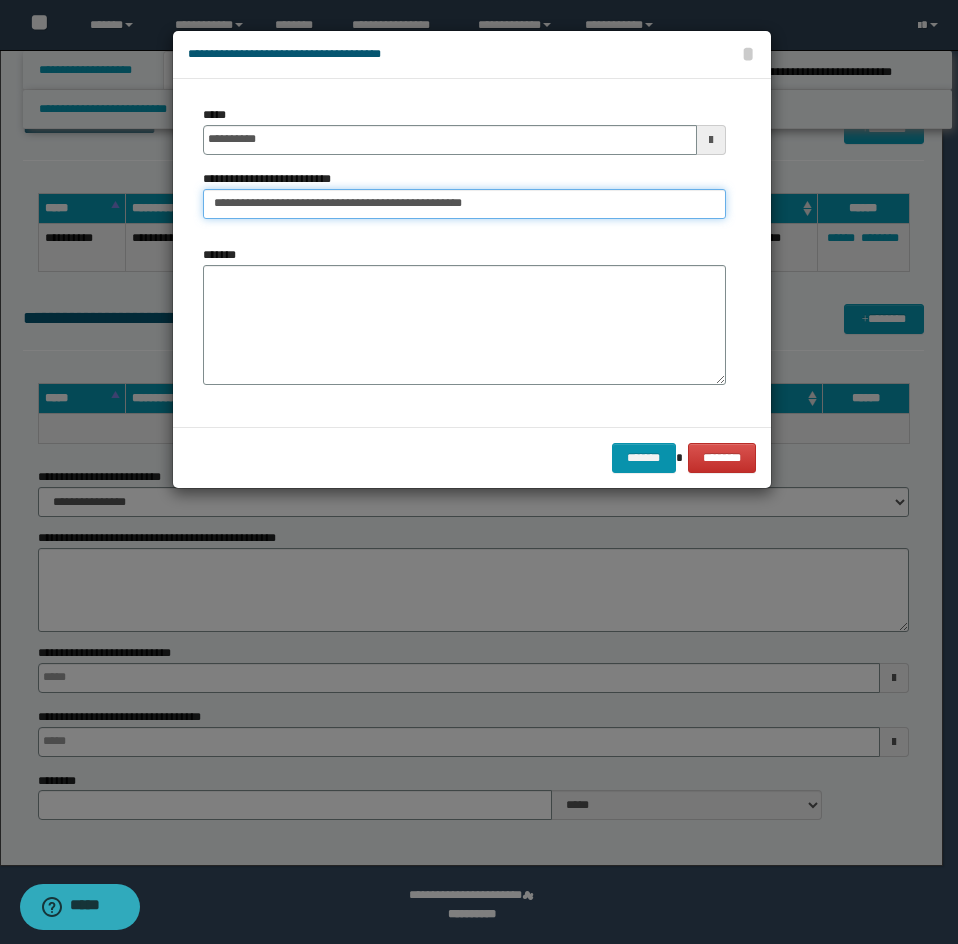 type on "**********" 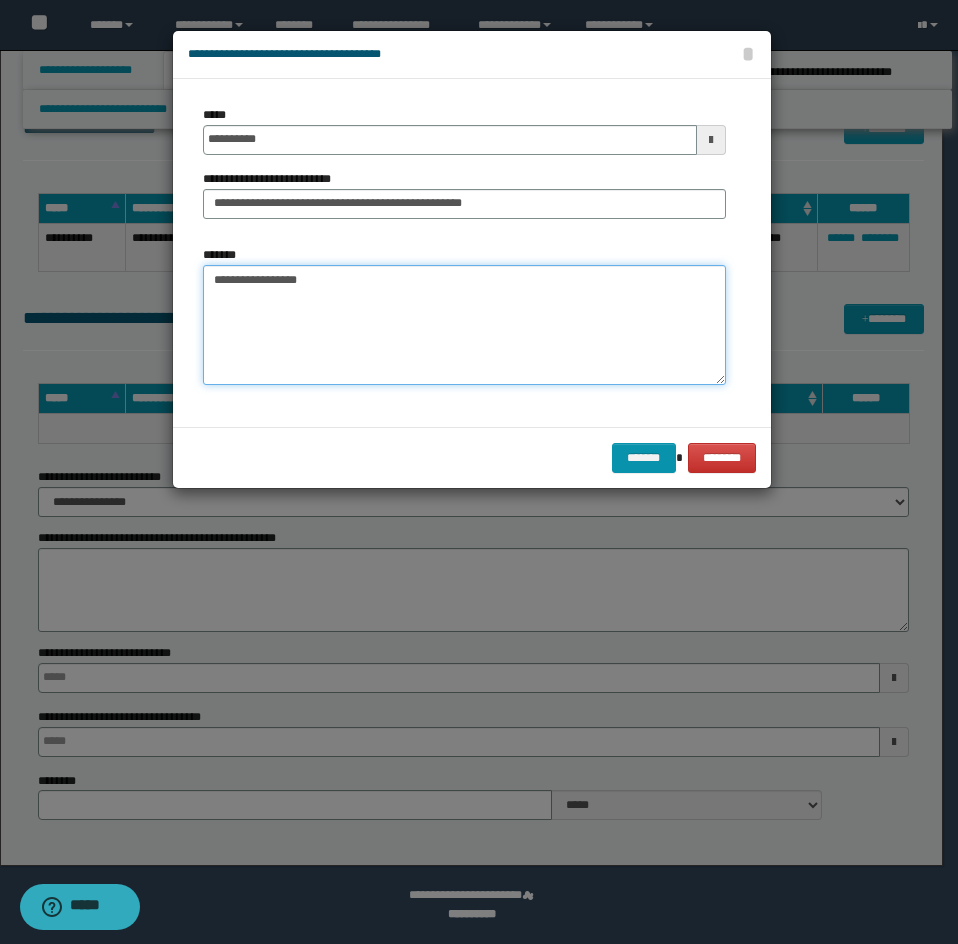 click on "**********" at bounding box center [464, 325] 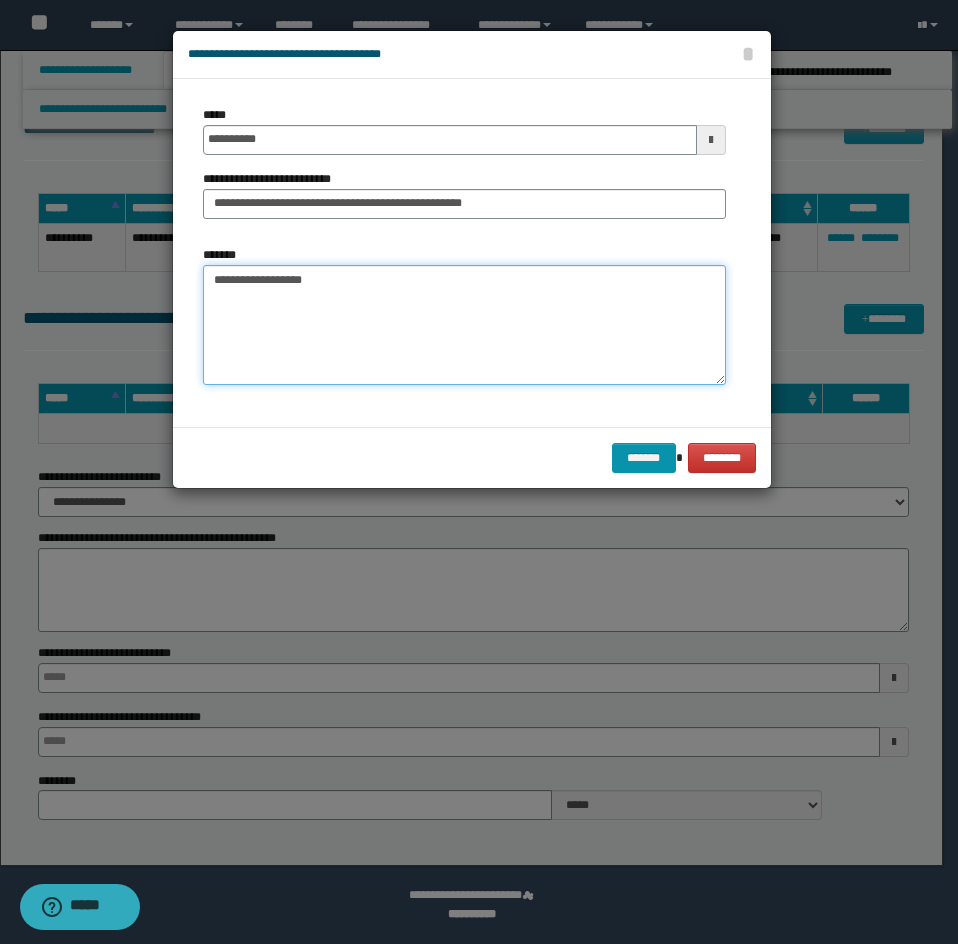 click on "**********" at bounding box center [464, 325] 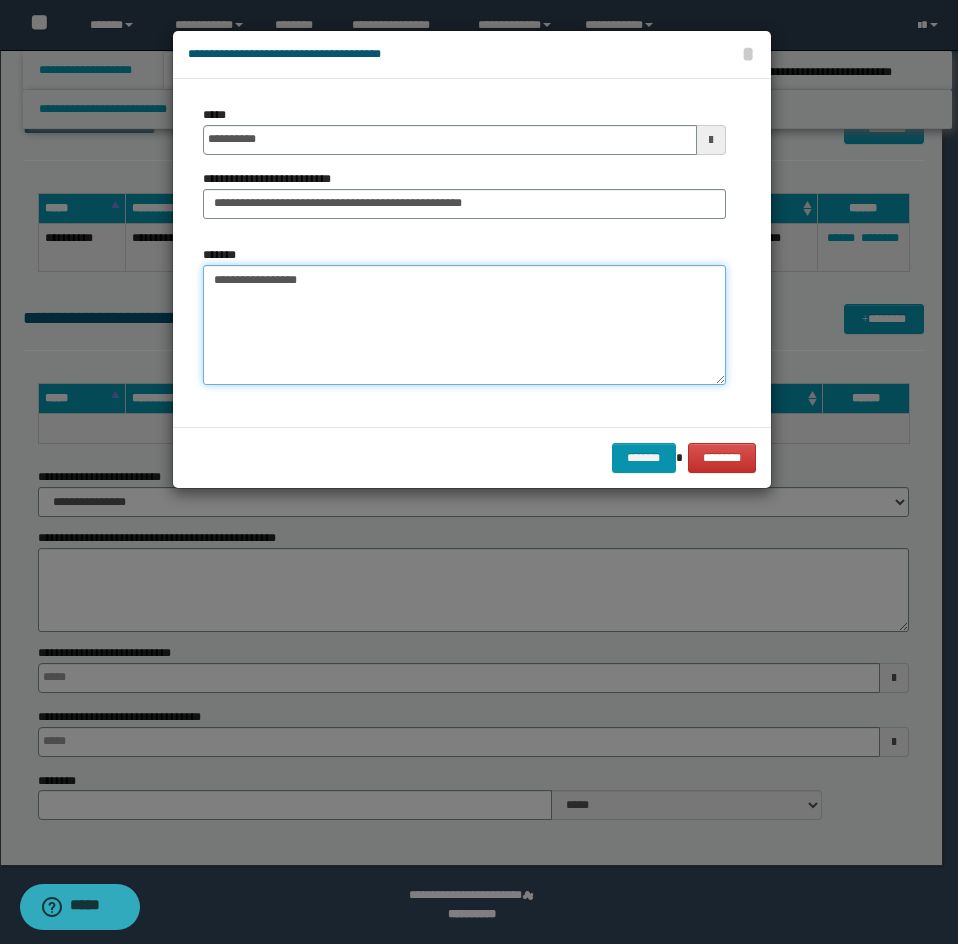 click on "**********" at bounding box center (464, 325) 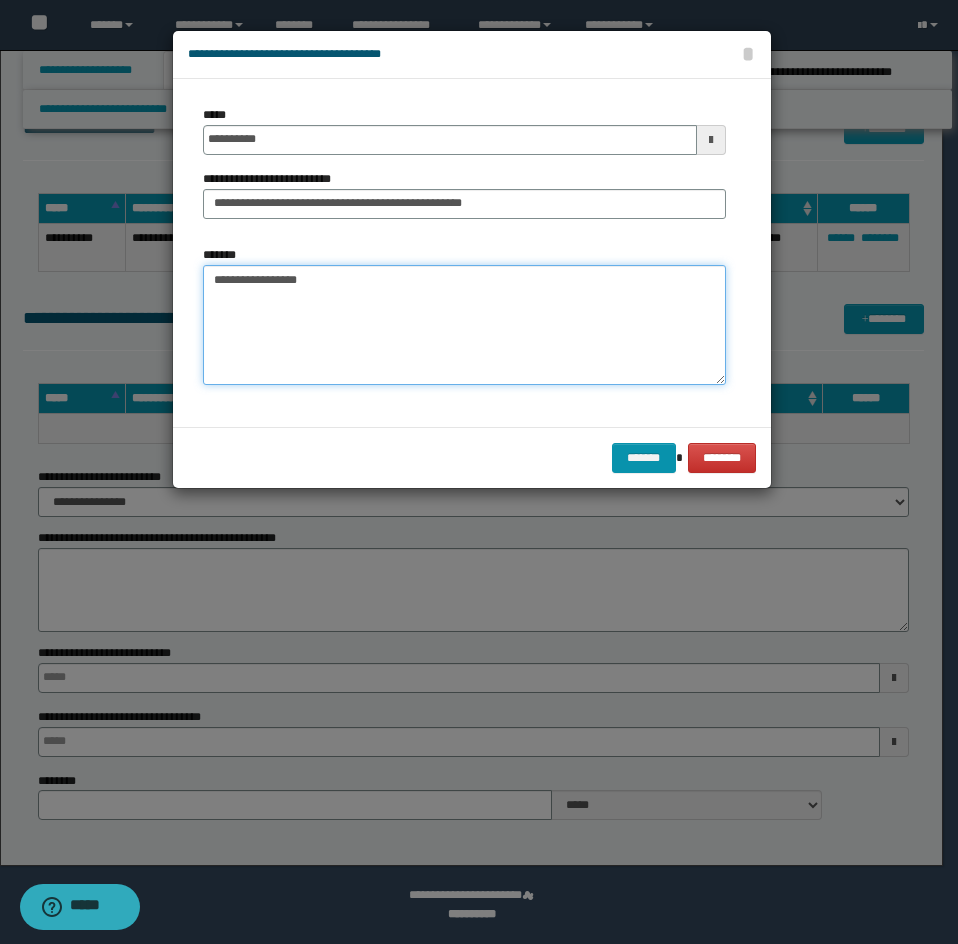 click on "**********" at bounding box center (464, 325) 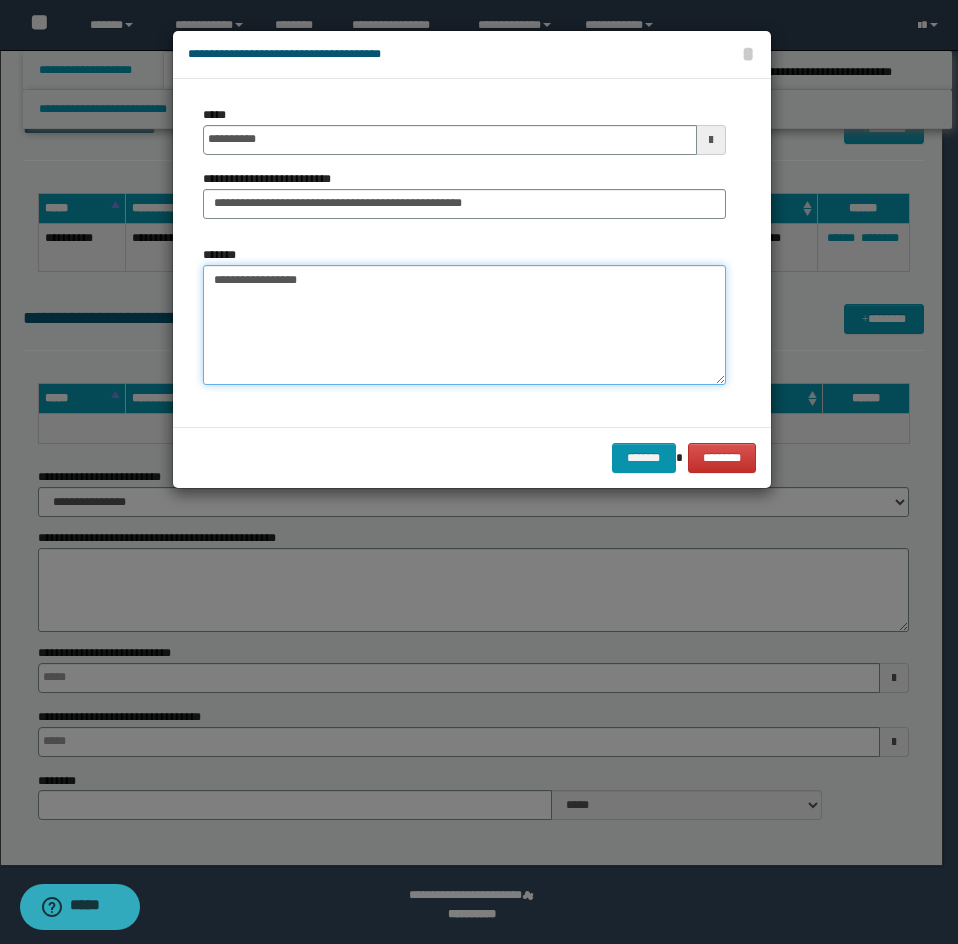 click on "**********" at bounding box center (464, 325) 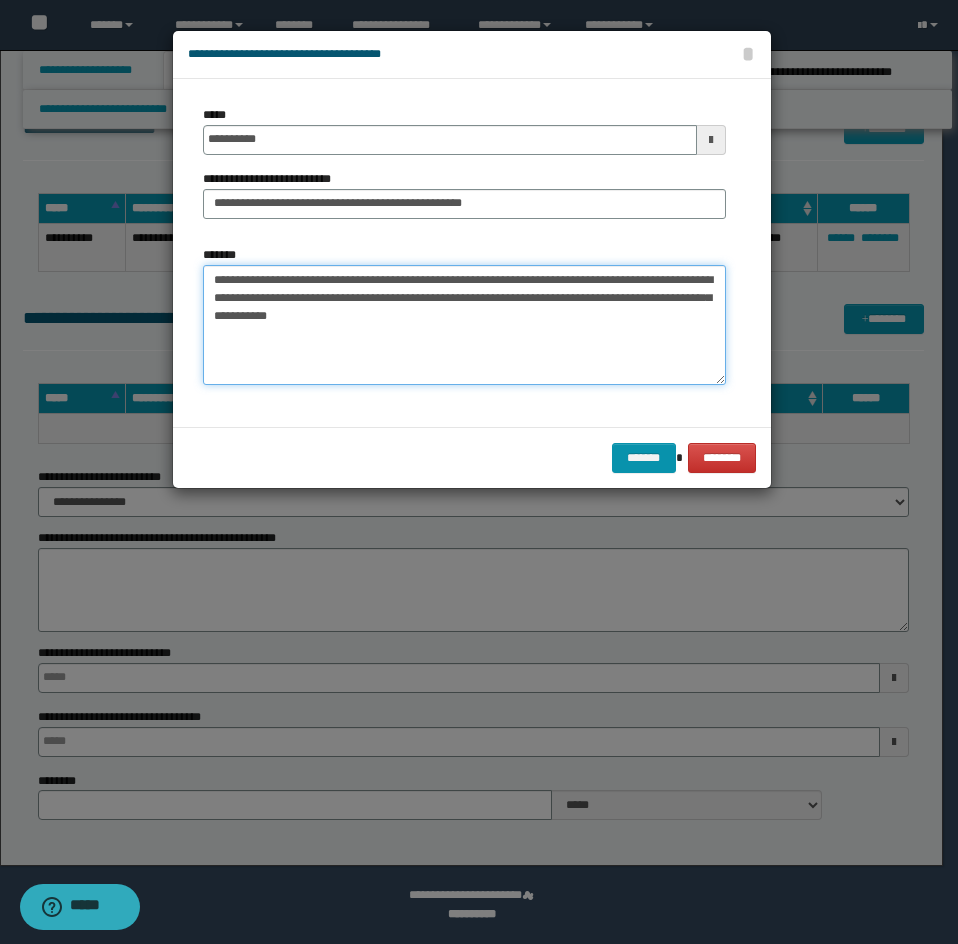 click on "**********" at bounding box center (464, 325) 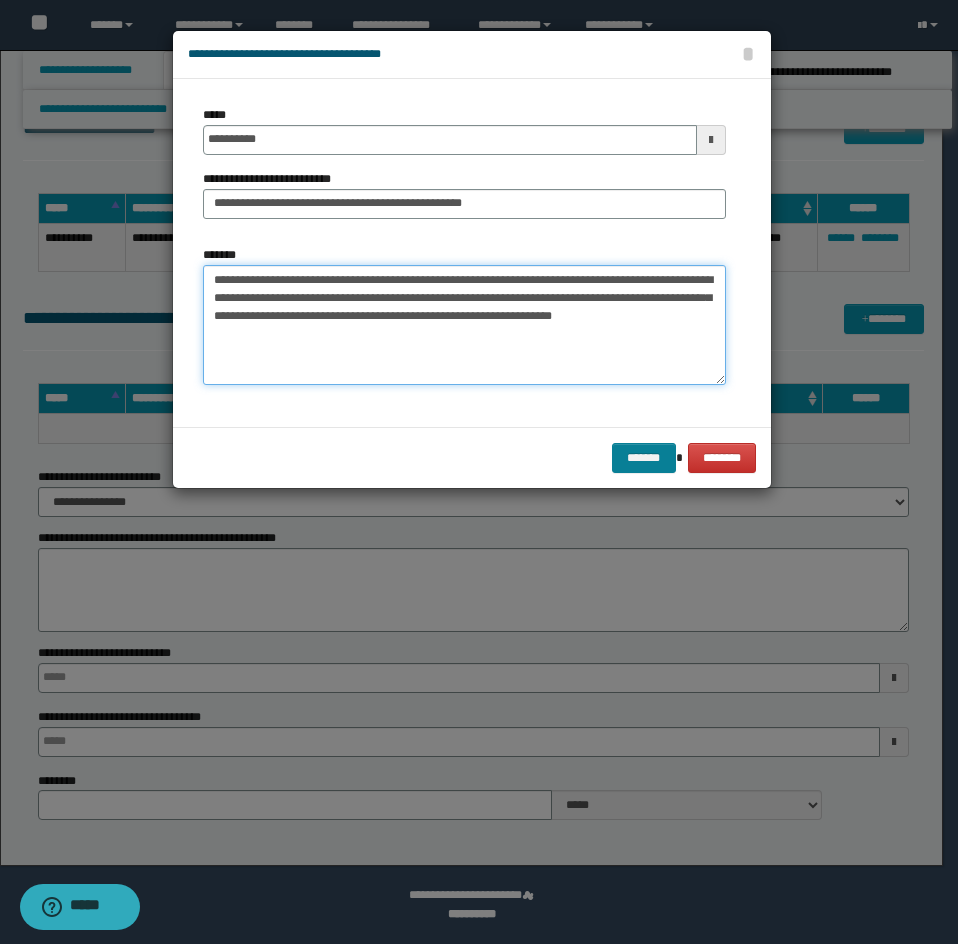 type on "**********" 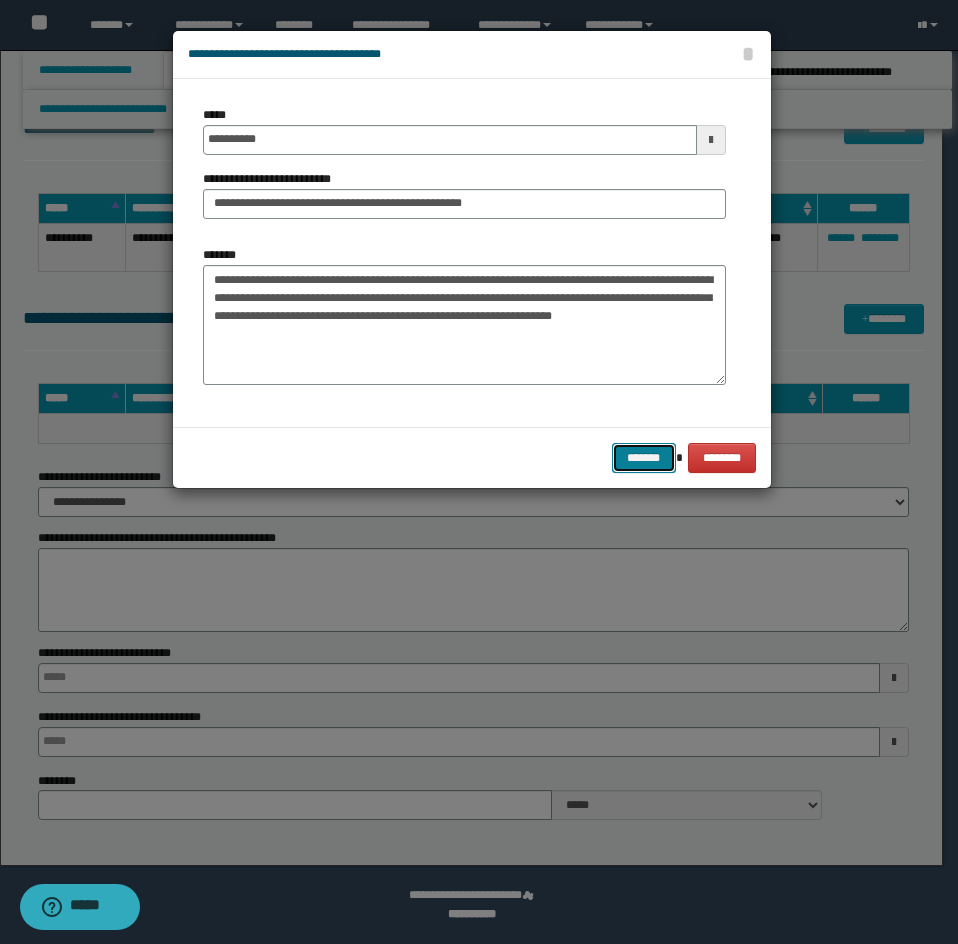 click on "*******" at bounding box center (644, 458) 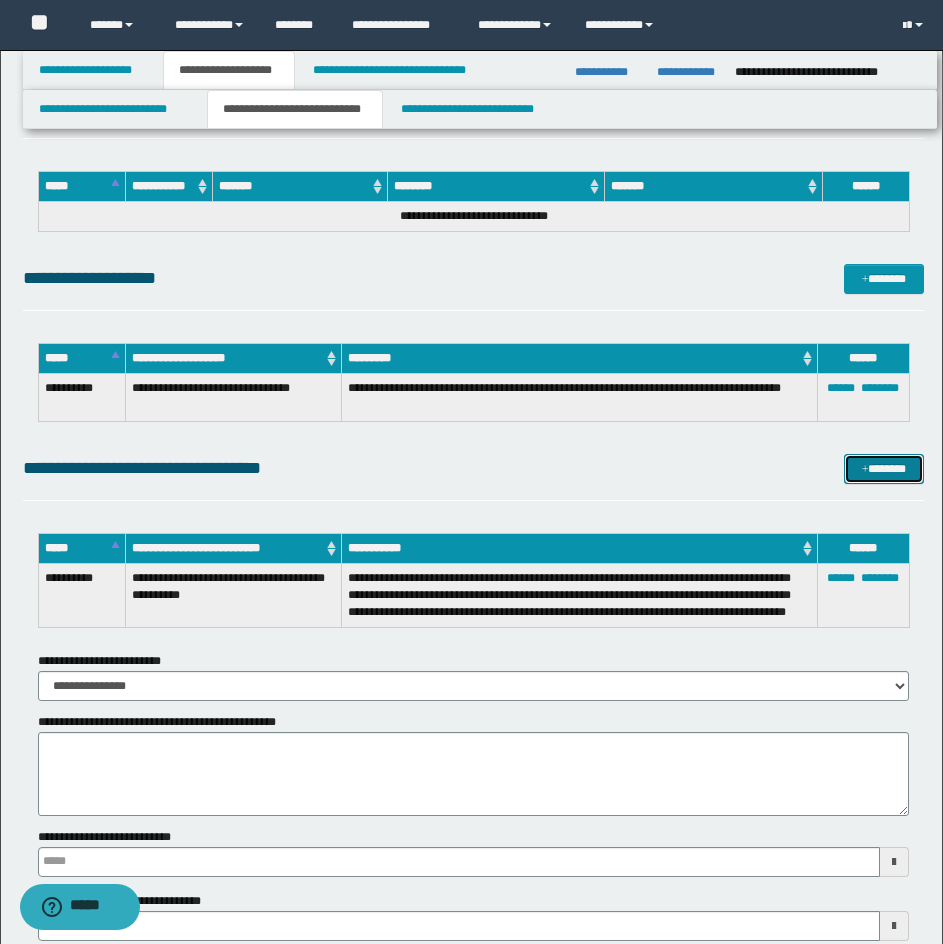scroll, scrollTop: 1099, scrollLeft: 0, axis: vertical 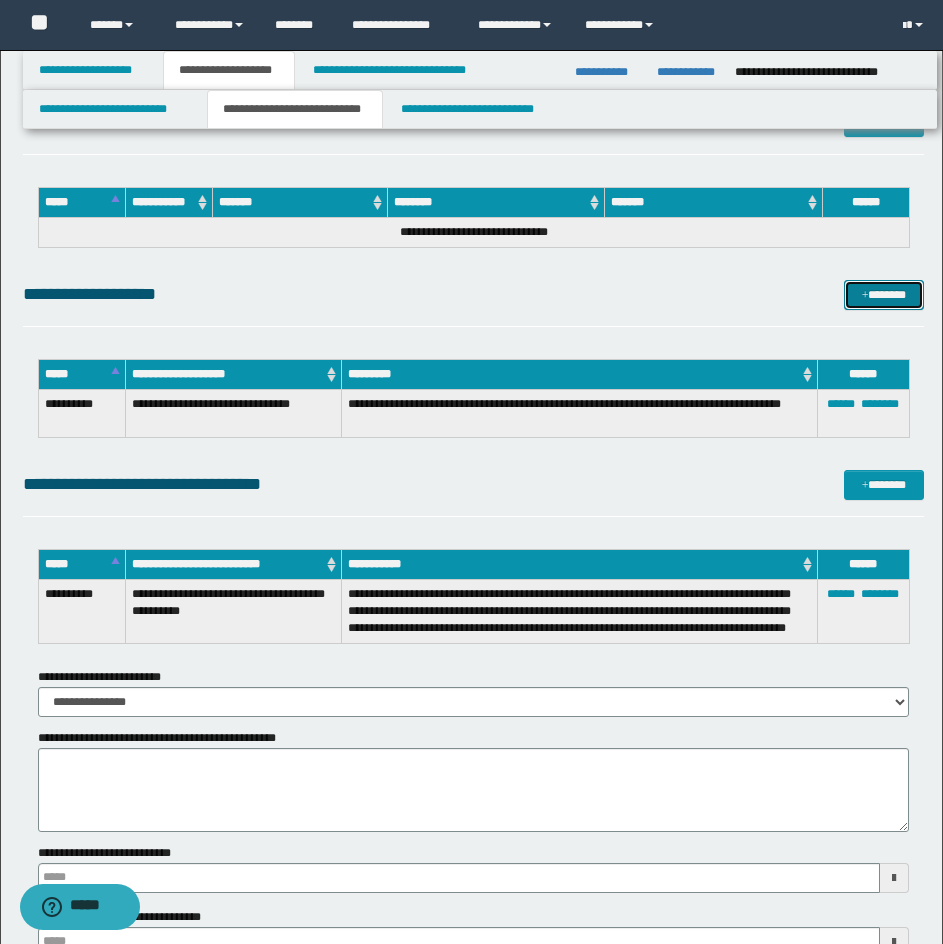 click on "*******" at bounding box center [884, 295] 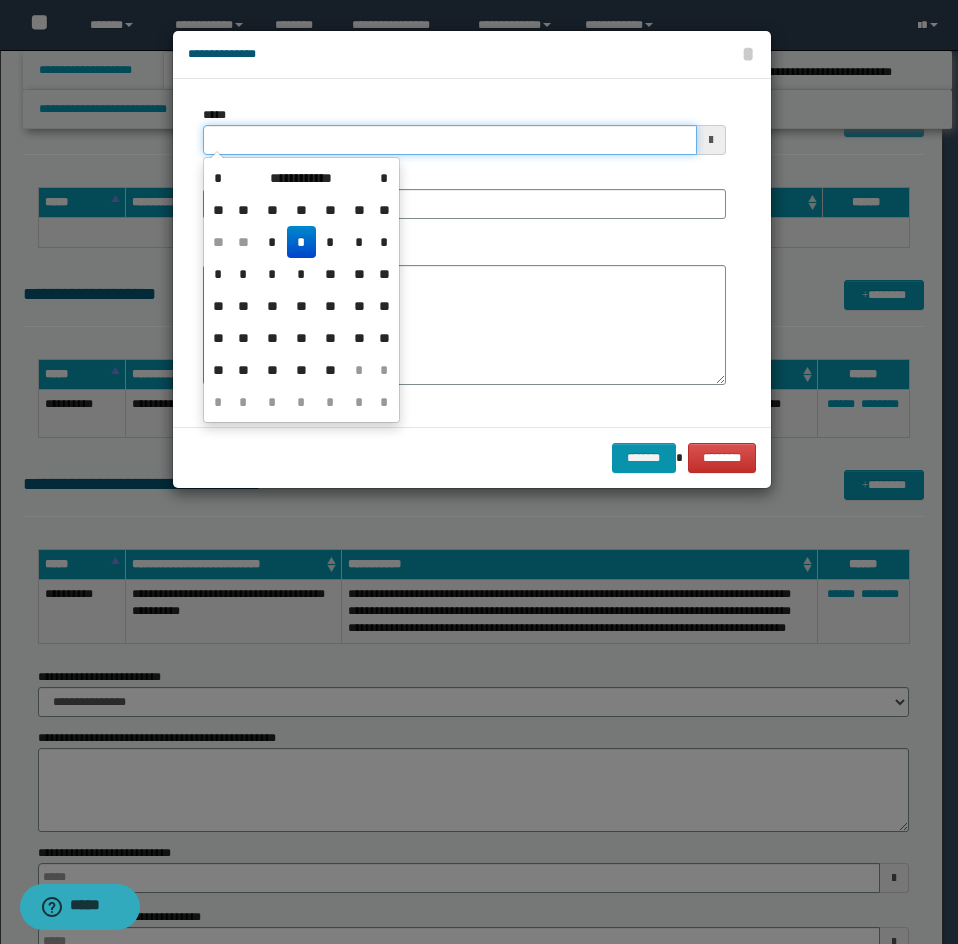 click on "*****" at bounding box center [450, 140] 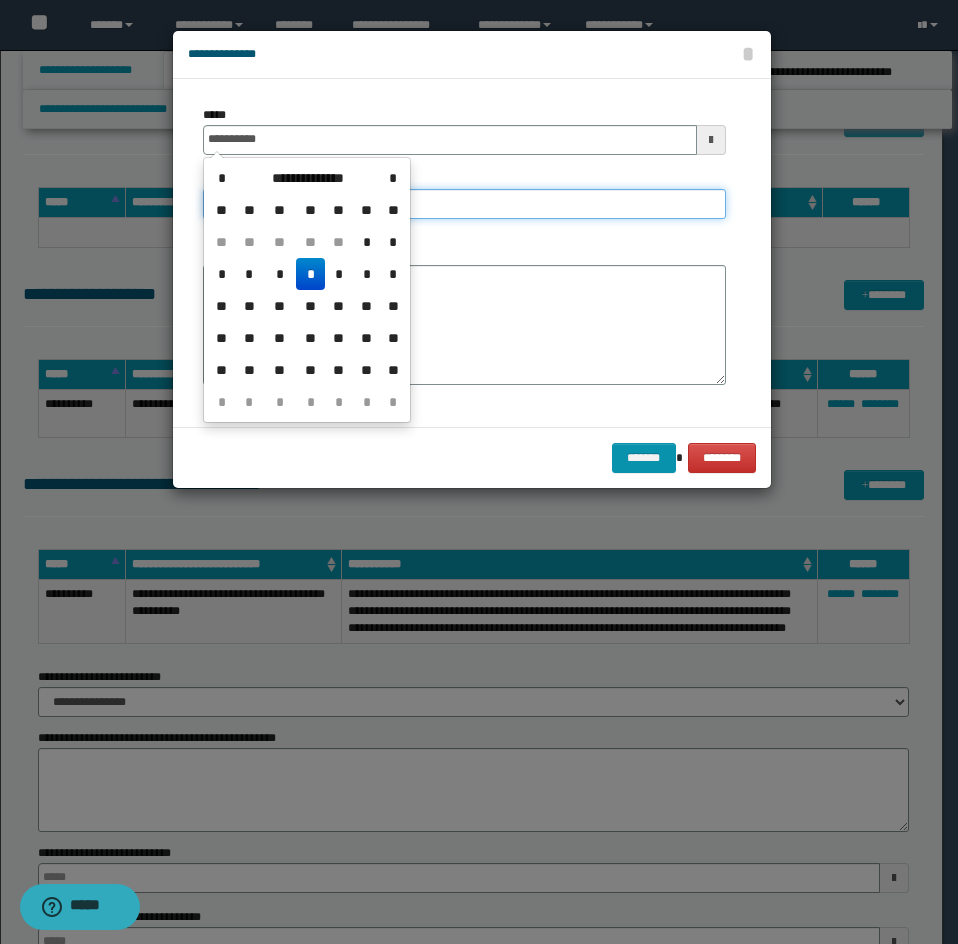 type on "**********" 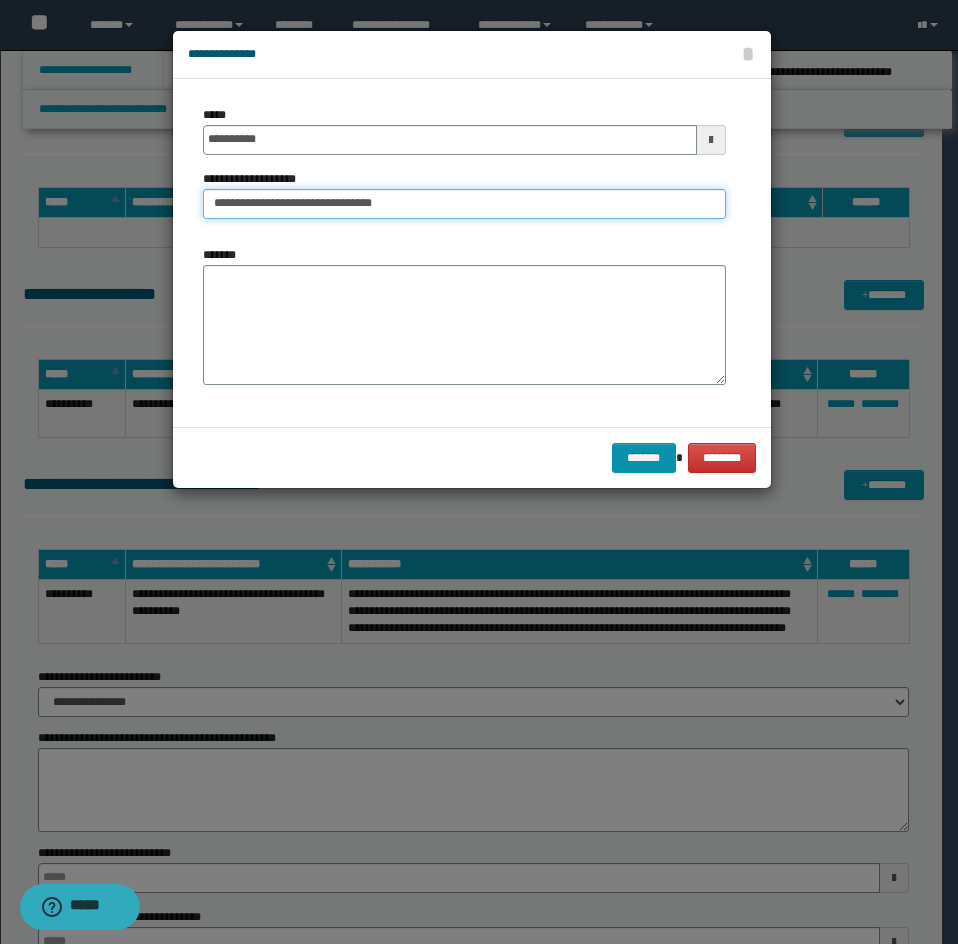 type on "**********" 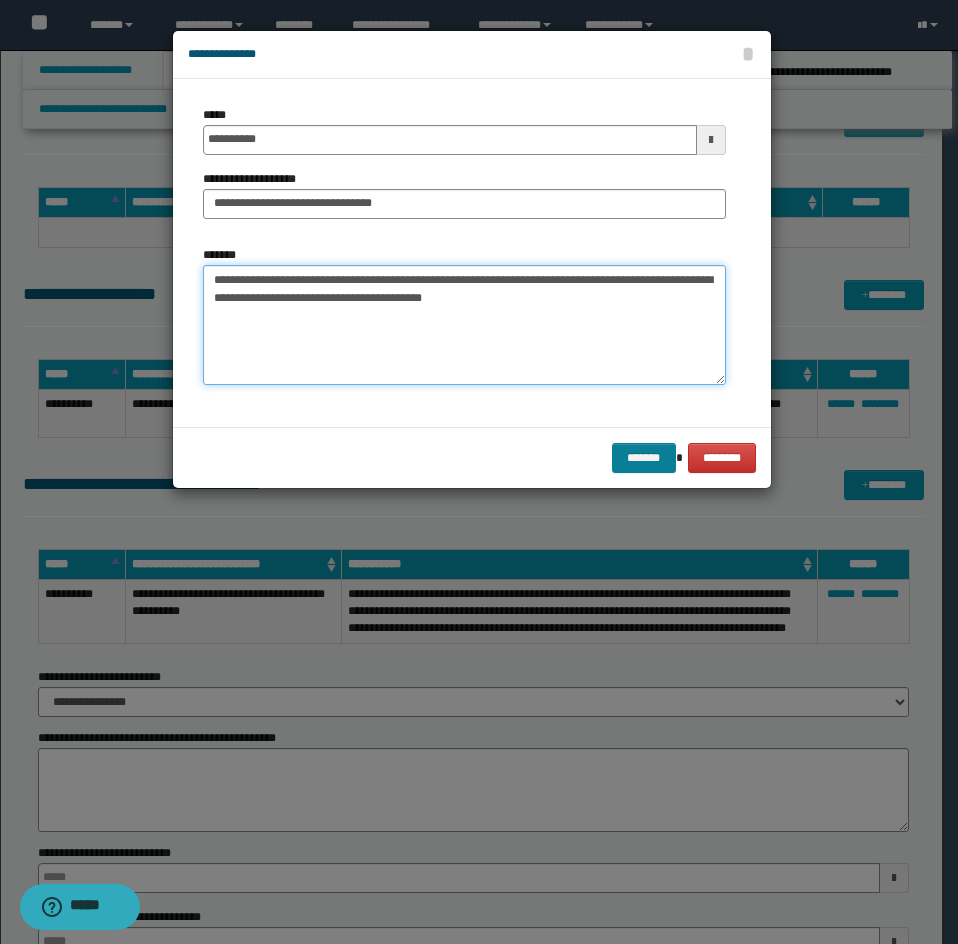 type on "**********" 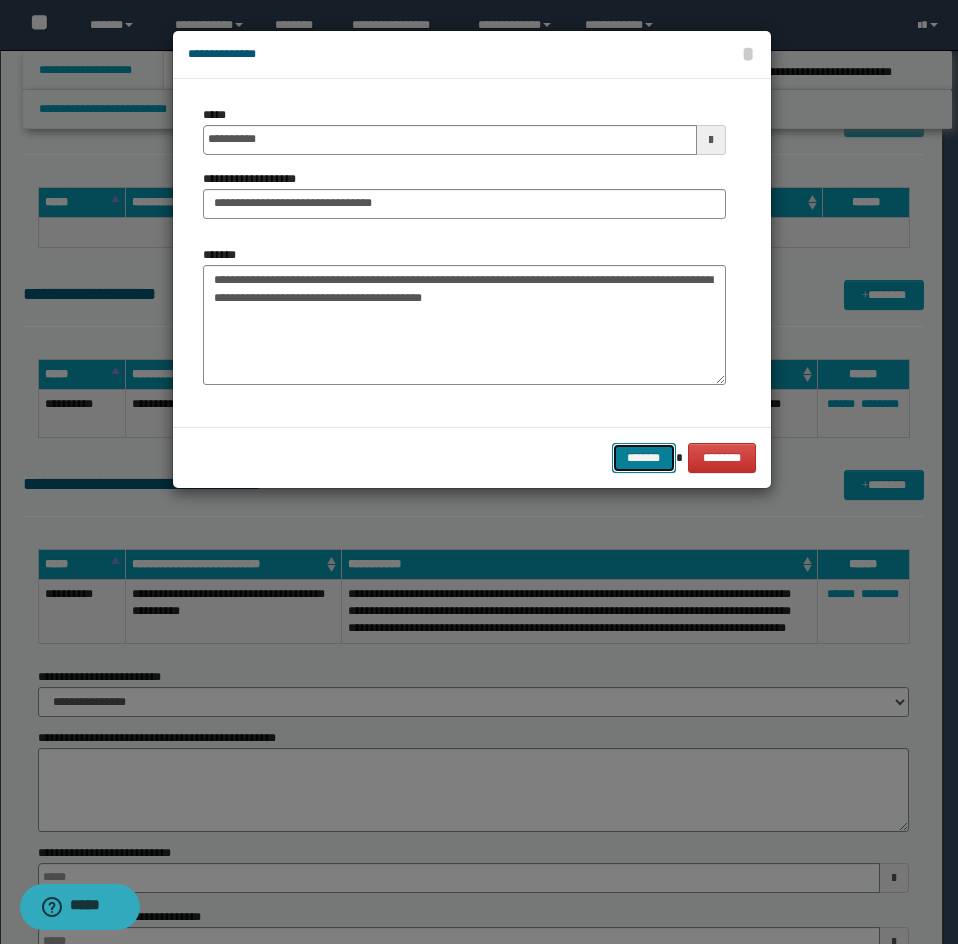 drag, startPoint x: 630, startPoint y: 466, endPoint x: 616, endPoint y: 457, distance: 16.643316 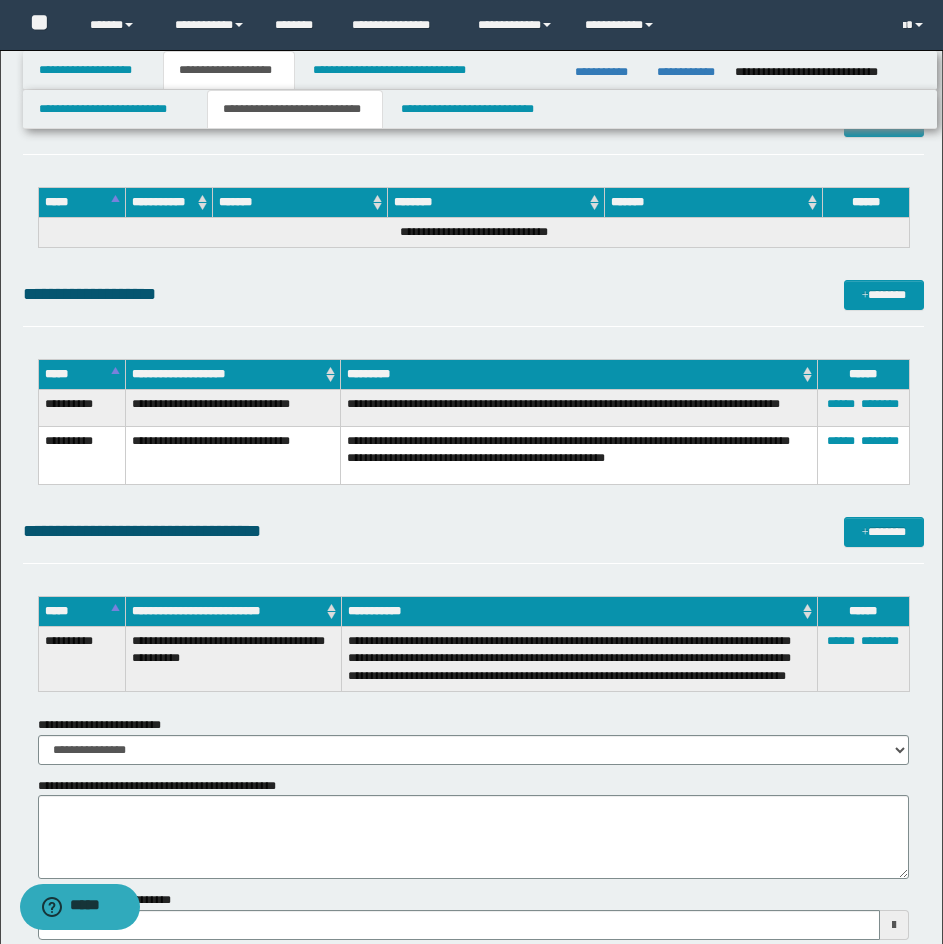 type 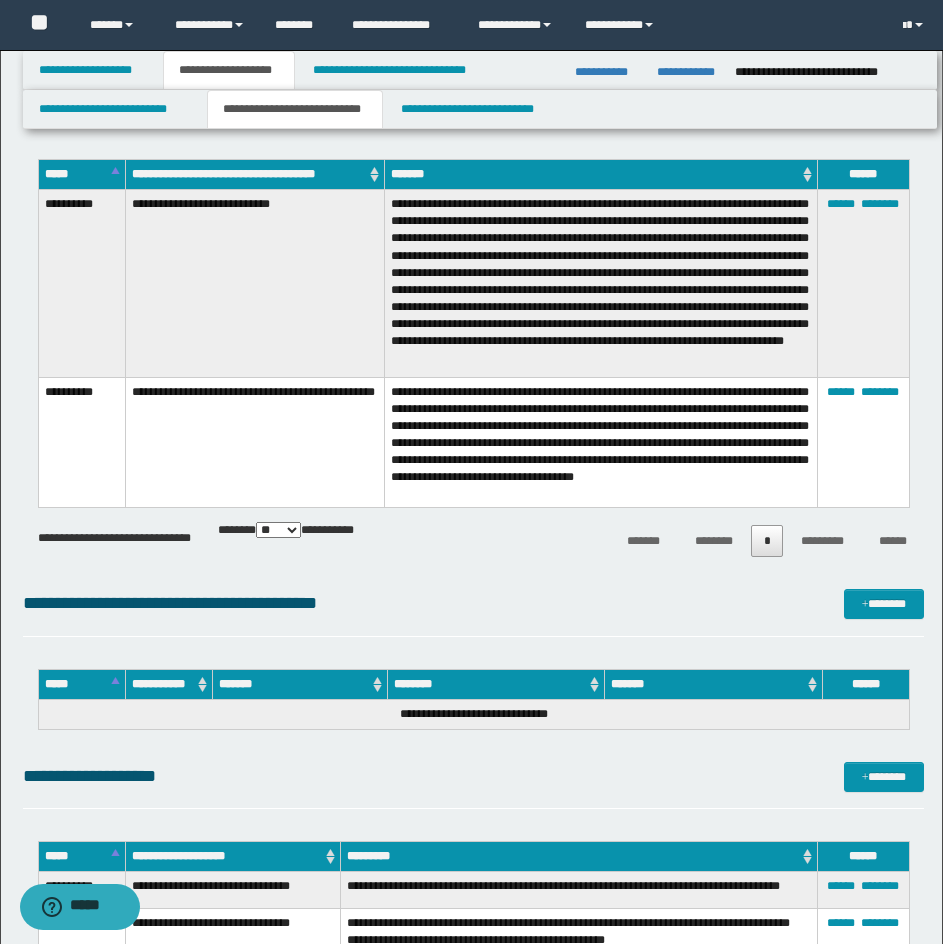 scroll, scrollTop: 299, scrollLeft: 0, axis: vertical 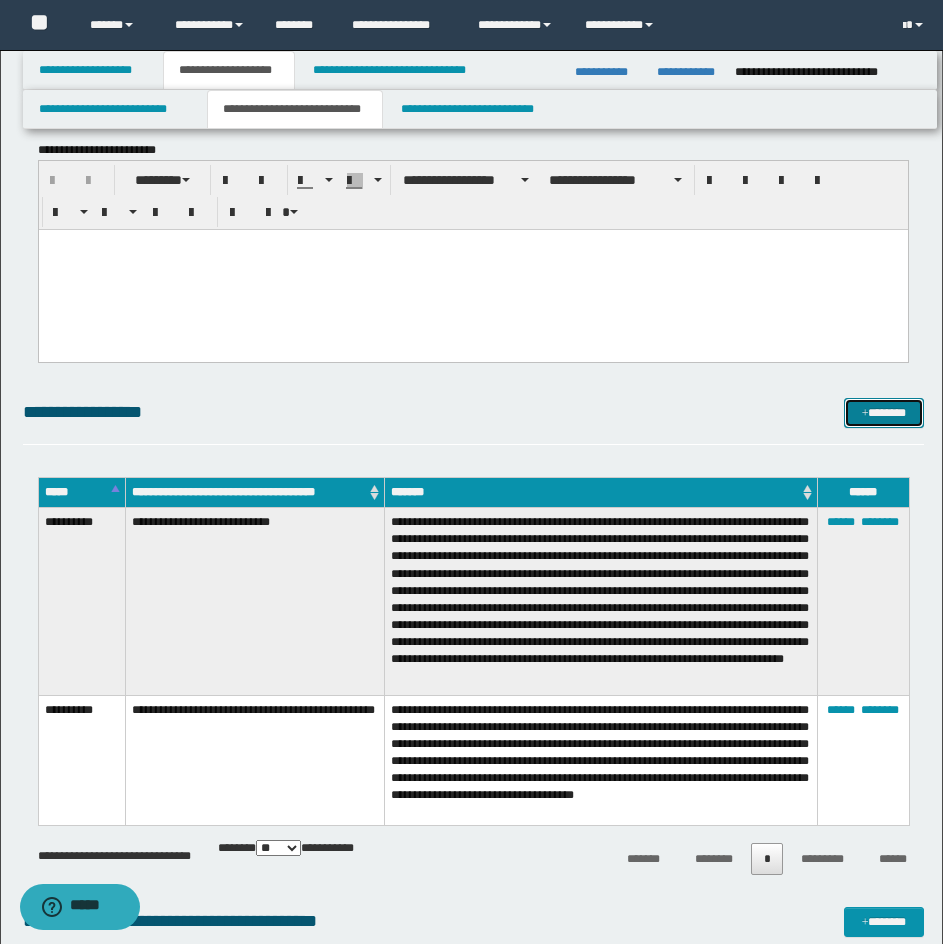 click on "*******" at bounding box center [884, 413] 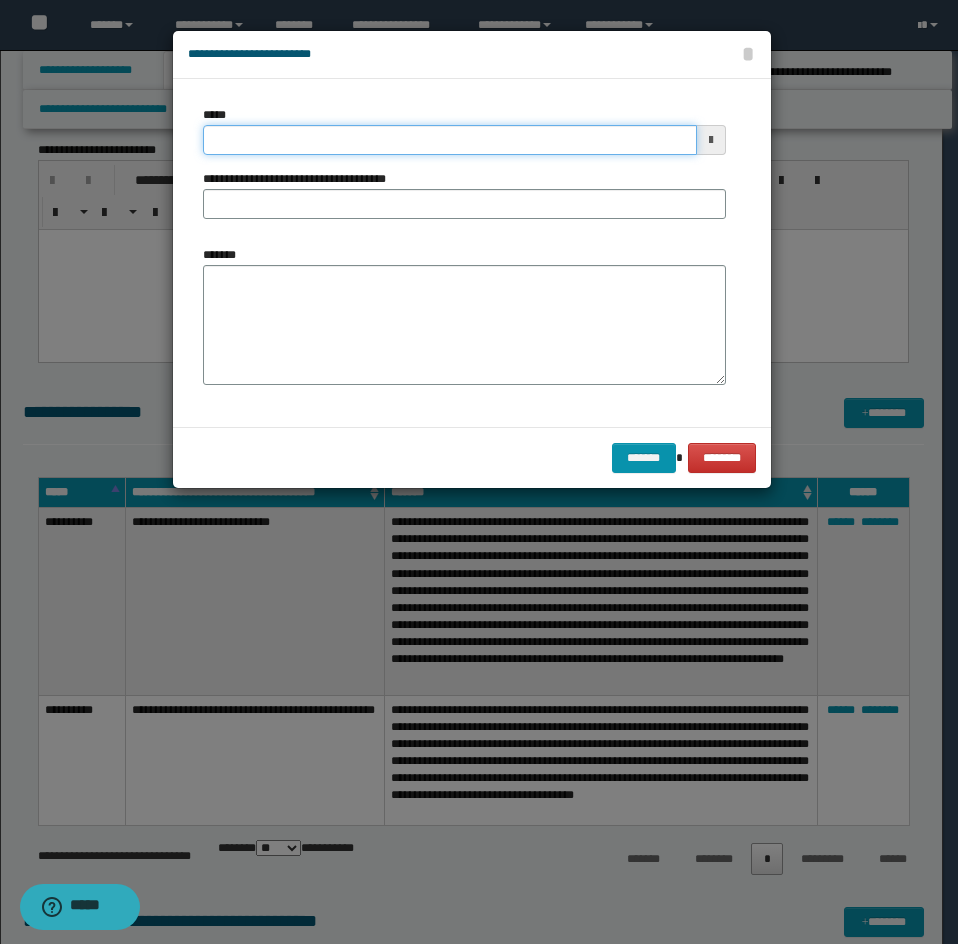 click on "*****" at bounding box center [450, 140] 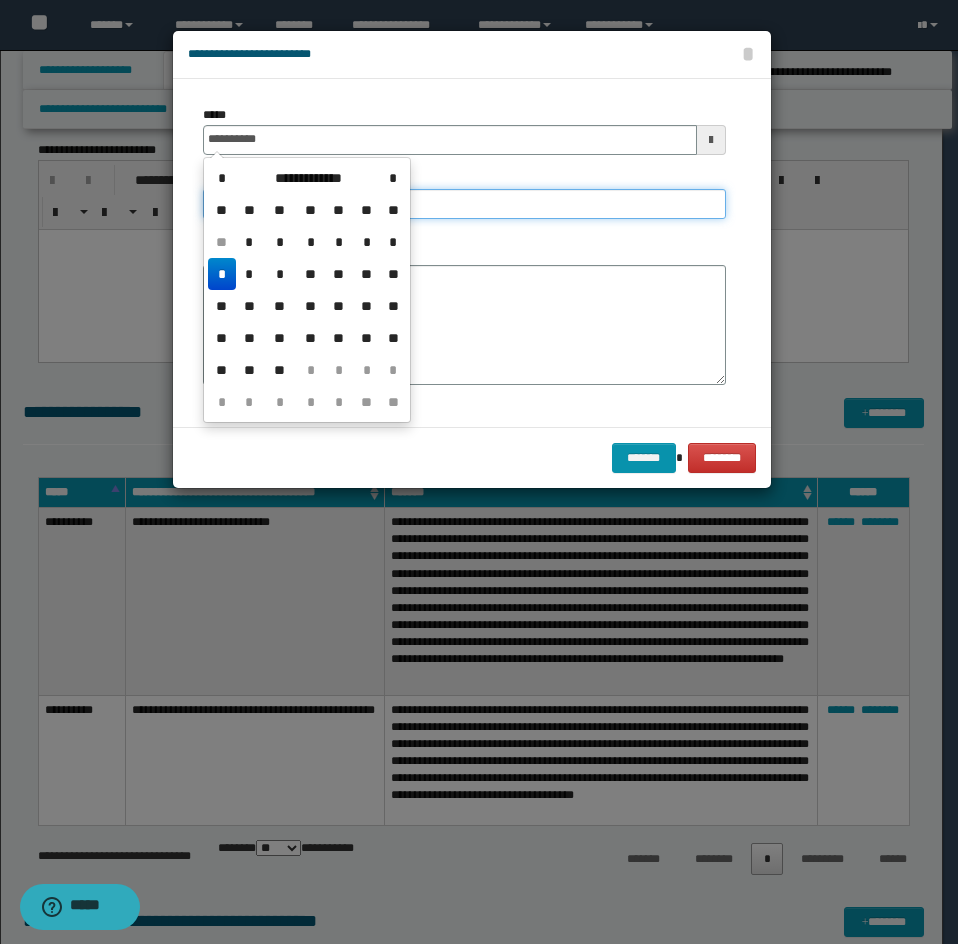 type on "**********" 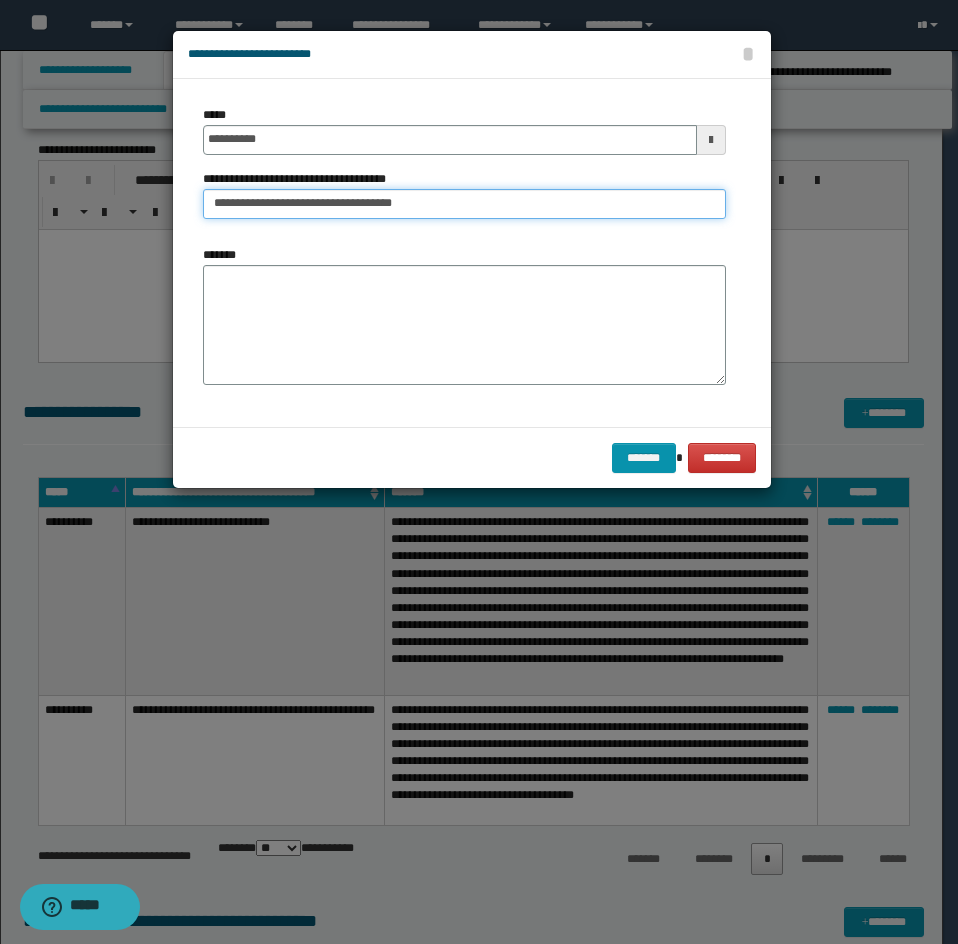 type on "**********" 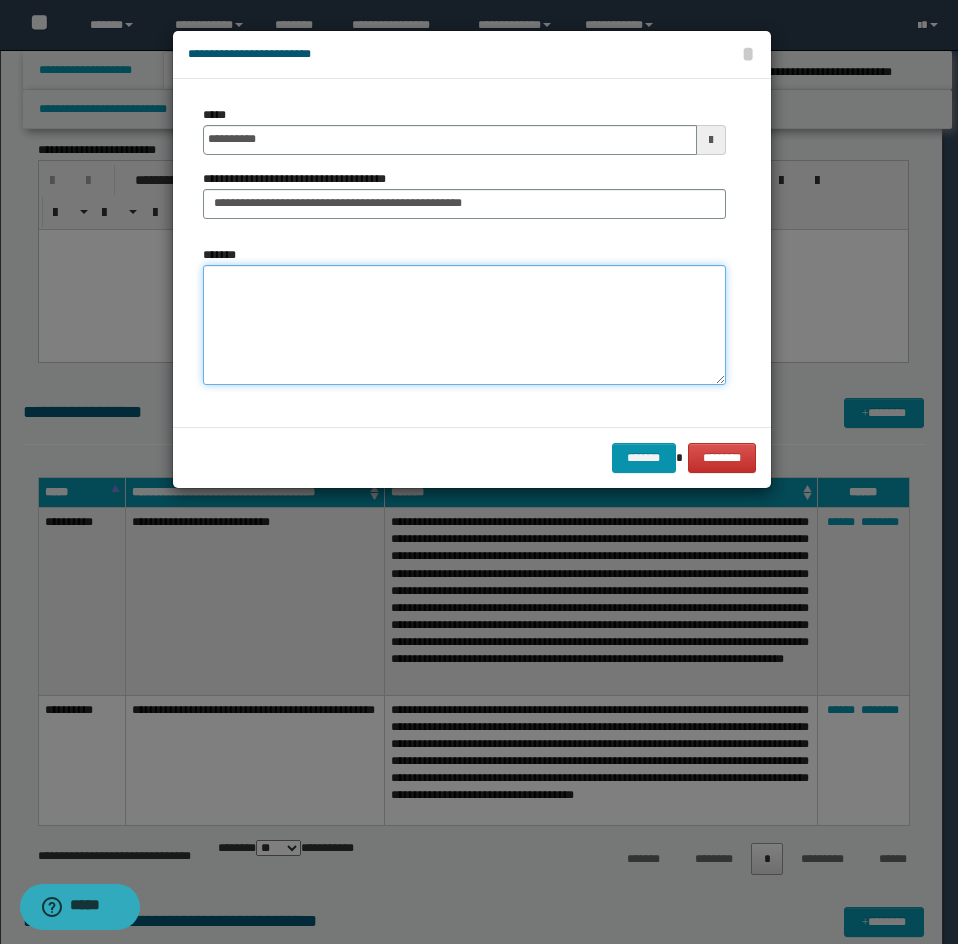 click on "*******" at bounding box center [464, 325] 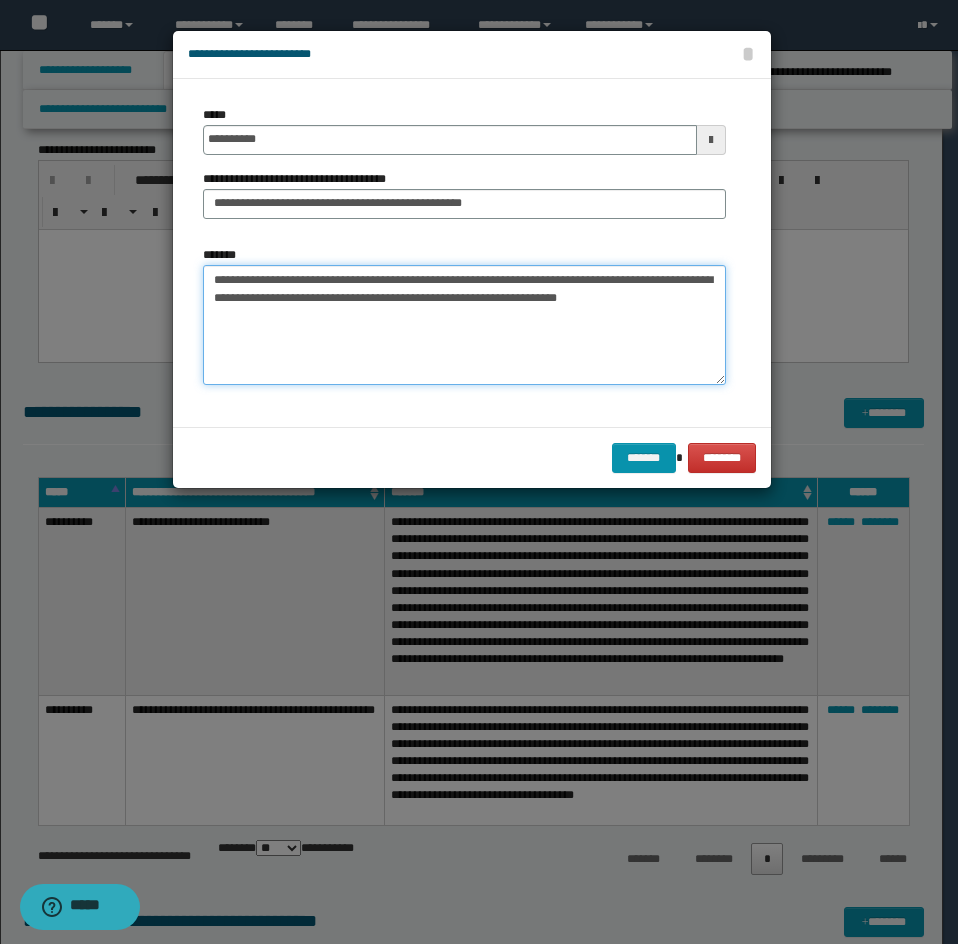 click on "**********" at bounding box center [464, 325] 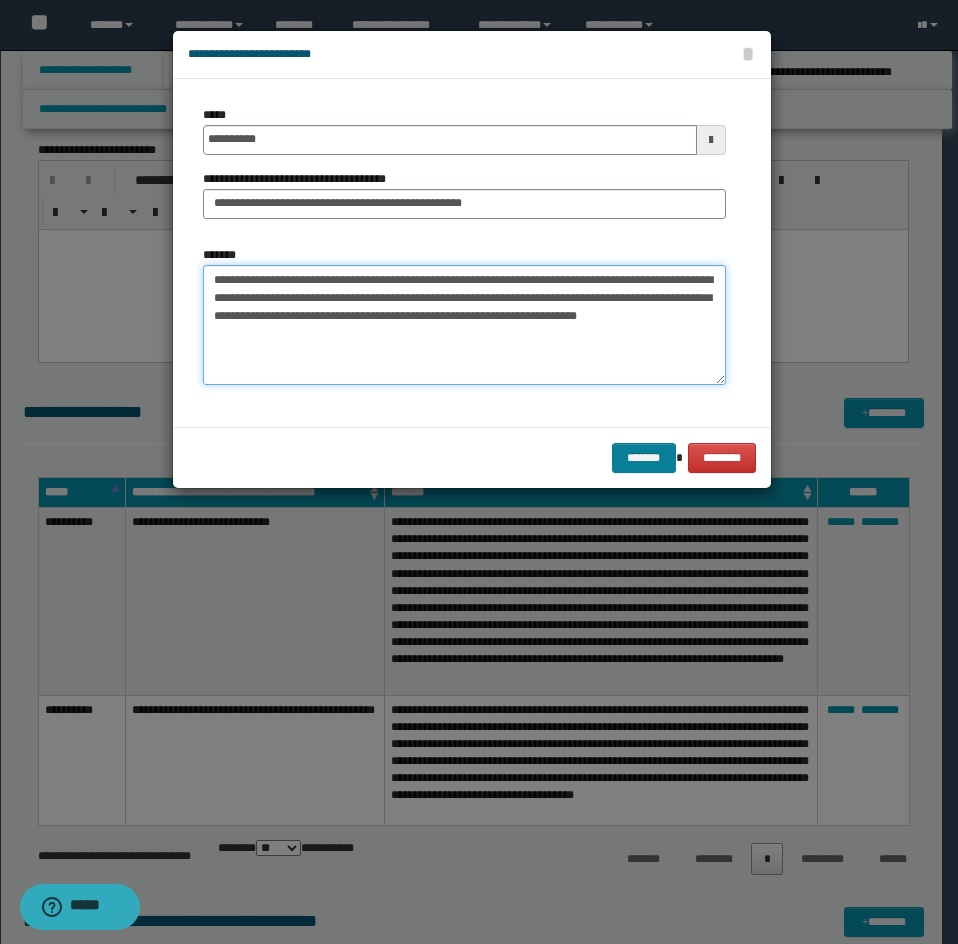 type on "**********" 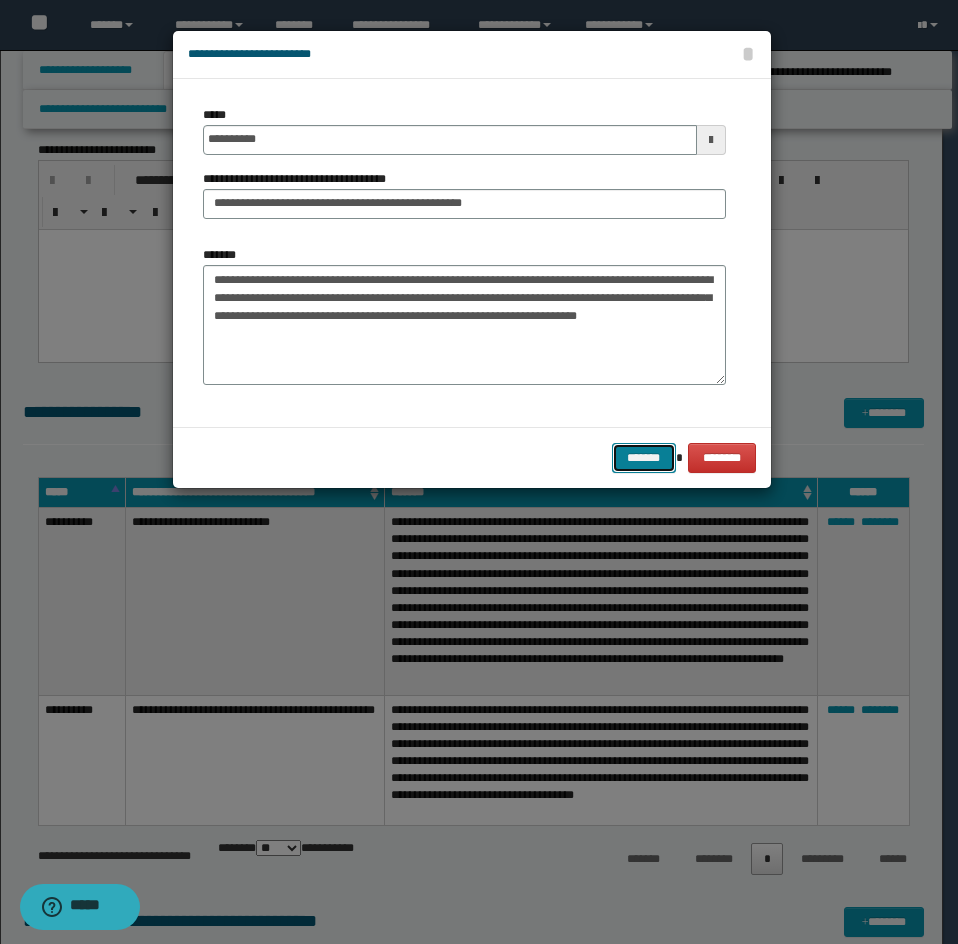 click on "*******" at bounding box center (644, 458) 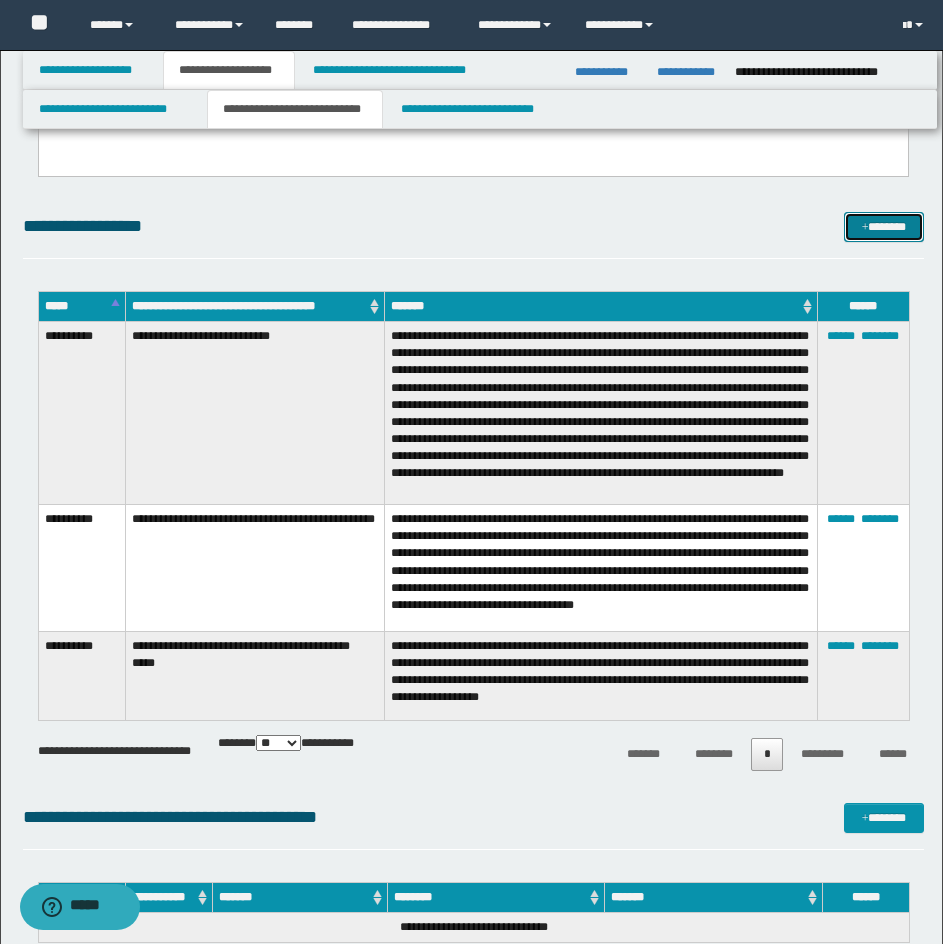 scroll, scrollTop: 299, scrollLeft: 0, axis: vertical 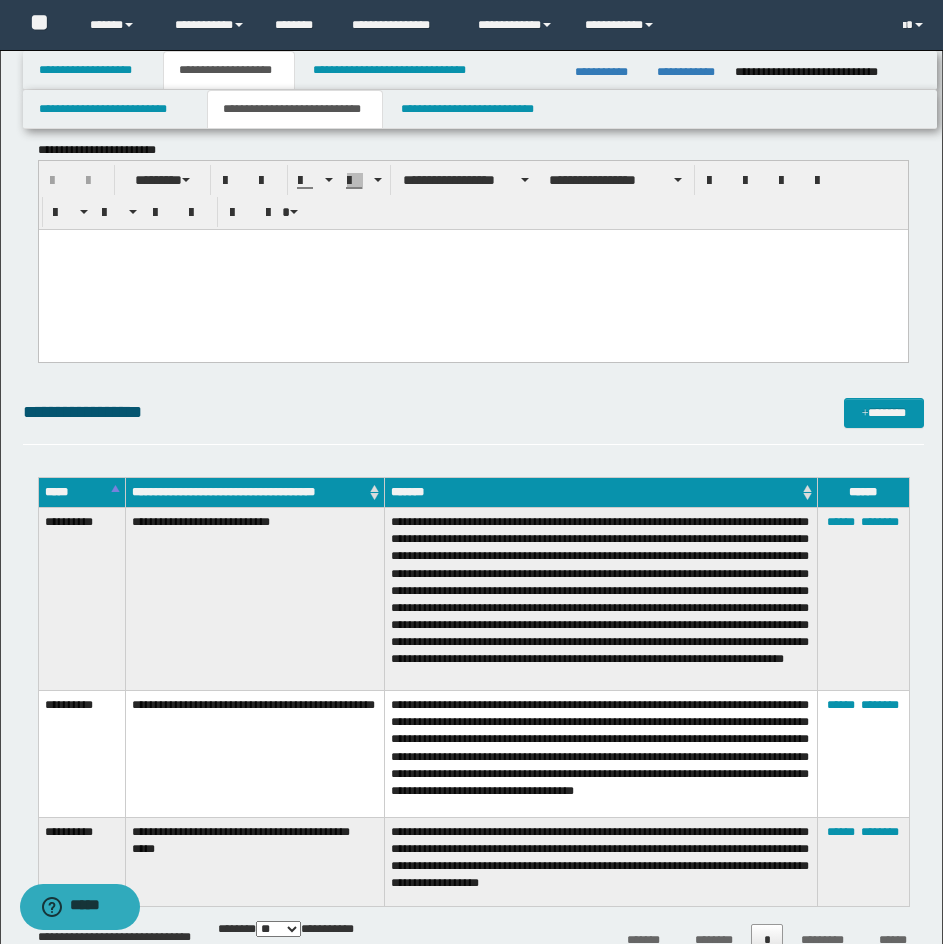 click on "**********" at bounding box center (473, 421) 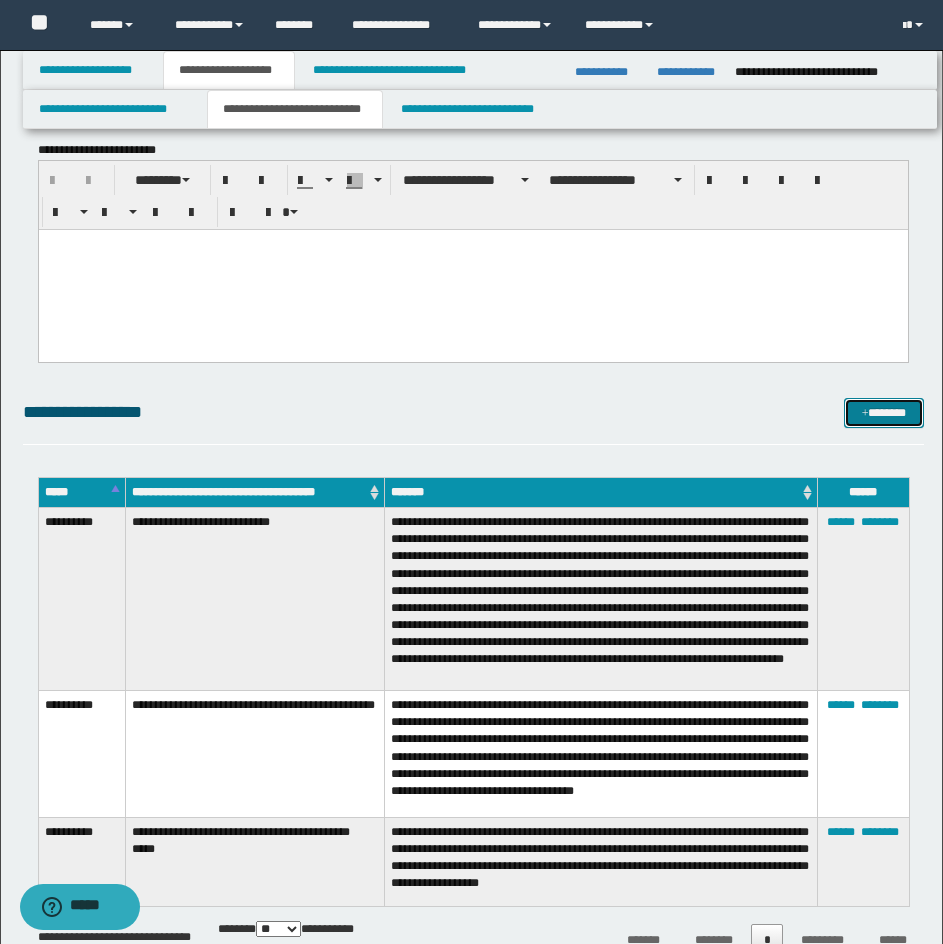 click on "*******" at bounding box center (884, 413) 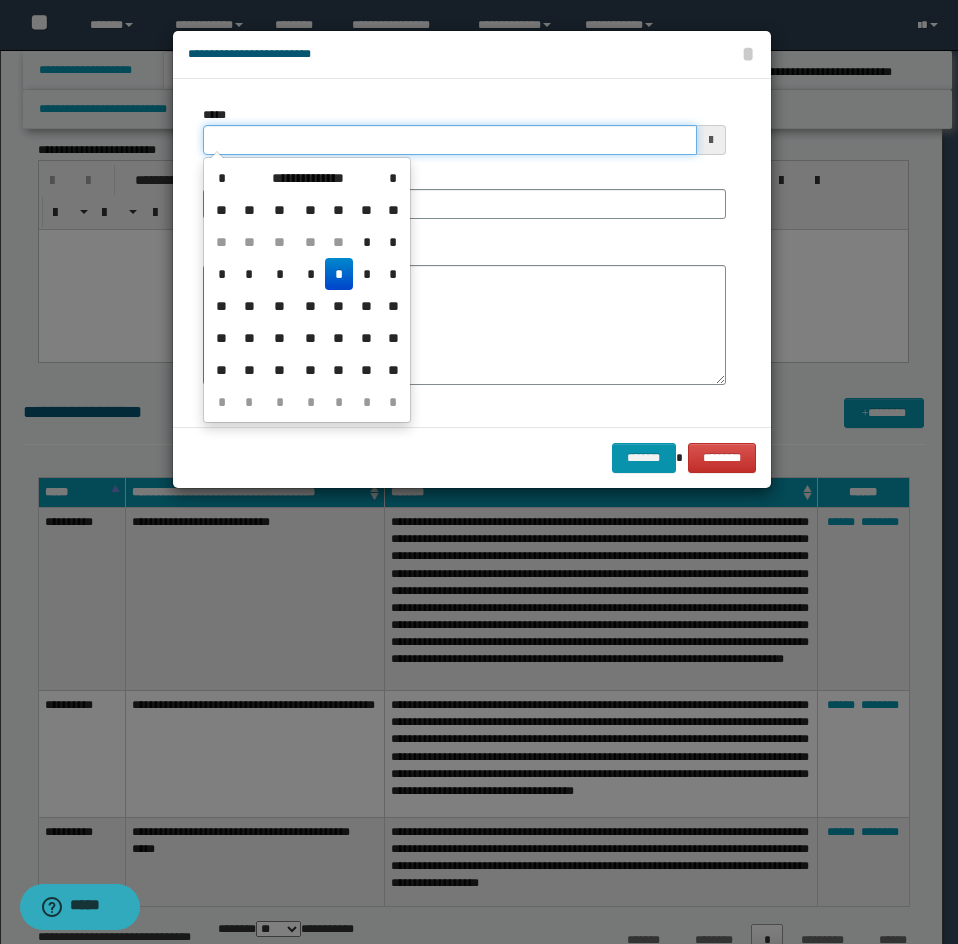 click on "*****" at bounding box center [450, 140] 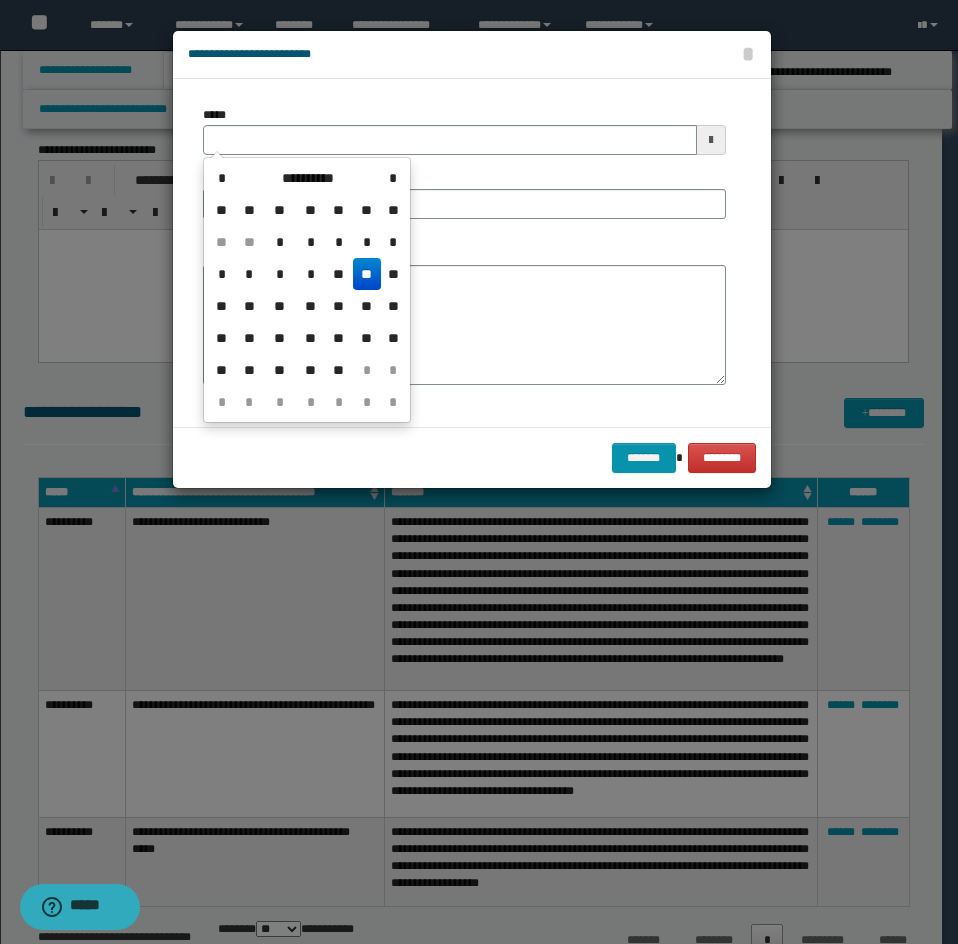 click on "**********" at bounding box center (307, 290) 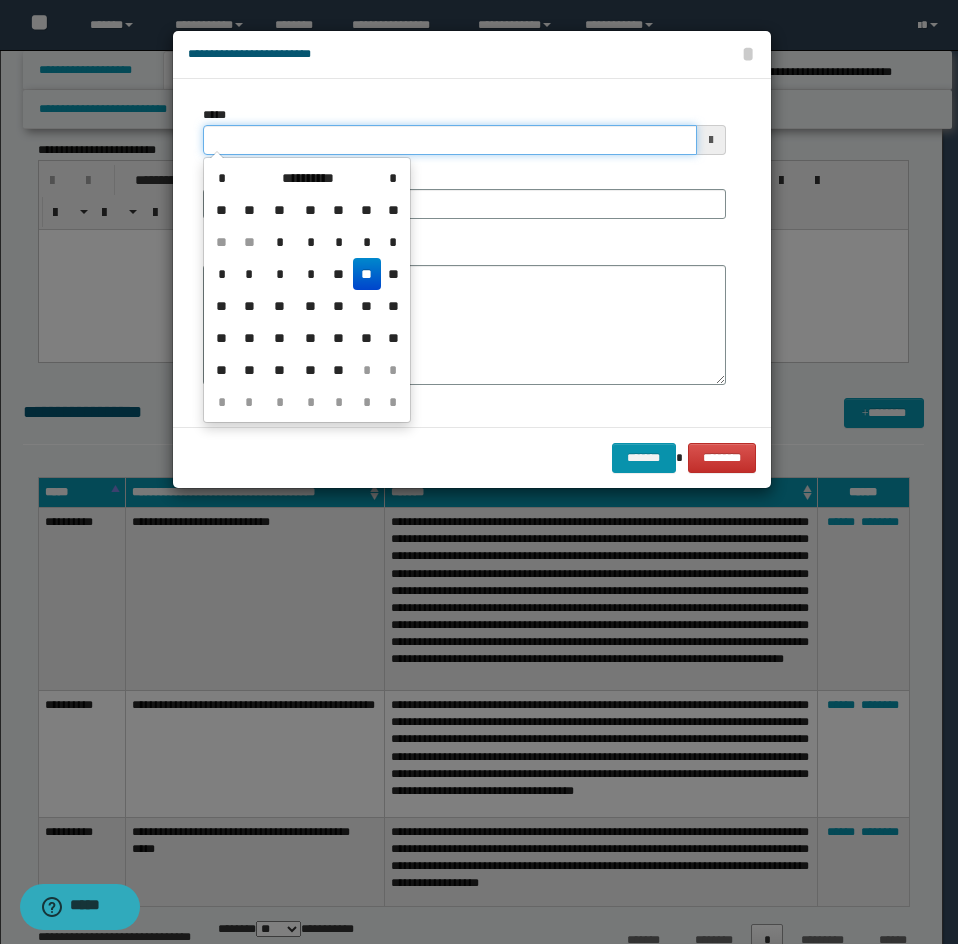click on "*****" at bounding box center [450, 140] 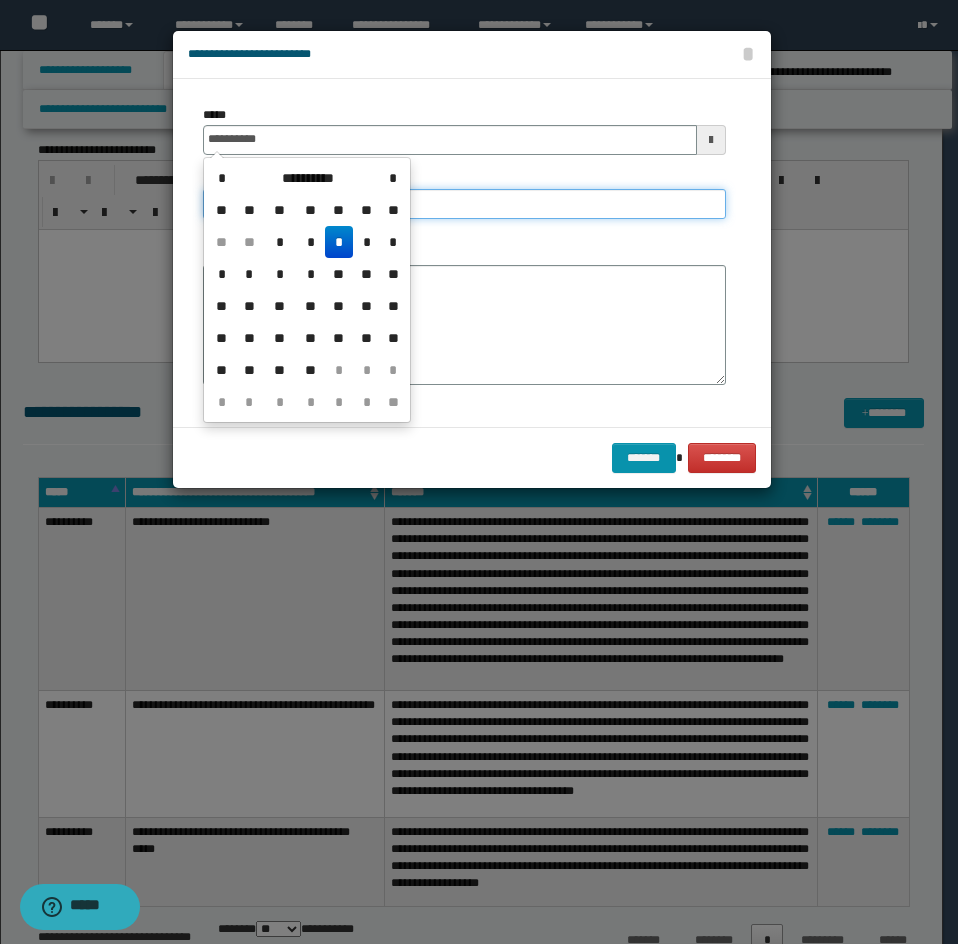 type on "**********" 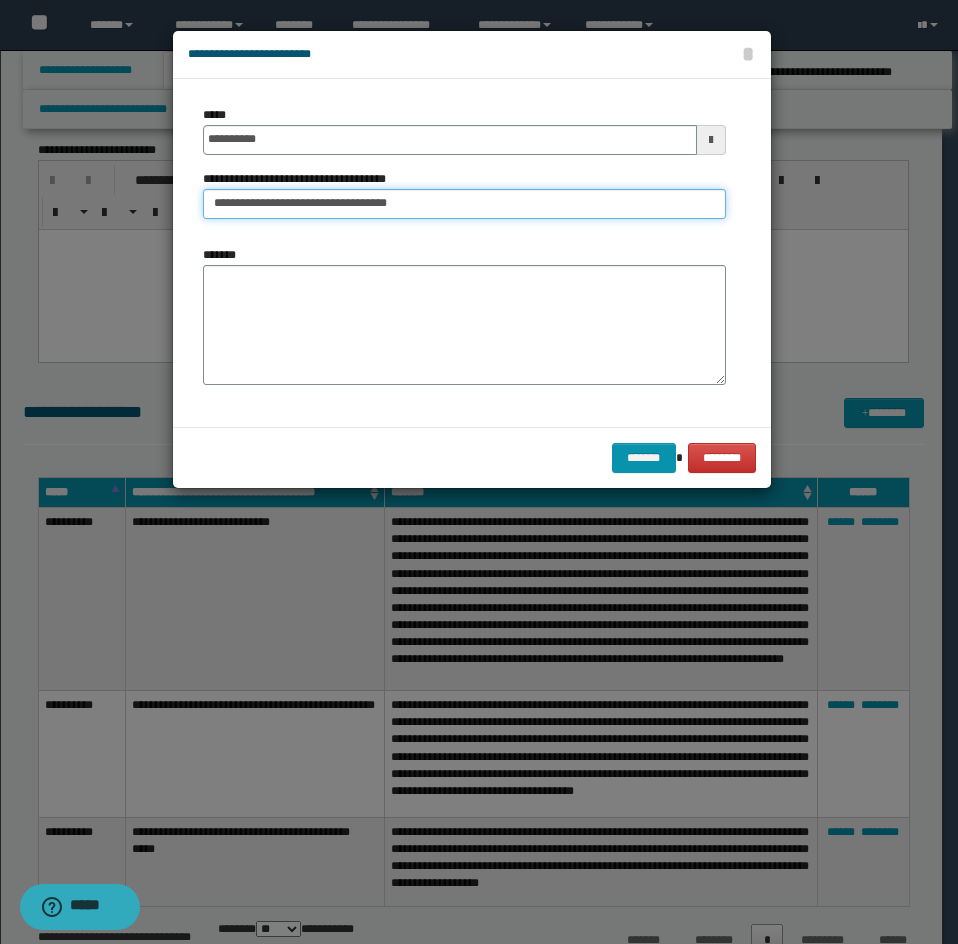 type on "**********" 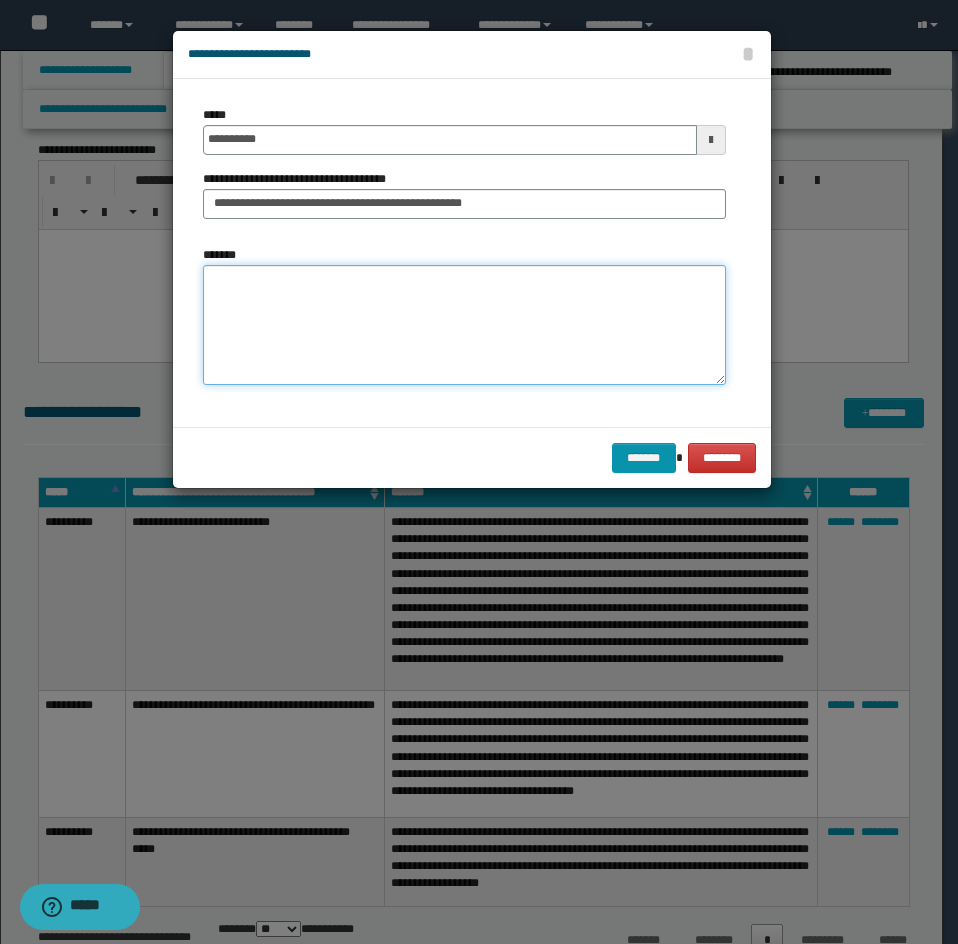click on "*******" at bounding box center [464, 325] 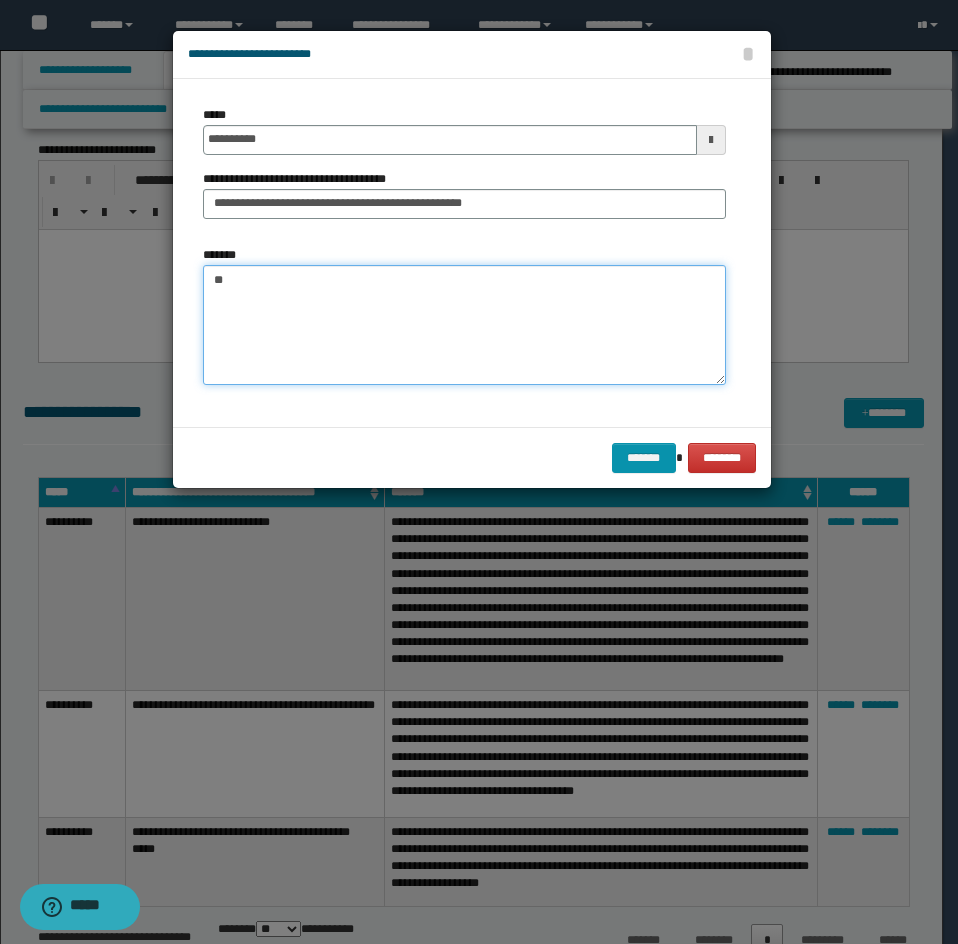 type on "*" 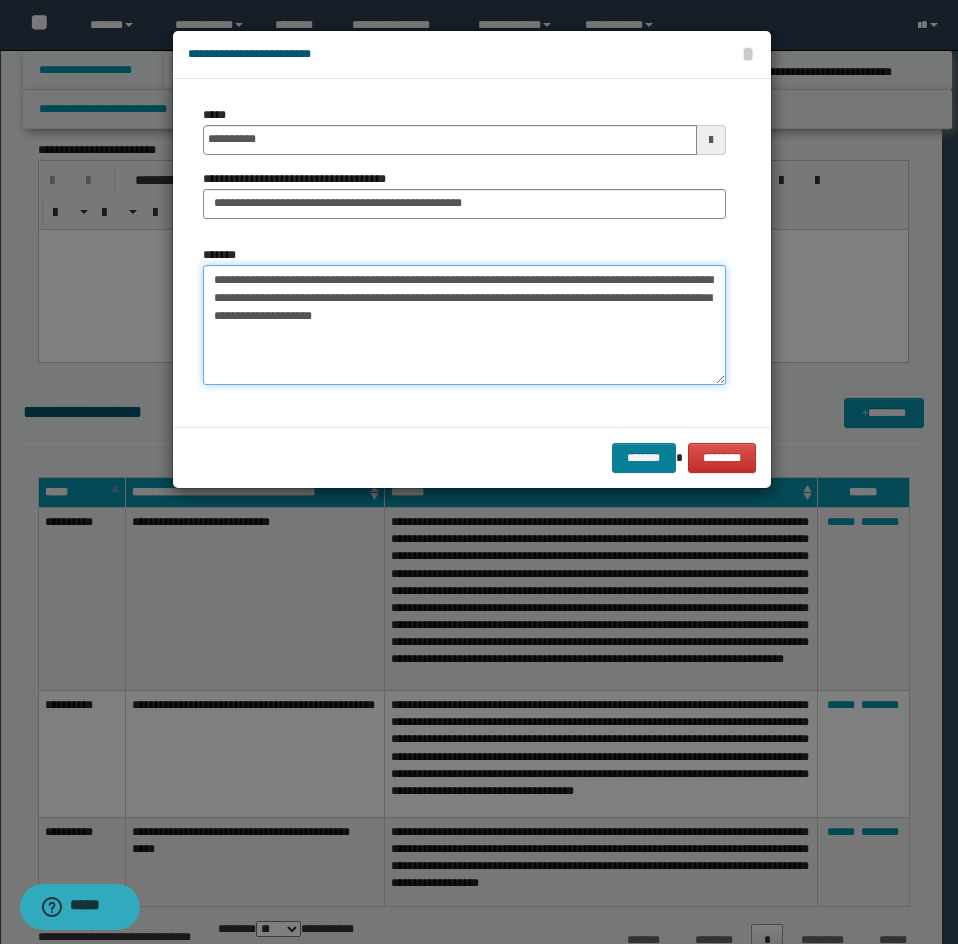 type on "**********" 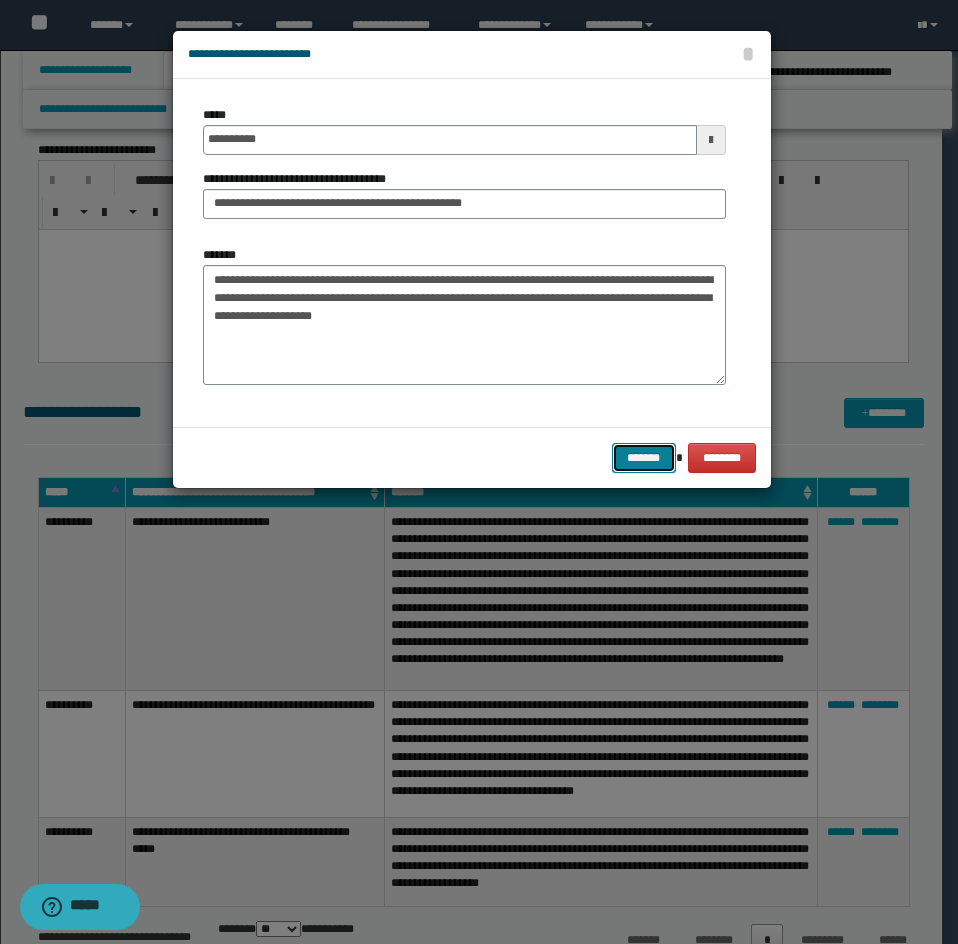 click on "*******" at bounding box center (644, 458) 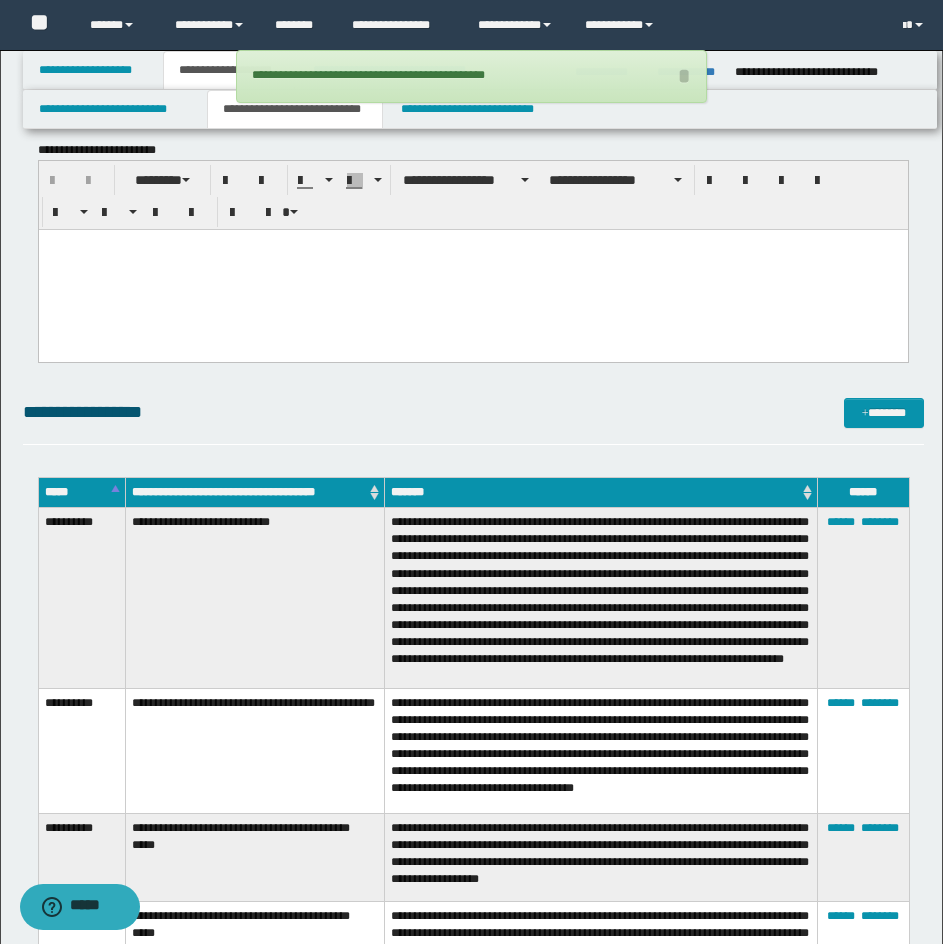 click on "**********" at bounding box center (601, 598) 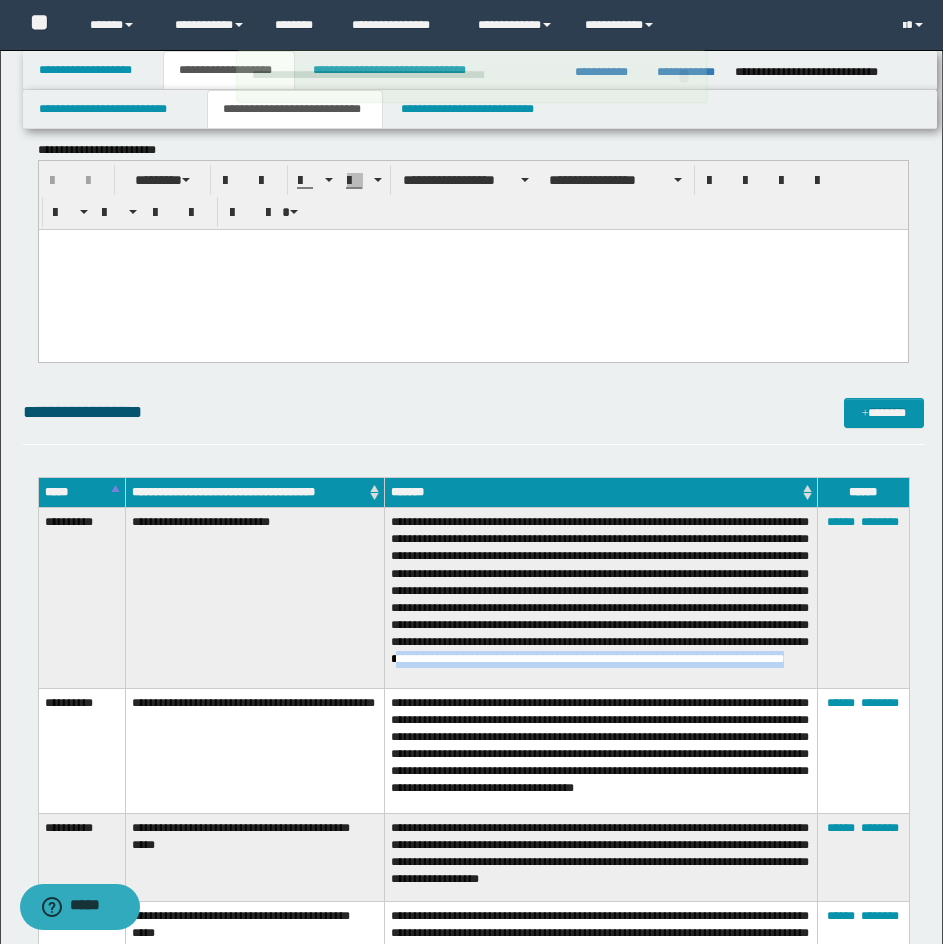 drag, startPoint x: 730, startPoint y: 658, endPoint x: 779, endPoint y: 680, distance: 53.712196 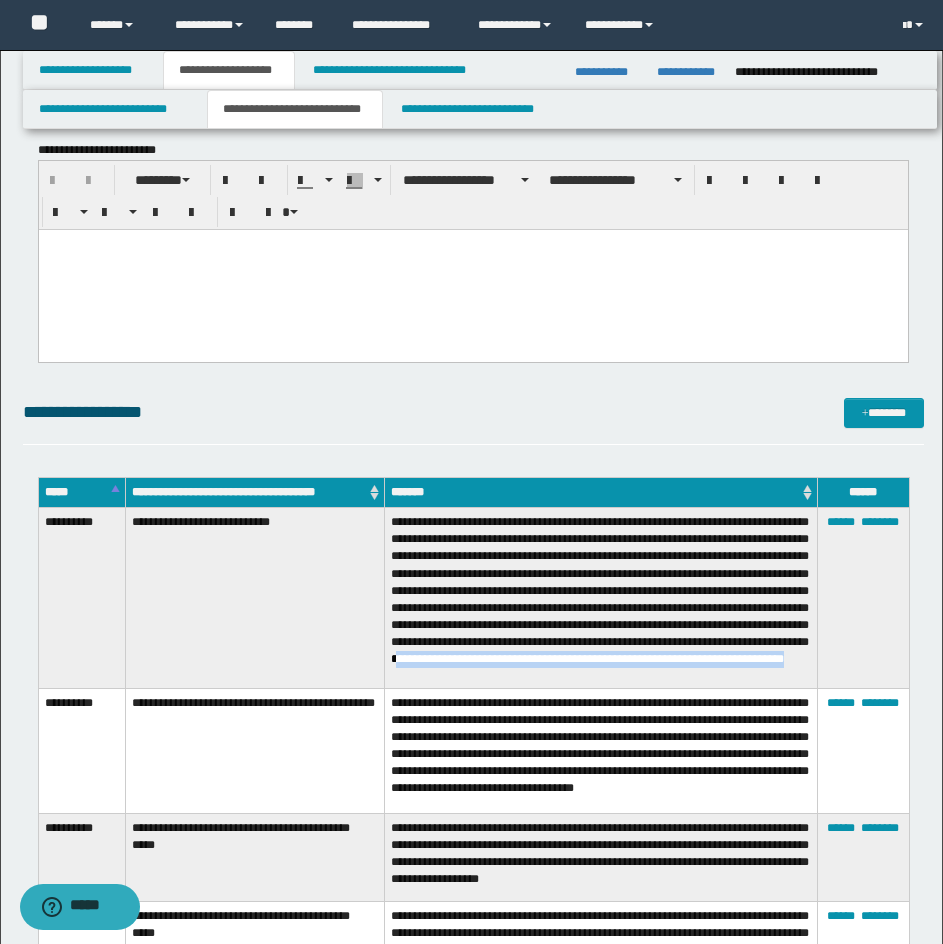 click on "**********" at bounding box center [601, 598] 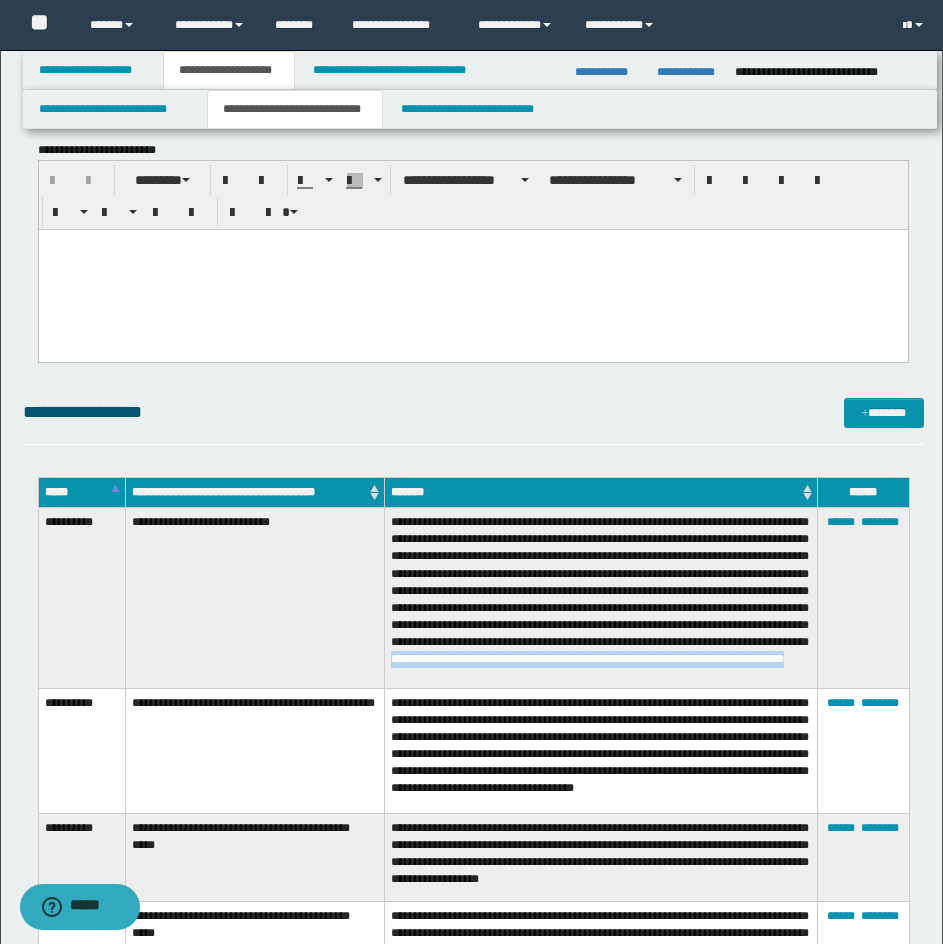 drag, startPoint x: 727, startPoint y: 651, endPoint x: 786, endPoint y: 677, distance: 64.4748 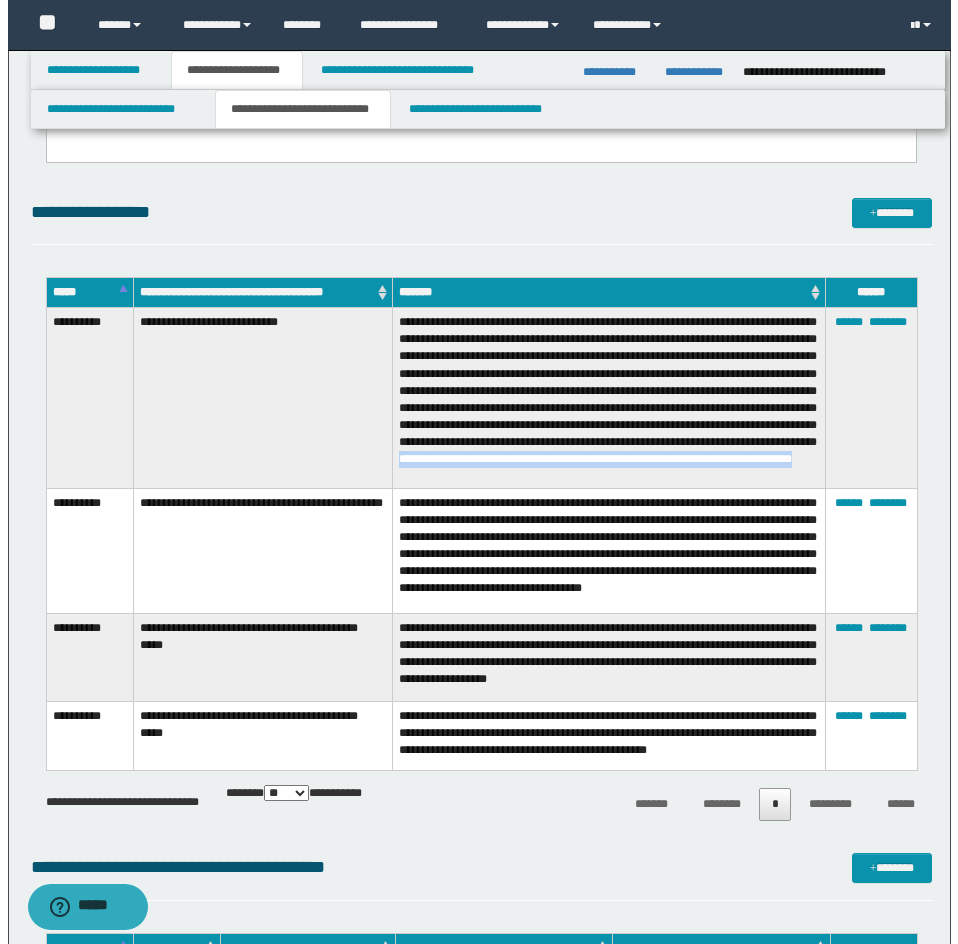 scroll, scrollTop: 0, scrollLeft: 0, axis: both 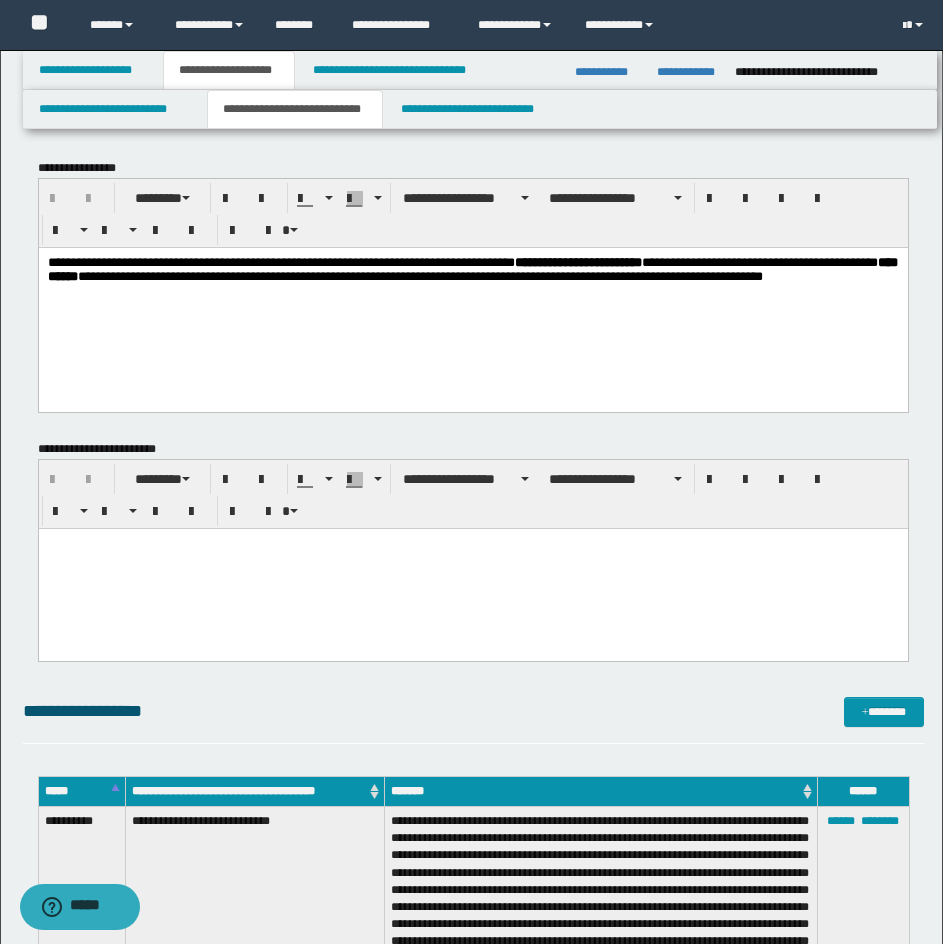 click at bounding box center (472, 568) 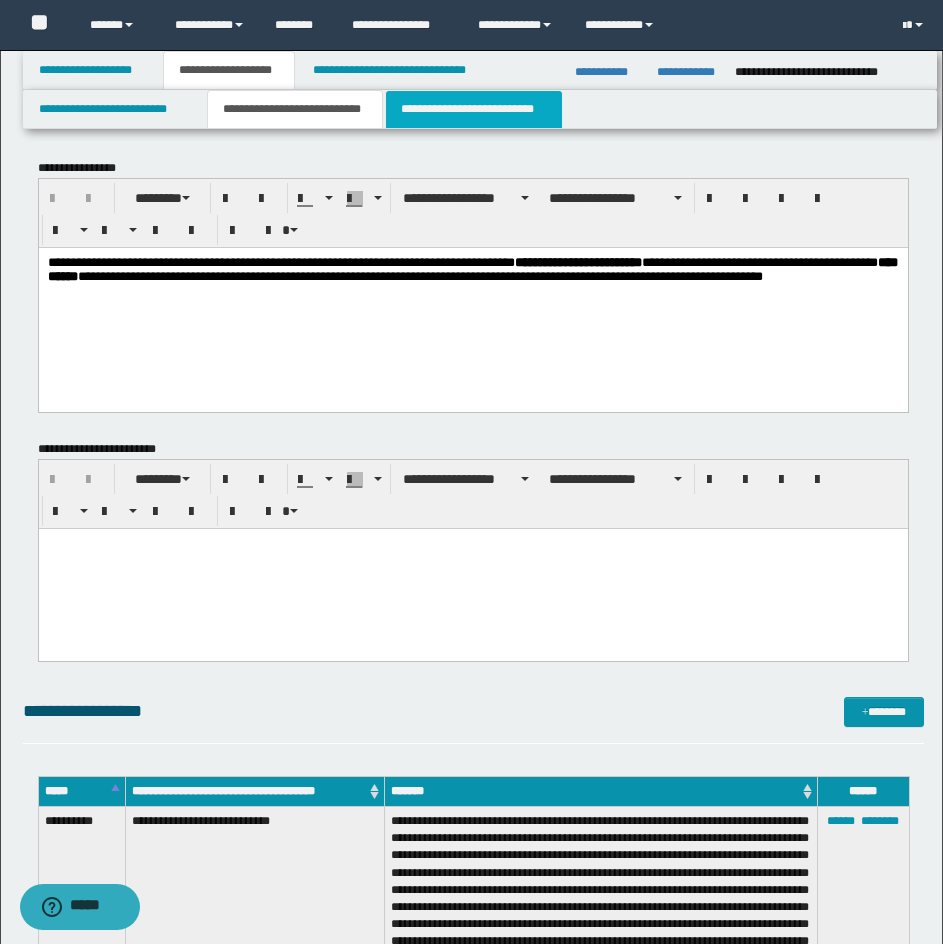 click on "**********" at bounding box center [474, 109] 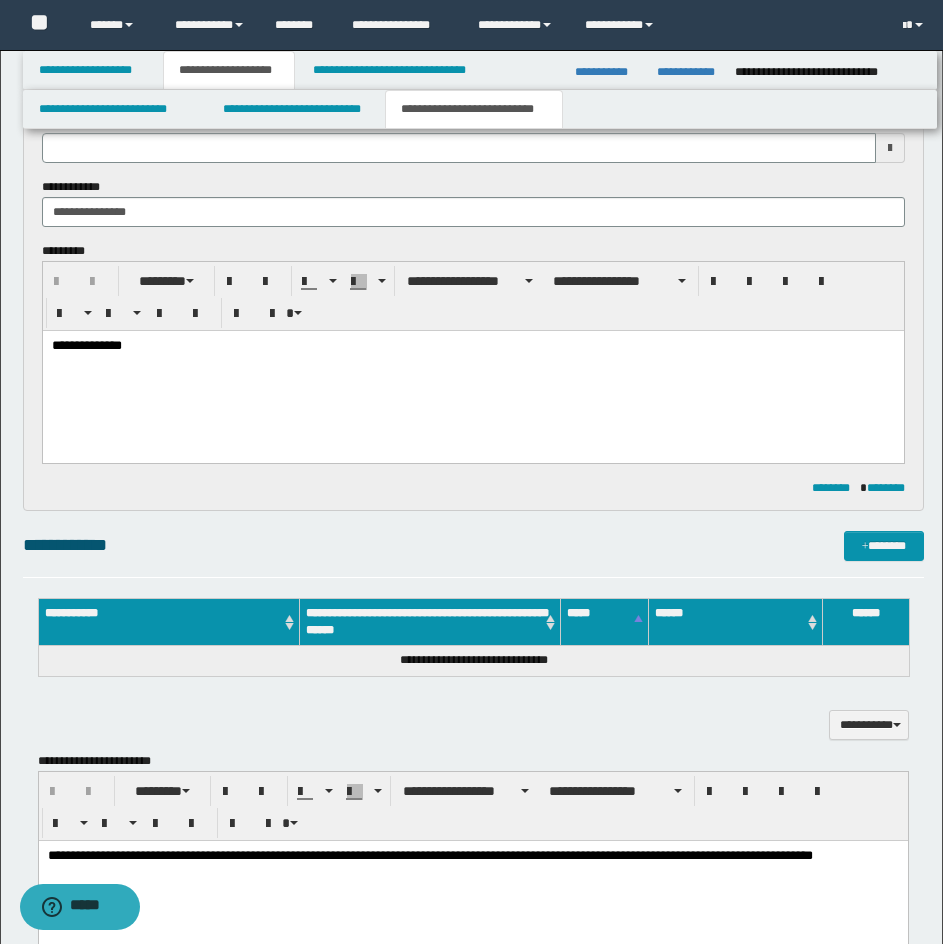 scroll, scrollTop: 99, scrollLeft: 0, axis: vertical 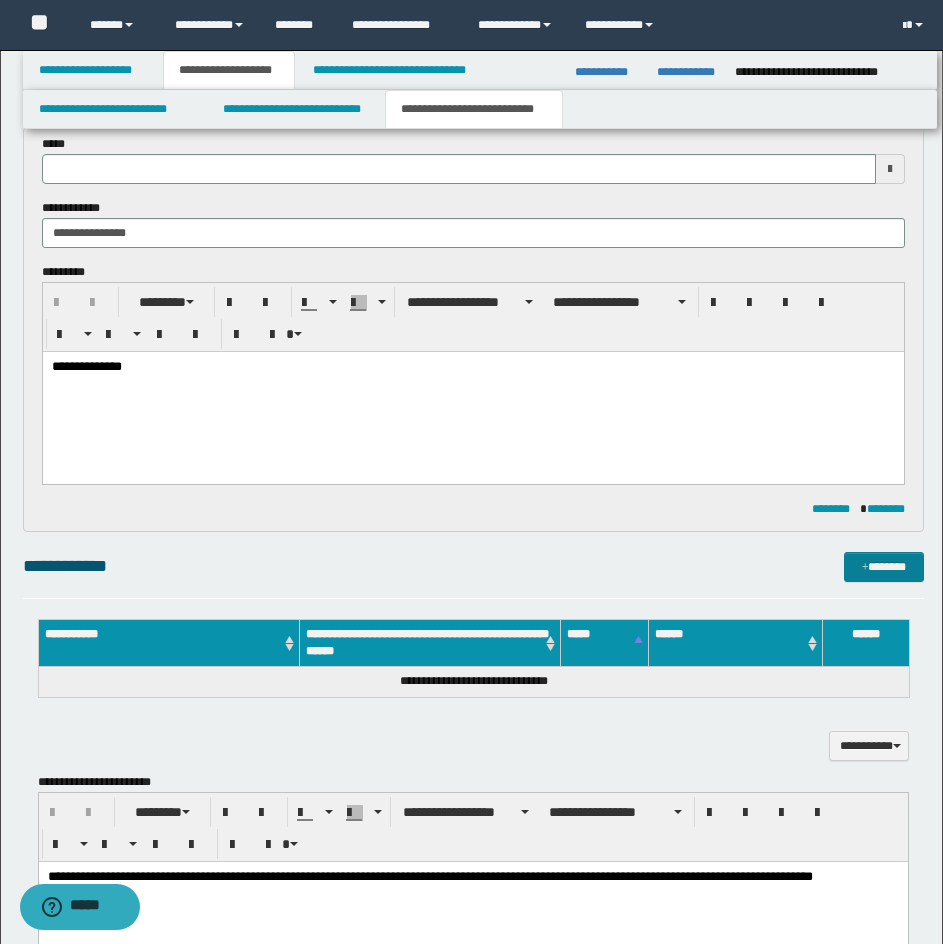 drag, startPoint x: 902, startPoint y: 538, endPoint x: 899, endPoint y: 556, distance: 18.248287 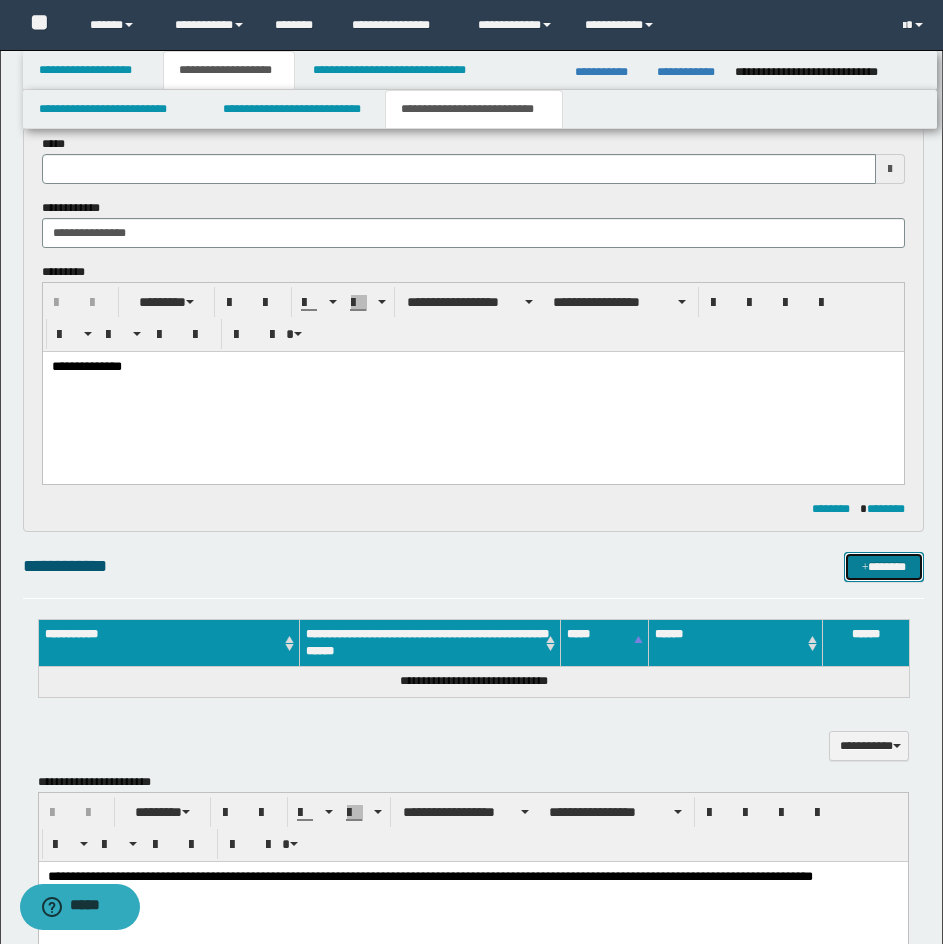 click on "*******" at bounding box center [884, 567] 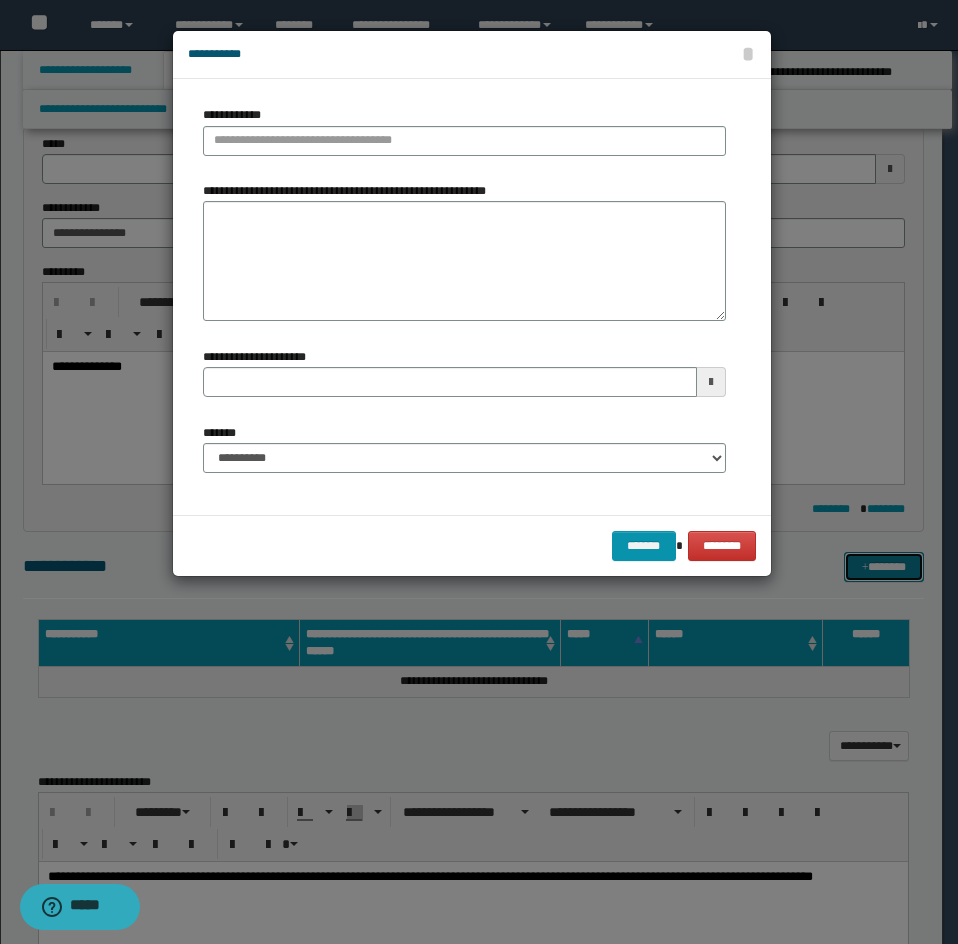 type 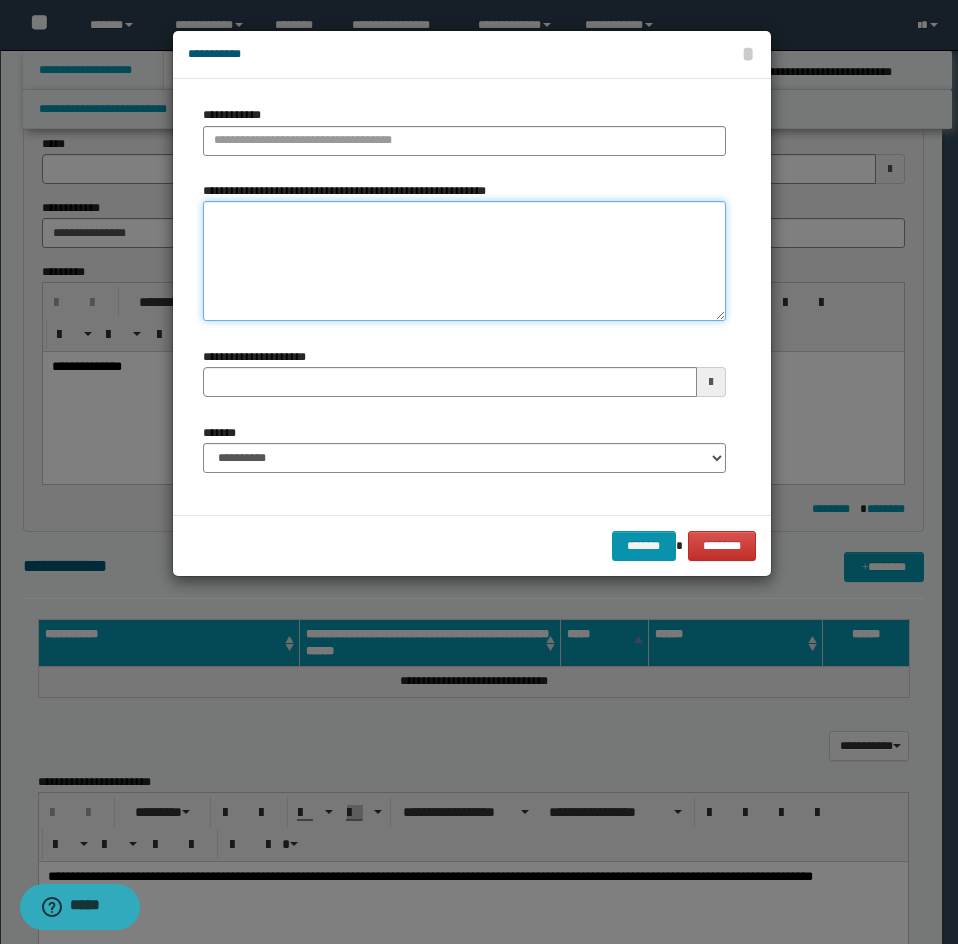 click on "**********" at bounding box center [464, 261] 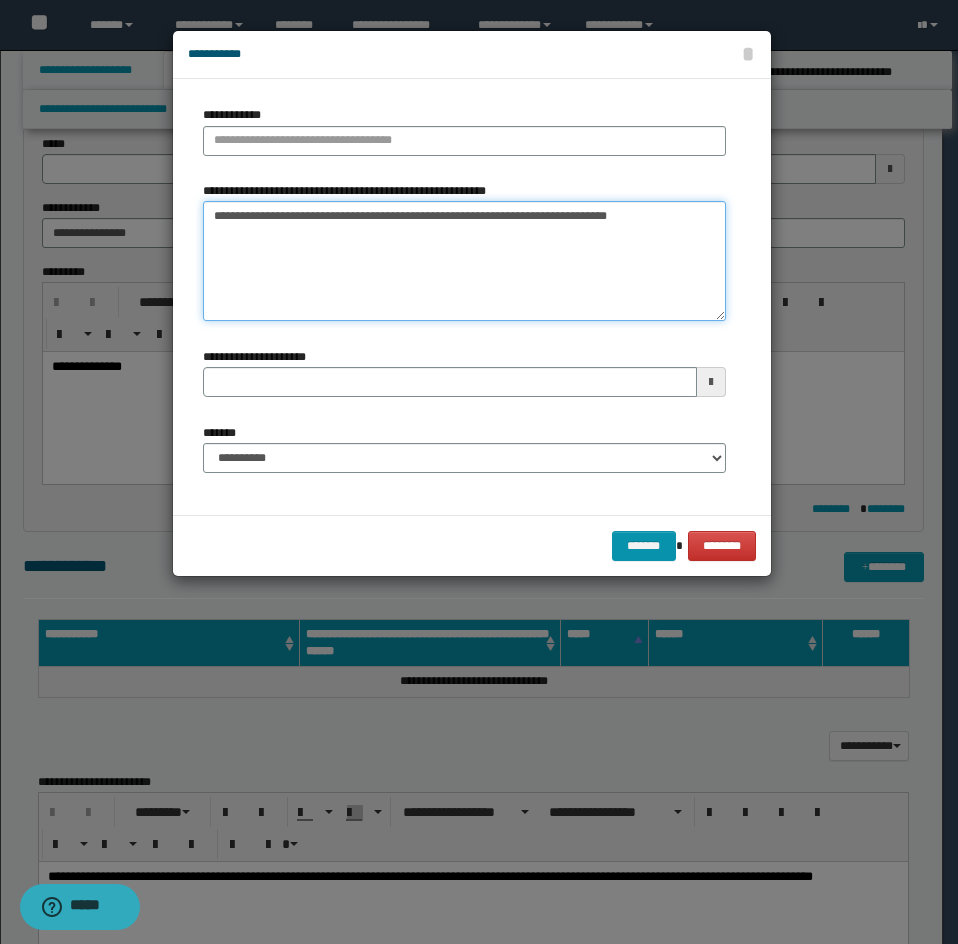 type on "**********" 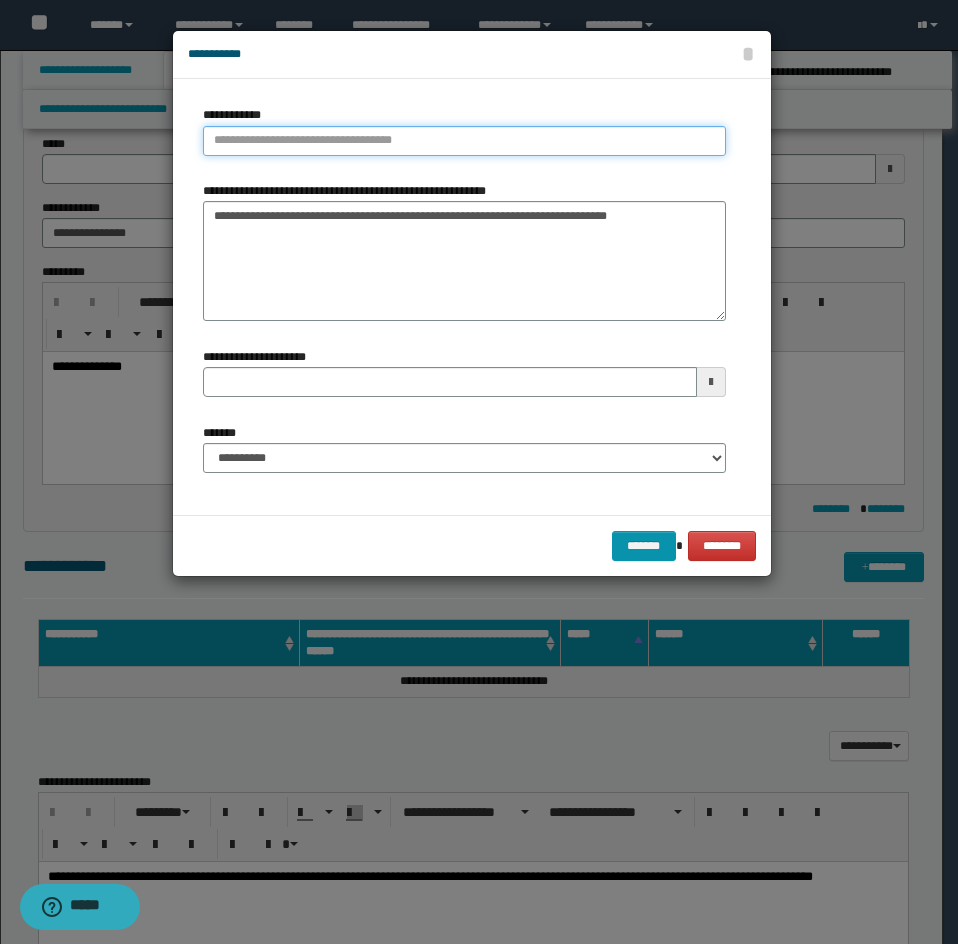 click on "**********" at bounding box center (464, 141) 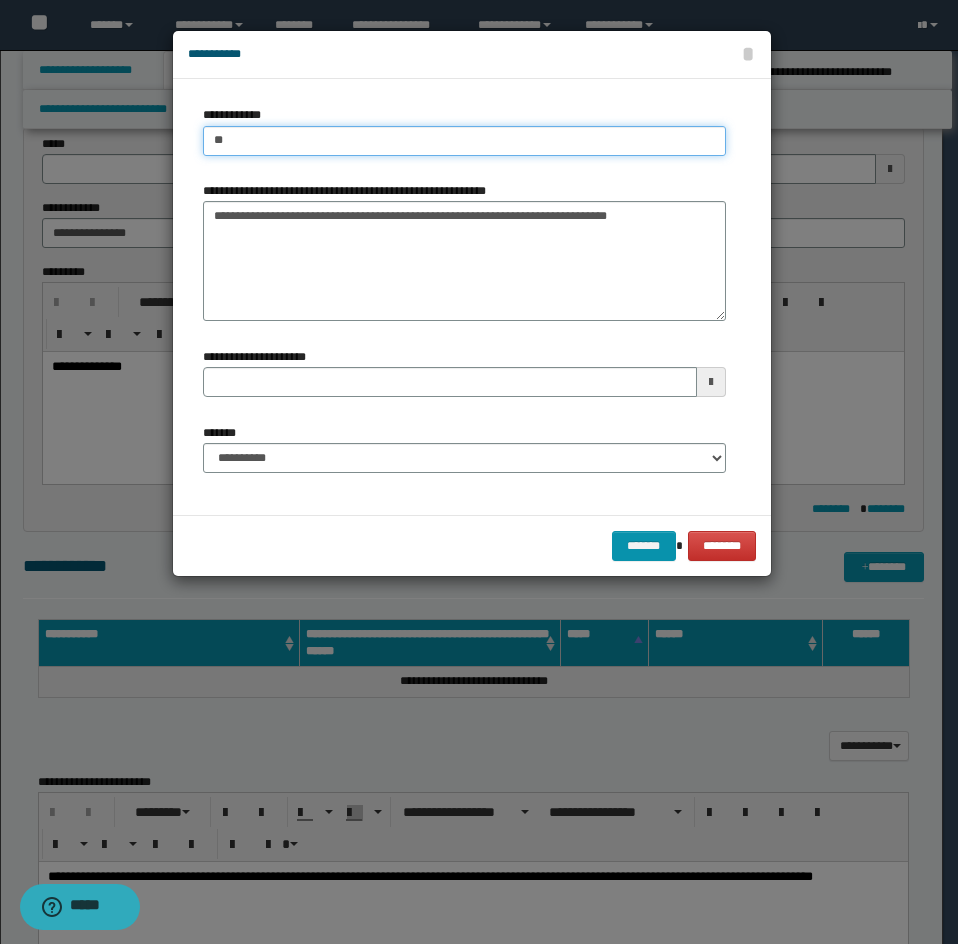 type on "***" 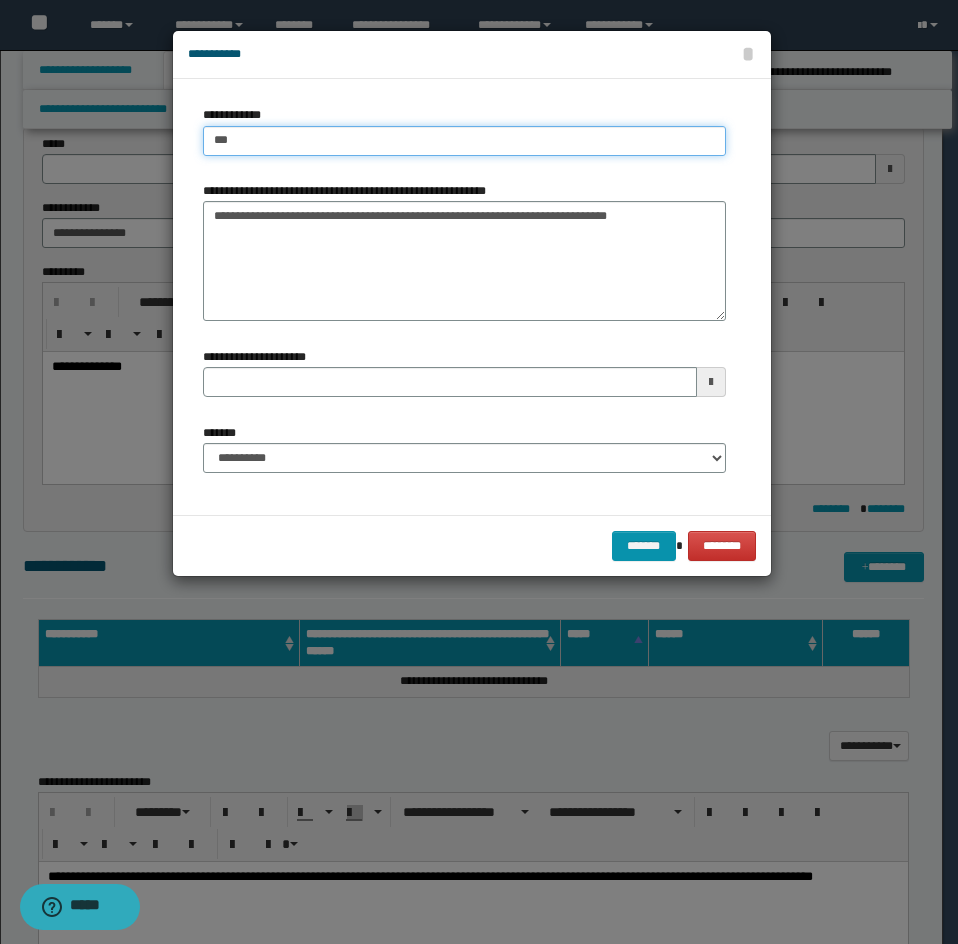 type on "***" 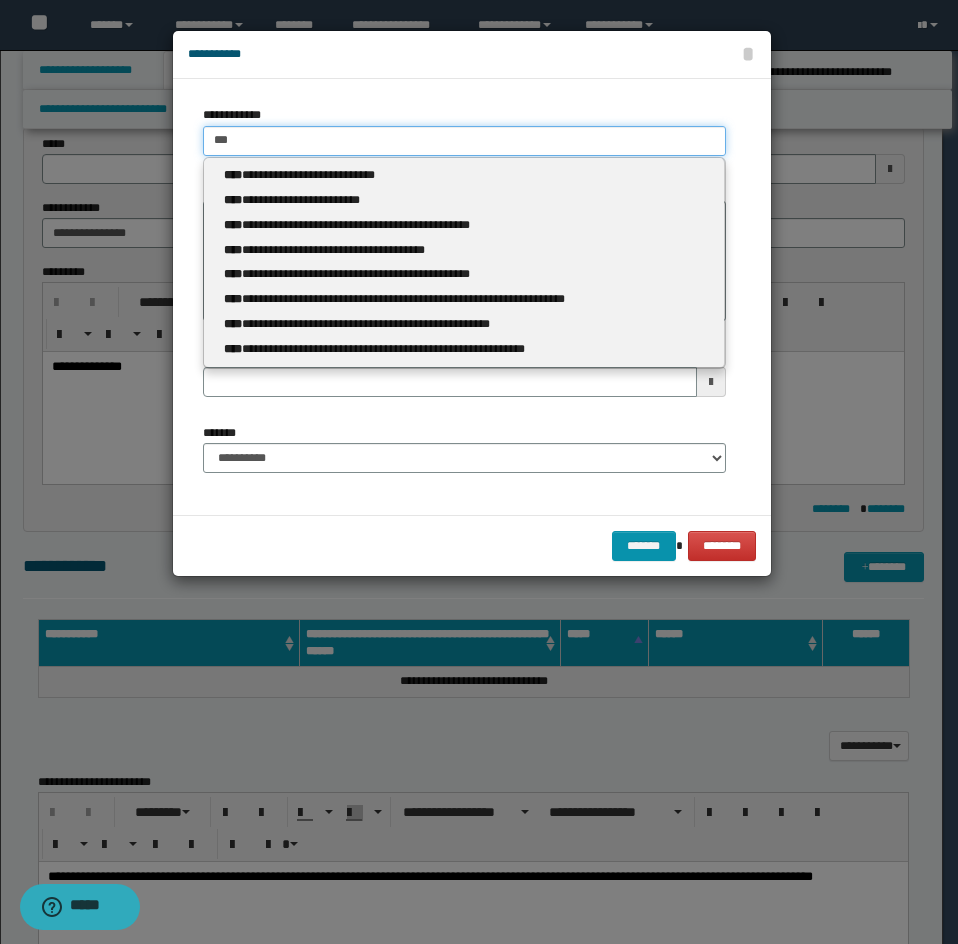 type 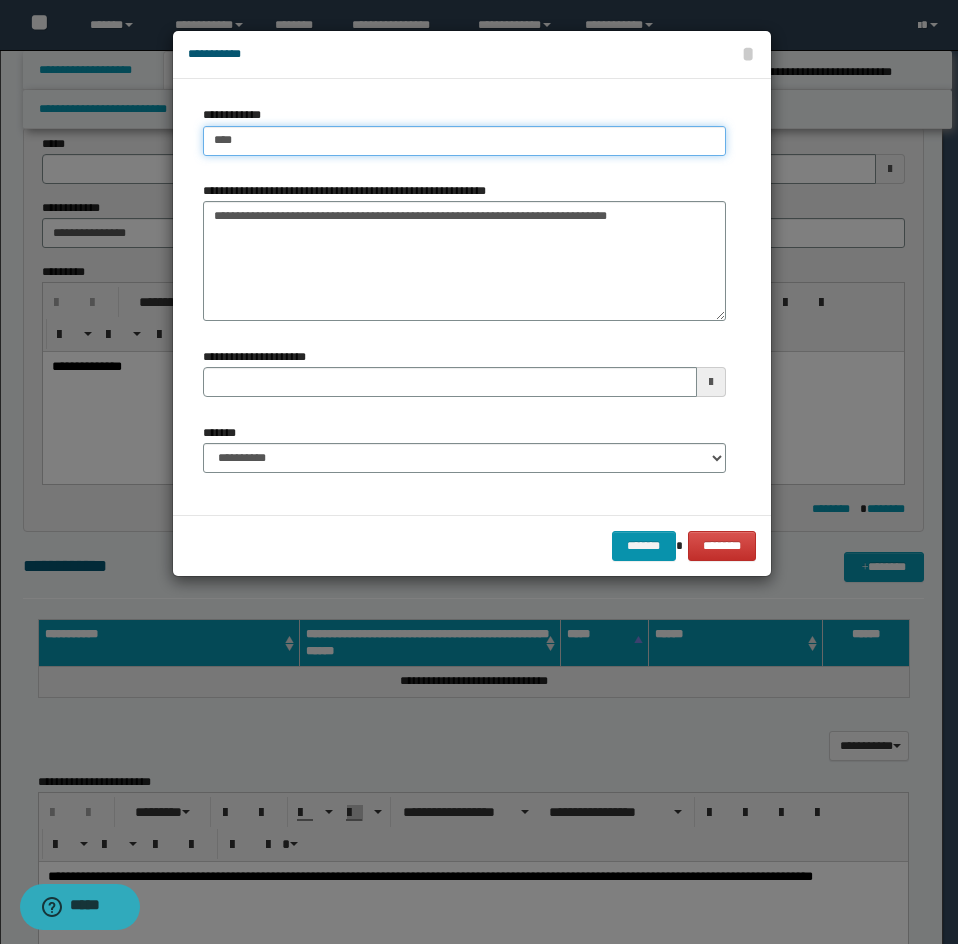 type on "****" 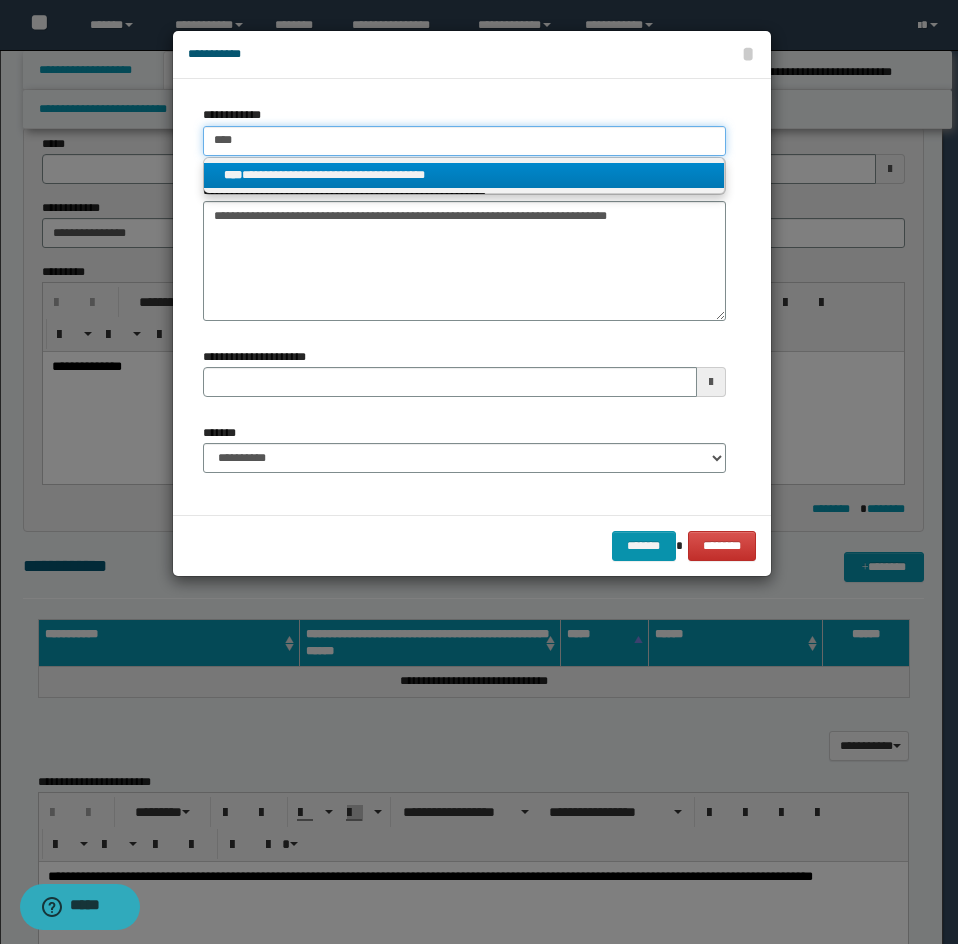 type on "****" 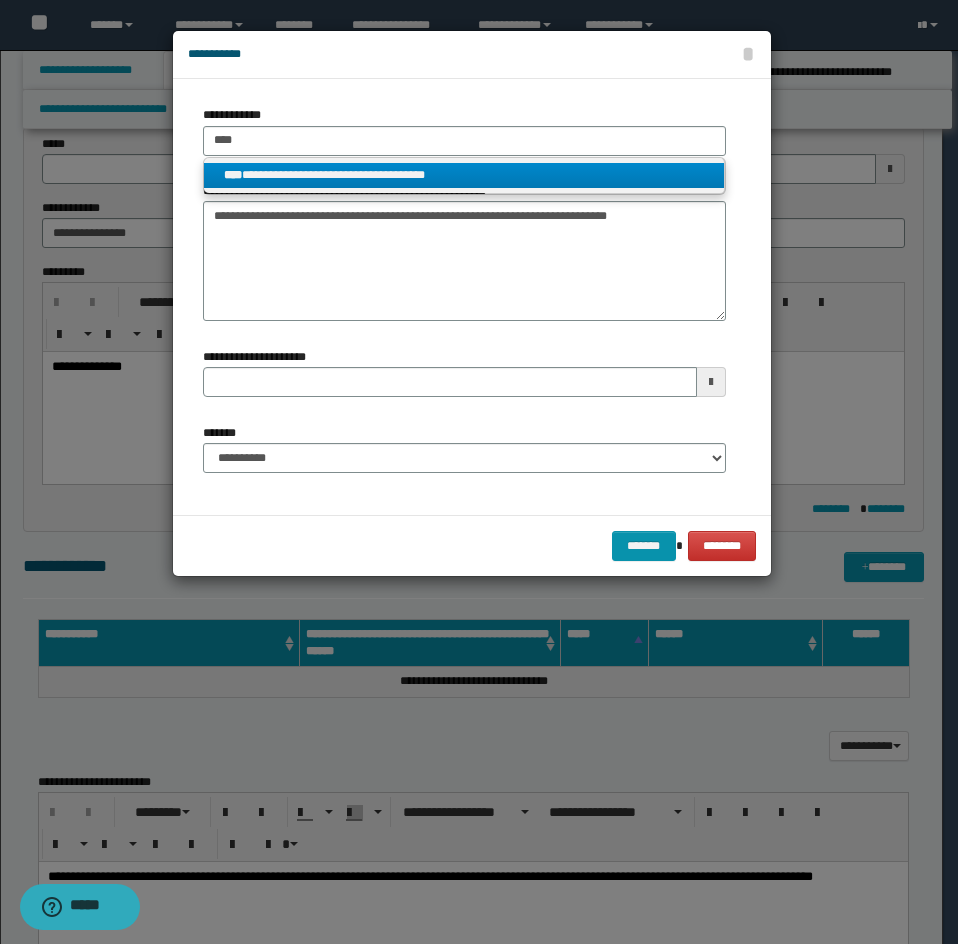 click on "**********" at bounding box center (464, 175) 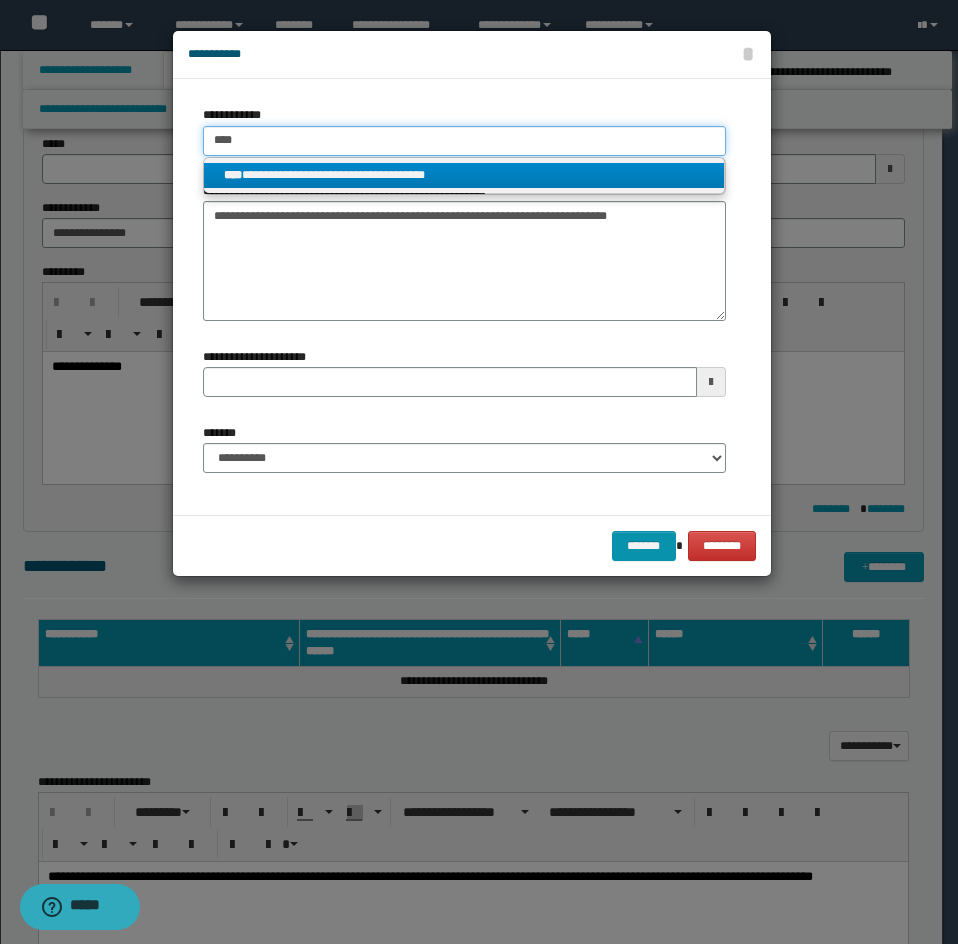 type 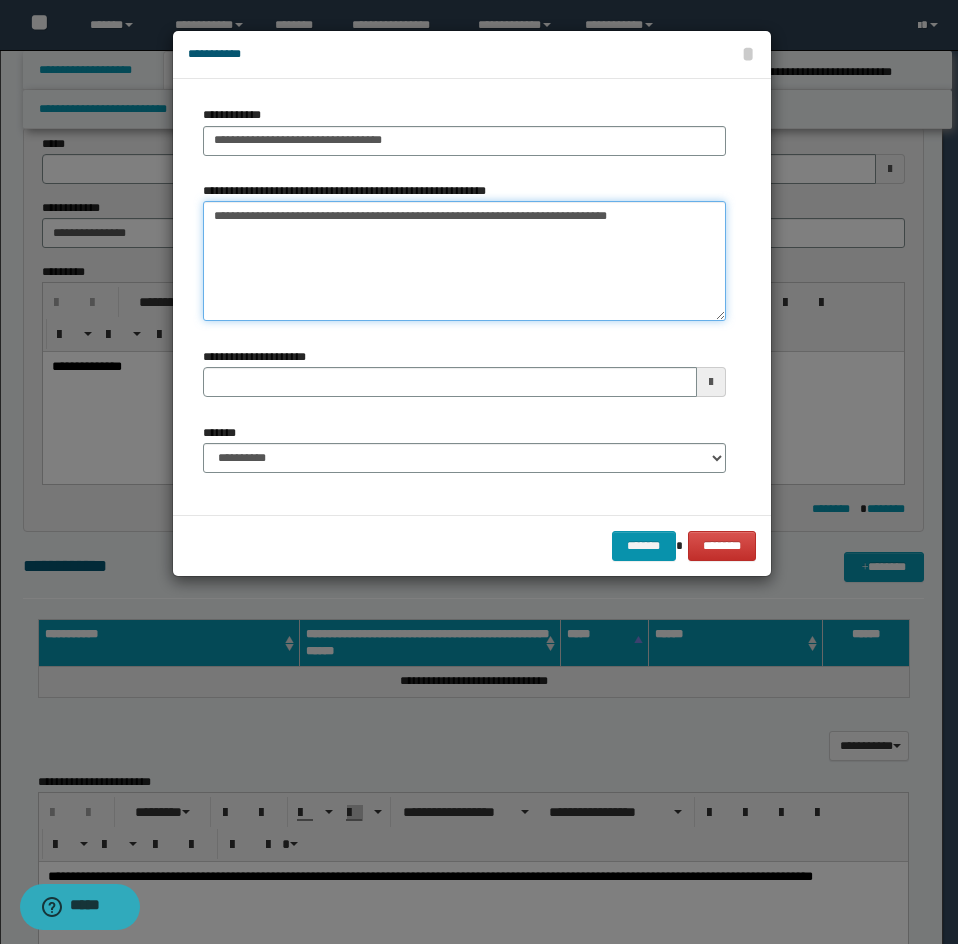 drag, startPoint x: 657, startPoint y: 214, endPoint x: -1, endPoint y: 226, distance: 658.10944 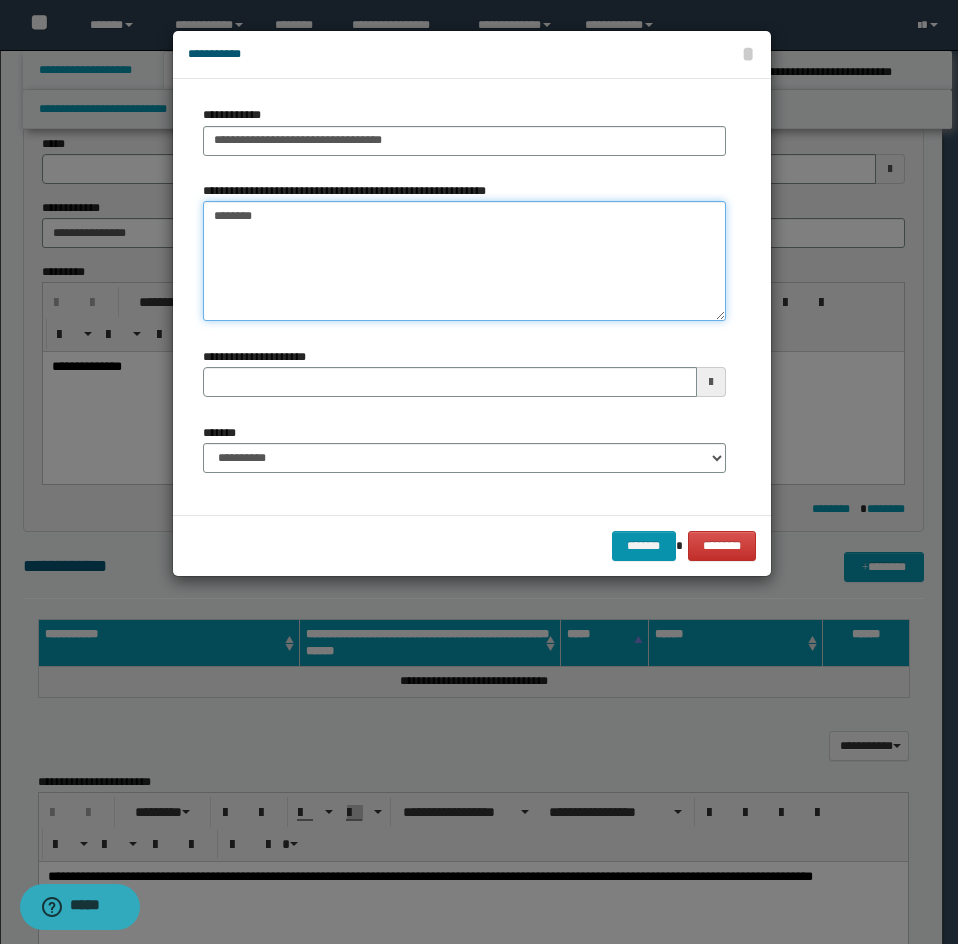 type on "*********" 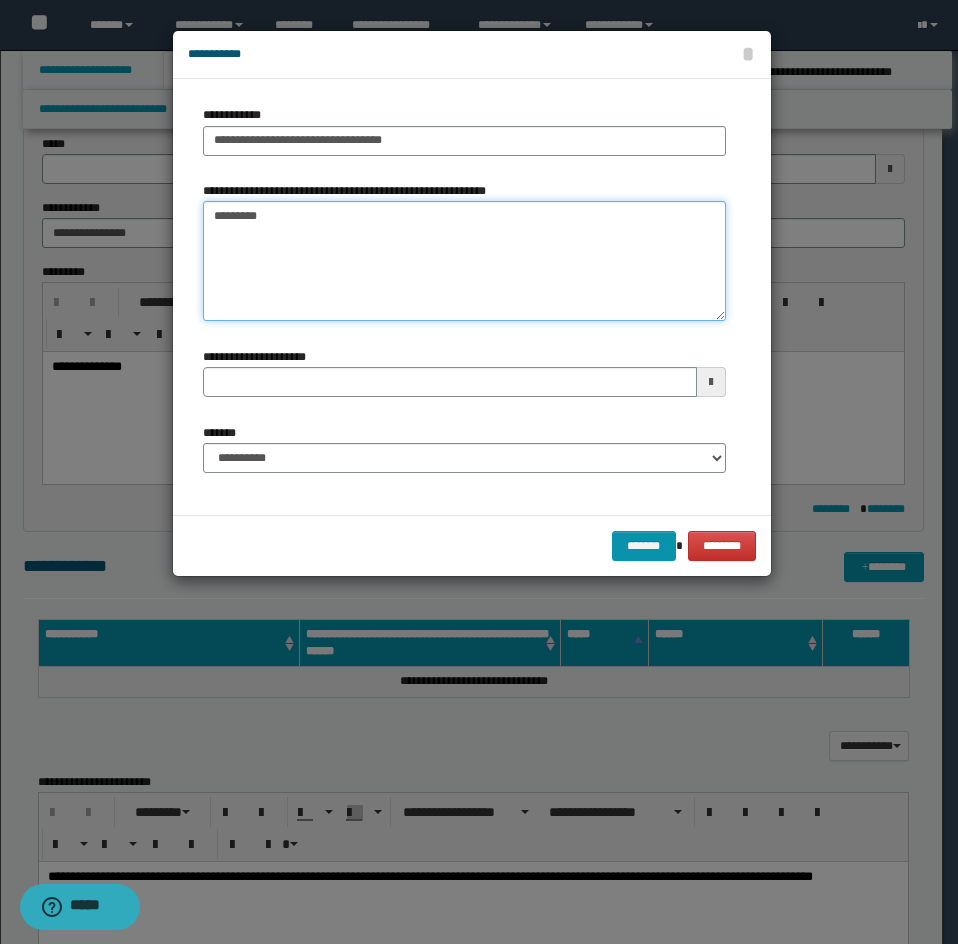 type 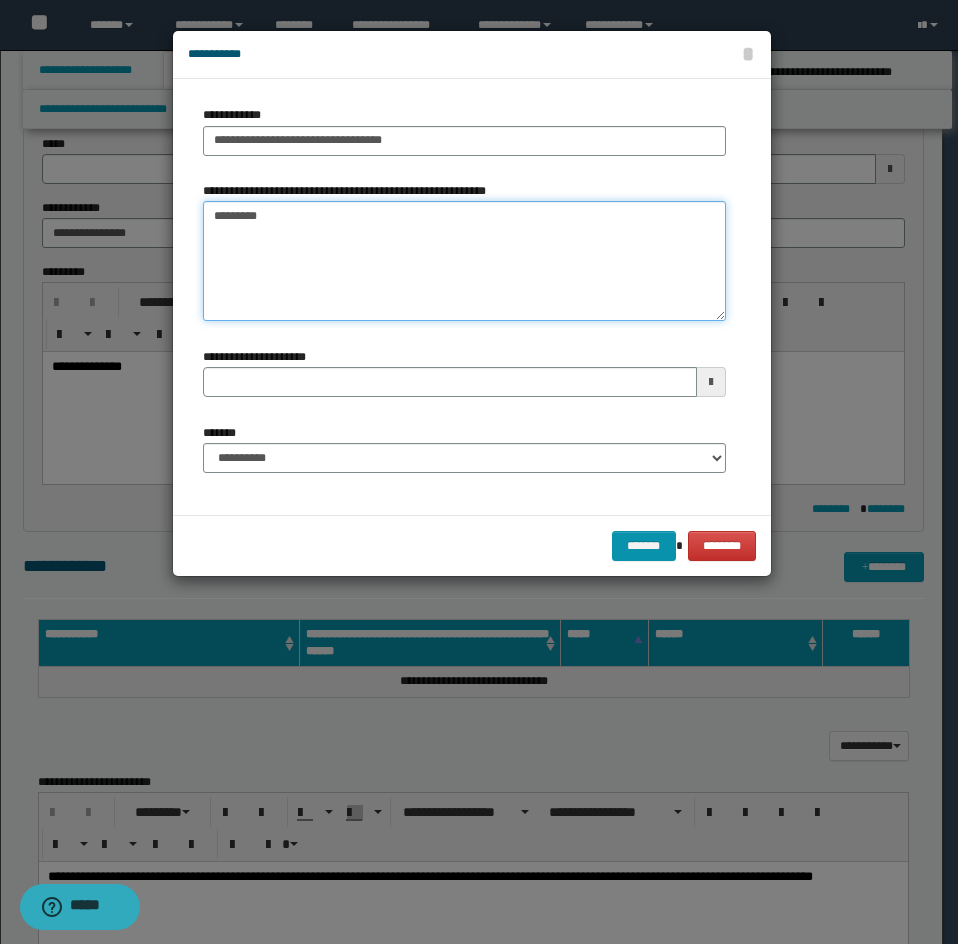 type on "*********" 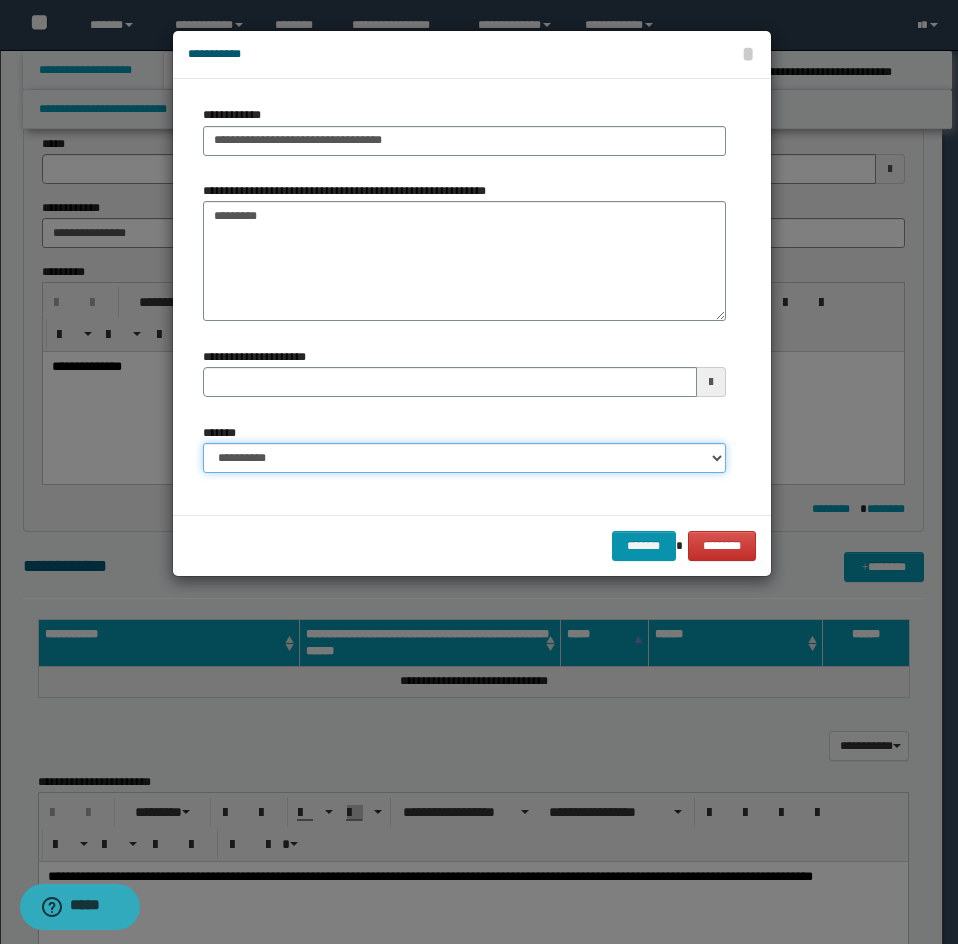 click on "**********" at bounding box center (464, 458) 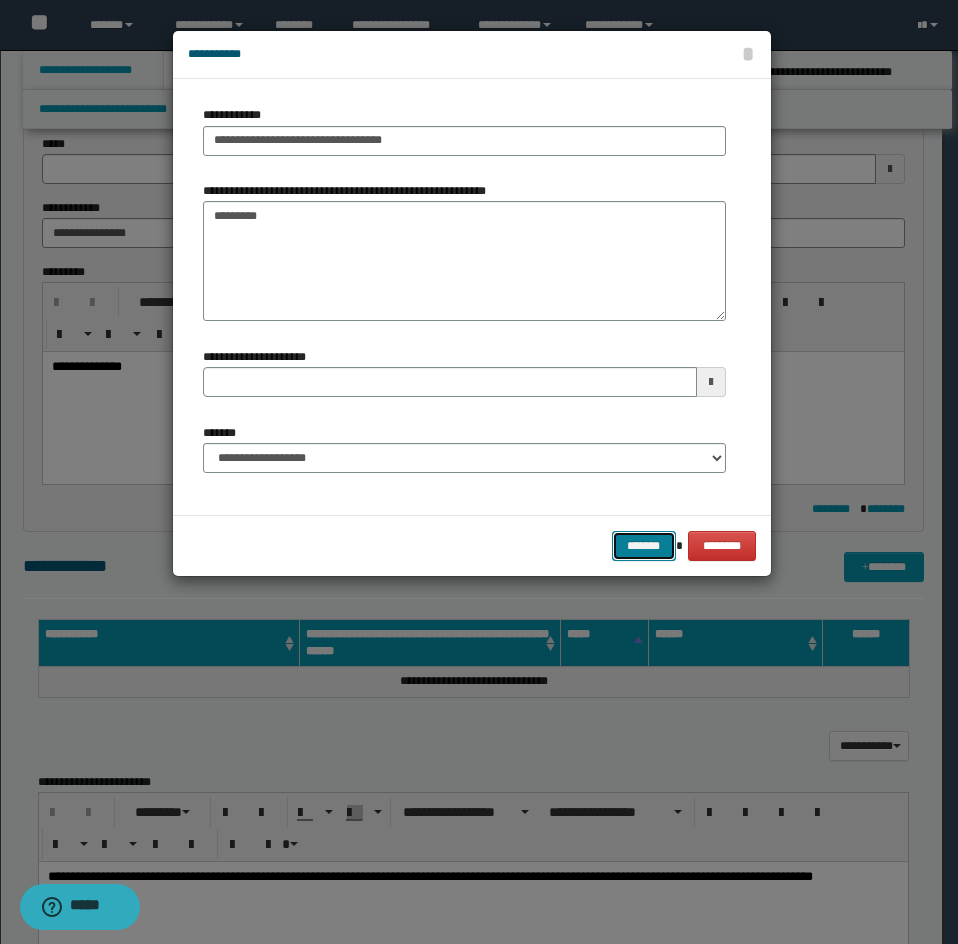 click on "*******" at bounding box center (644, 546) 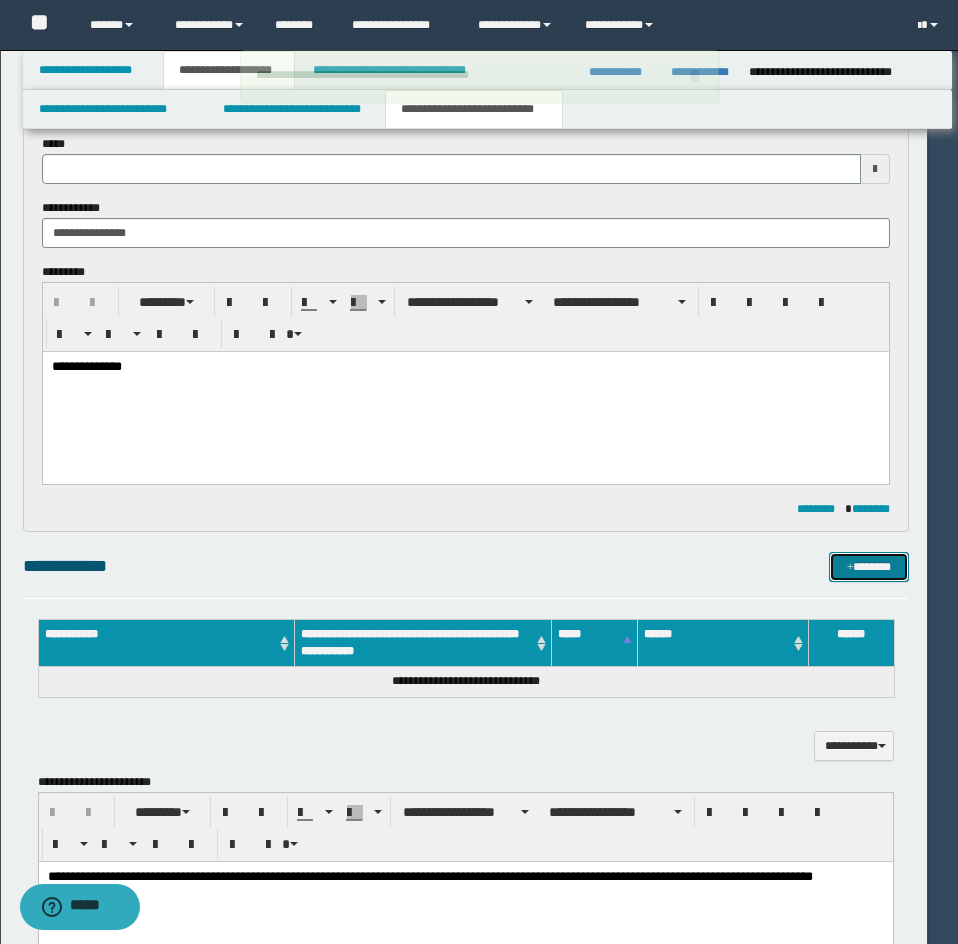 type 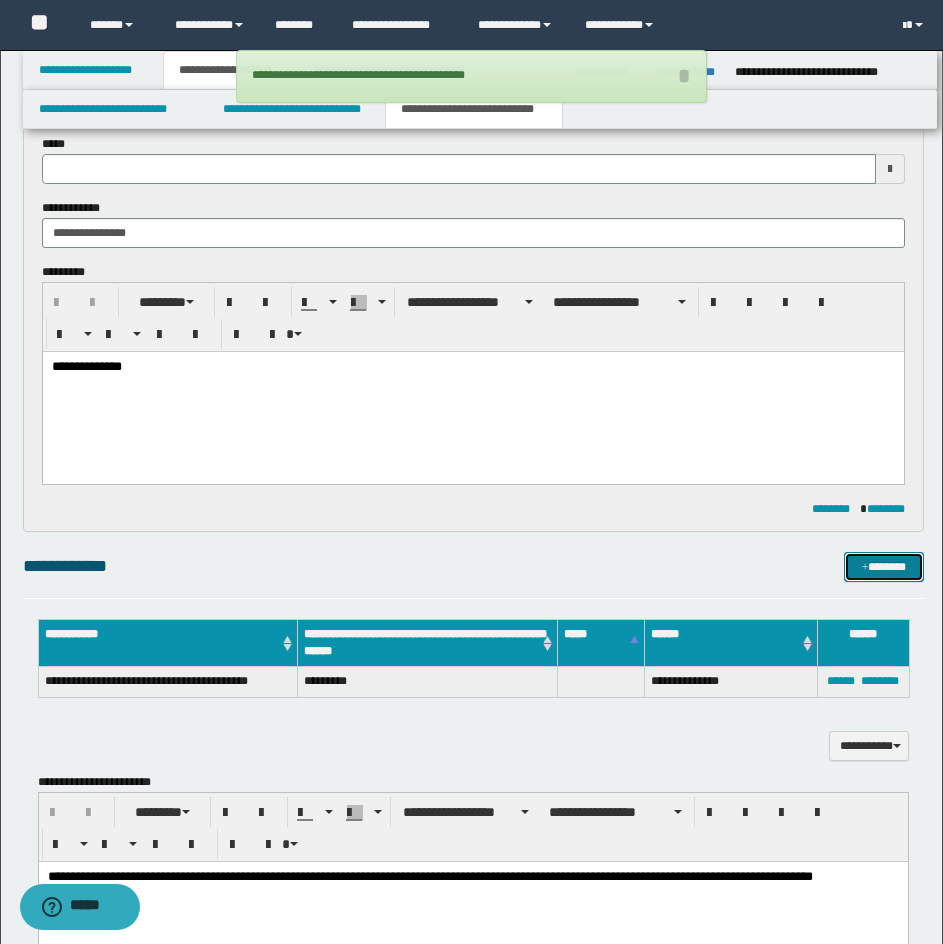click on "*******" at bounding box center (884, 567) 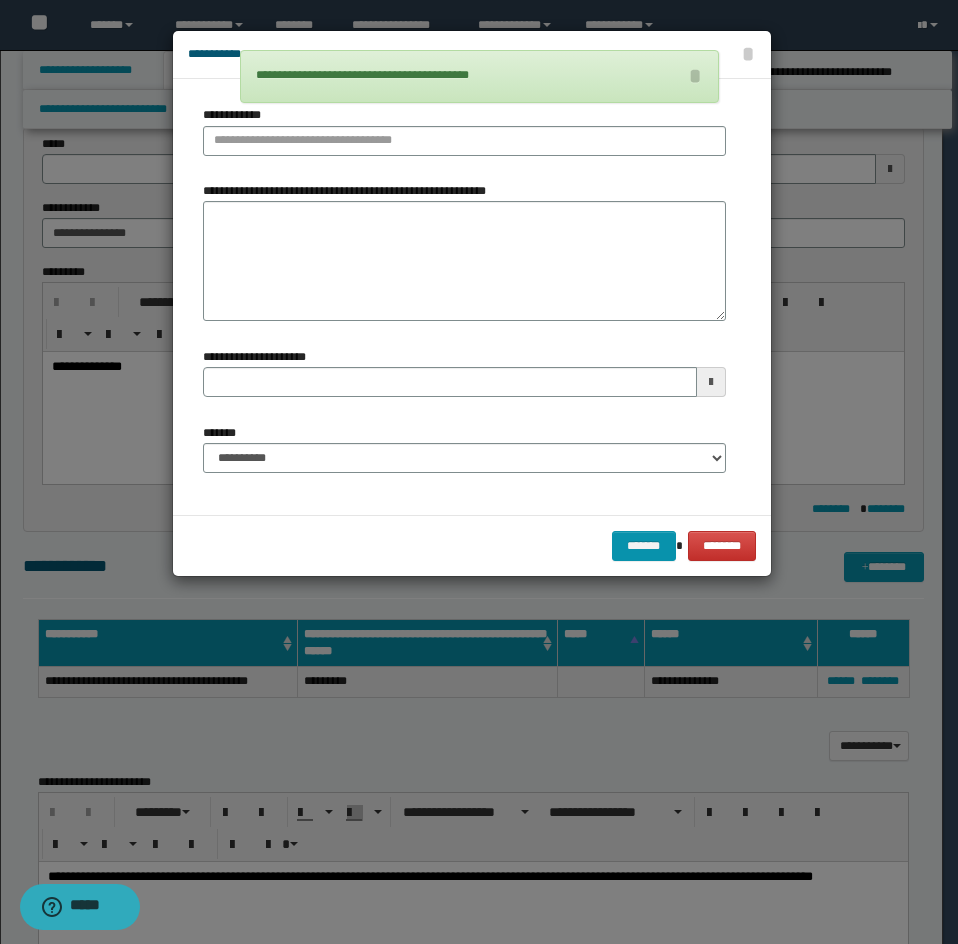 type 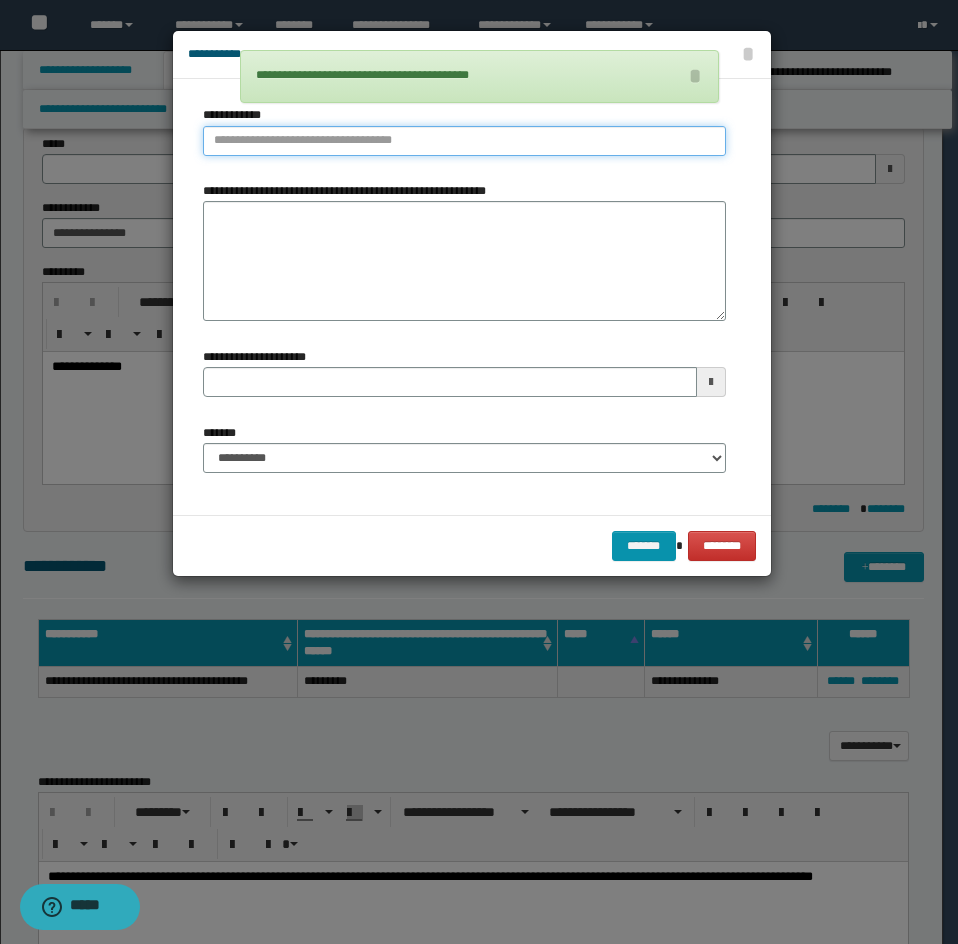 type on "**********" 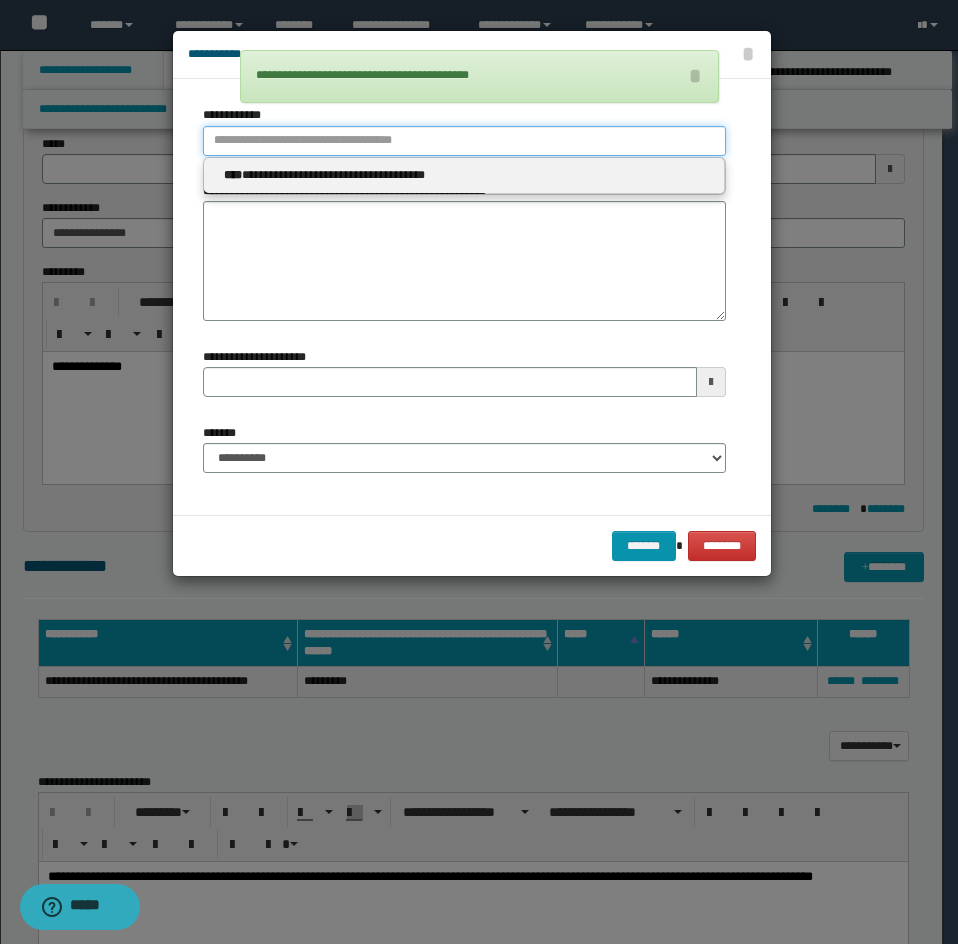 click on "**********" at bounding box center (464, 141) 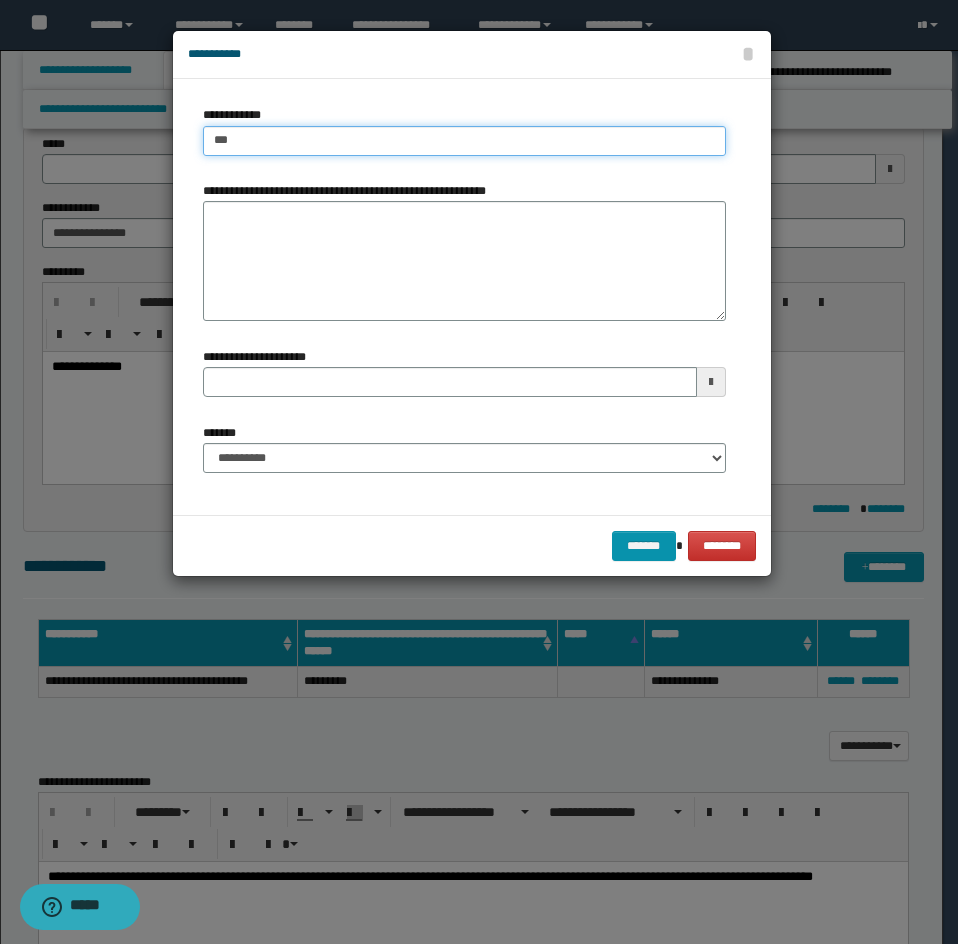 type on "****" 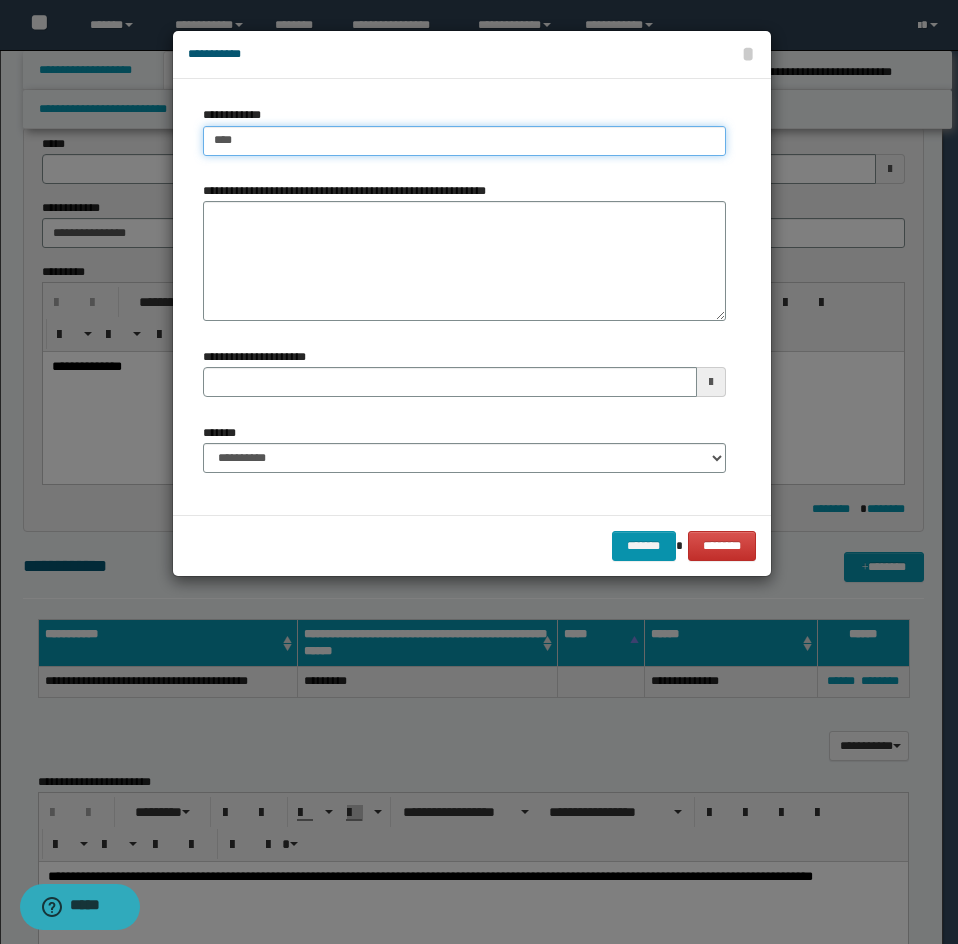 type on "****" 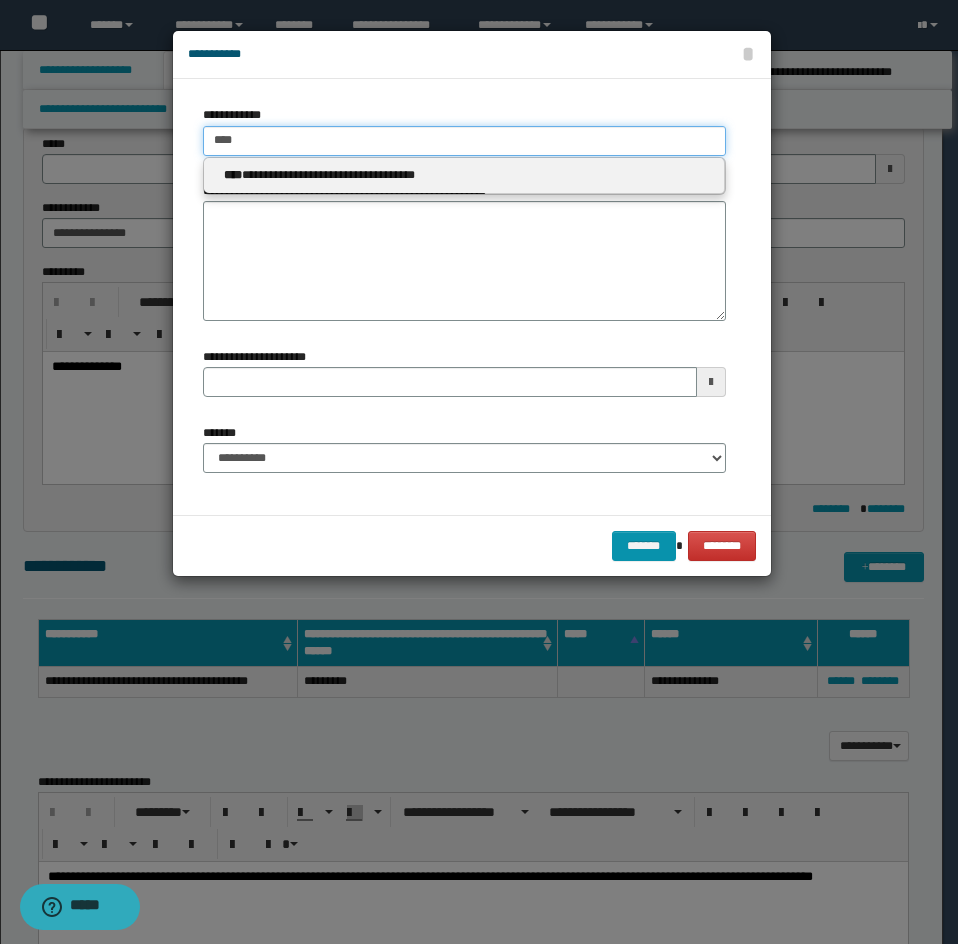 type on "****" 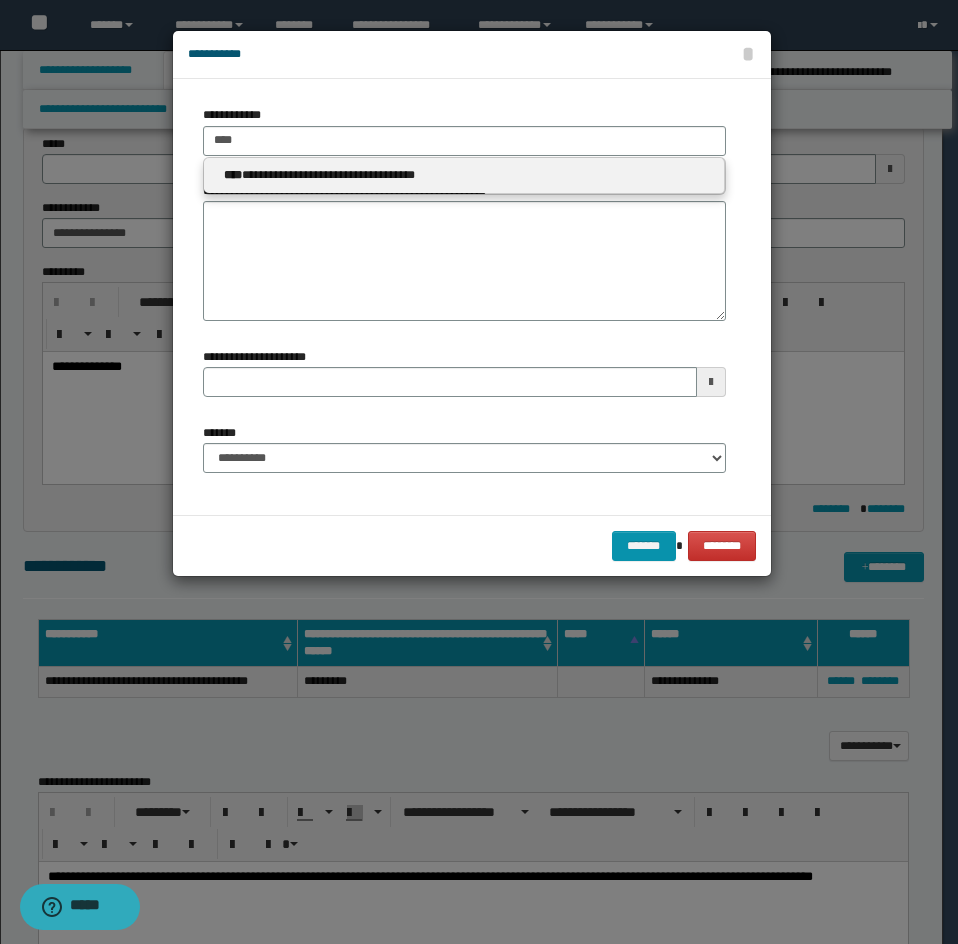 click on "**********" at bounding box center [464, 175] 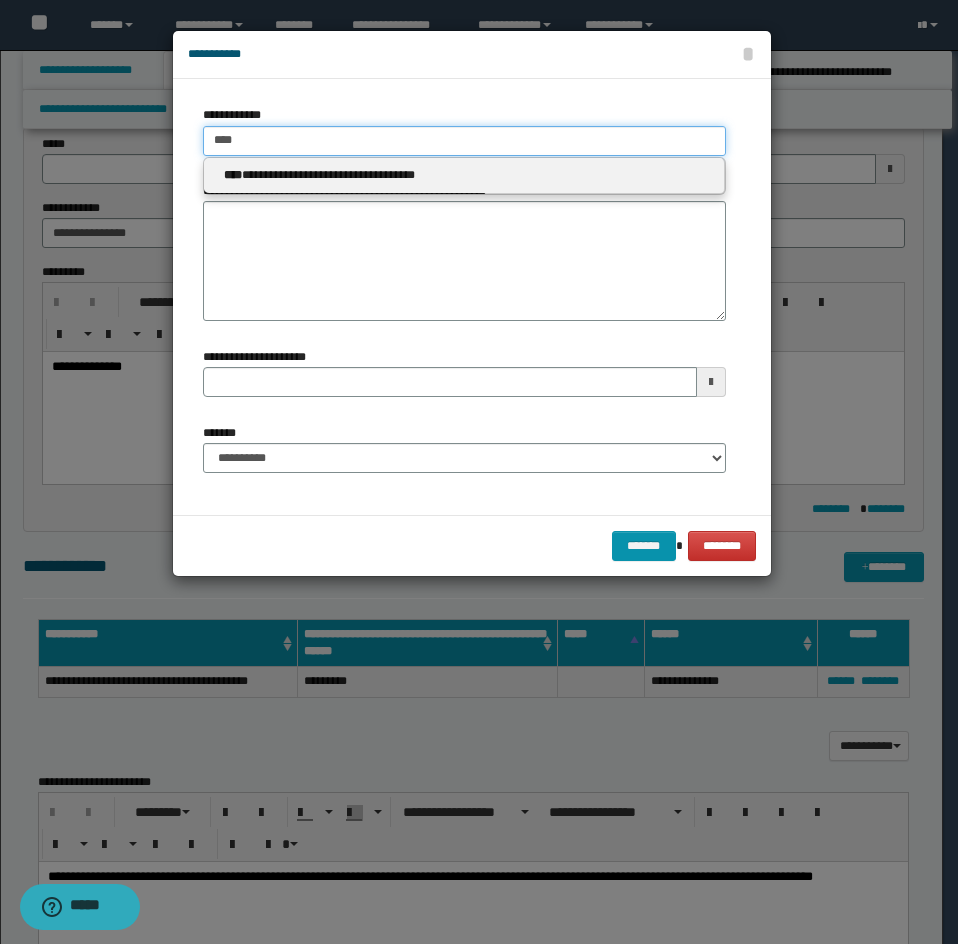 type 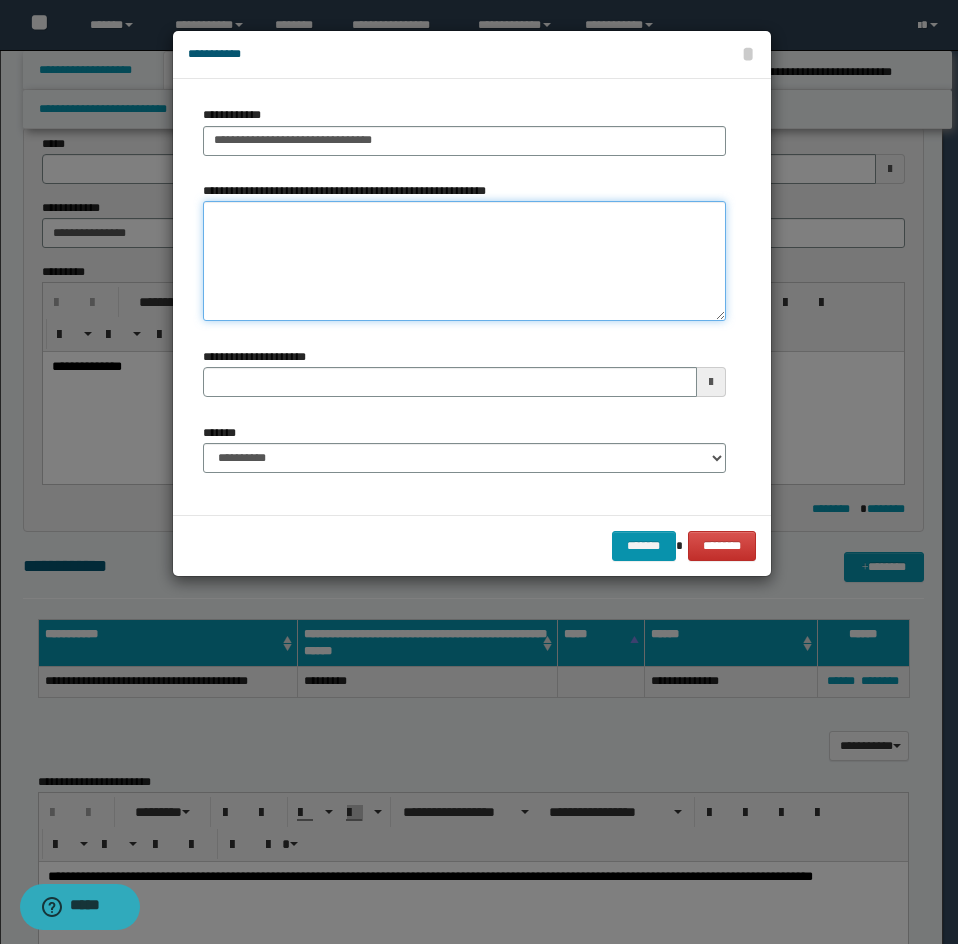 click on "**********" at bounding box center (464, 261) 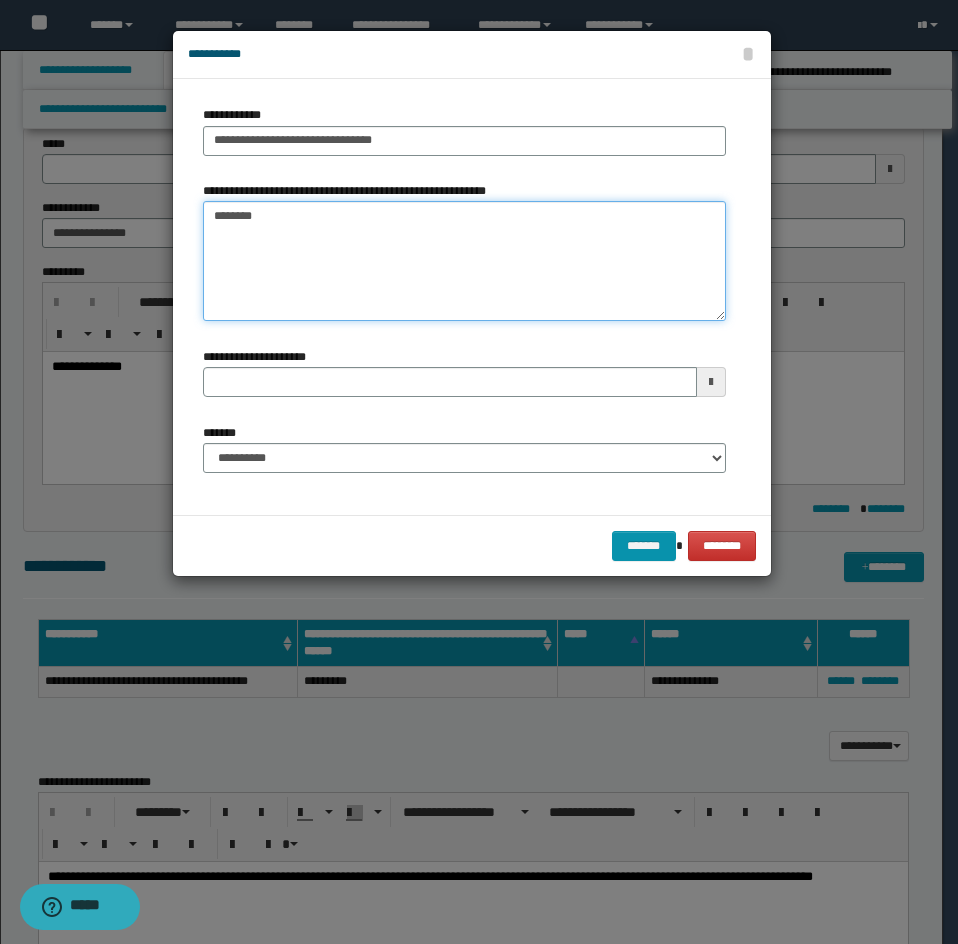 type on "*********" 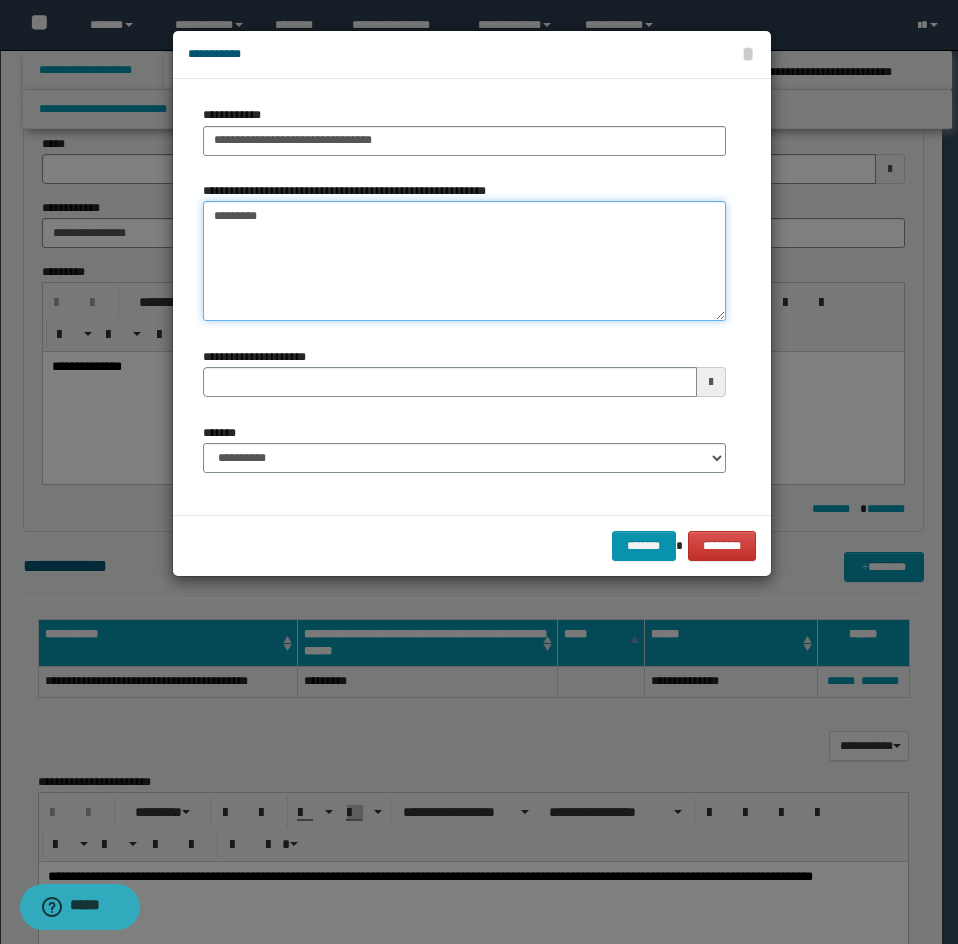 type 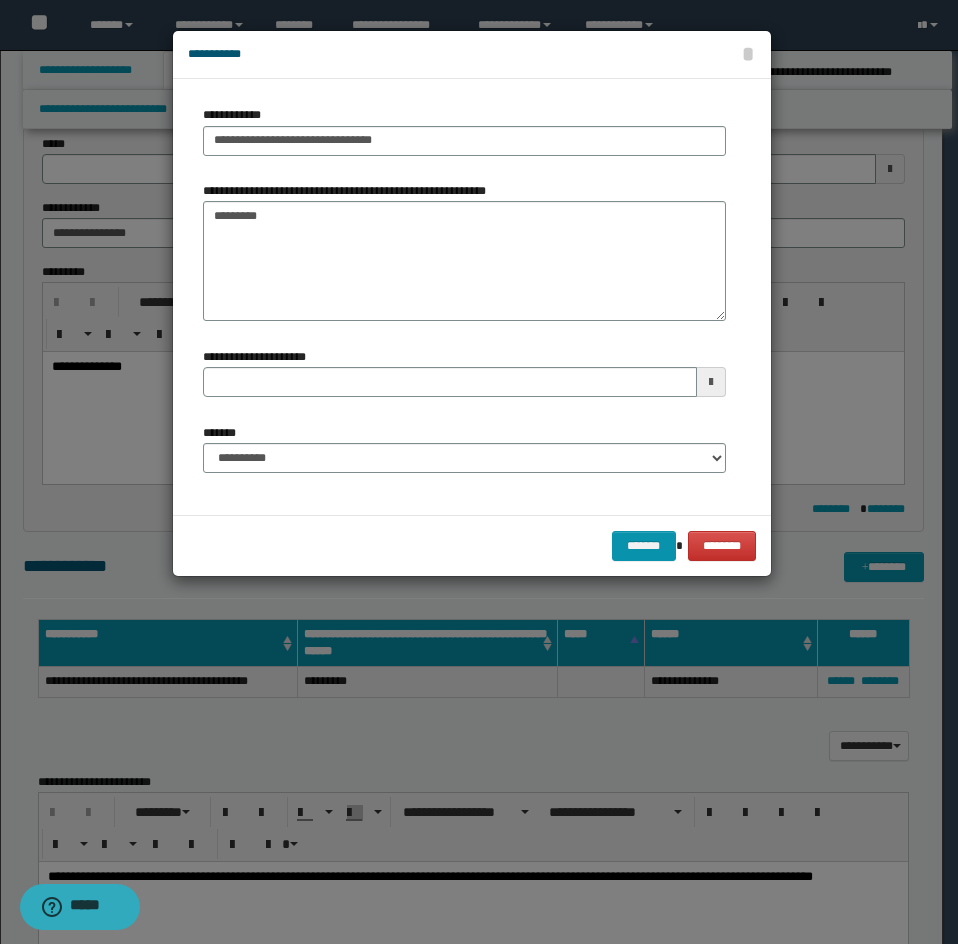 click on "**********" at bounding box center (464, 448) 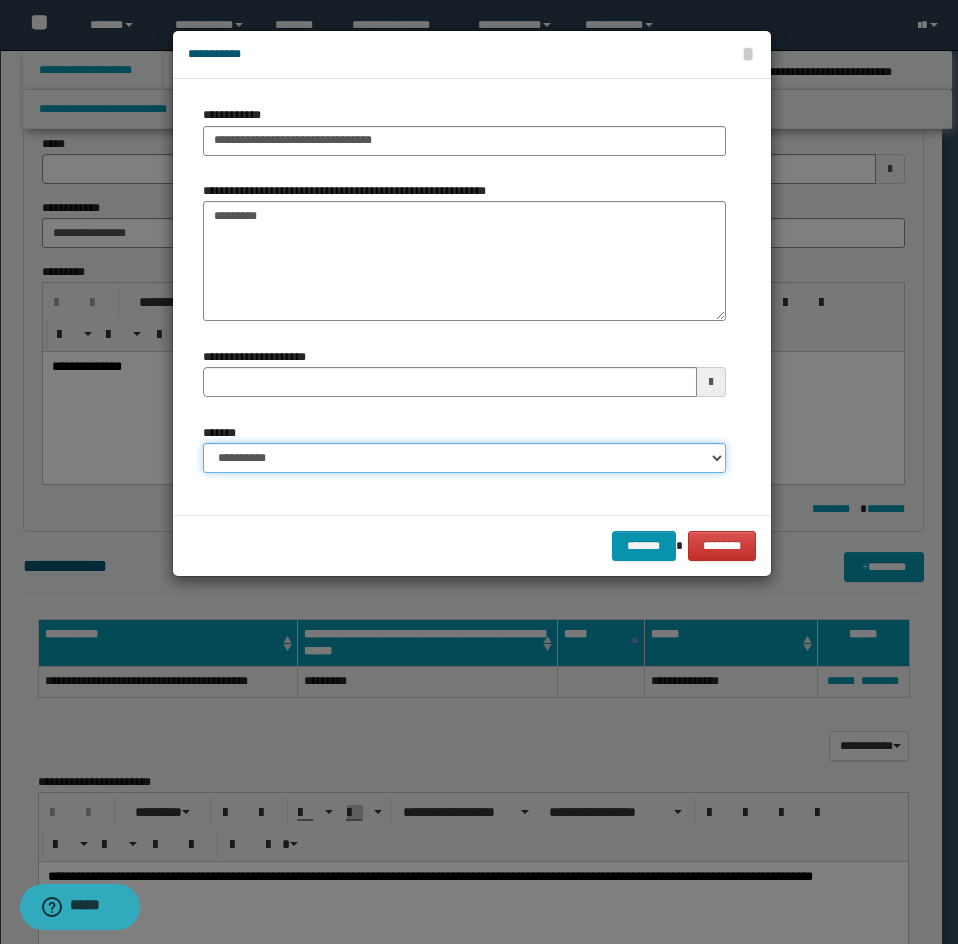 click on "**********" at bounding box center [464, 458] 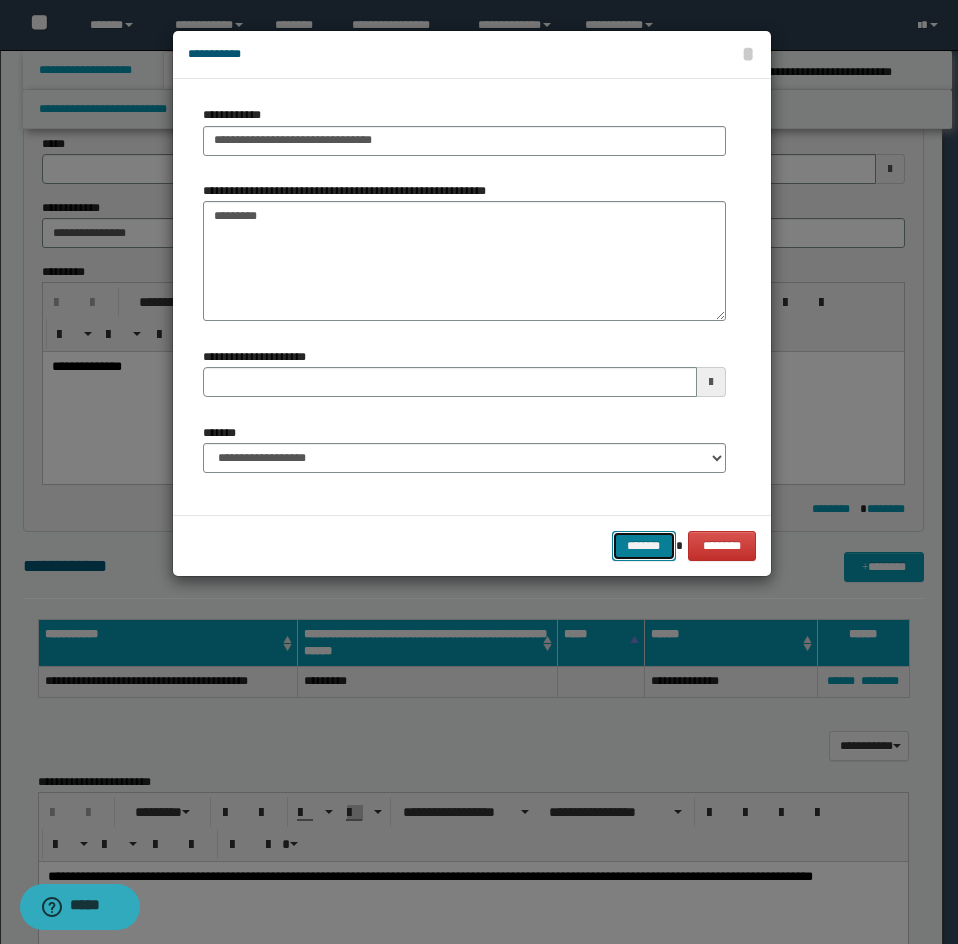 click on "*******" at bounding box center [644, 546] 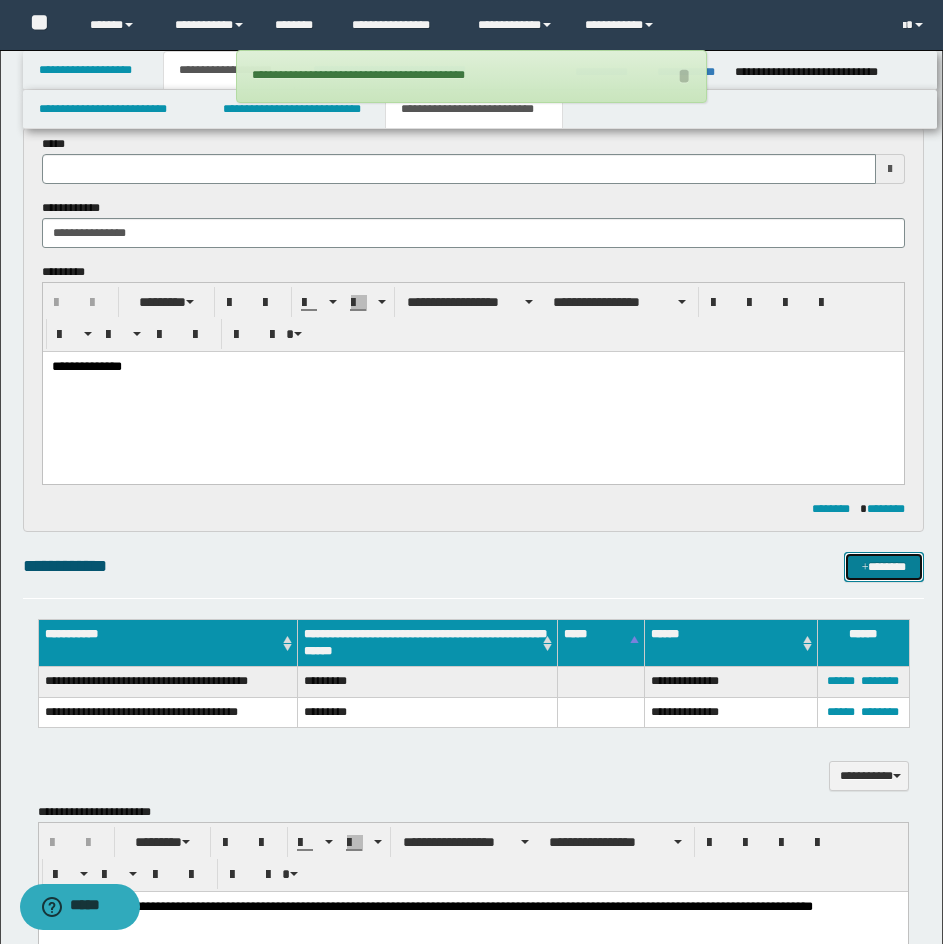 type 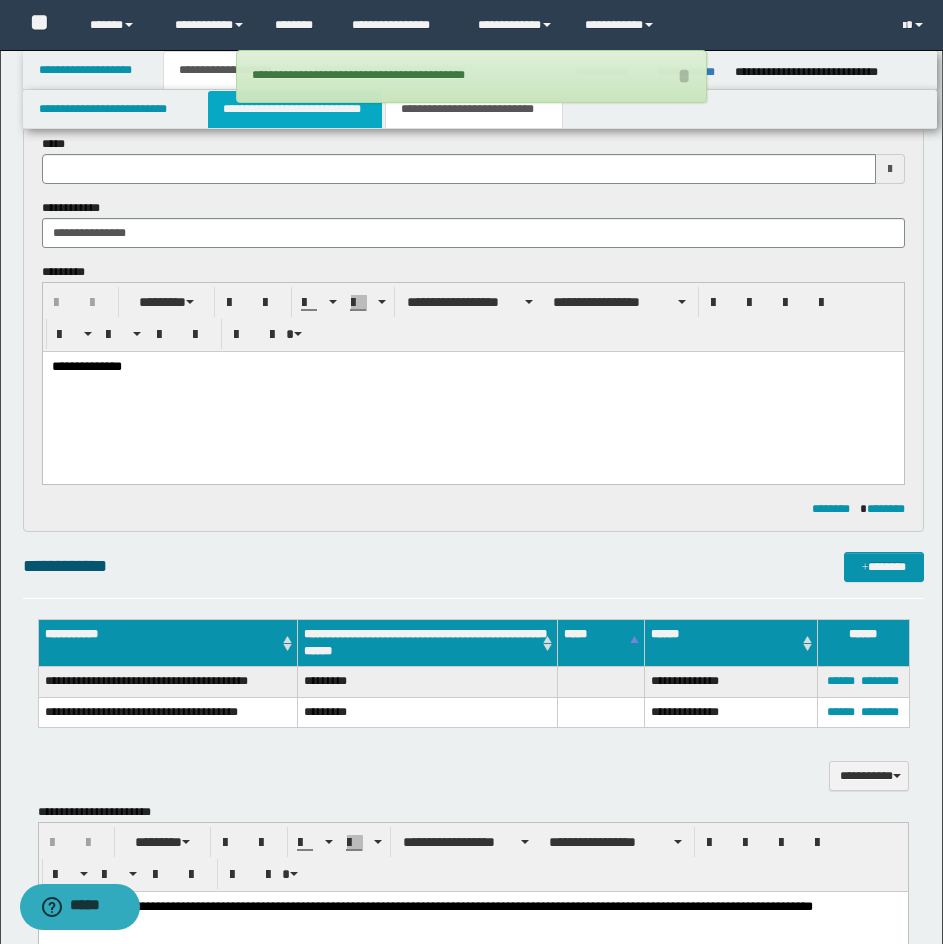click on "**********" at bounding box center (295, 109) 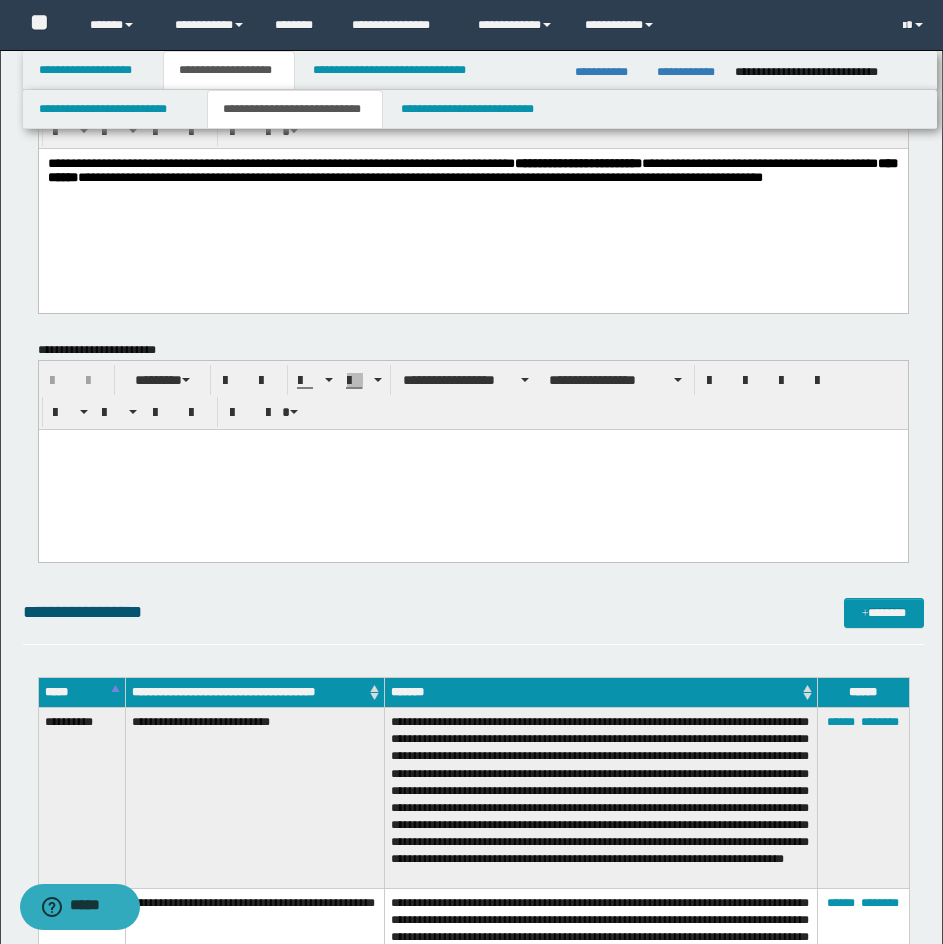 click at bounding box center (472, 469) 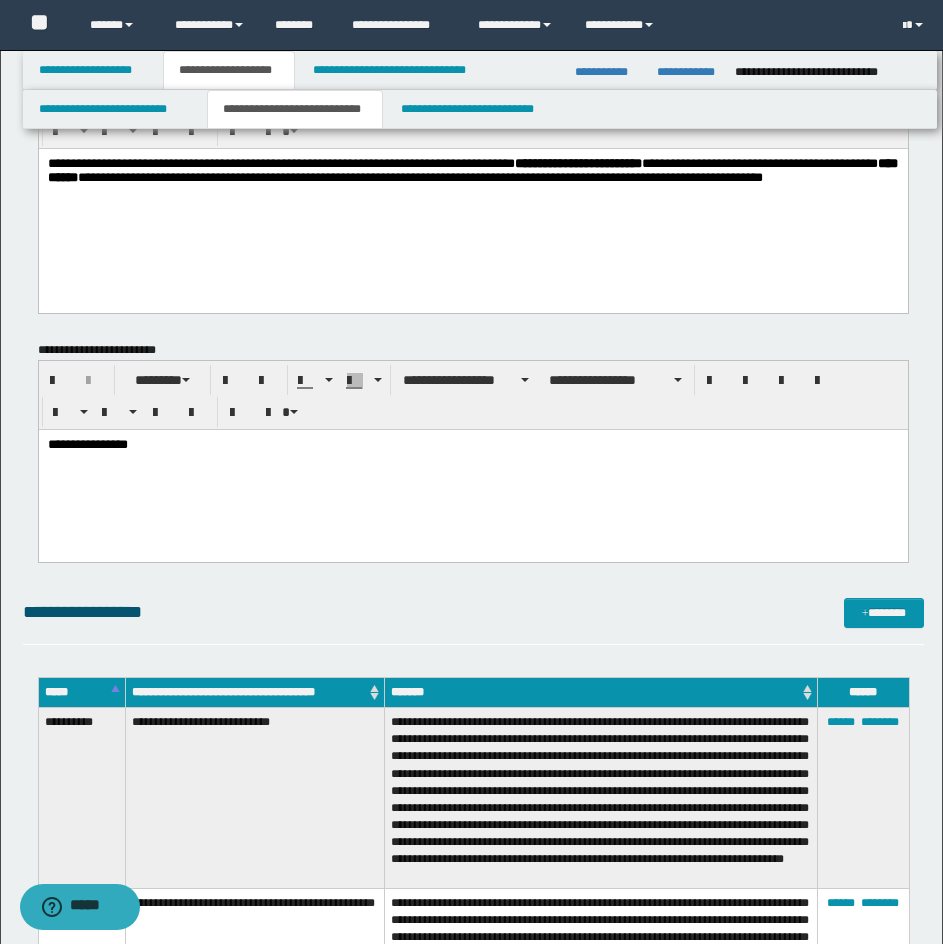 click on "**********" at bounding box center (472, 445) 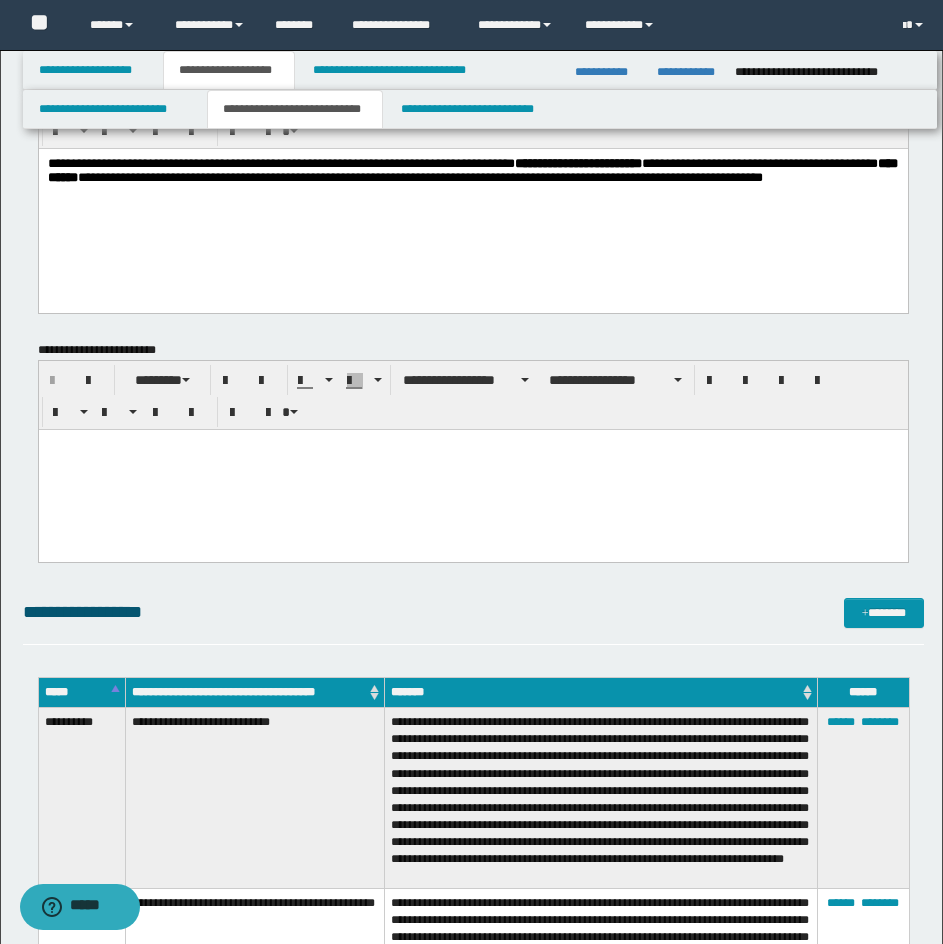 click at bounding box center (472, 469) 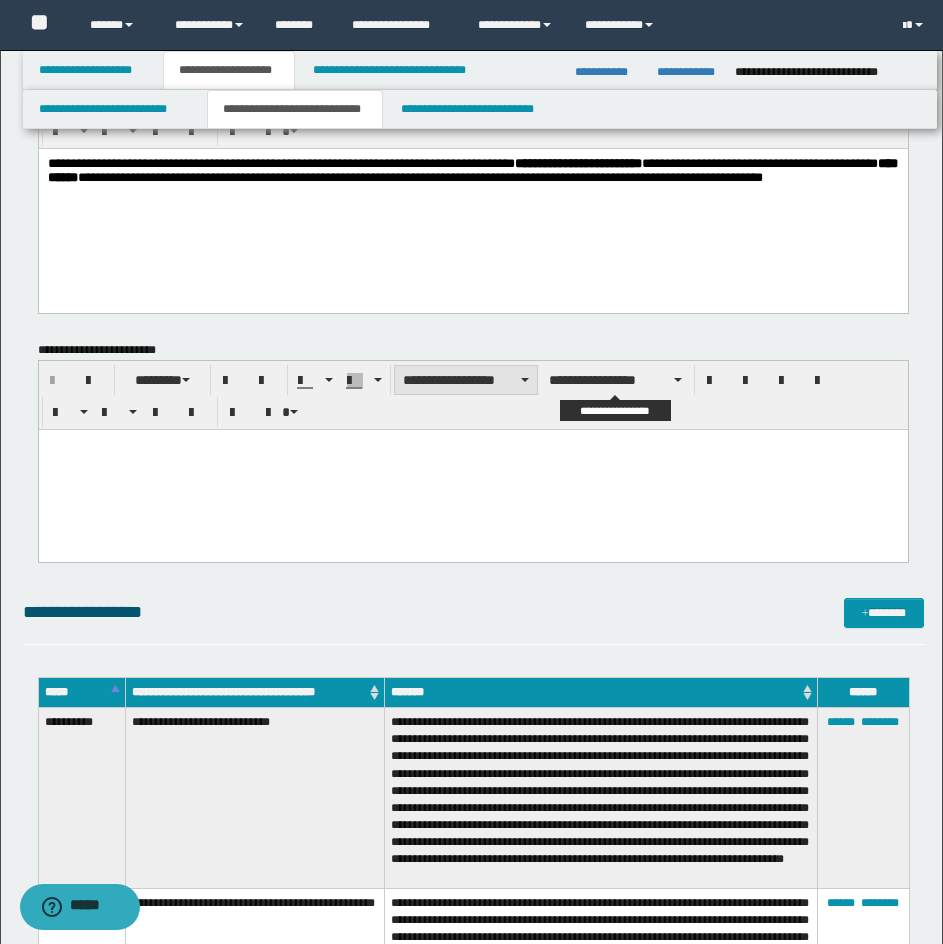 click on "**********" at bounding box center (466, 380) 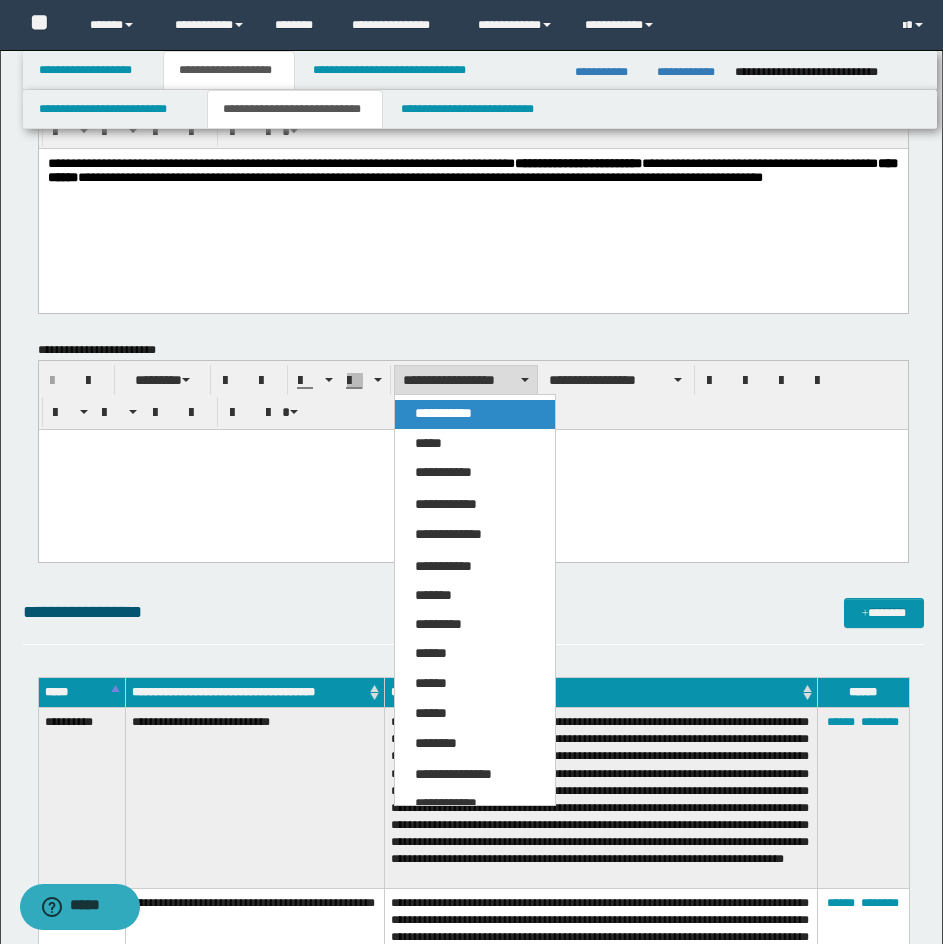 click on "**********" at bounding box center (443, 413) 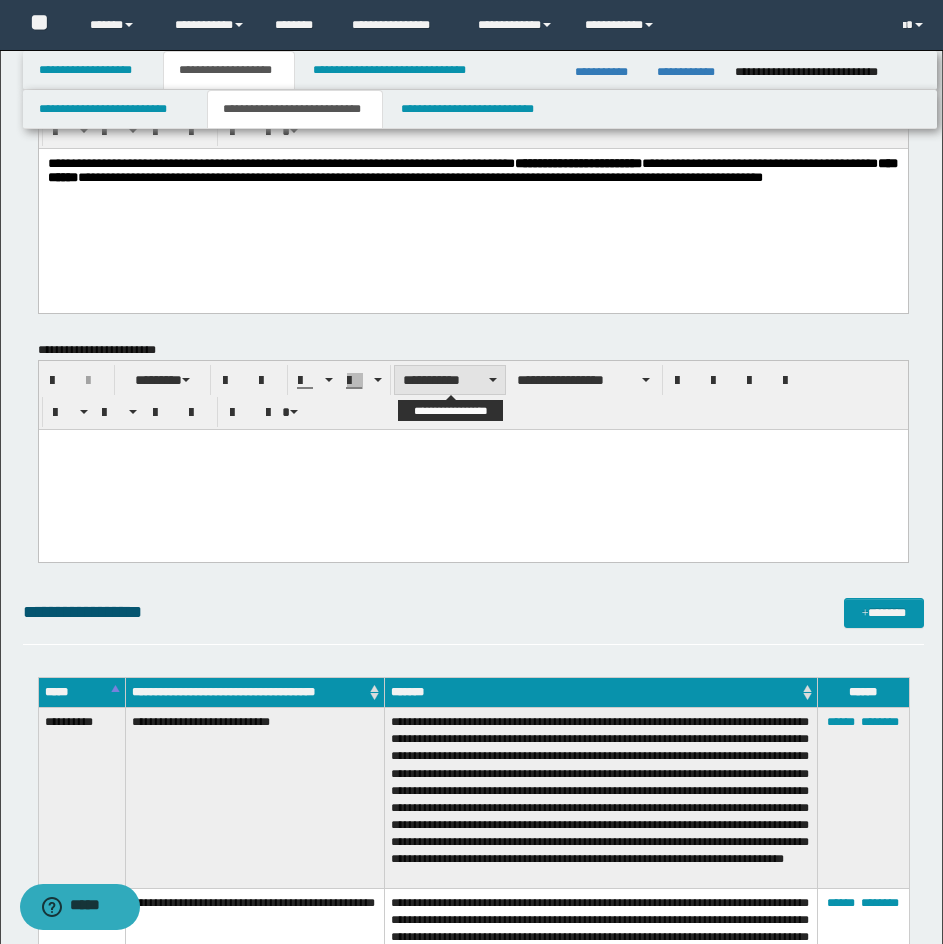 click on "**********" at bounding box center [450, 380] 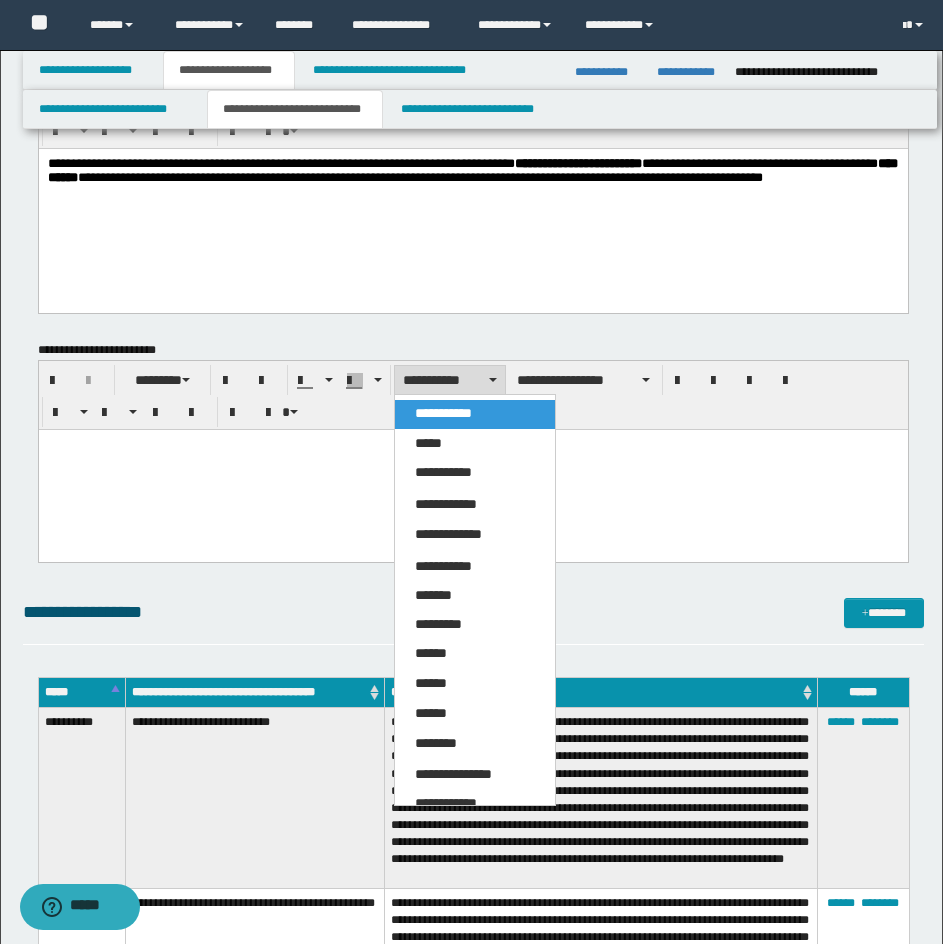 click on "**********" at bounding box center [443, 413] 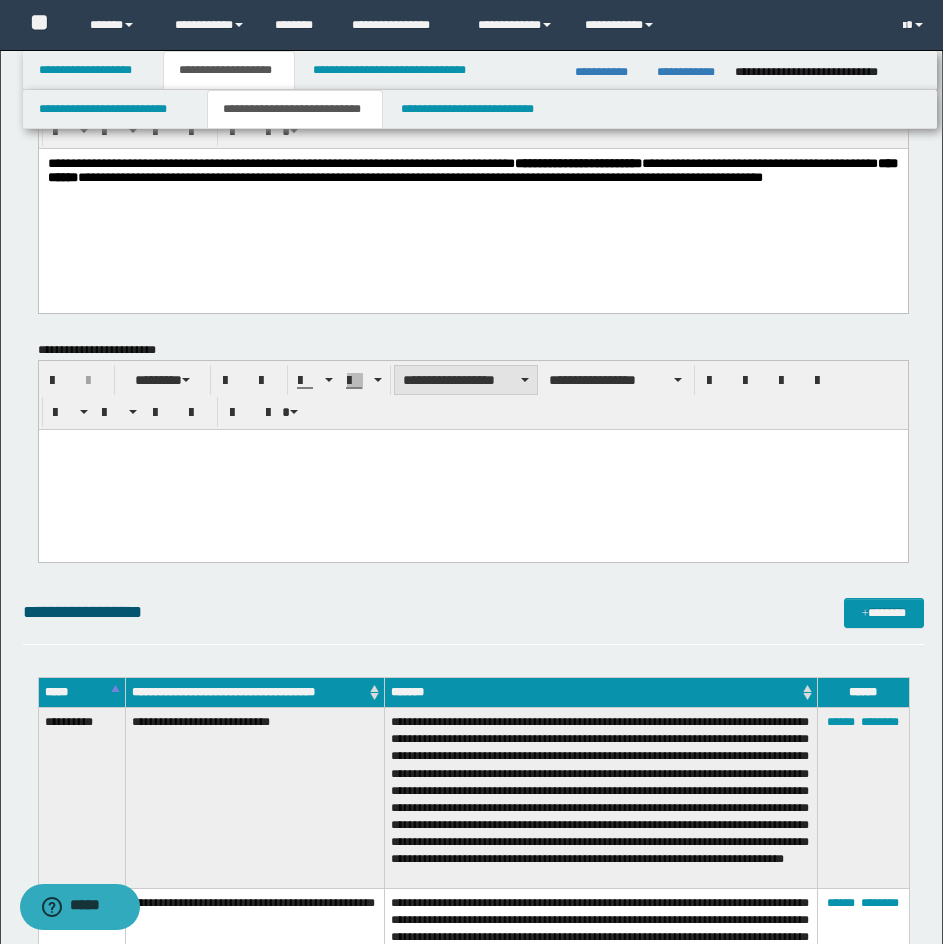 click on "**********" at bounding box center (466, 380) 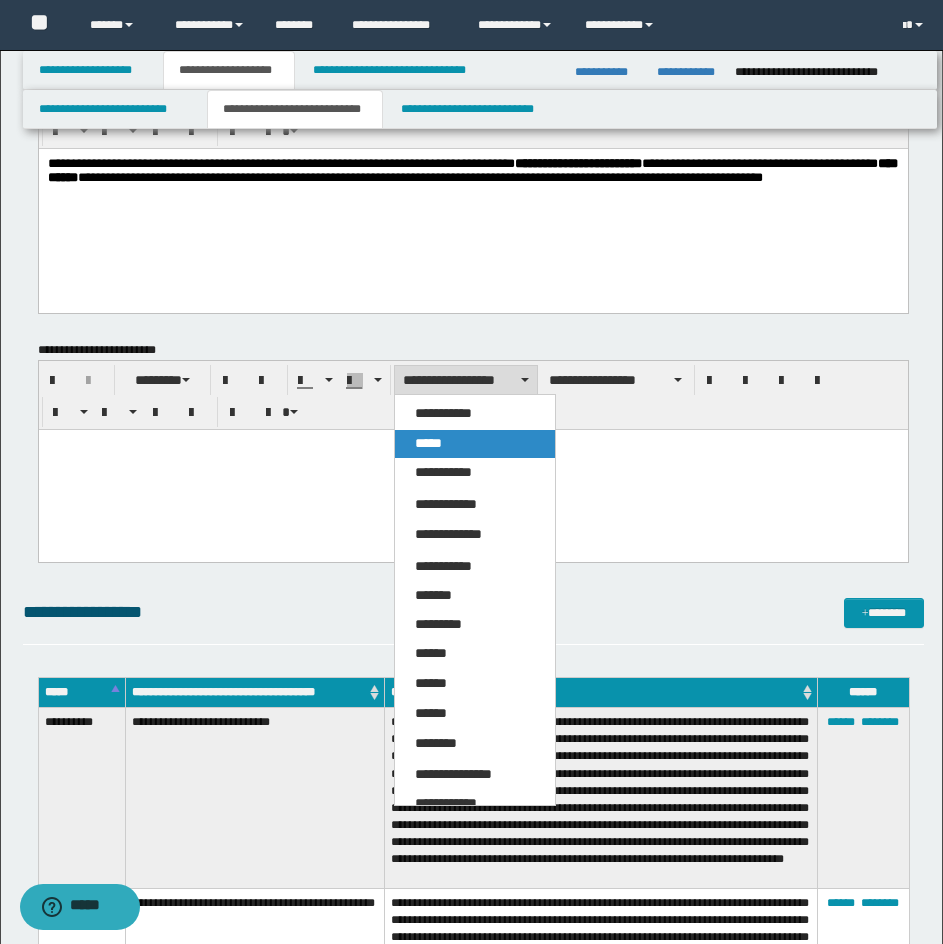 drag, startPoint x: 486, startPoint y: 433, endPoint x: 447, endPoint y: 0, distance: 434.7528 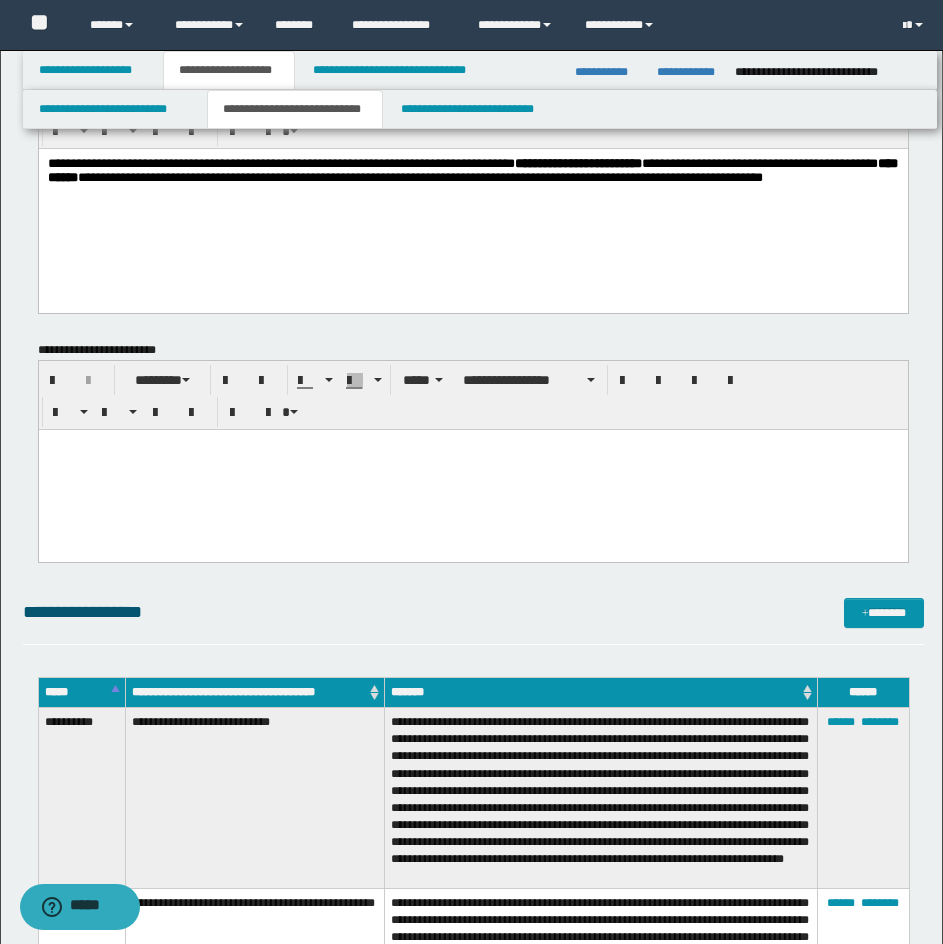 click on "**********" at bounding box center [473, 452] 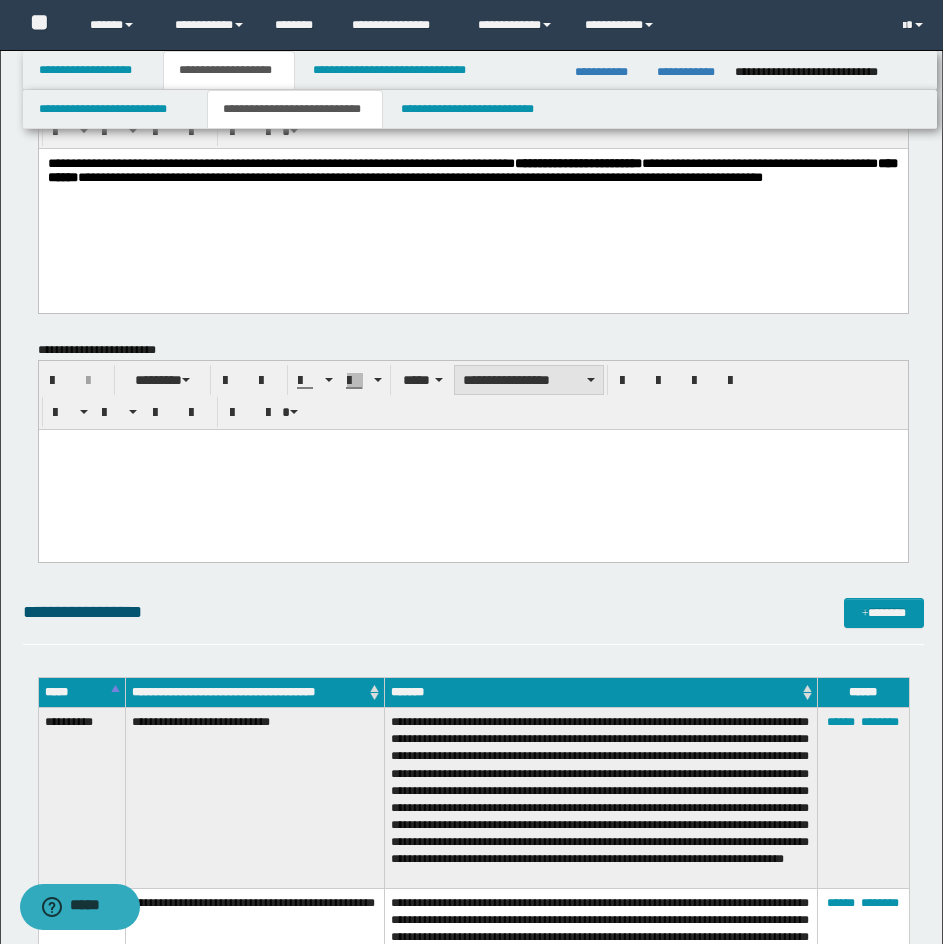 click on "**********" at bounding box center (529, 380) 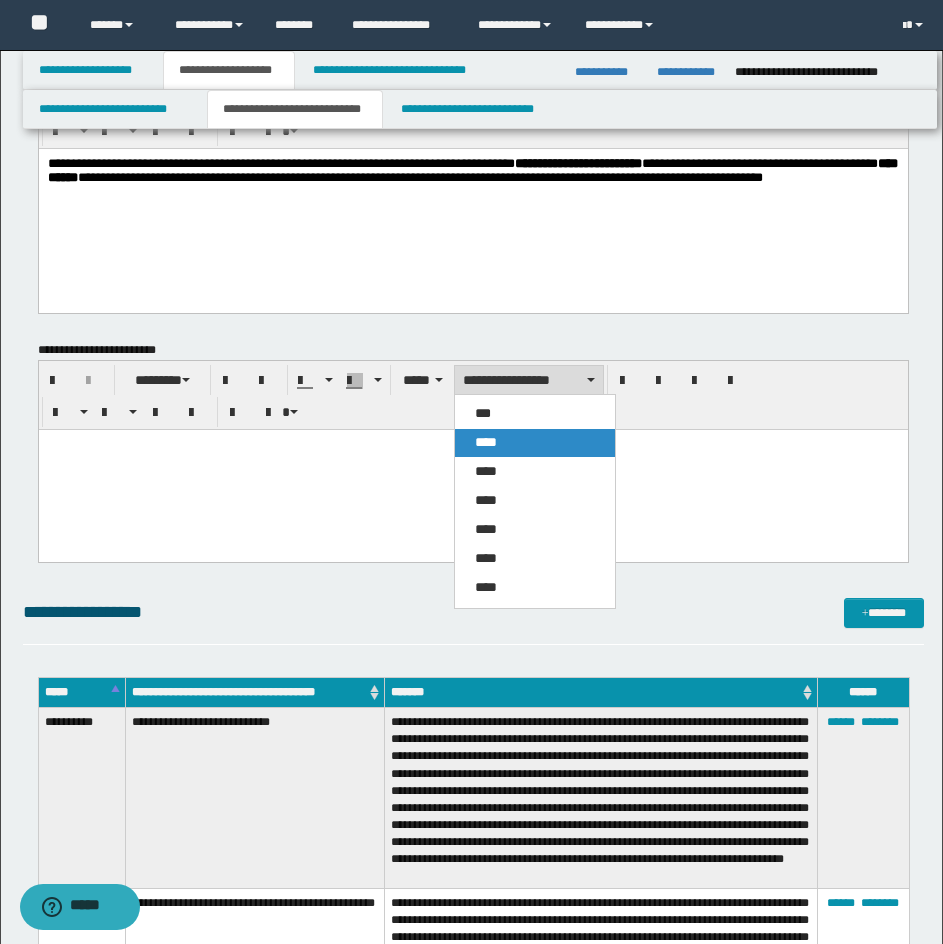 click on "****" at bounding box center [535, 443] 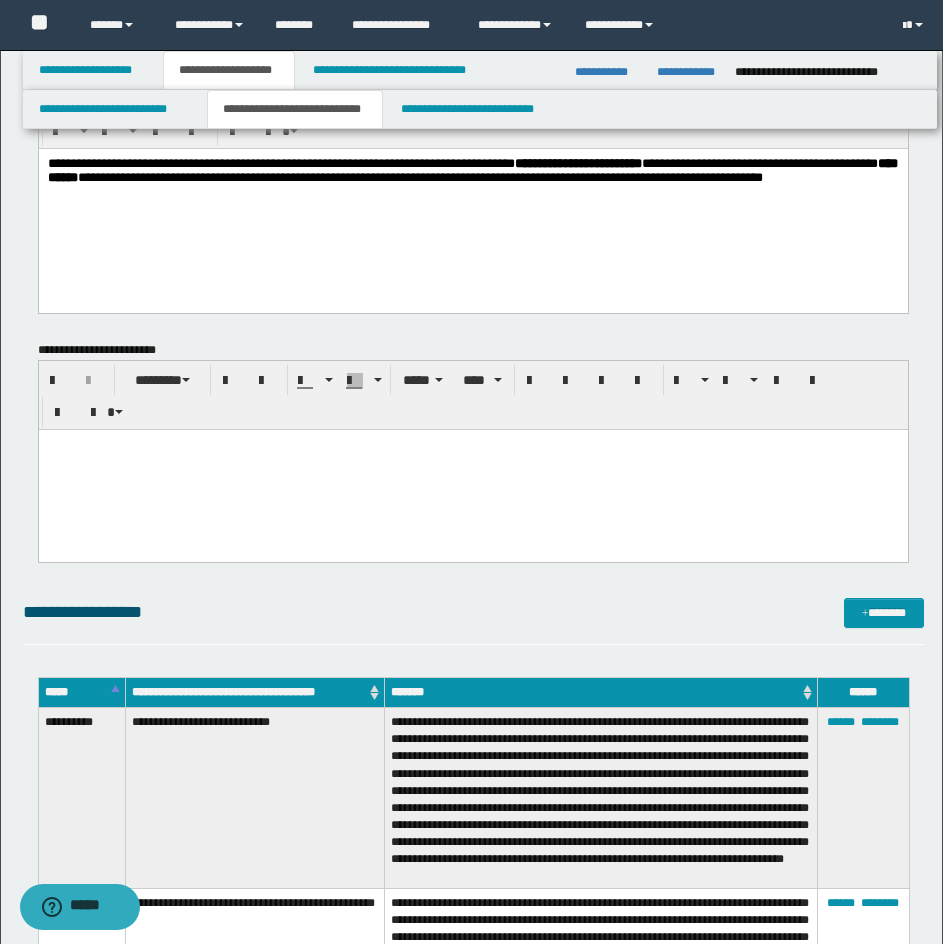 click on "﻿ ﻿" at bounding box center (472, 469) 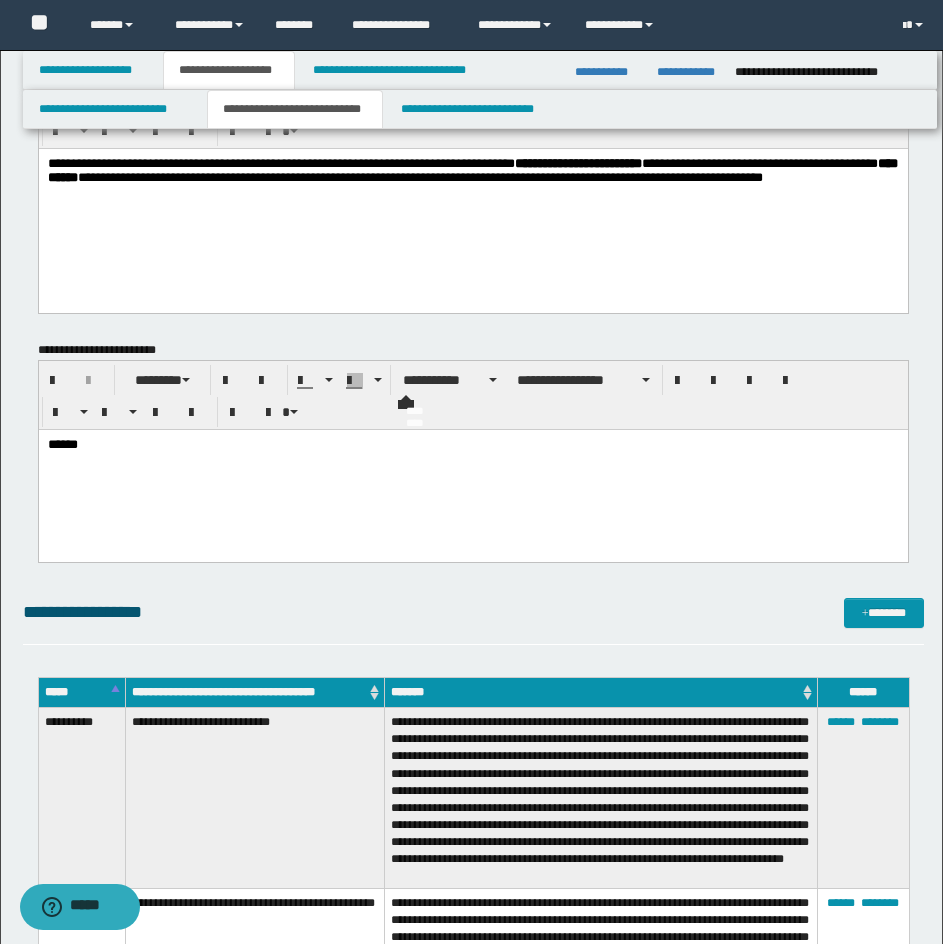 click on "**********" at bounding box center [473, 452] 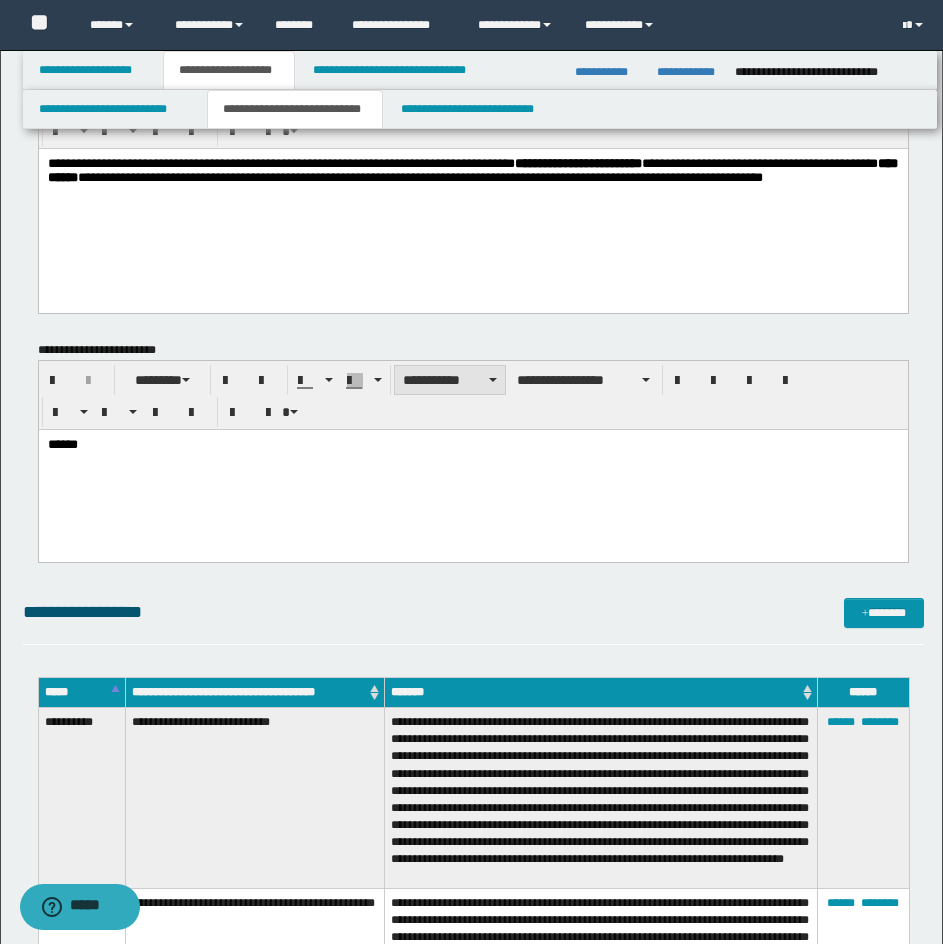 click on "**********" at bounding box center (450, 380) 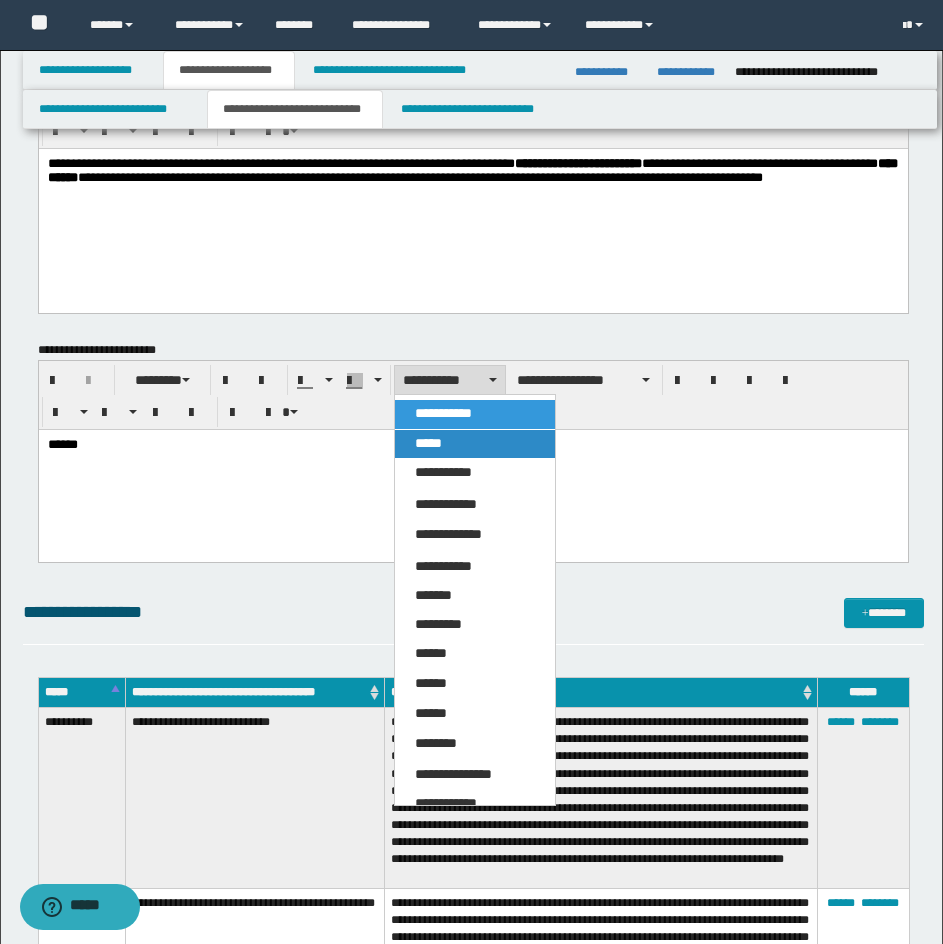click on "*****" at bounding box center [475, 444] 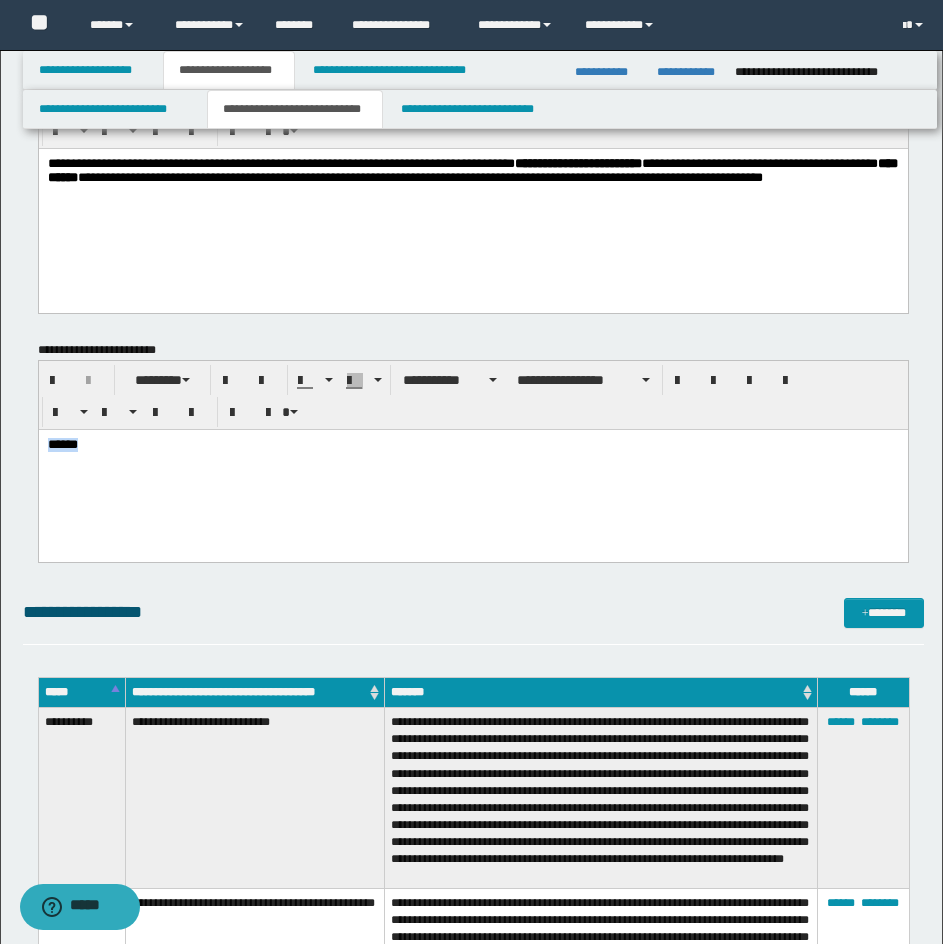 drag, startPoint x: 429, startPoint y: 447, endPoint x: -2, endPoint y: 462, distance: 431.26096 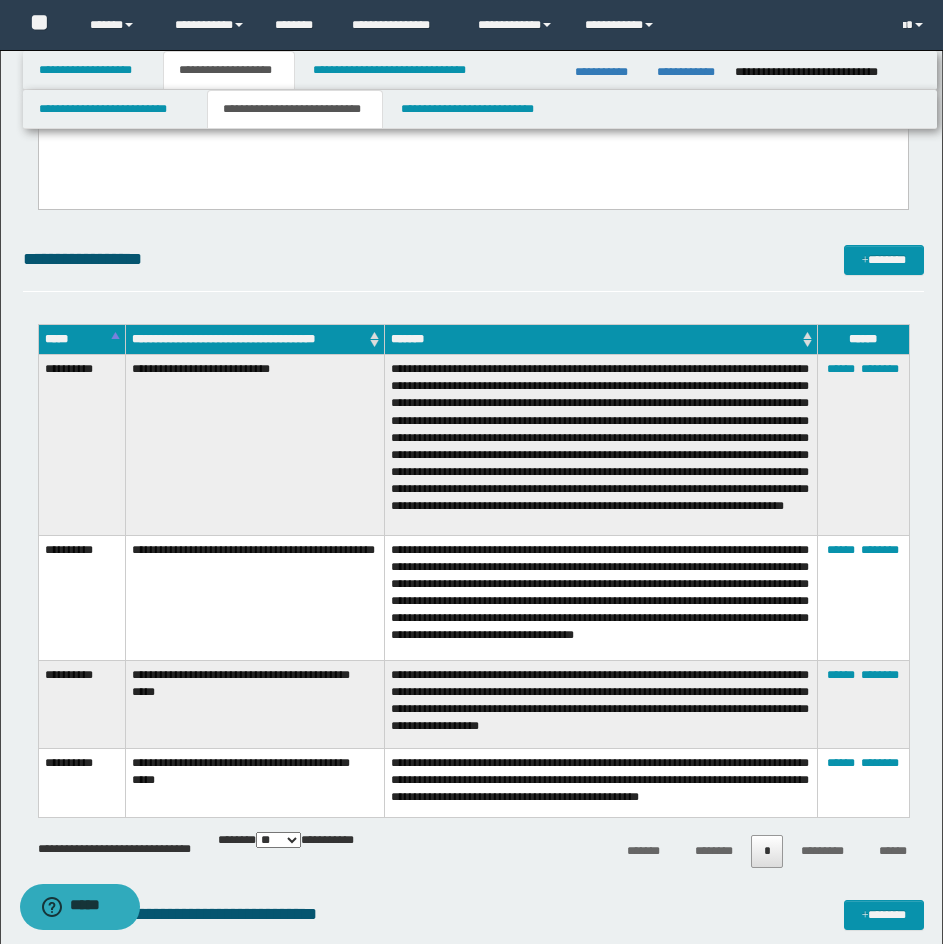 scroll, scrollTop: 499, scrollLeft: 0, axis: vertical 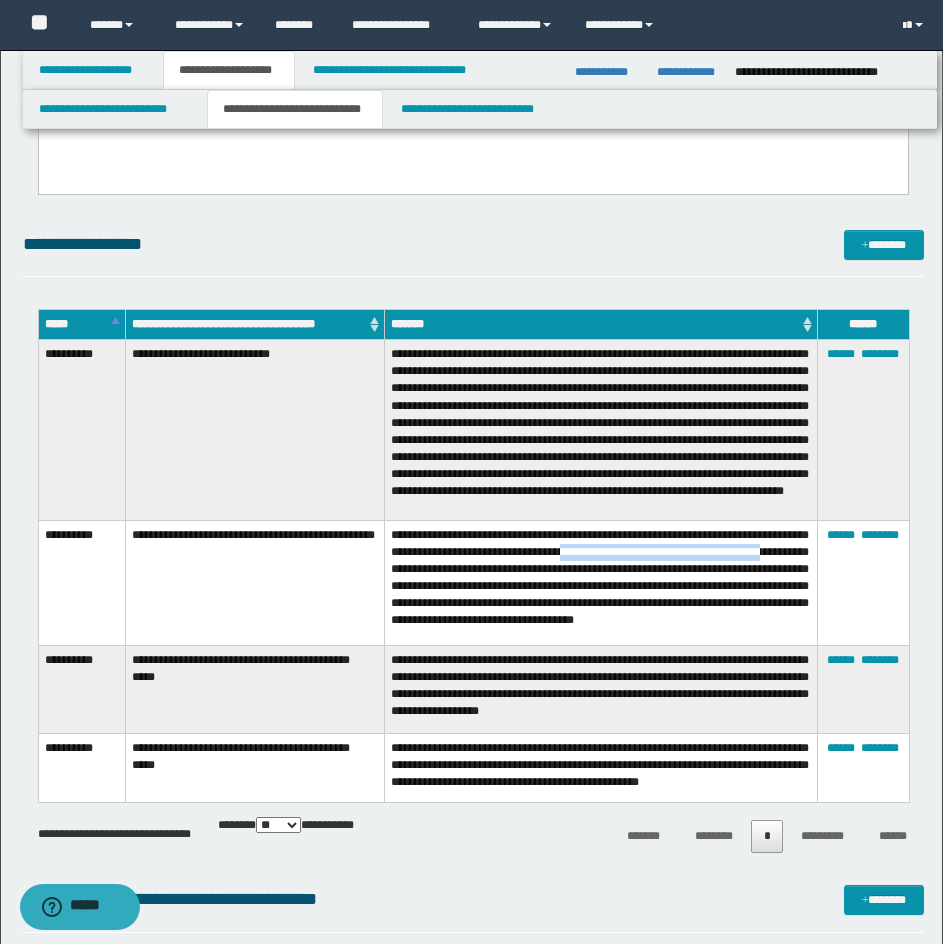 drag, startPoint x: 616, startPoint y: 557, endPoint x: 438, endPoint y: 571, distance: 178.54971 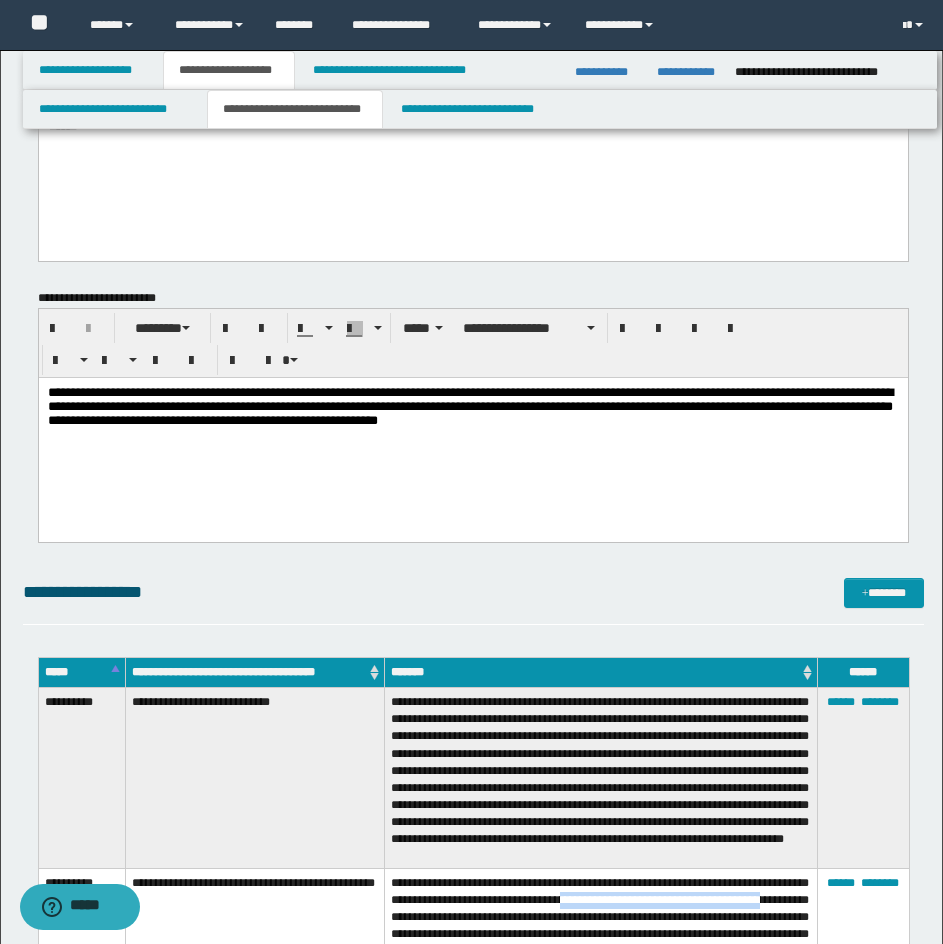 scroll, scrollTop: 99, scrollLeft: 0, axis: vertical 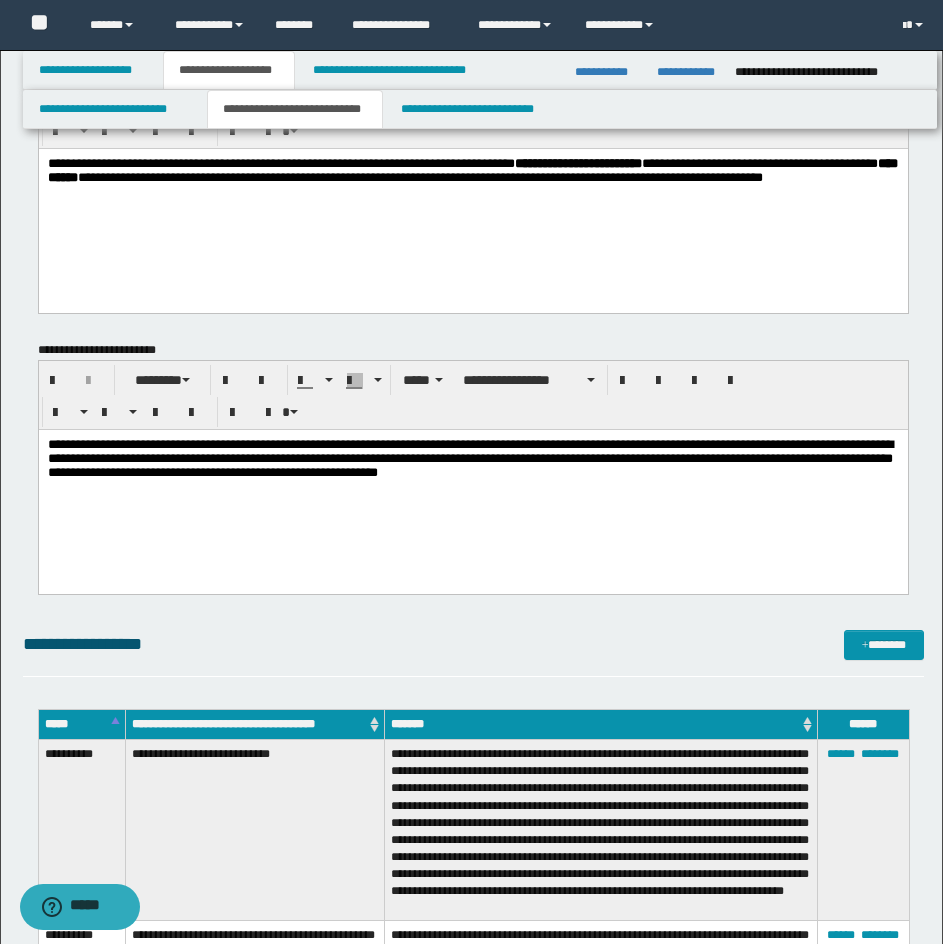 click on "**********" at bounding box center [472, 483] 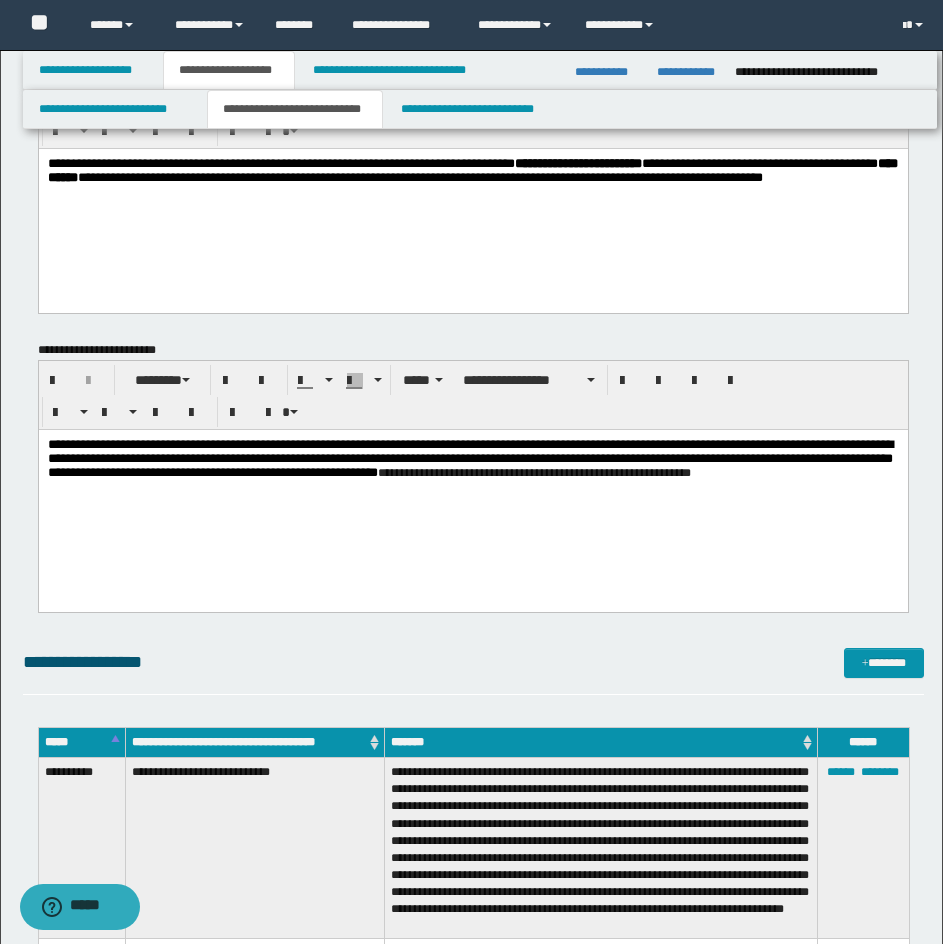 click on "**********" at bounding box center [472, 483] 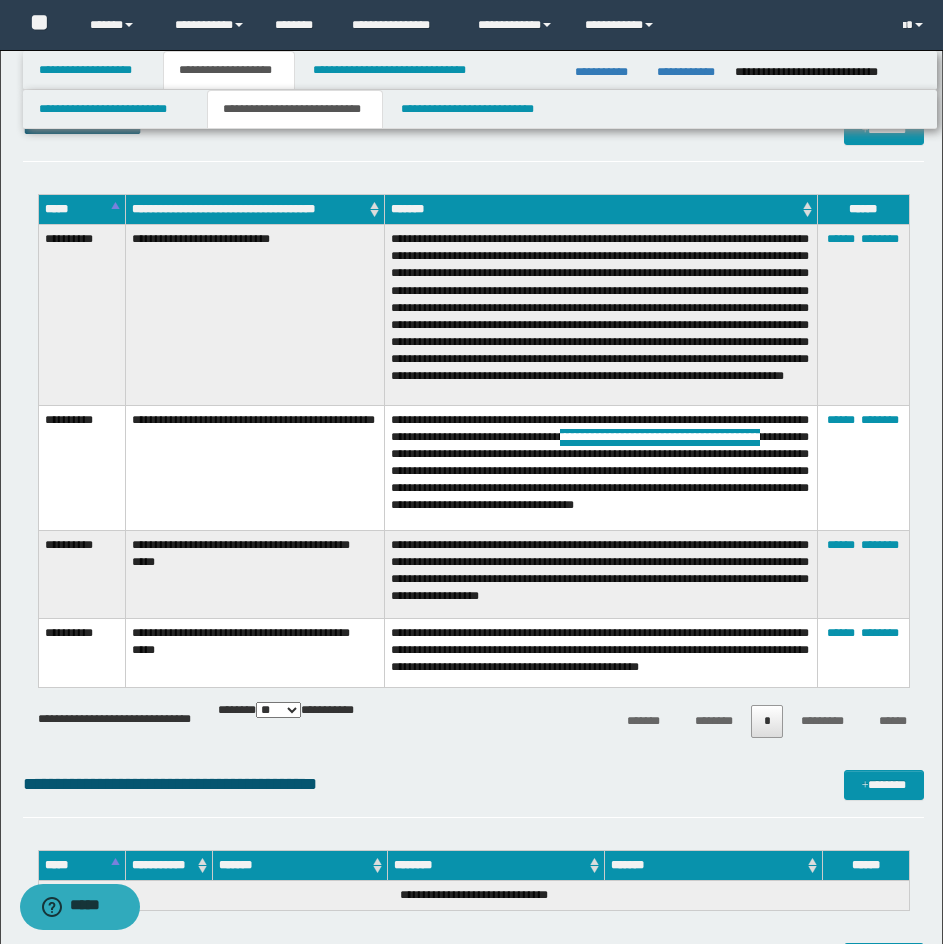 scroll, scrollTop: 699, scrollLeft: 0, axis: vertical 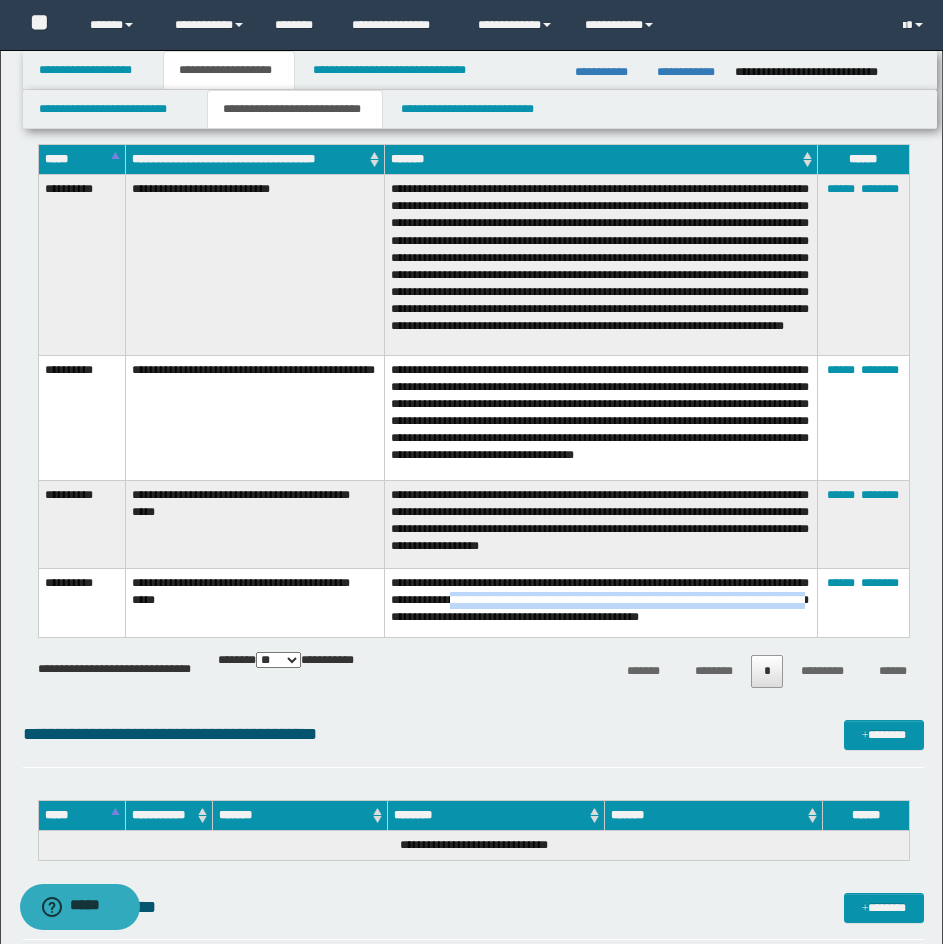 drag, startPoint x: 481, startPoint y: 603, endPoint x: 458, endPoint y: 624, distance: 31.144823 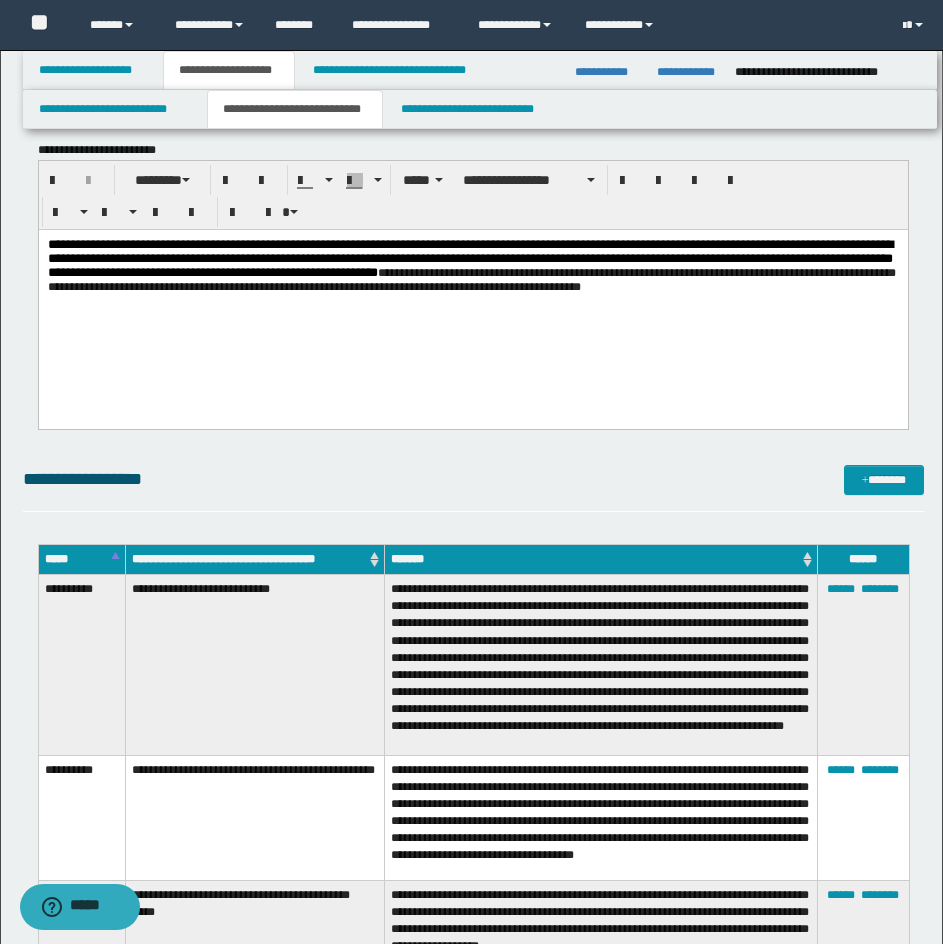 scroll, scrollTop: 199, scrollLeft: 0, axis: vertical 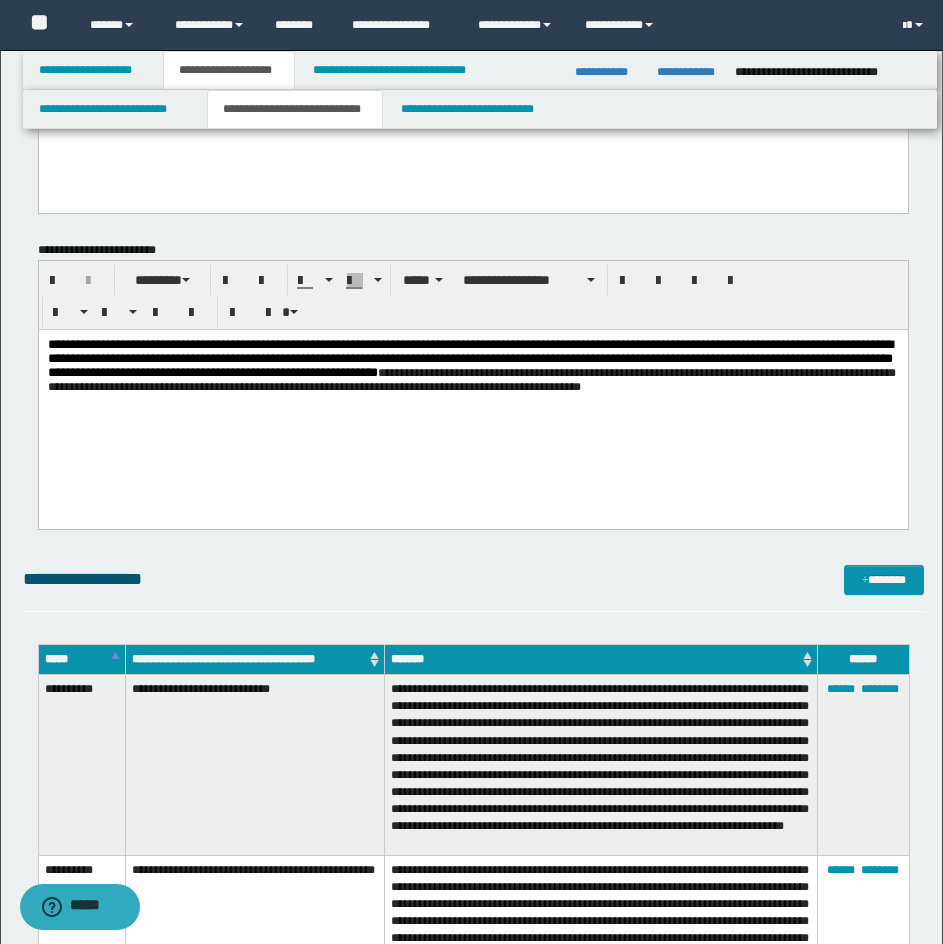 click on "**********" at bounding box center (472, 365) 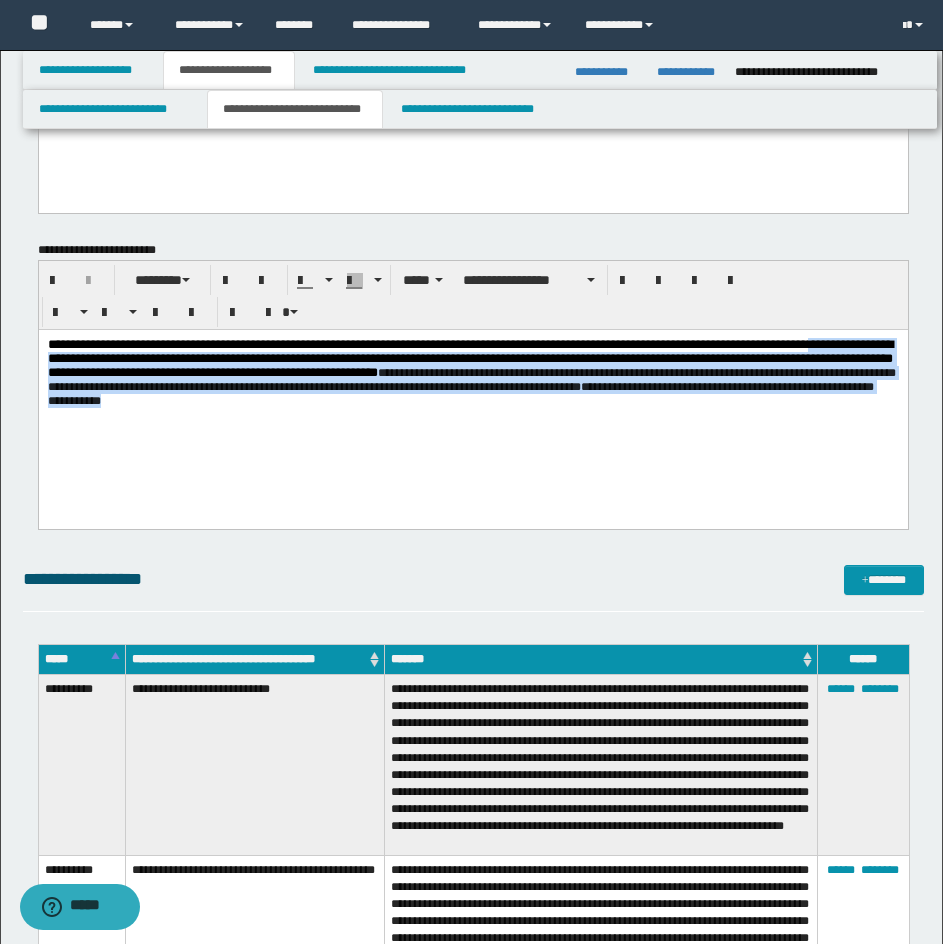 drag, startPoint x: 692, startPoint y: 431, endPoint x: 157, endPoint y: 364, distance: 539.179 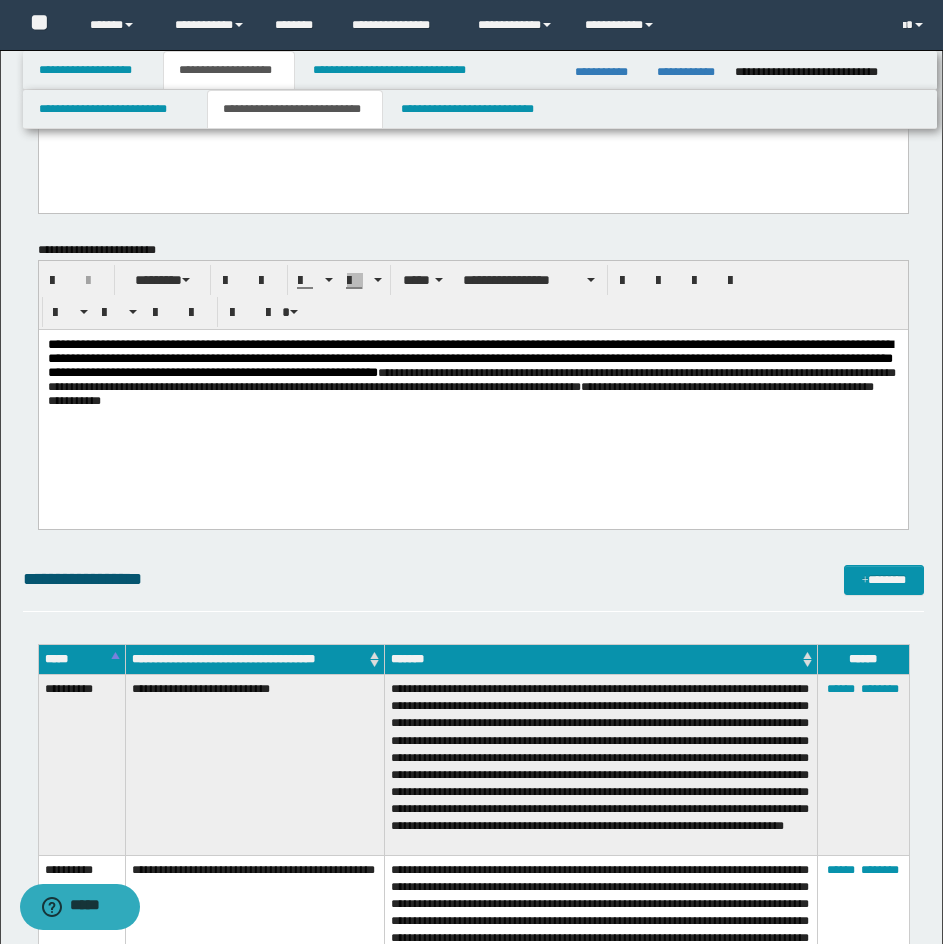 click on "**********" at bounding box center (471, 386) 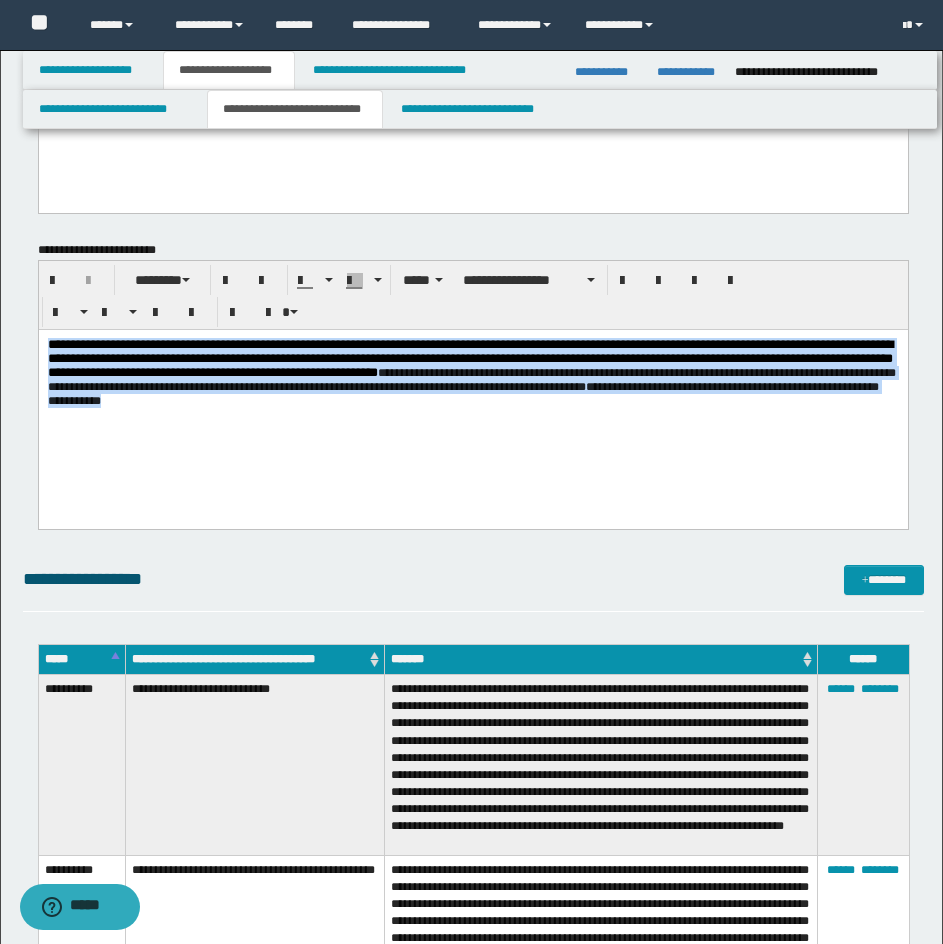 drag, startPoint x: 712, startPoint y: 425, endPoint x: -2, endPoint y: 287, distance: 727.21387 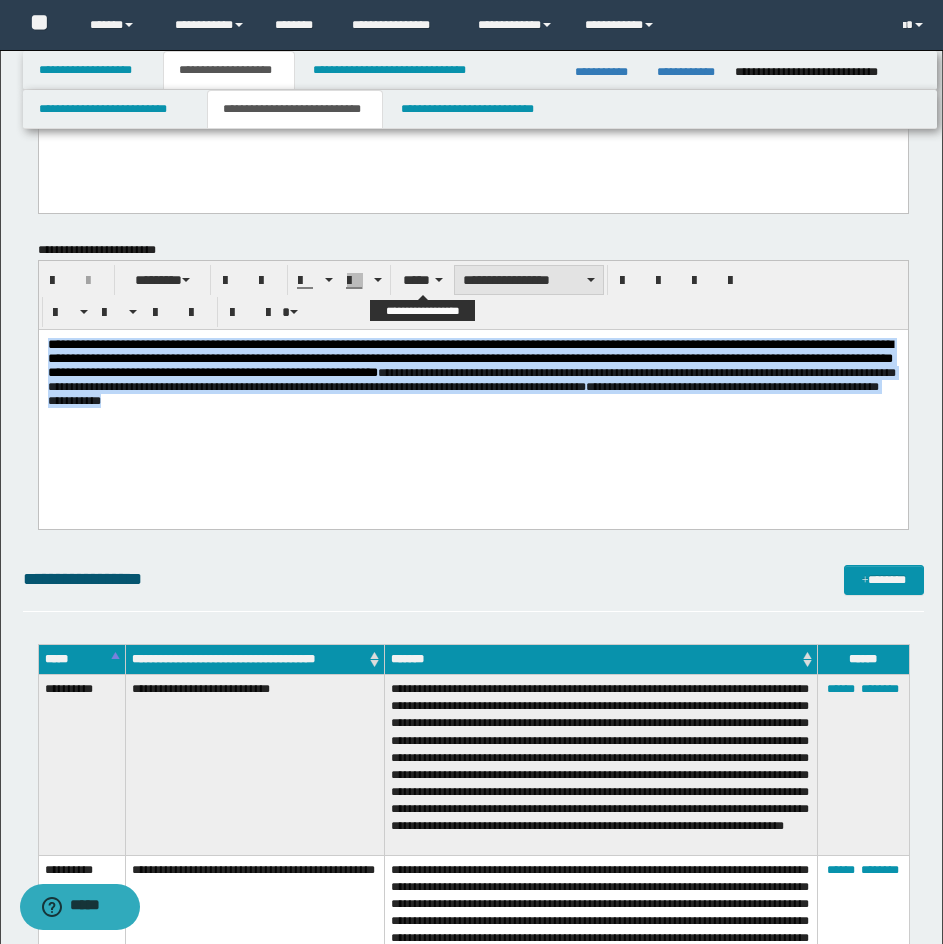 click on "**********" at bounding box center (529, 280) 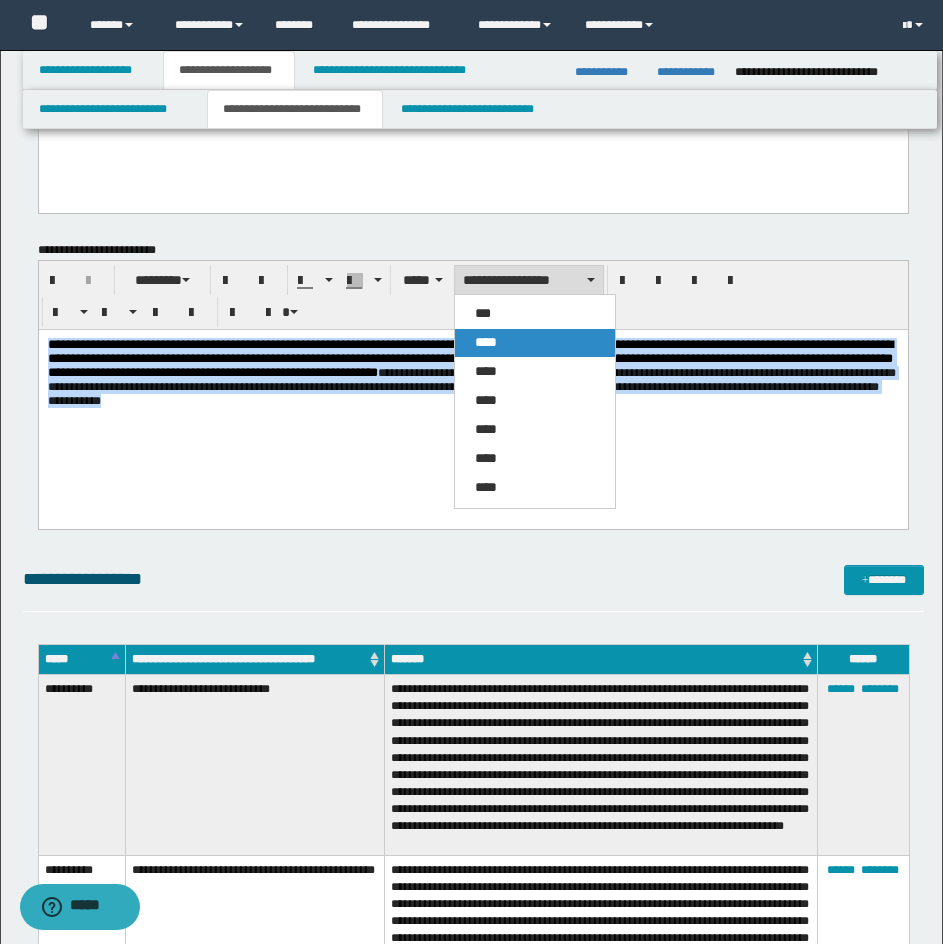 drag, startPoint x: 513, startPoint y: 338, endPoint x: 456, endPoint y: 287, distance: 76.48529 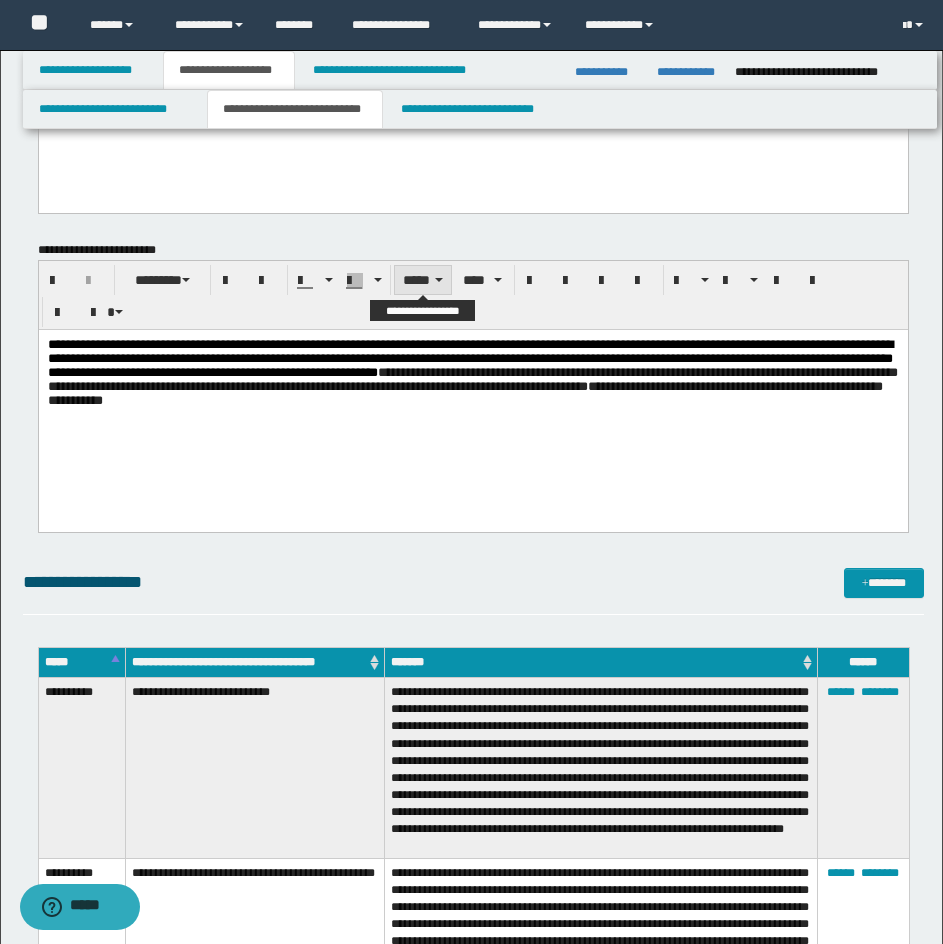 click on "*****" at bounding box center [423, 280] 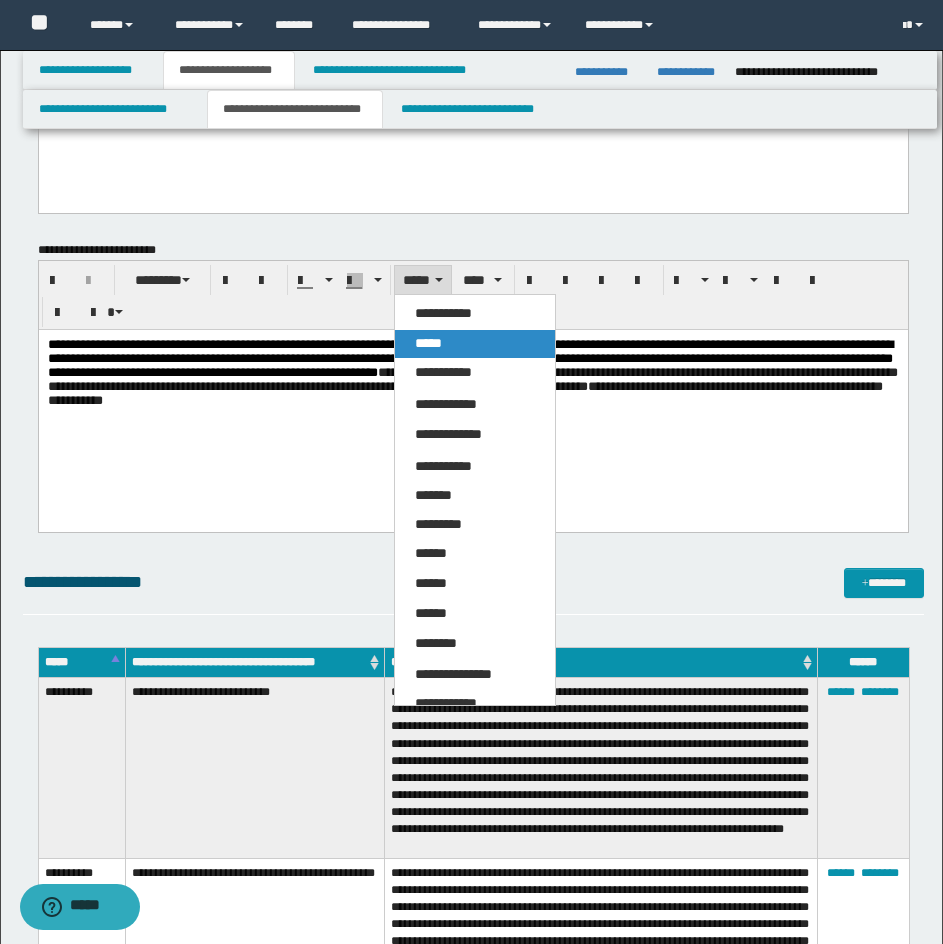 click on "*****" at bounding box center [475, 344] 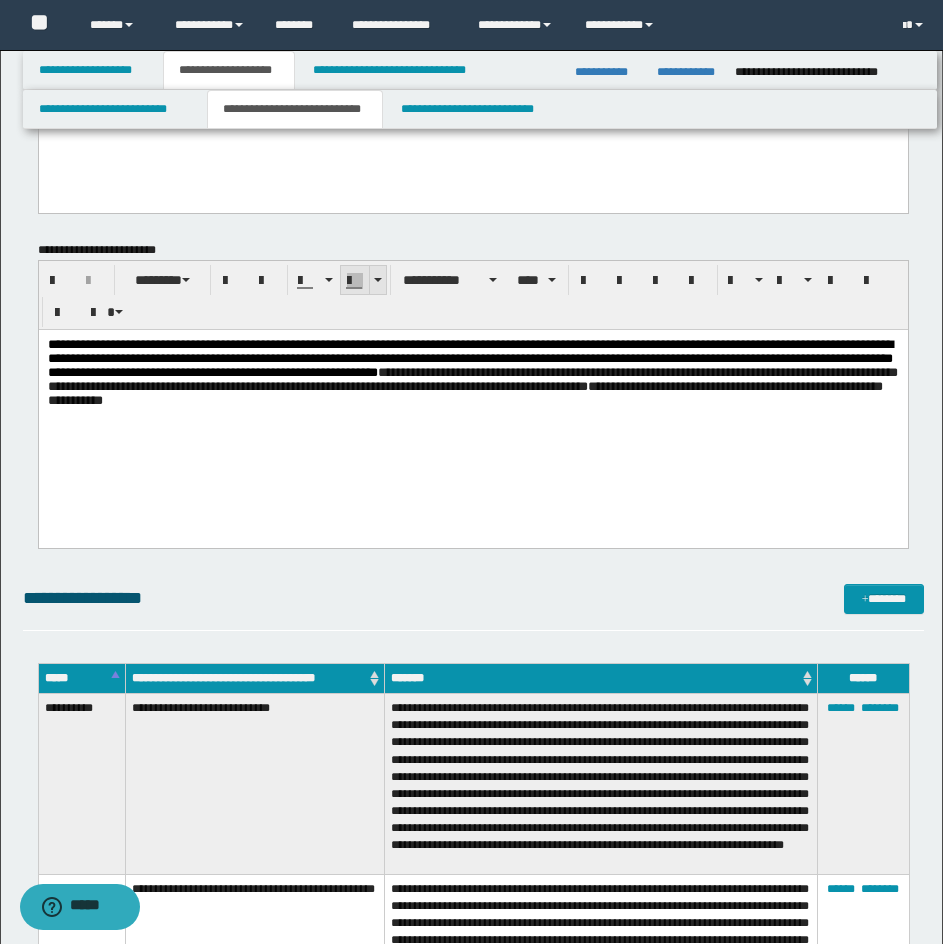 click at bounding box center [355, 281] 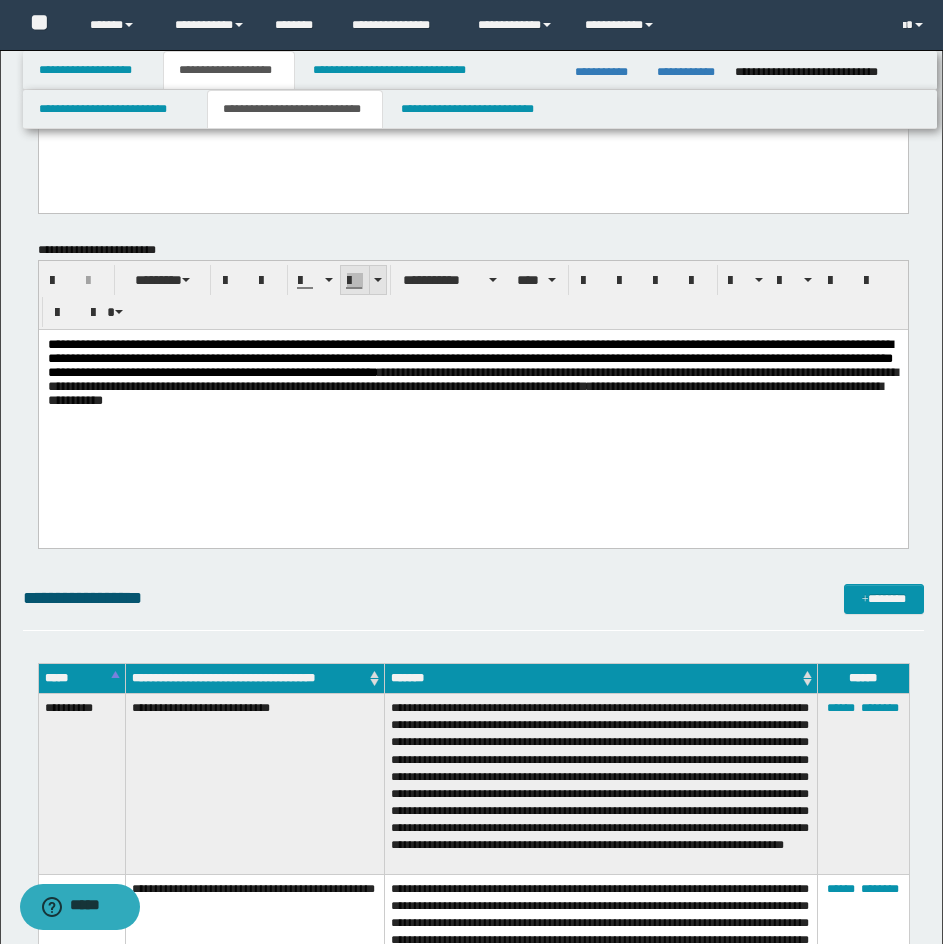 click at bounding box center [377, 280] 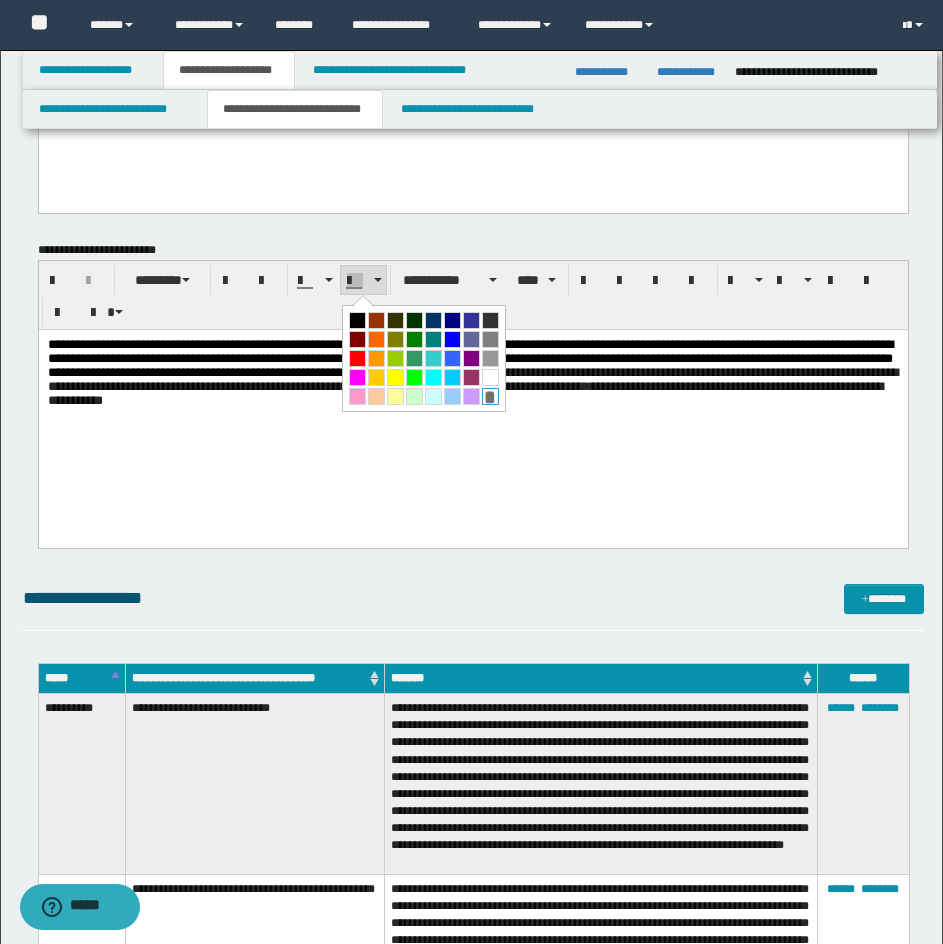 drag, startPoint x: 489, startPoint y: 390, endPoint x: 444, endPoint y: 62, distance: 331.0725 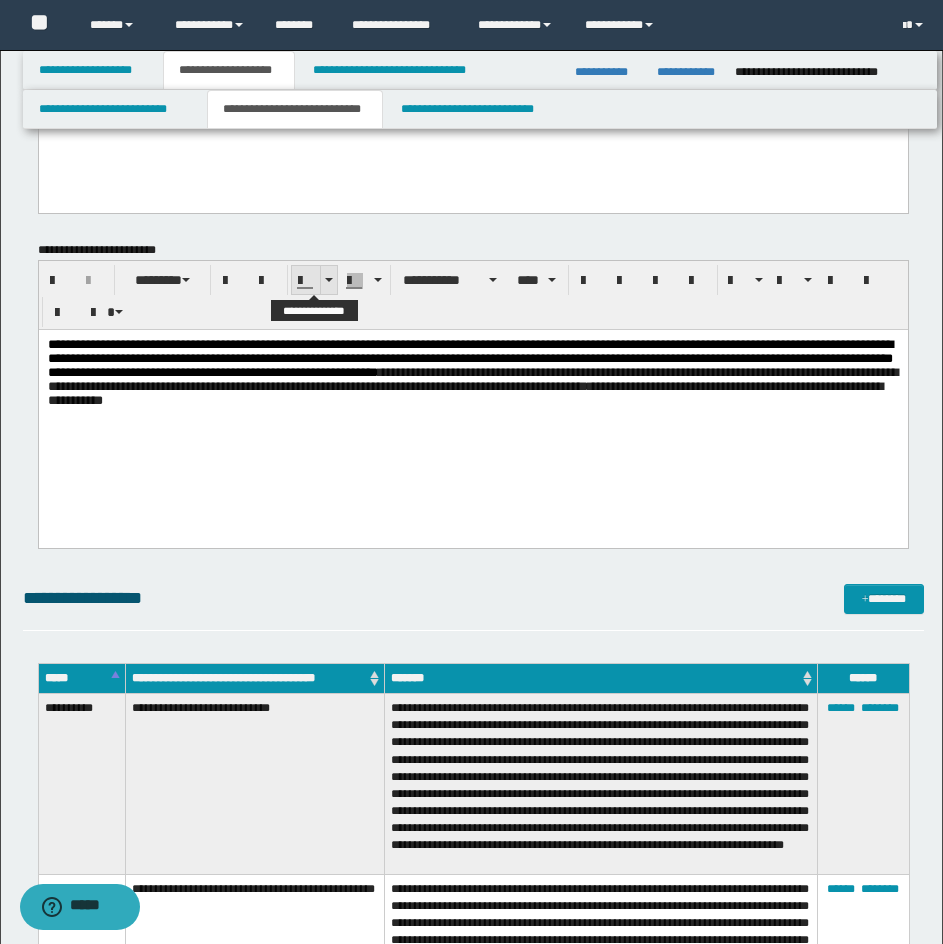 click at bounding box center (314, 280) 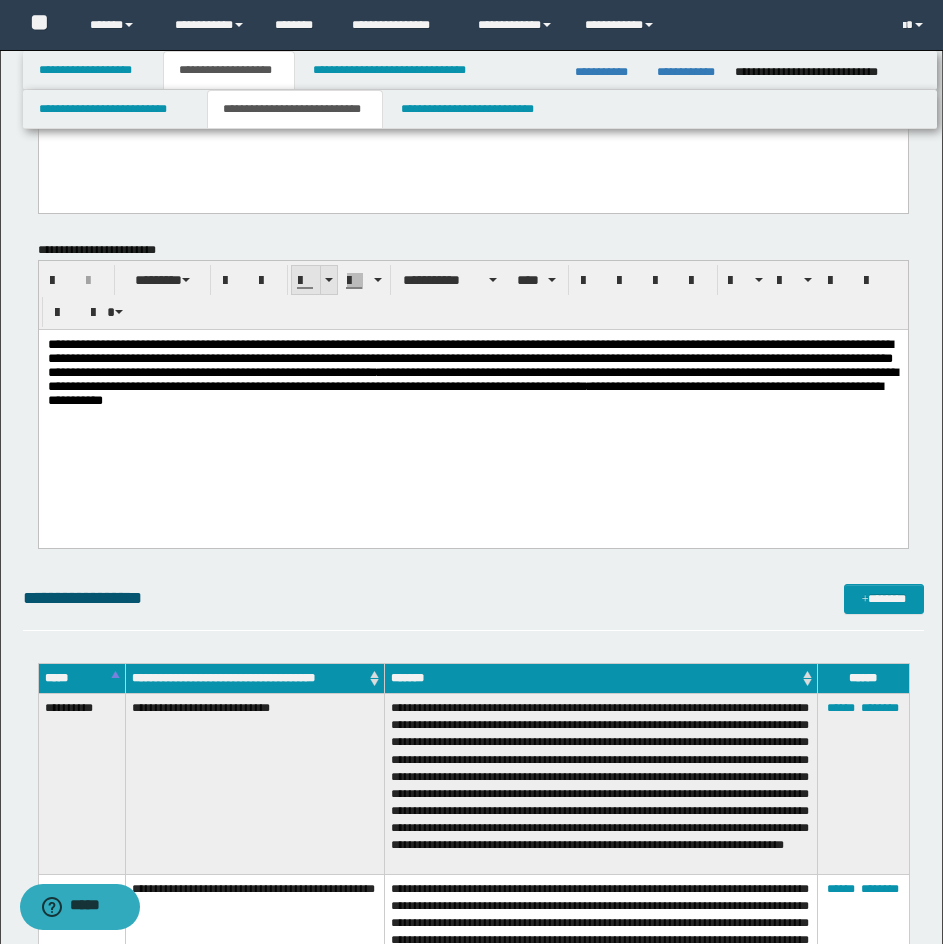 click at bounding box center [328, 280] 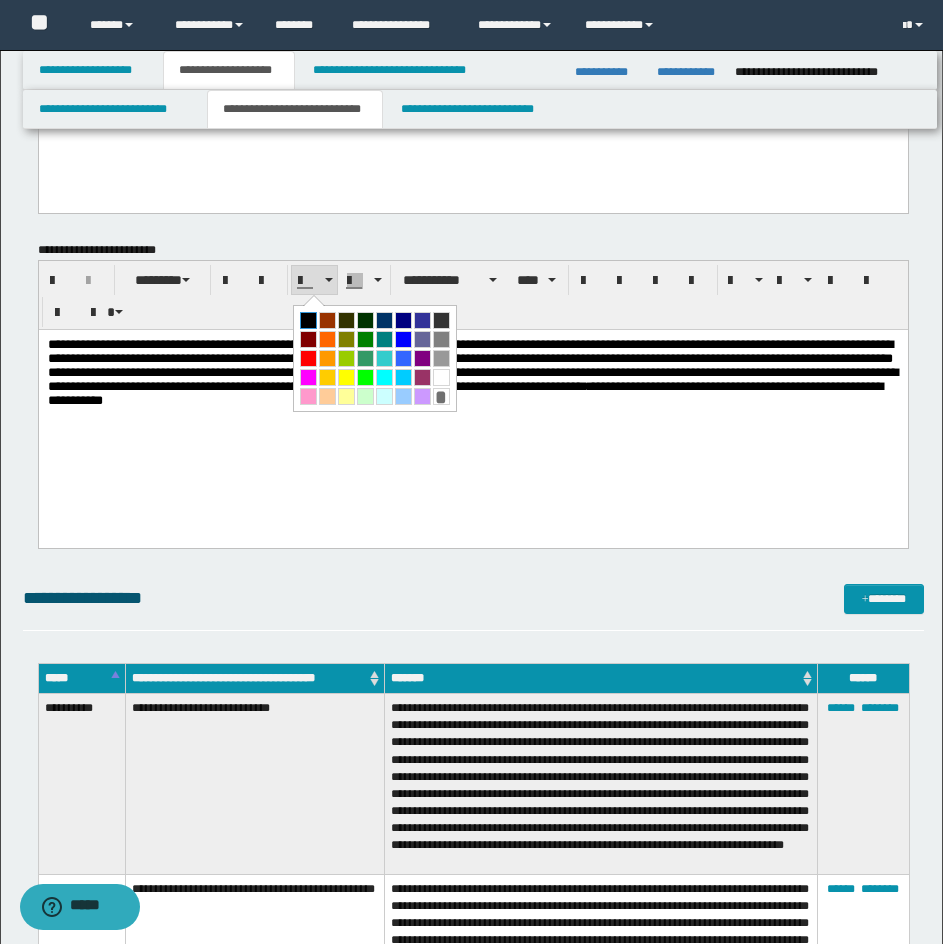 click at bounding box center (308, 320) 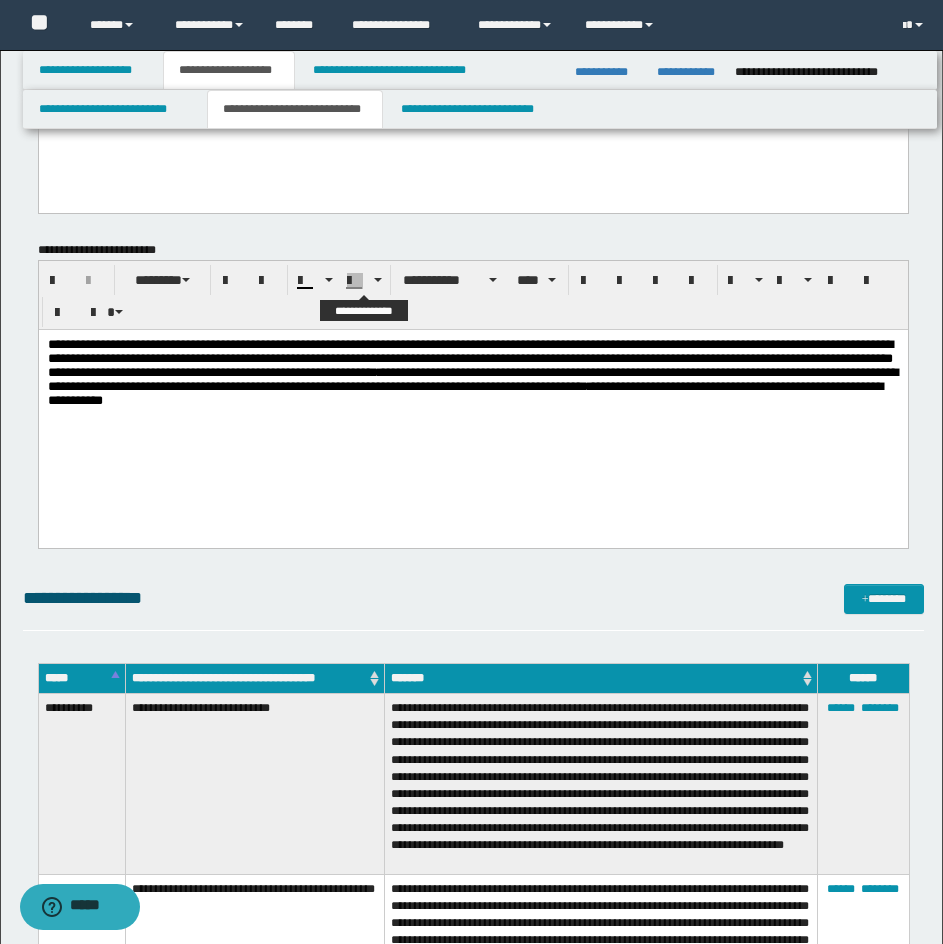 click on "**********" at bounding box center [473, 295] 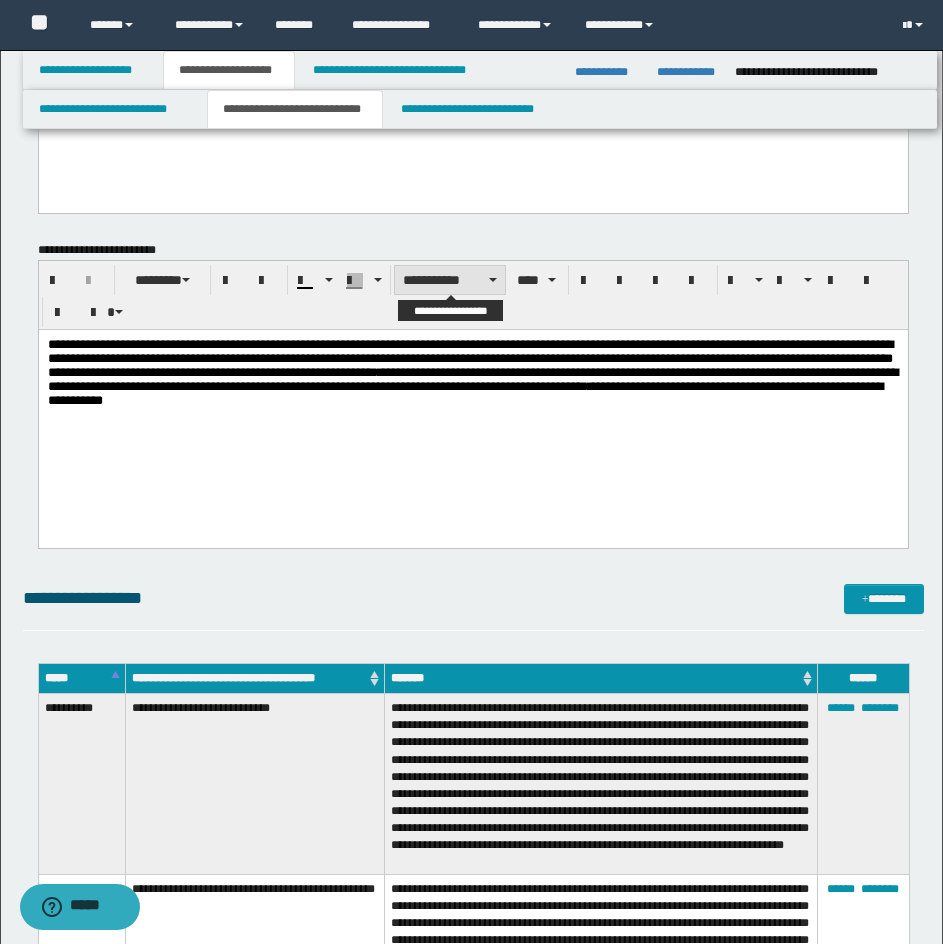 click on "**********" at bounding box center (450, 280) 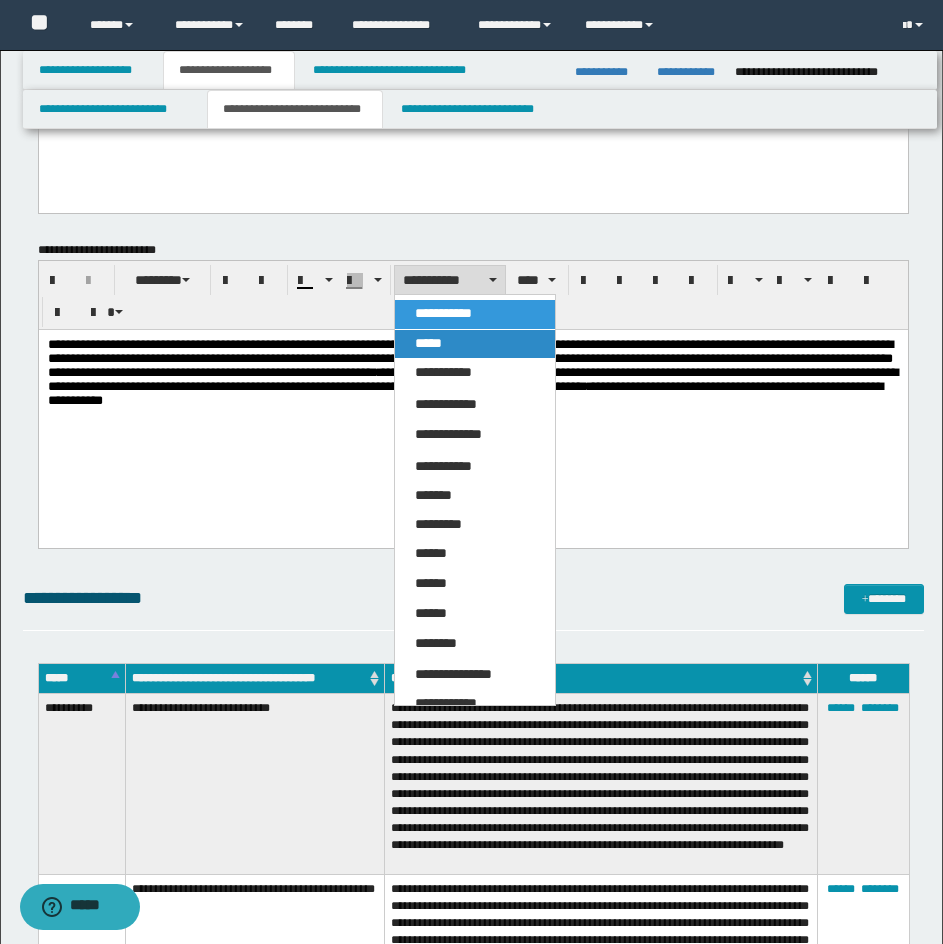 click on "*****" at bounding box center (428, 343) 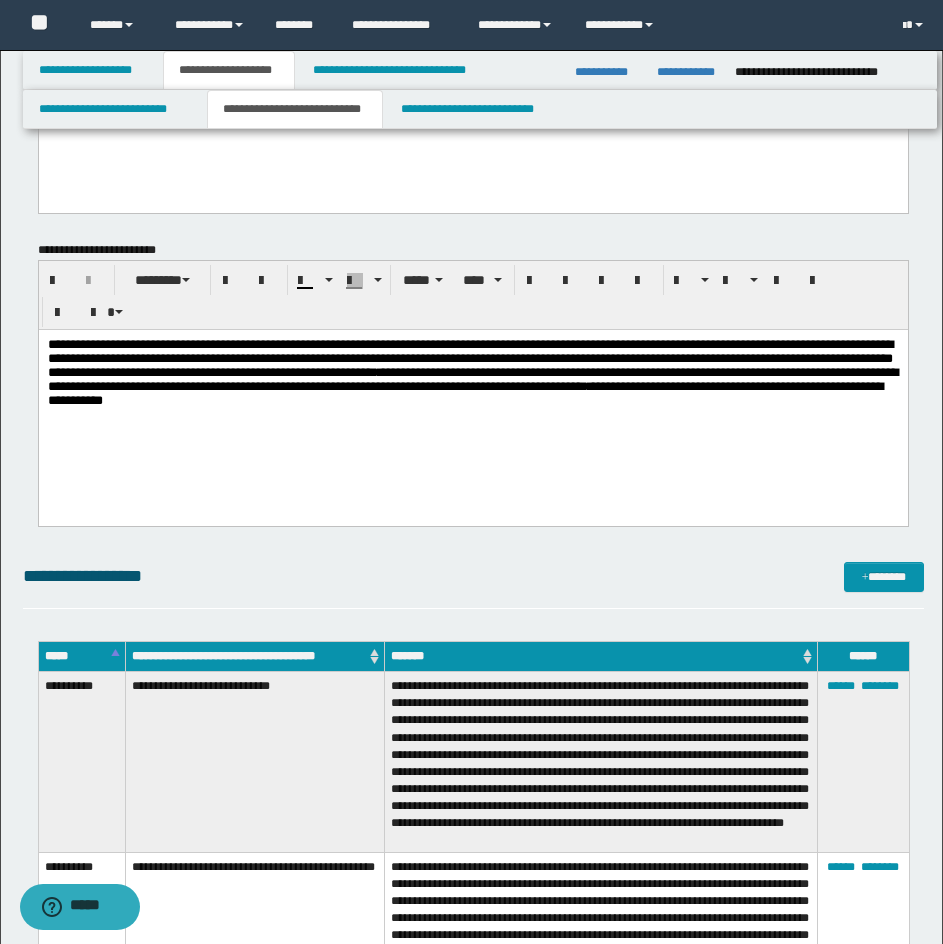 click on "**********" at bounding box center [472, 385] 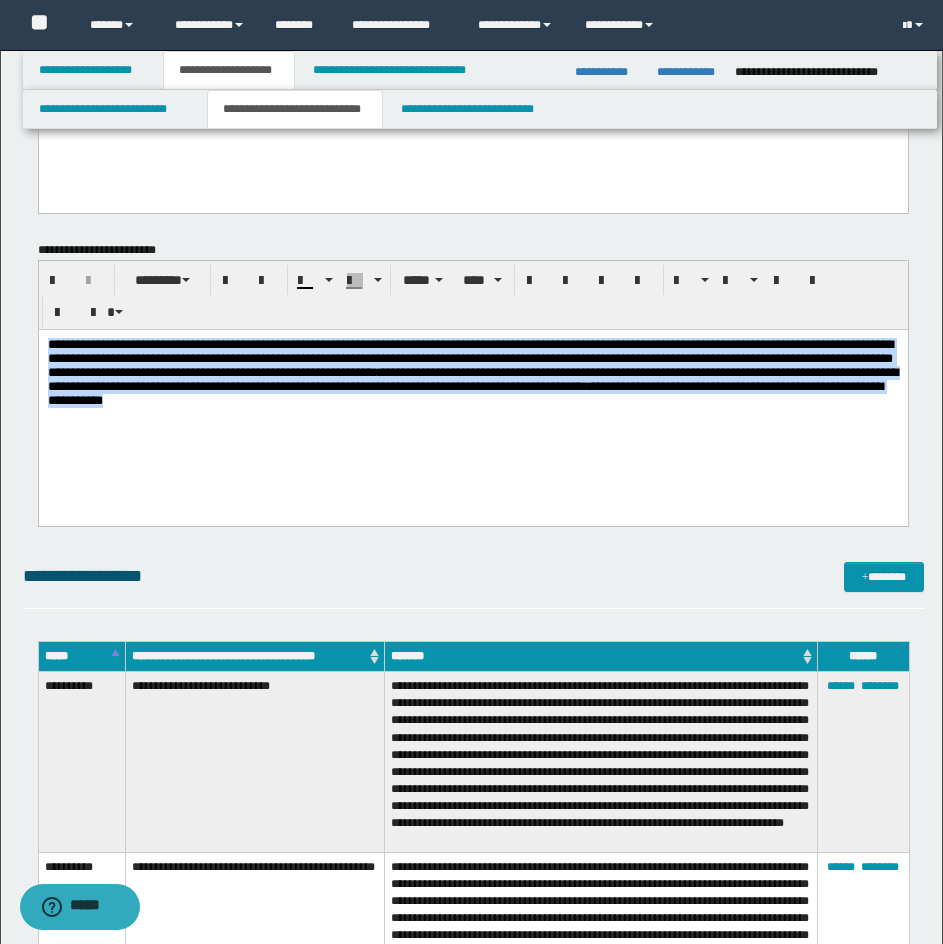 drag, startPoint x: 47, startPoint y: 341, endPoint x: 992, endPoint y: 460, distance: 952.46313 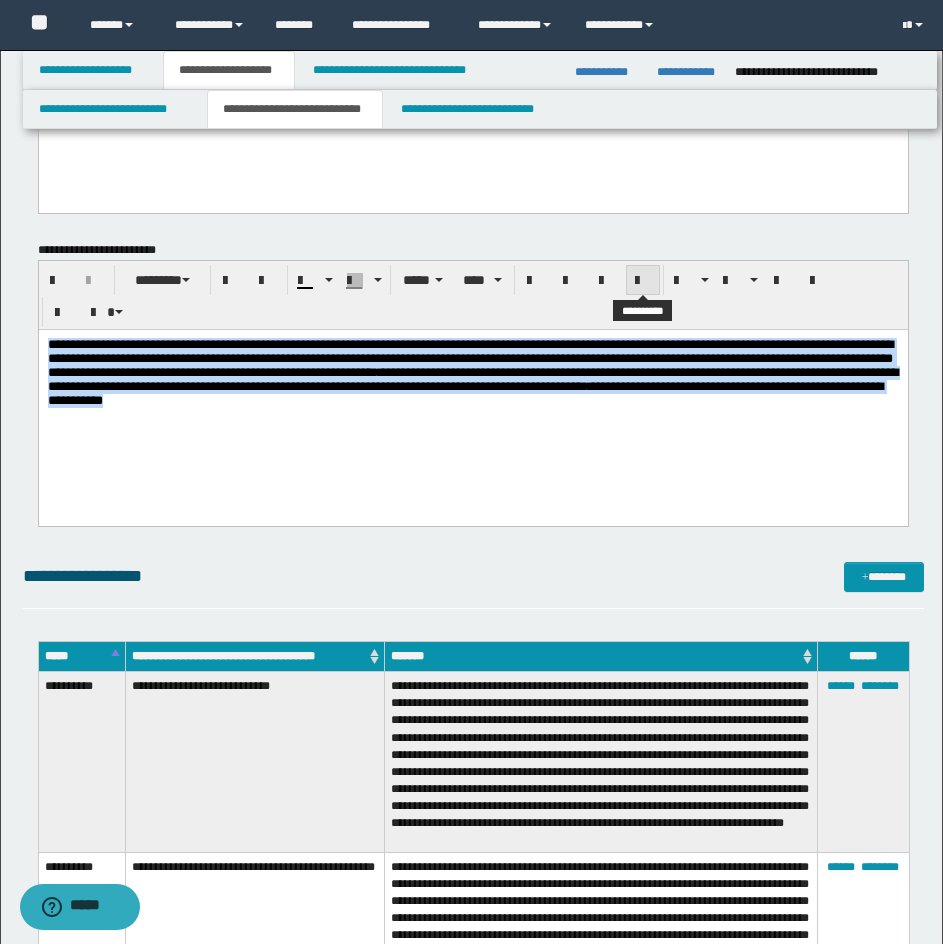 click at bounding box center (643, 280) 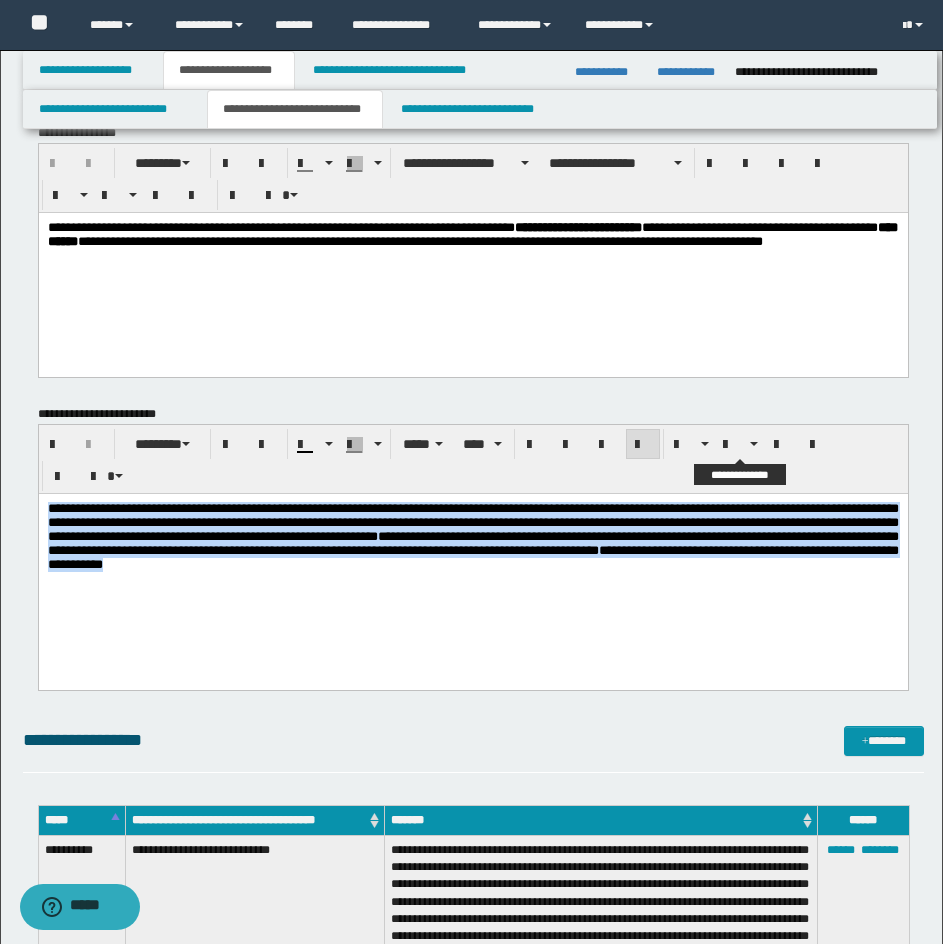 scroll, scrollTop: 0, scrollLeft: 0, axis: both 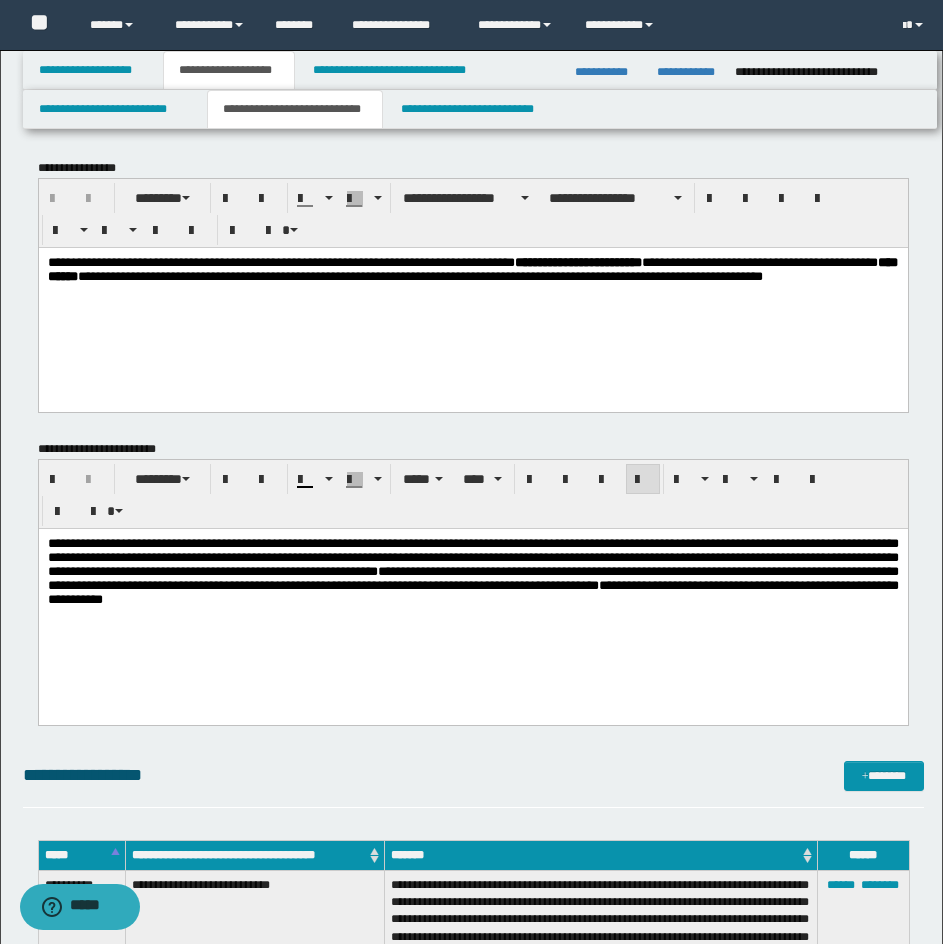 click on "**********" at bounding box center (472, 596) 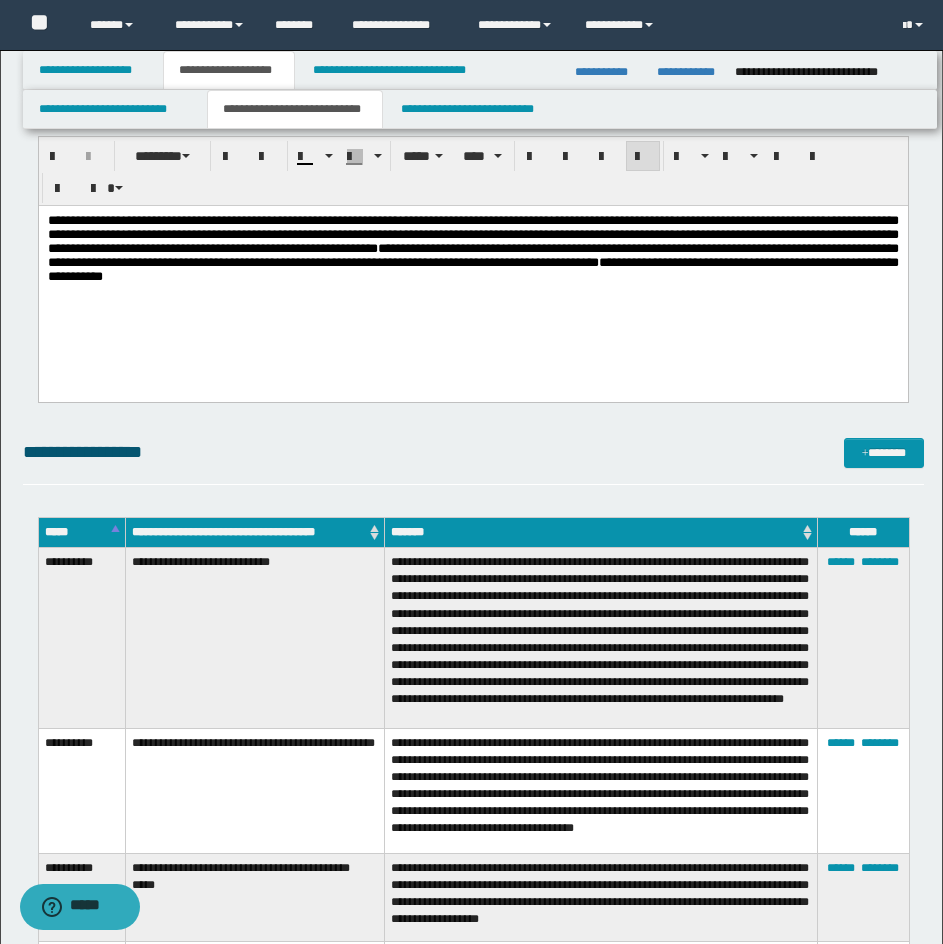 scroll, scrollTop: 0, scrollLeft: 0, axis: both 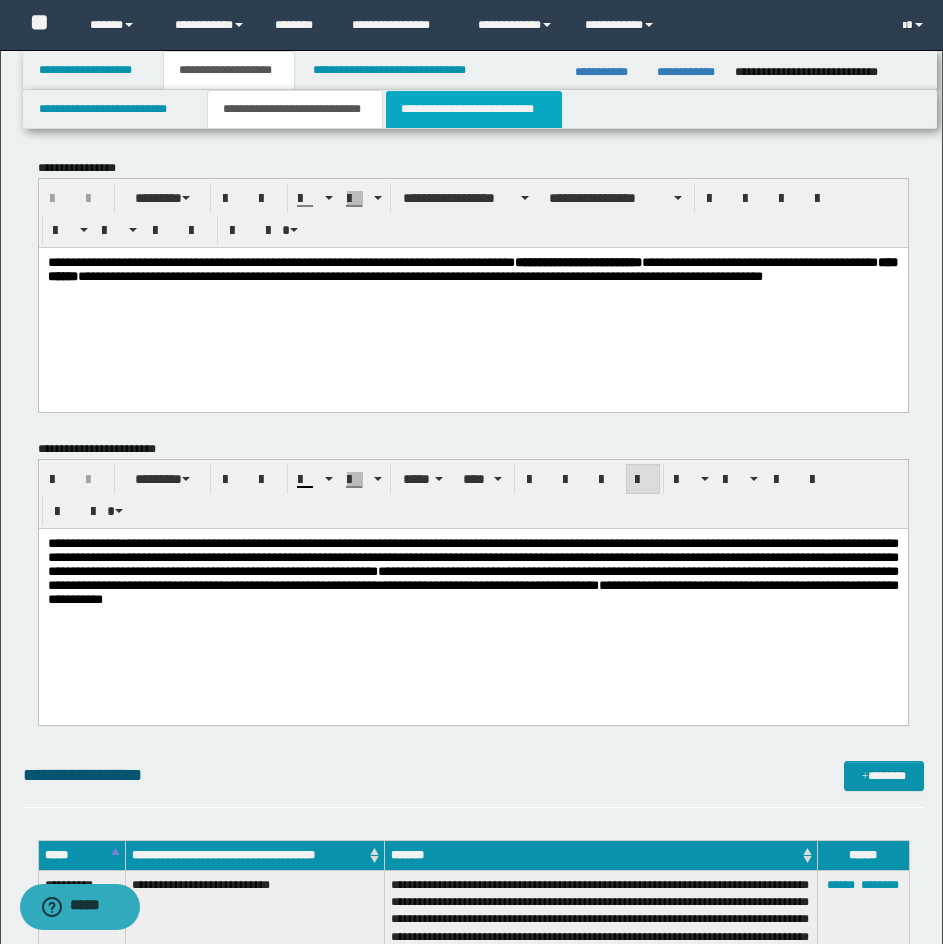 click on "**********" at bounding box center (474, 109) 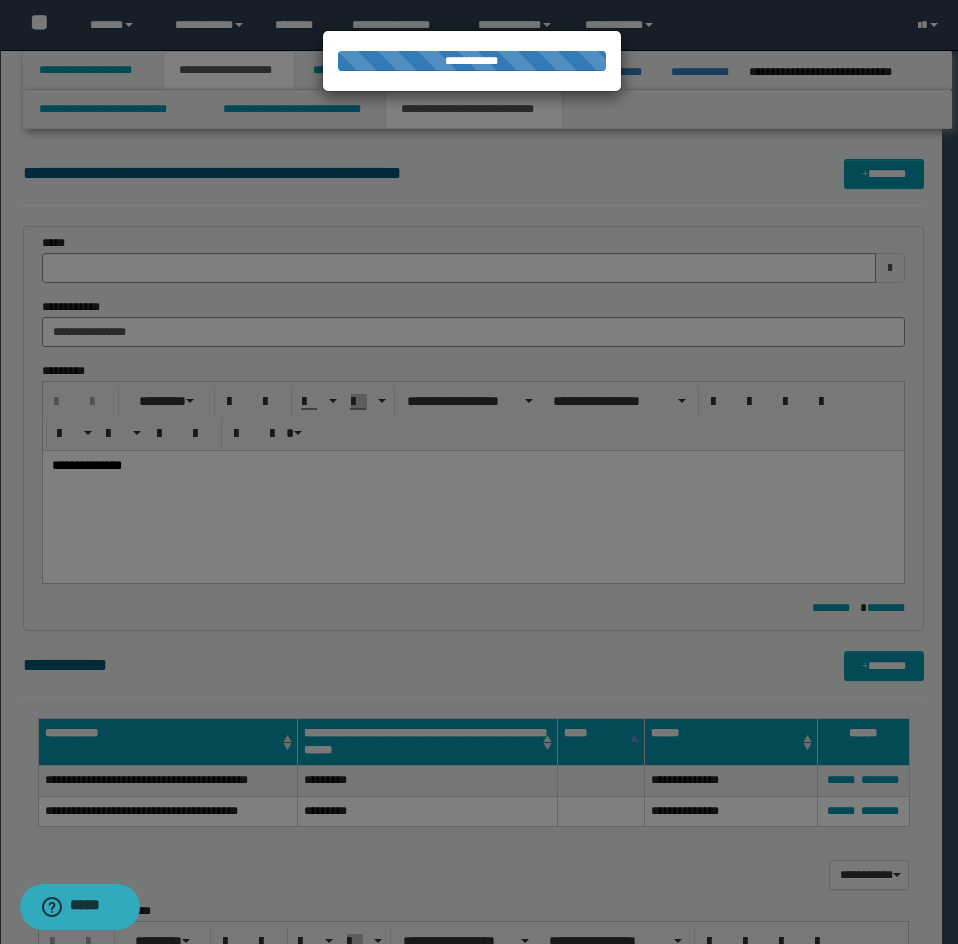 type 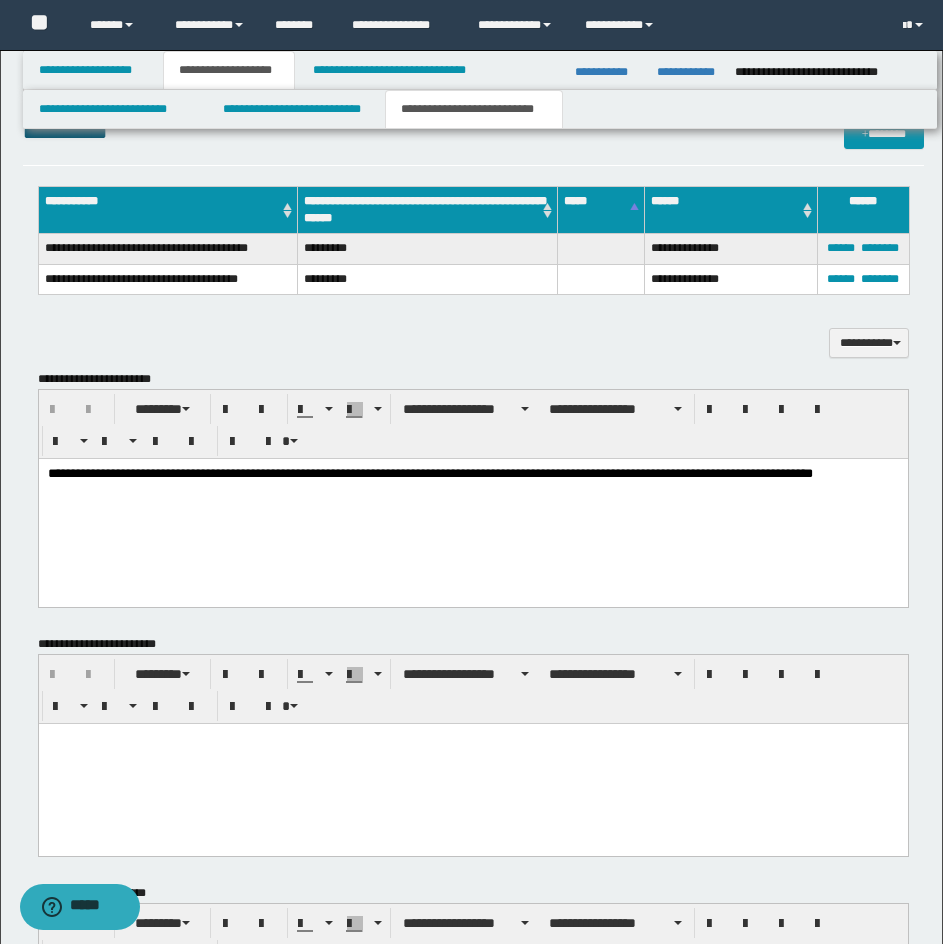 scroll, scrollTop: 770, scrollLeft: 0, axis: vertical 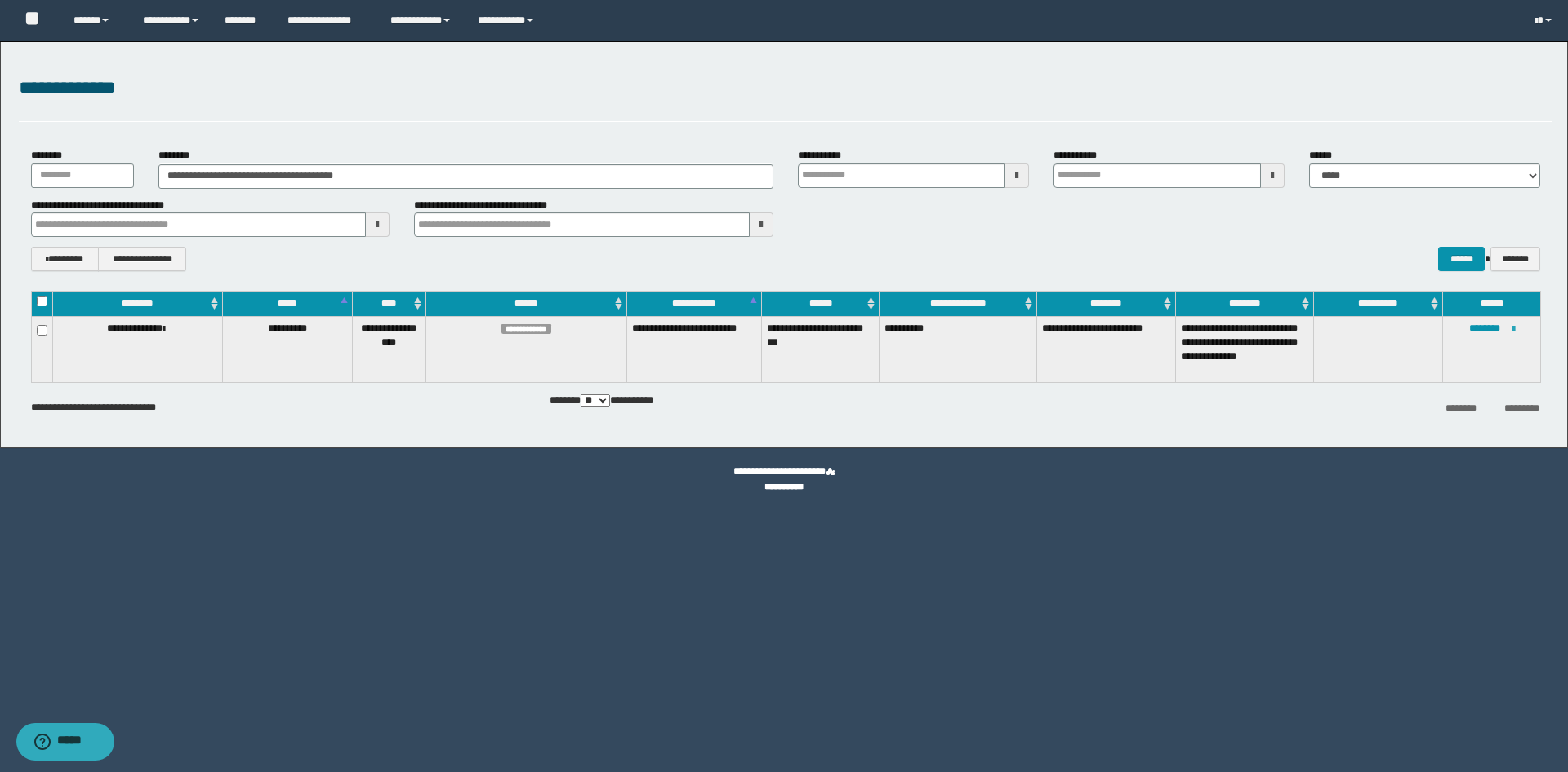 click at bounding box center [1513, 329] 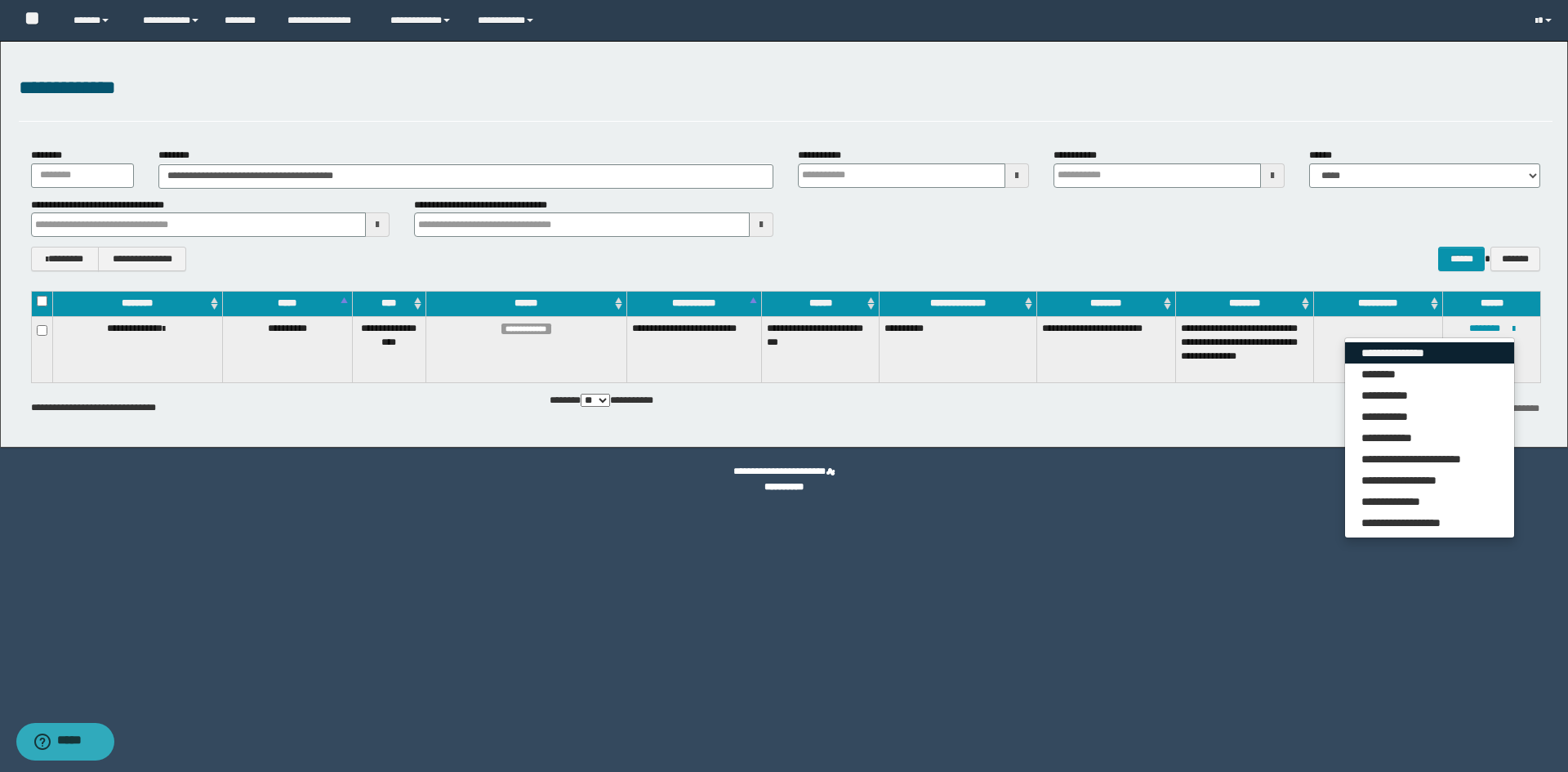 click on "**********" at bounding box center [1429, 353] 